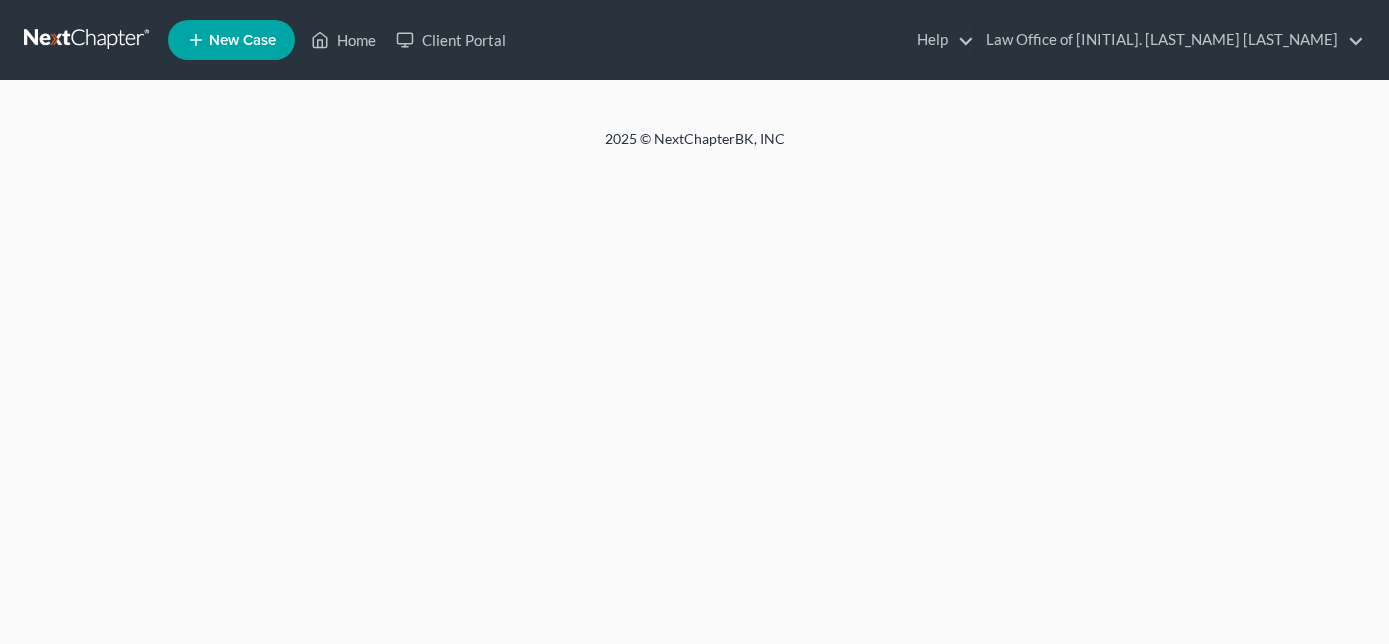 scroll, scrollTop: 0, scrollLeft: 0, axis: both 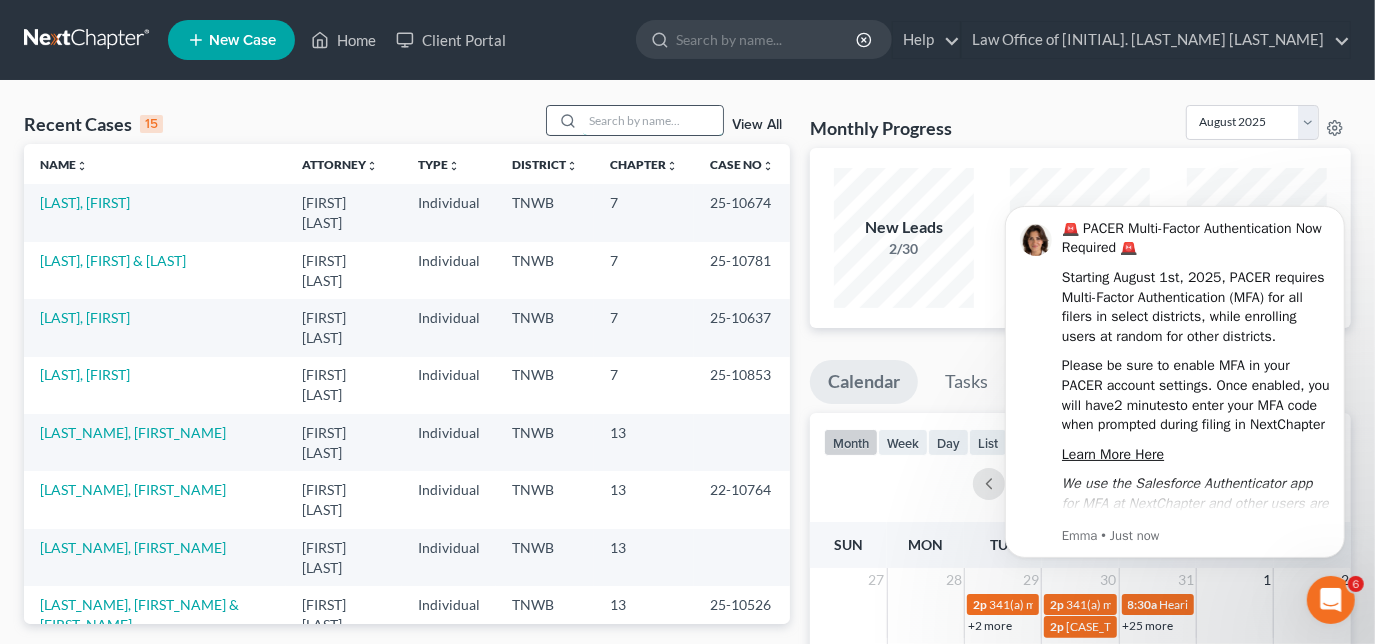 click at bounding box center [653, 120] 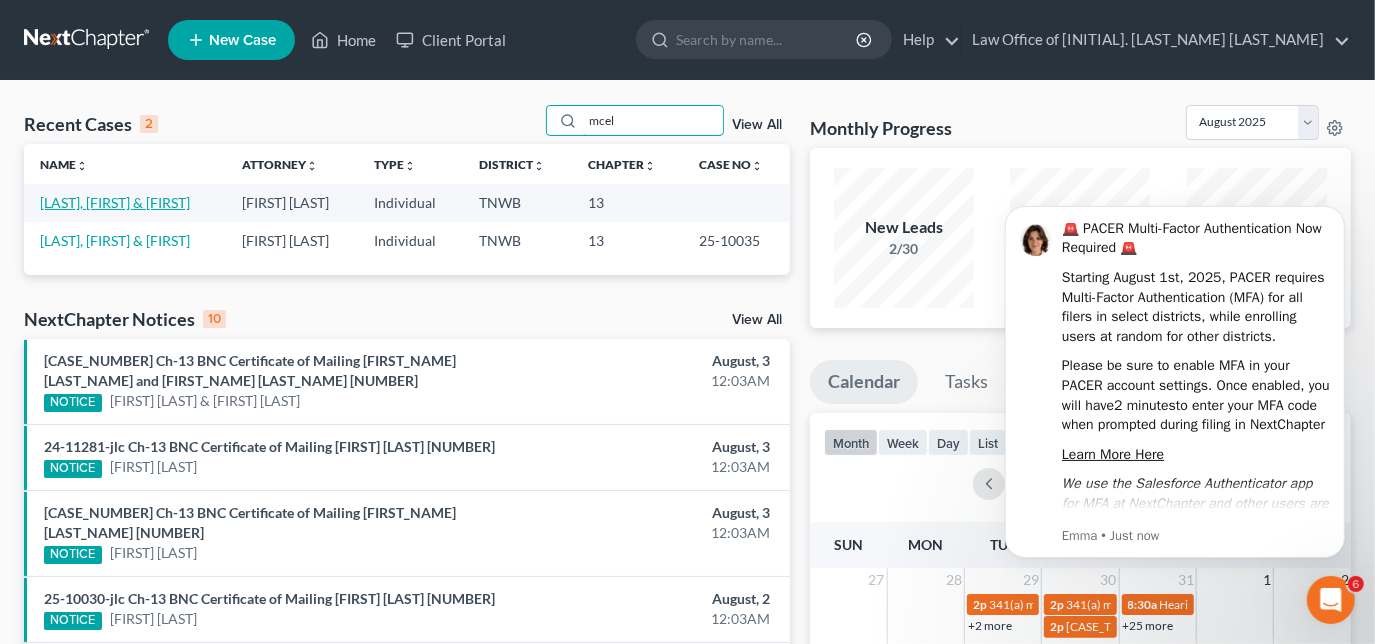 type on "mcel" 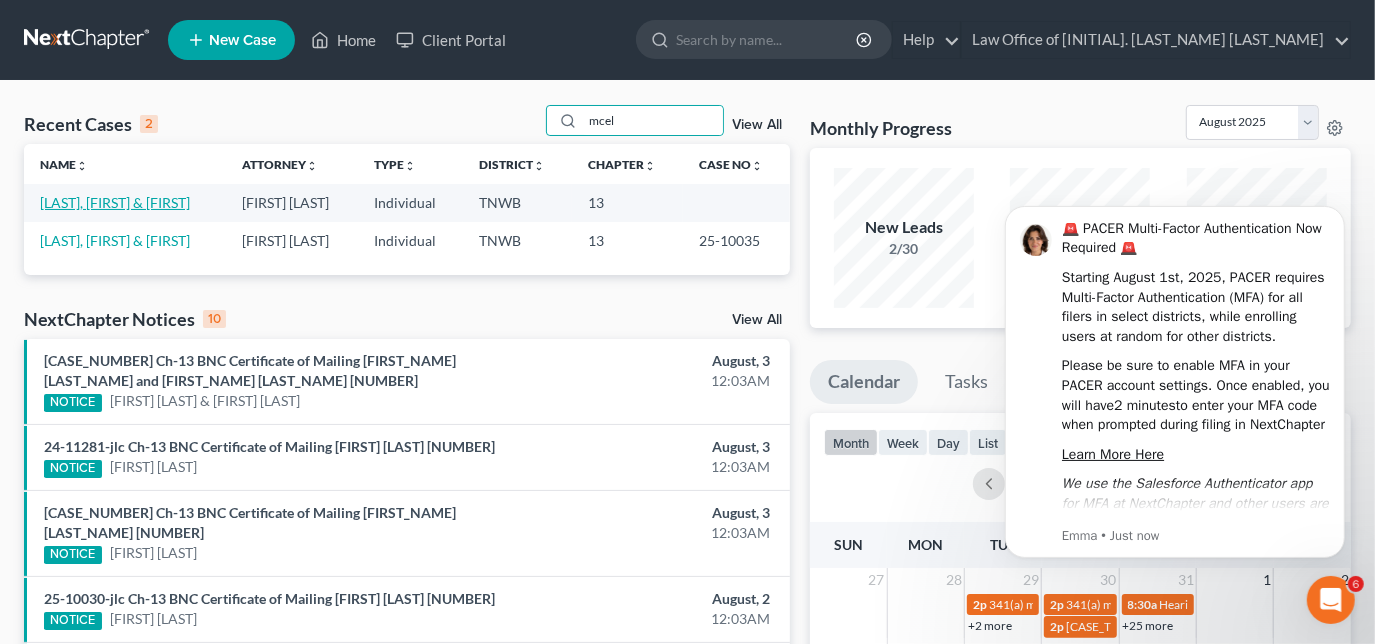 click on "[LAST], [FIRST] & [FIRST]" at bounding box center [115, 202] 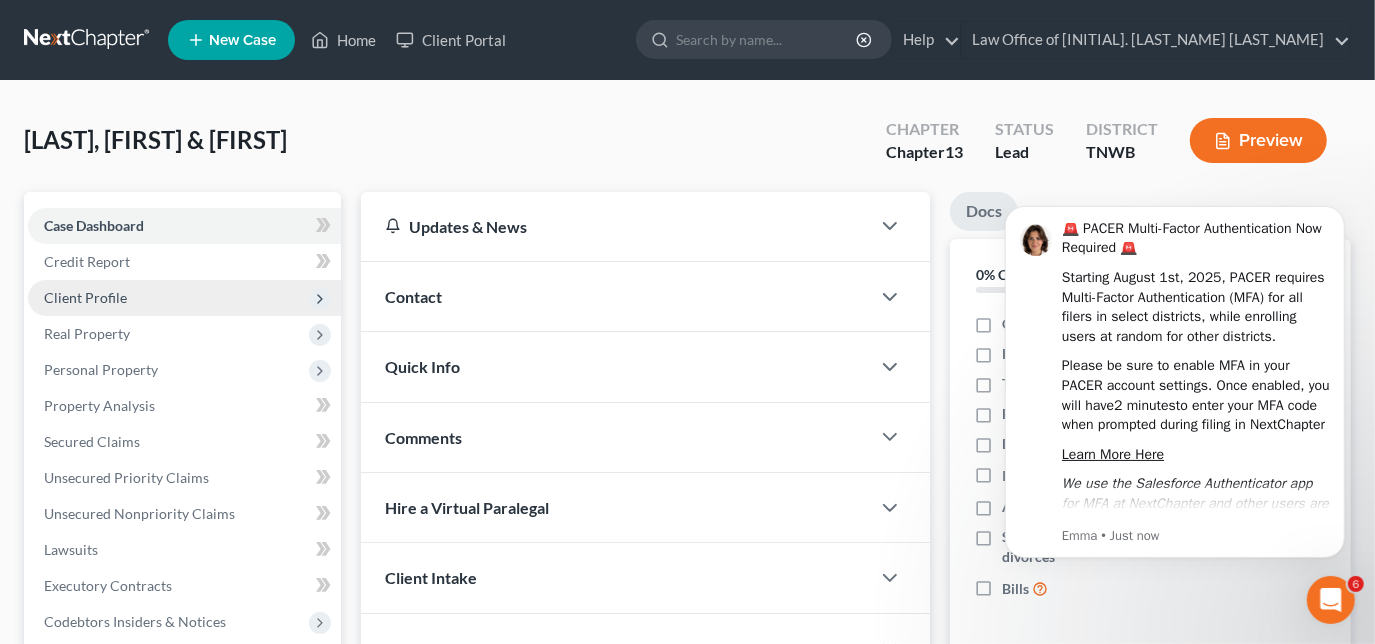 click on "Client Profile" at bounding box center (184, 298) 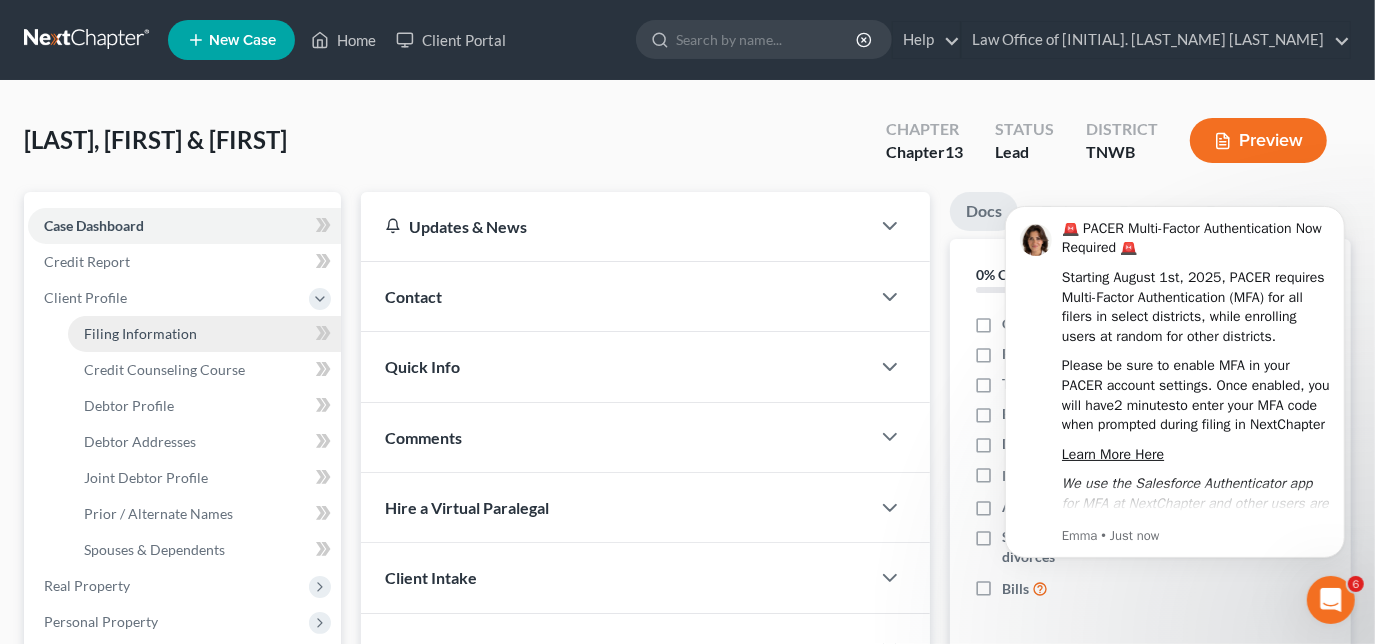 click on "Filing Information" at bounding box center (140, 333) 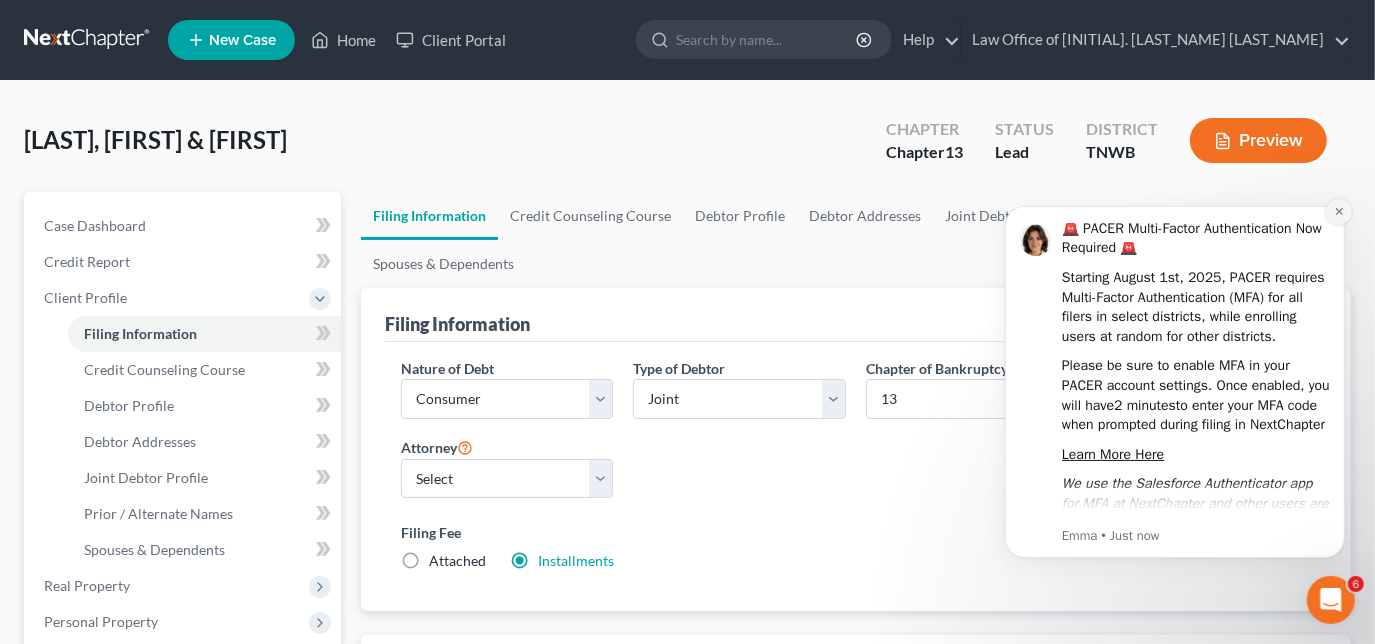 click 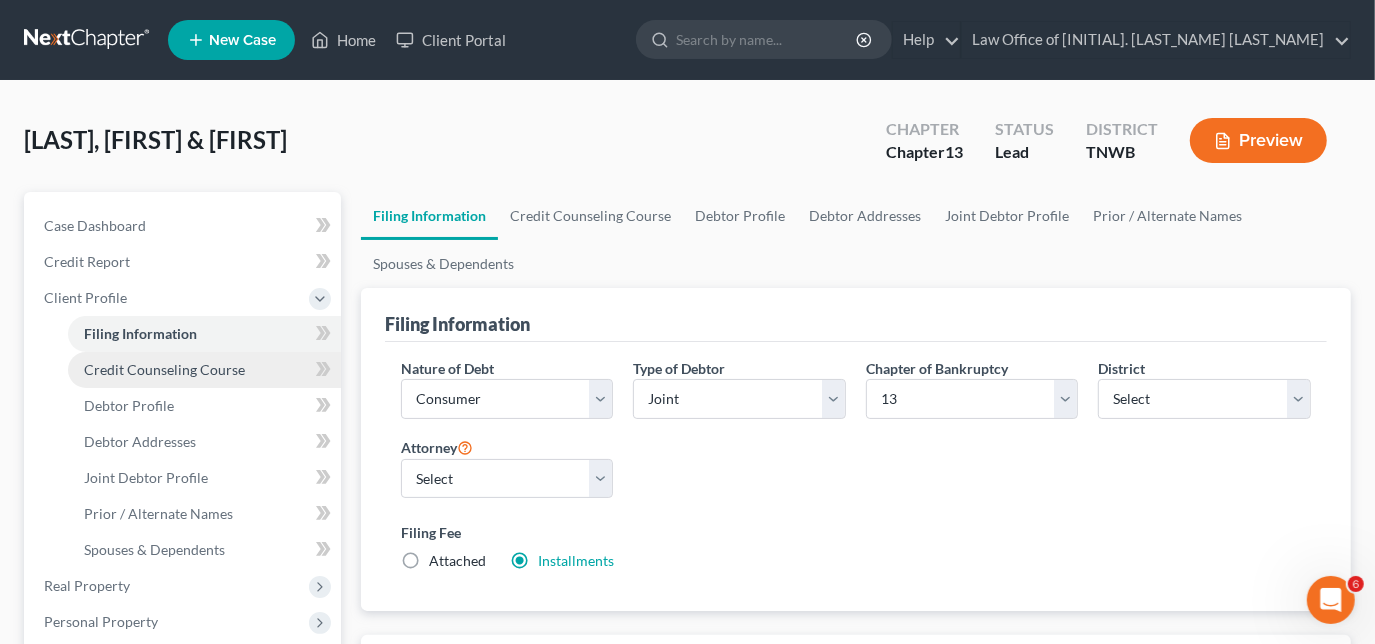 click on "Credit Counseling Course" at bounding box center [204, 370] 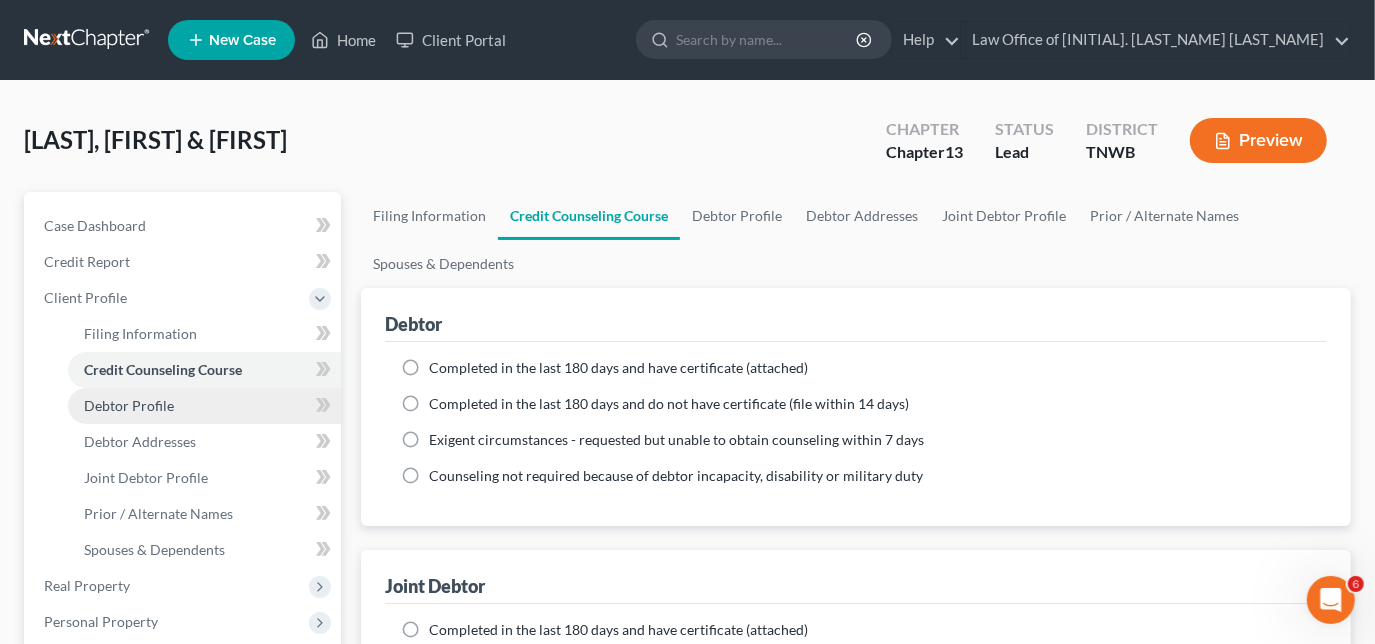 click on "Debtor Profile" at bounding box center (129, 405) 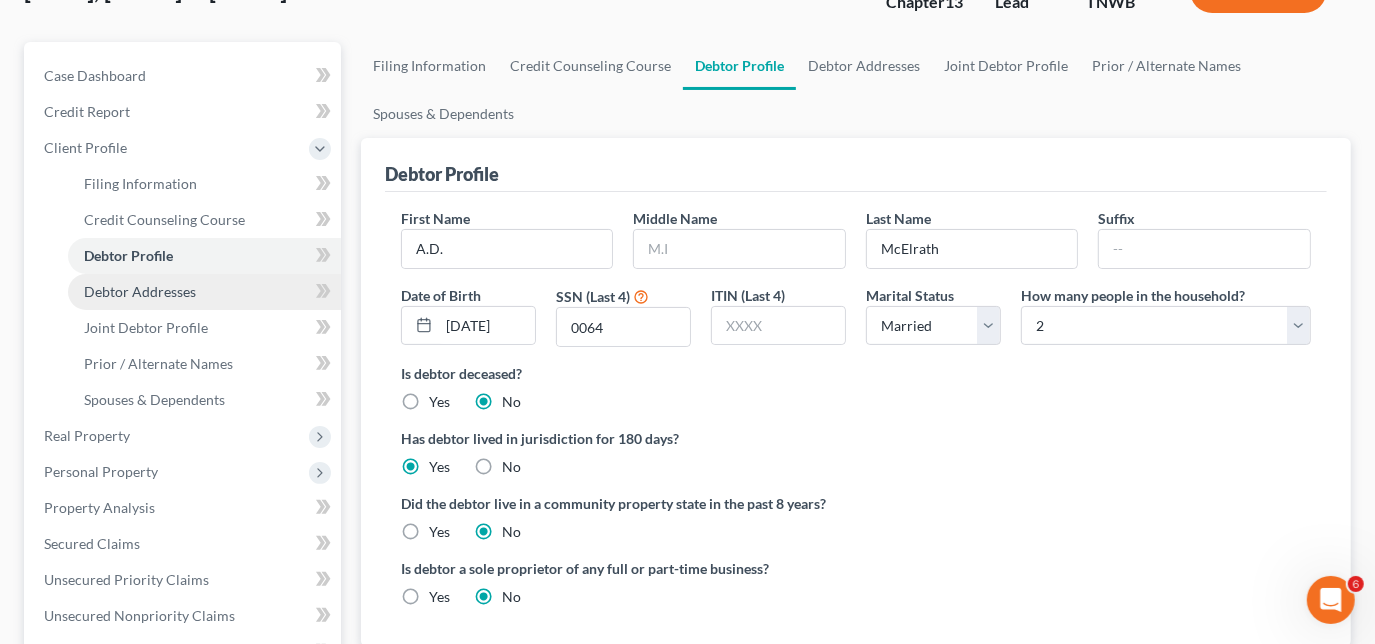 scroll, scrollTop: 181, scrollLeft: 0, axis: vertical 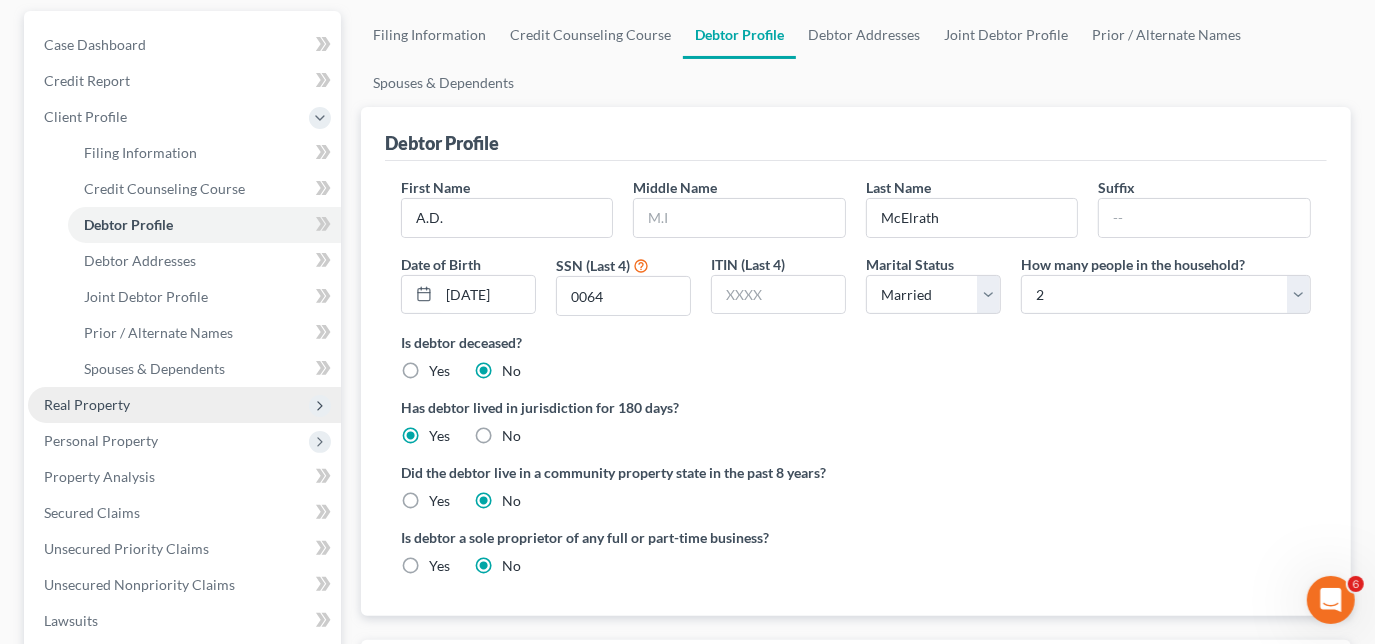 click on "Real Property" at bounding box center (87, 404) 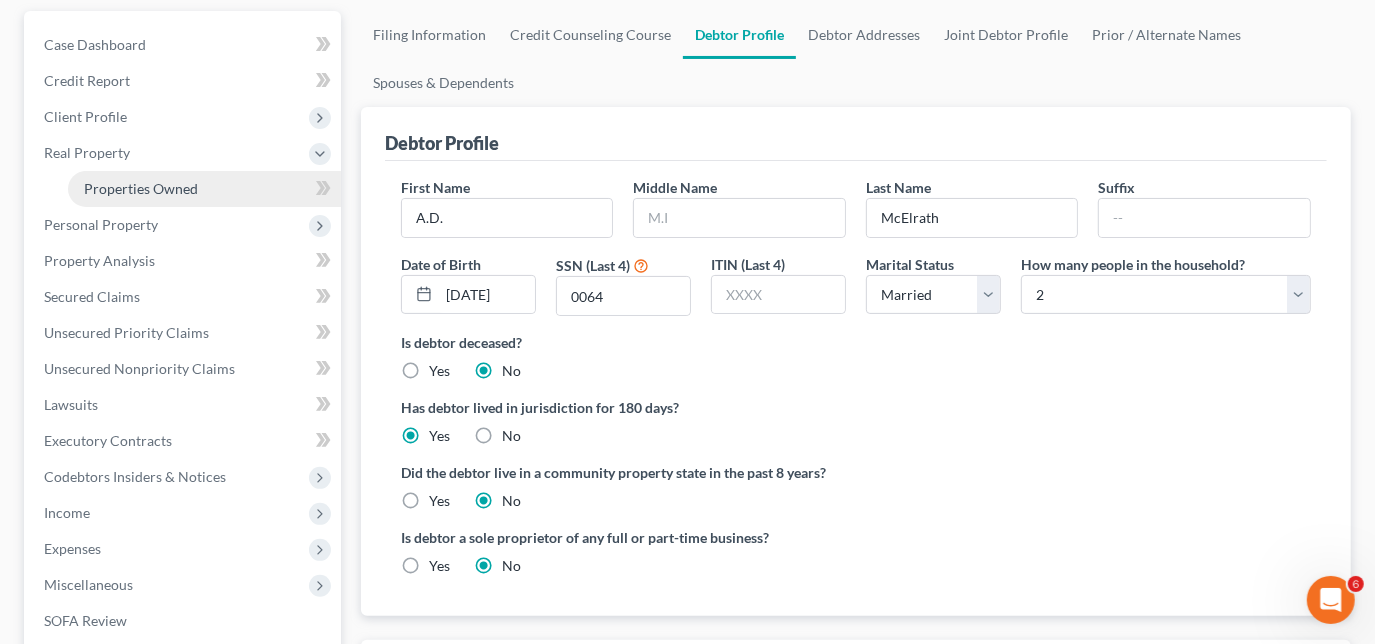 click on "Properties Owned" at bounding box center (141, 188) 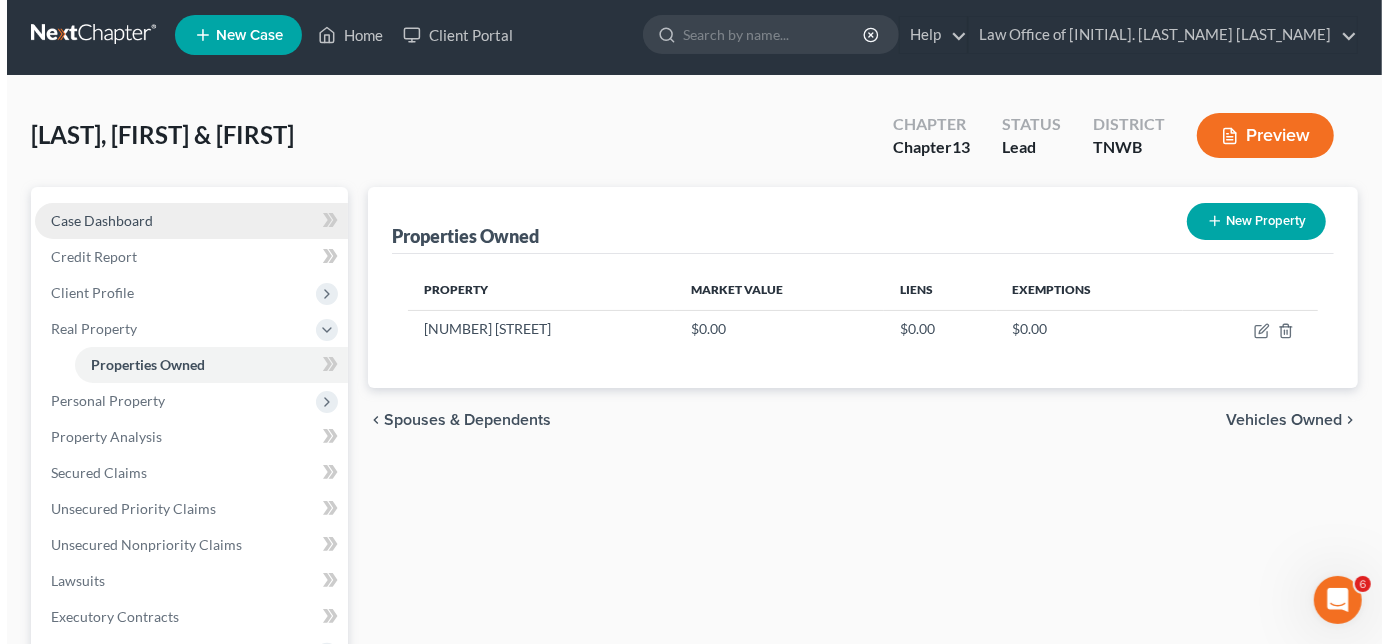 scroll, scrollTop: 0, scrollLeft: 0, axis: both 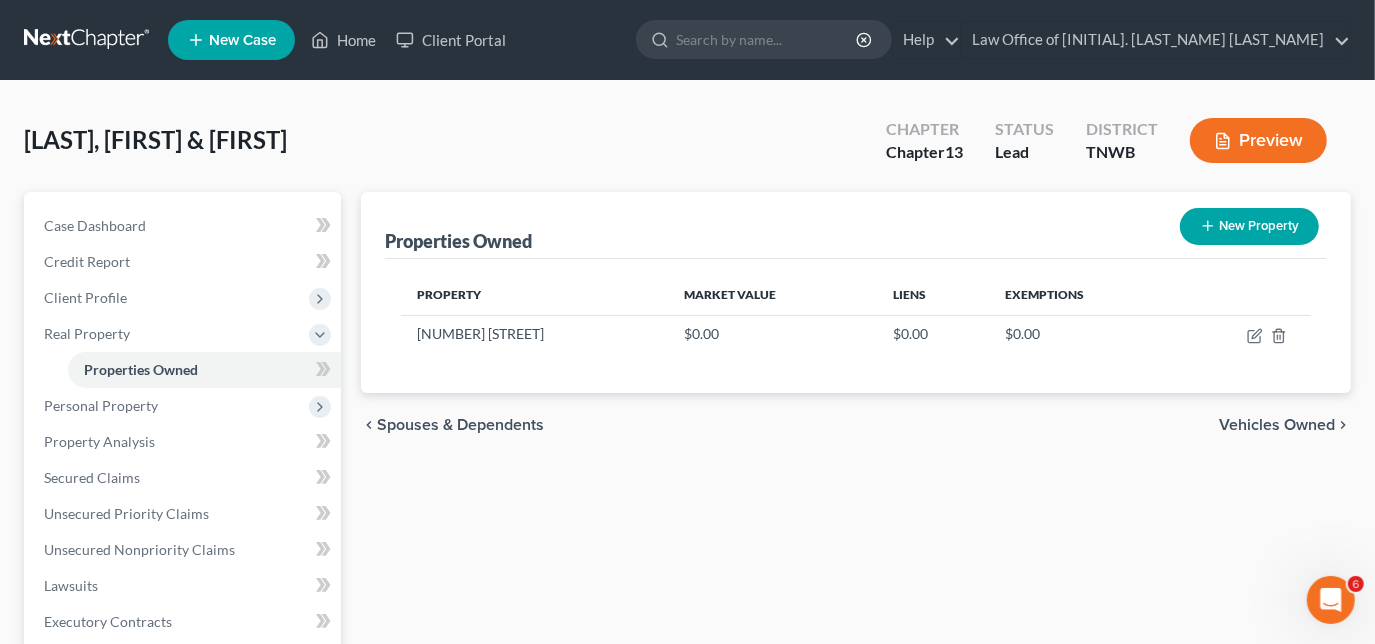 click 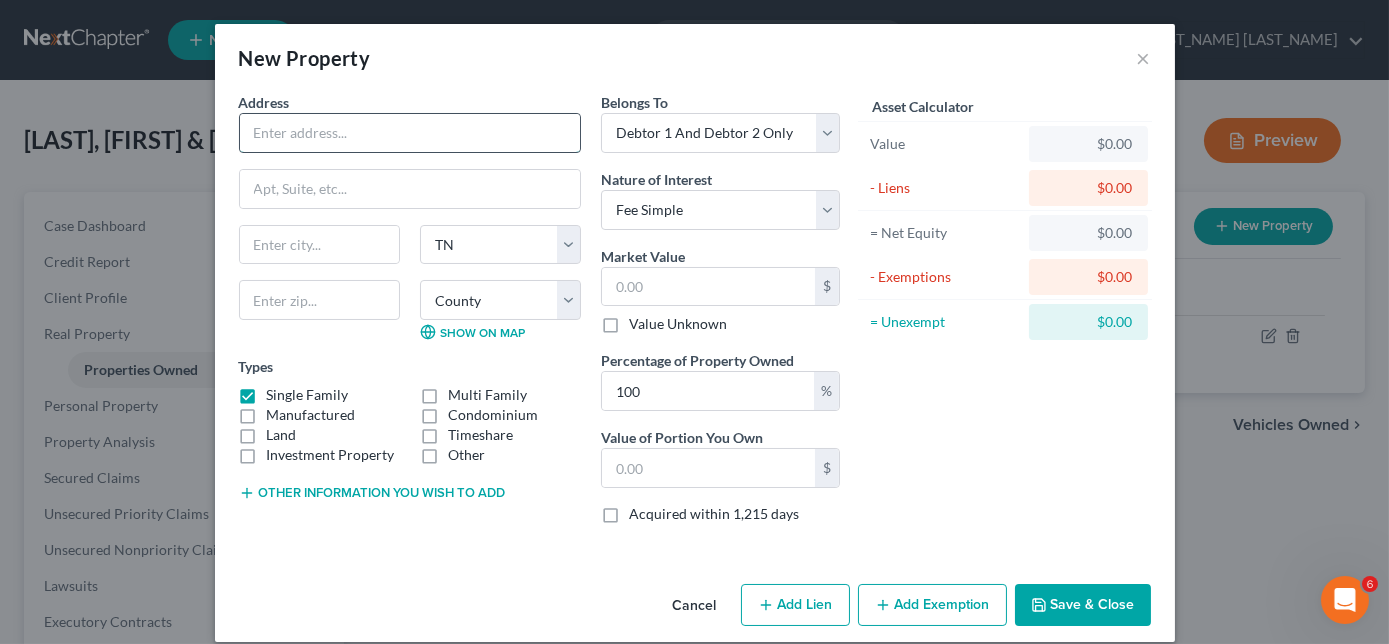 click at bounding box center (410, 133) 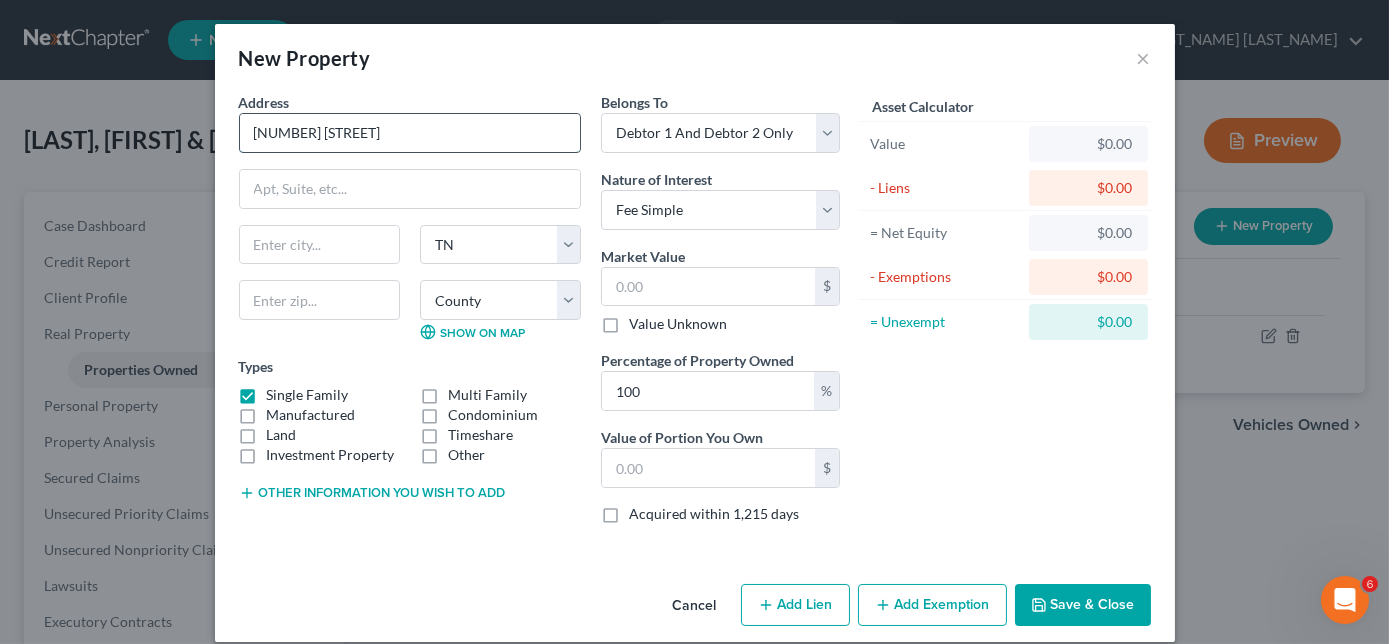 type on "[NUMBER] [STREET]" 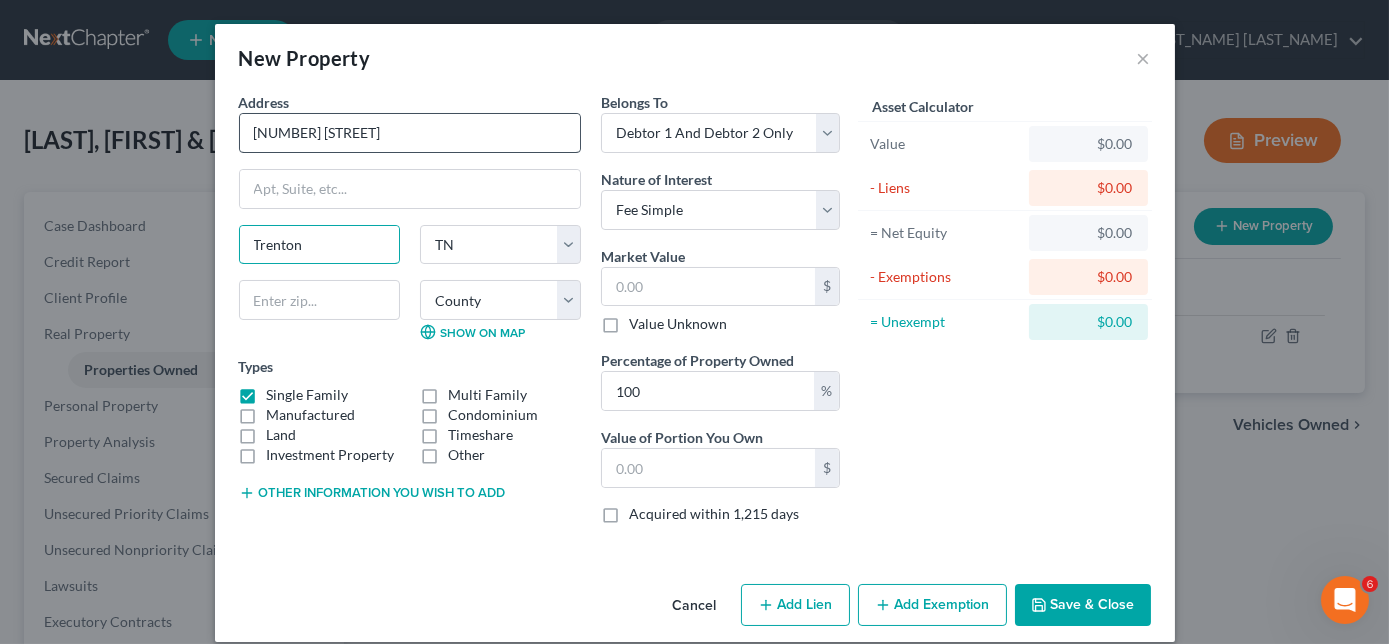 type on "Trenton" 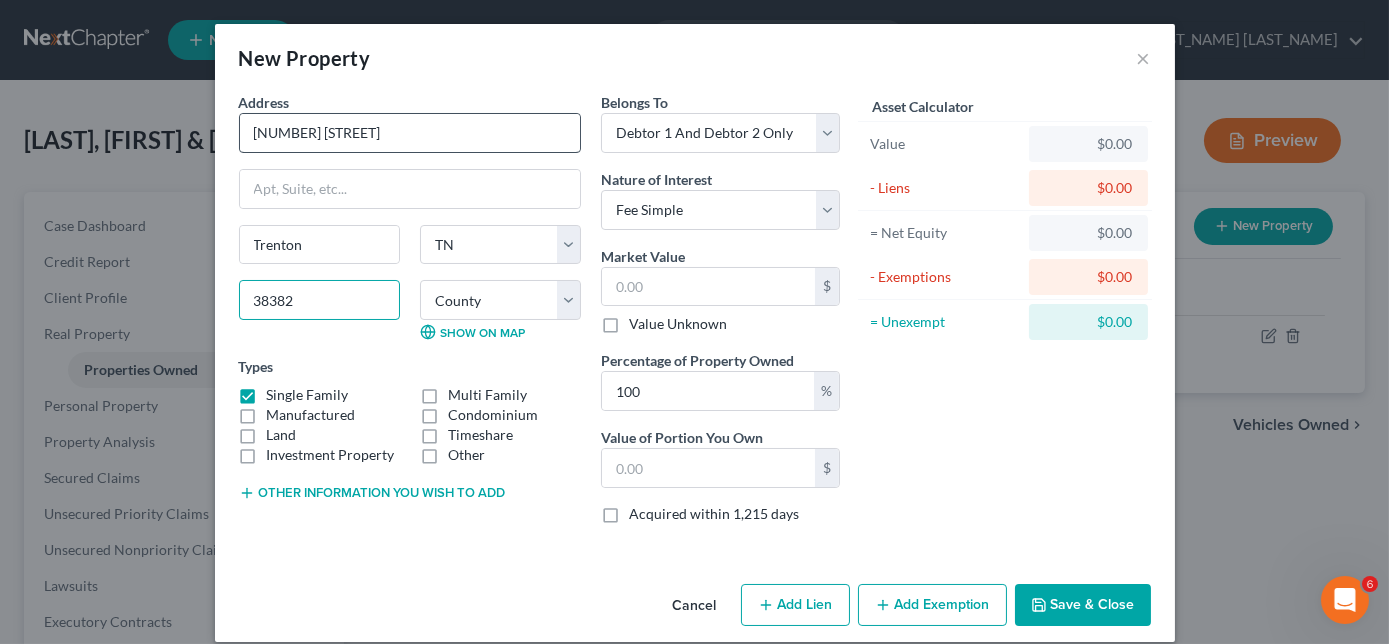 type on "38382" 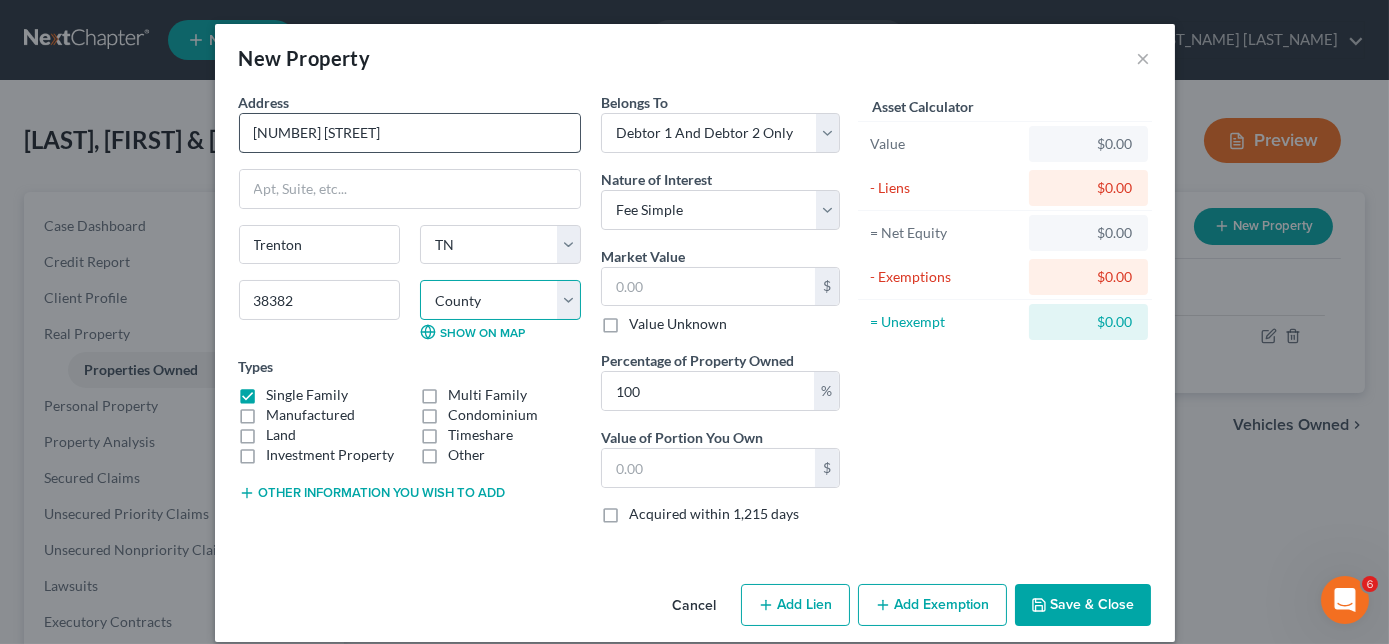 select on "26" 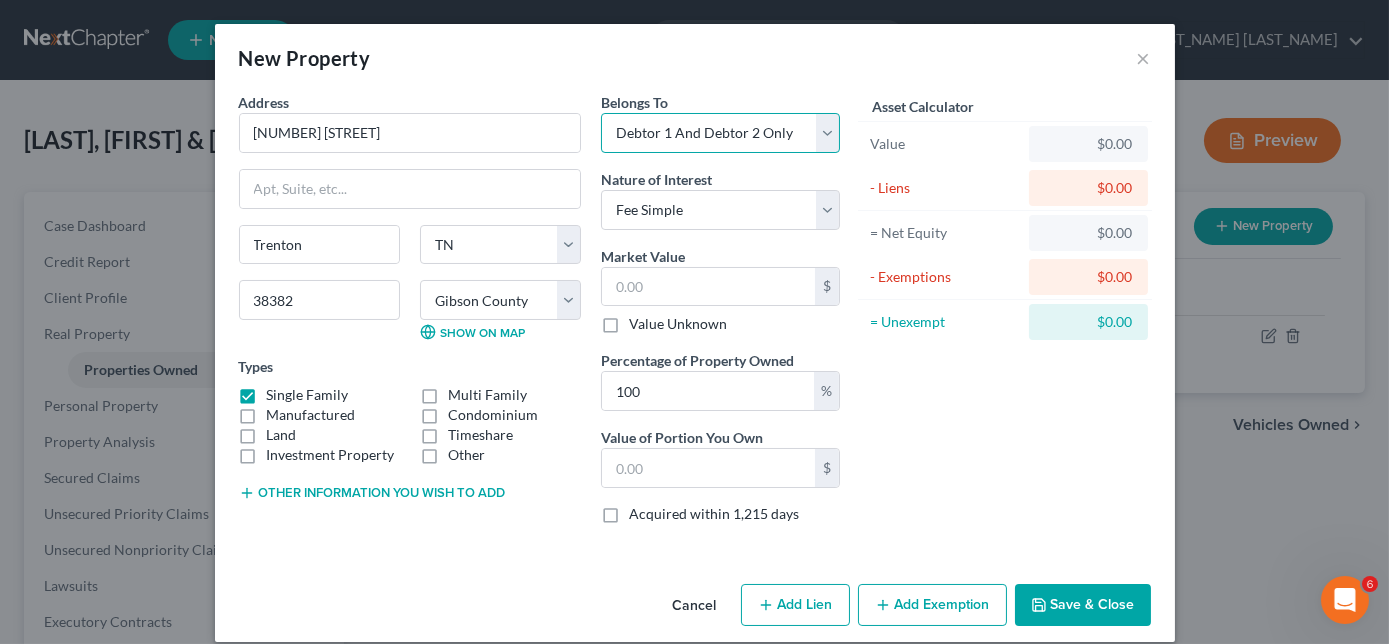 click on "Select Debtor 1 Only Debtor 2 Only Debtor 1 And Debtor 2 Only At Least One Of The Debtors And Another Community Property" at bounding box center [720, 133] 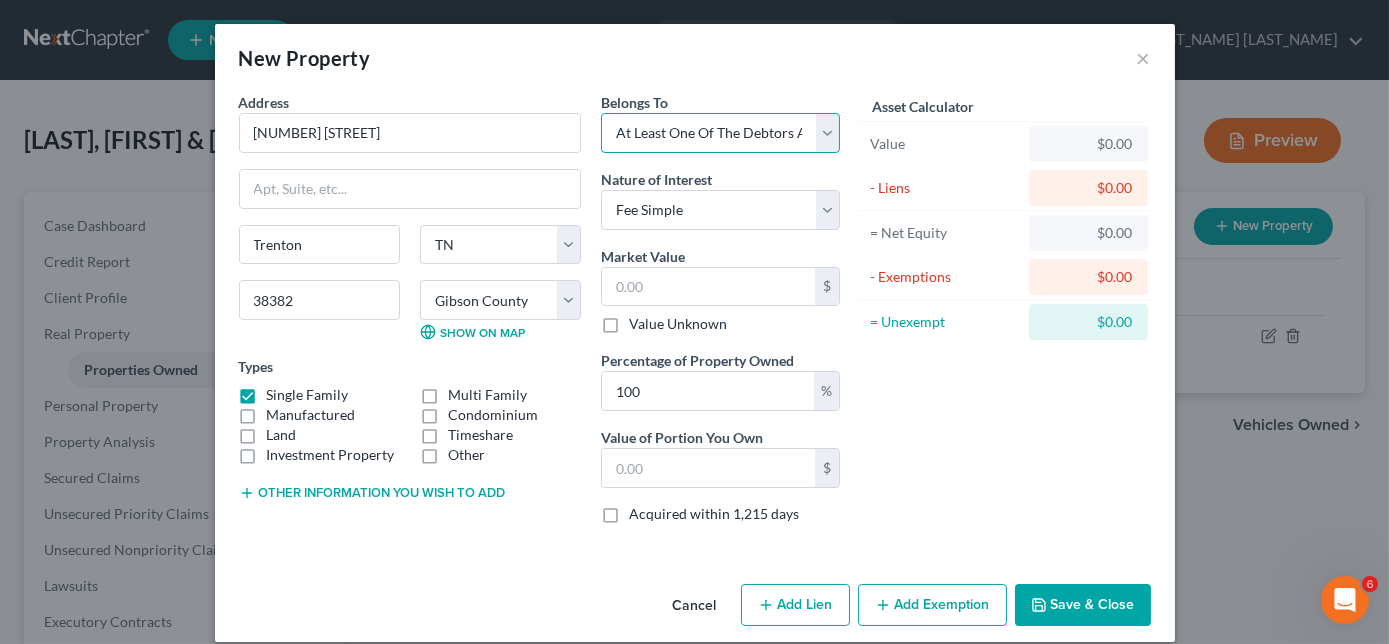 click on "Select Debtor 1 Only Debtor 2 Only Debtor 1 And Debtor 2 Only At Least One Of The Debtors And Another Community Property" at bounding box center (720, 133) 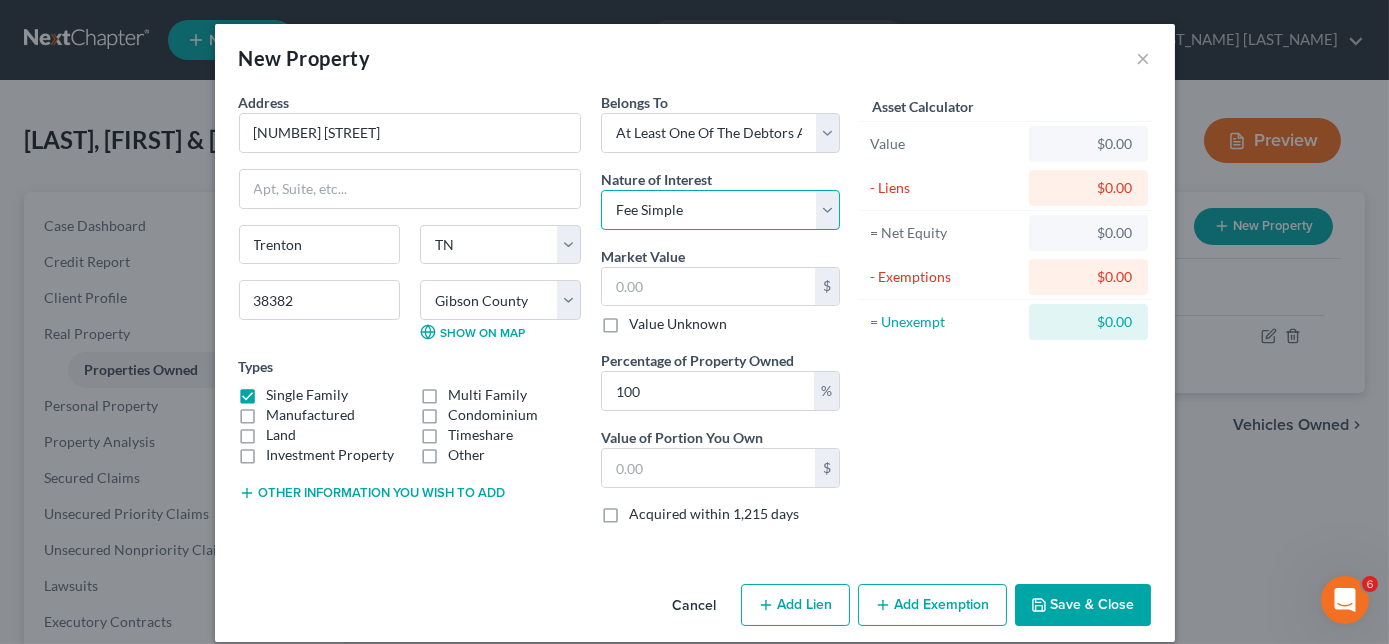 click on "Select Fee Simple Joint Tenant Life Estate Equitable Interest Future Interest Tenancy By The Entireties Tenants In Common Other" at bounding box center [720, 210] 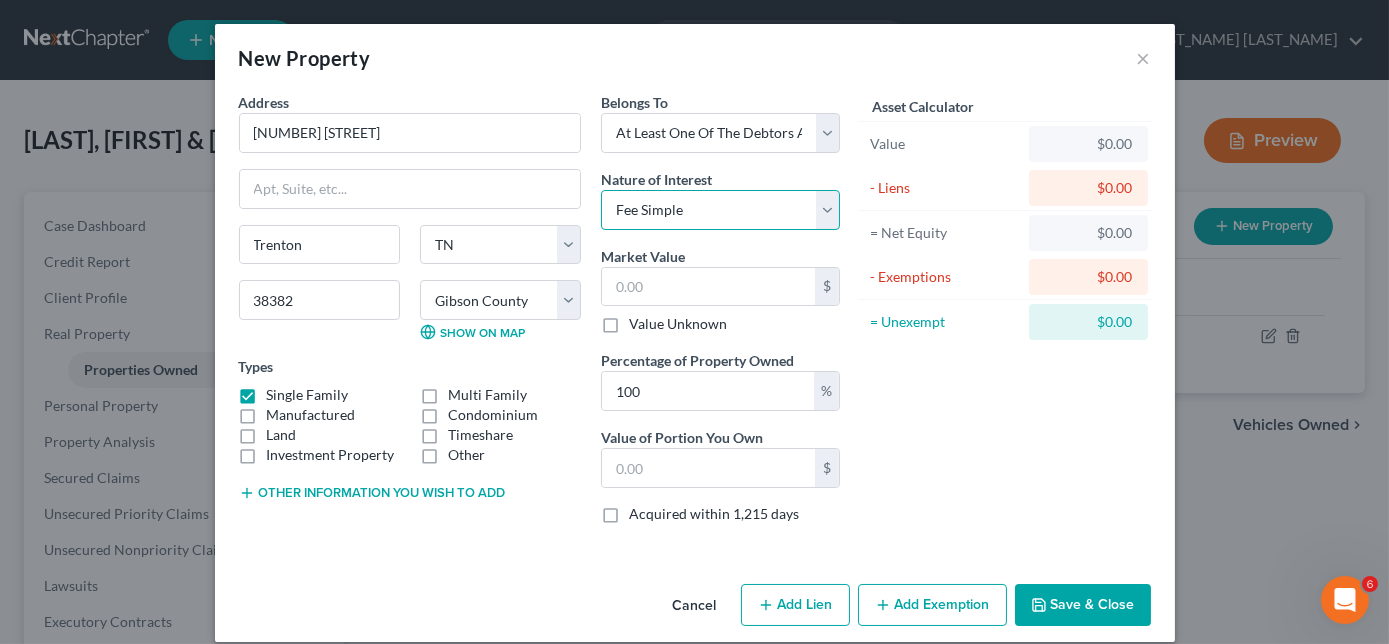 select on "6" 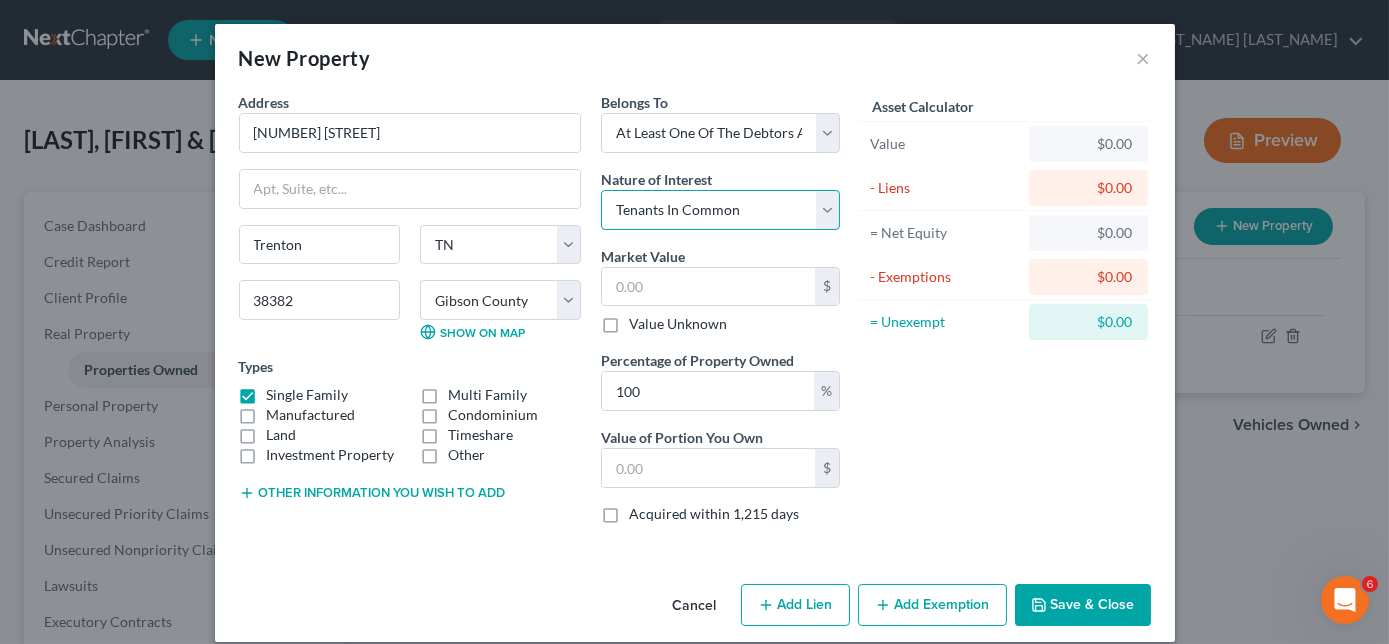 click on "Select Fee Simple Joint Tenant Life Estate Equitable Interest Future Interest Tenancy By The Entireties Tenants In Common Other" at bounding box center [720, 210] 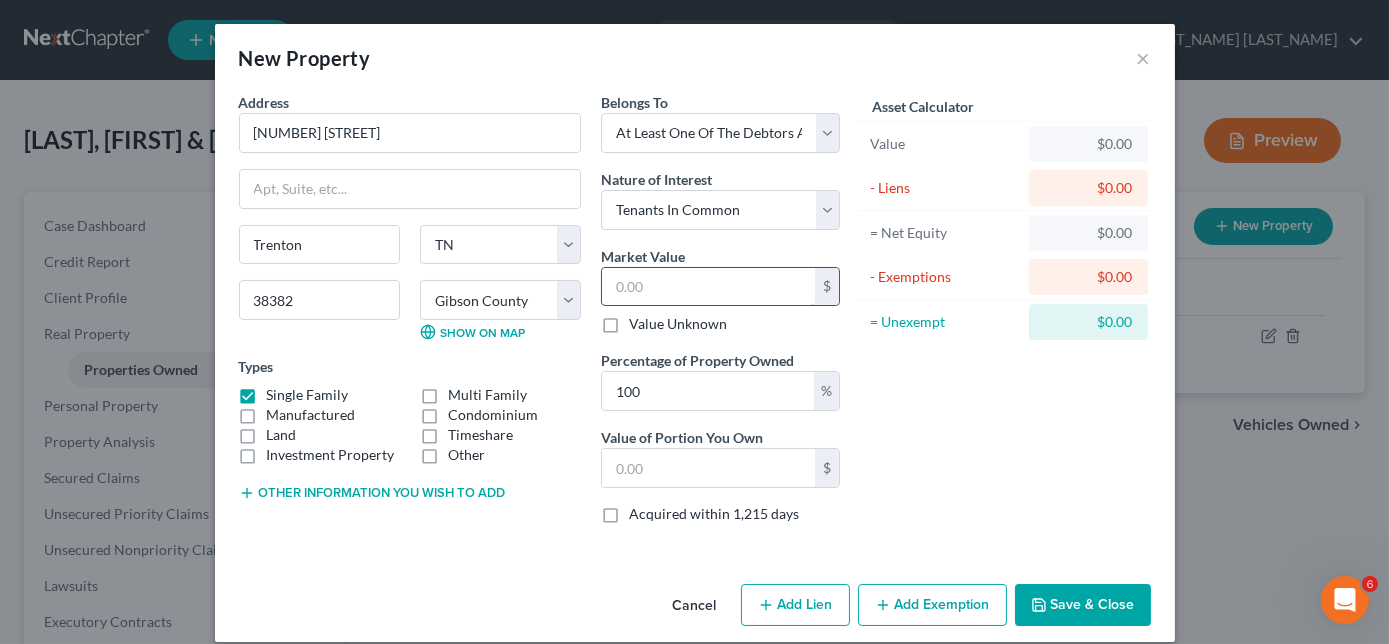 click at bounding box center (708, 287) 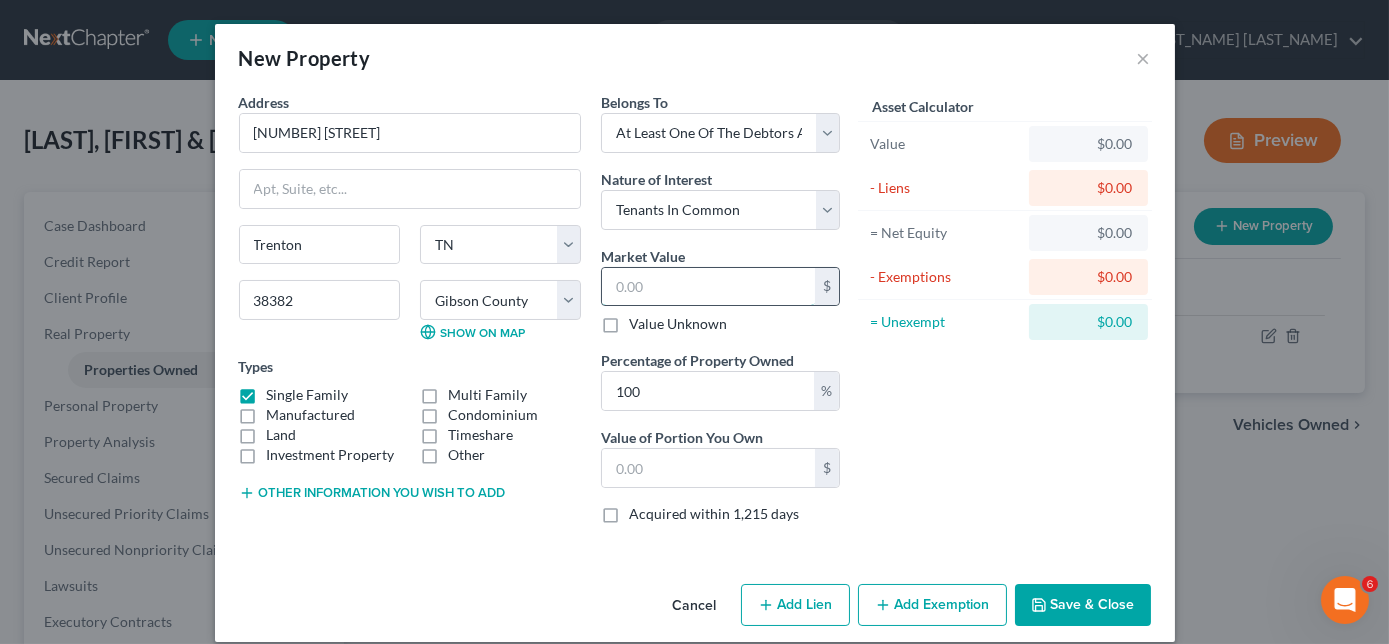 type on "1" 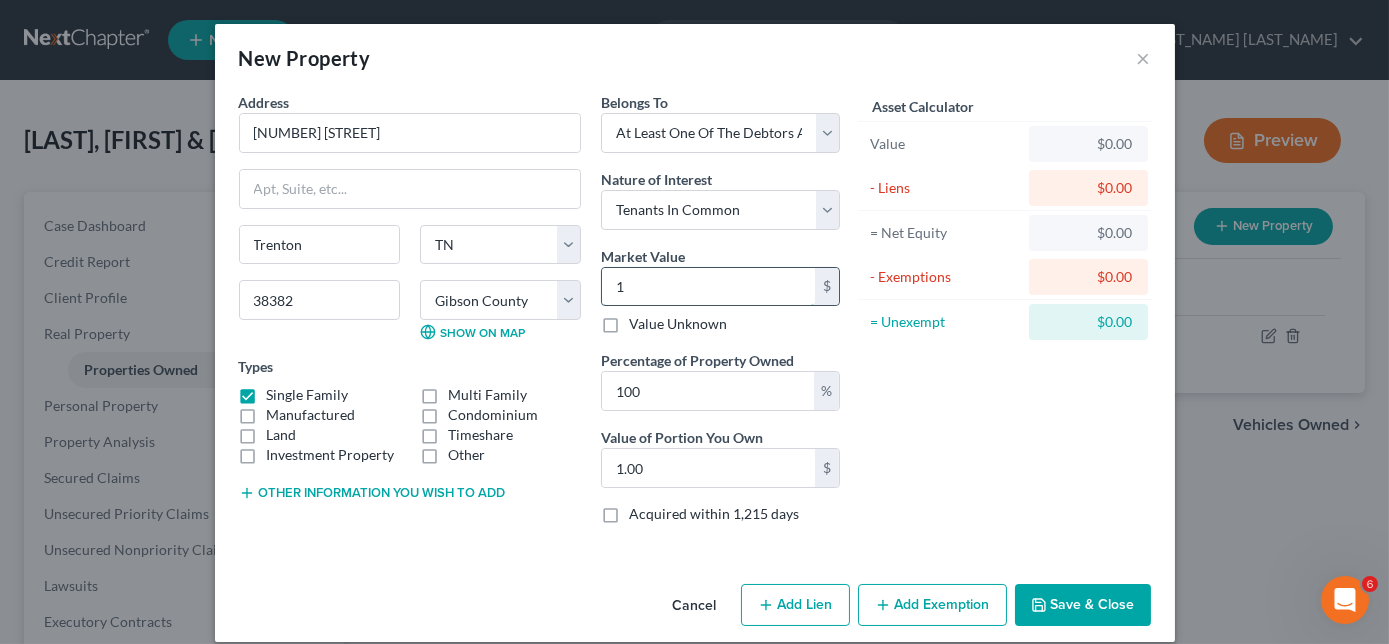 type on "15" 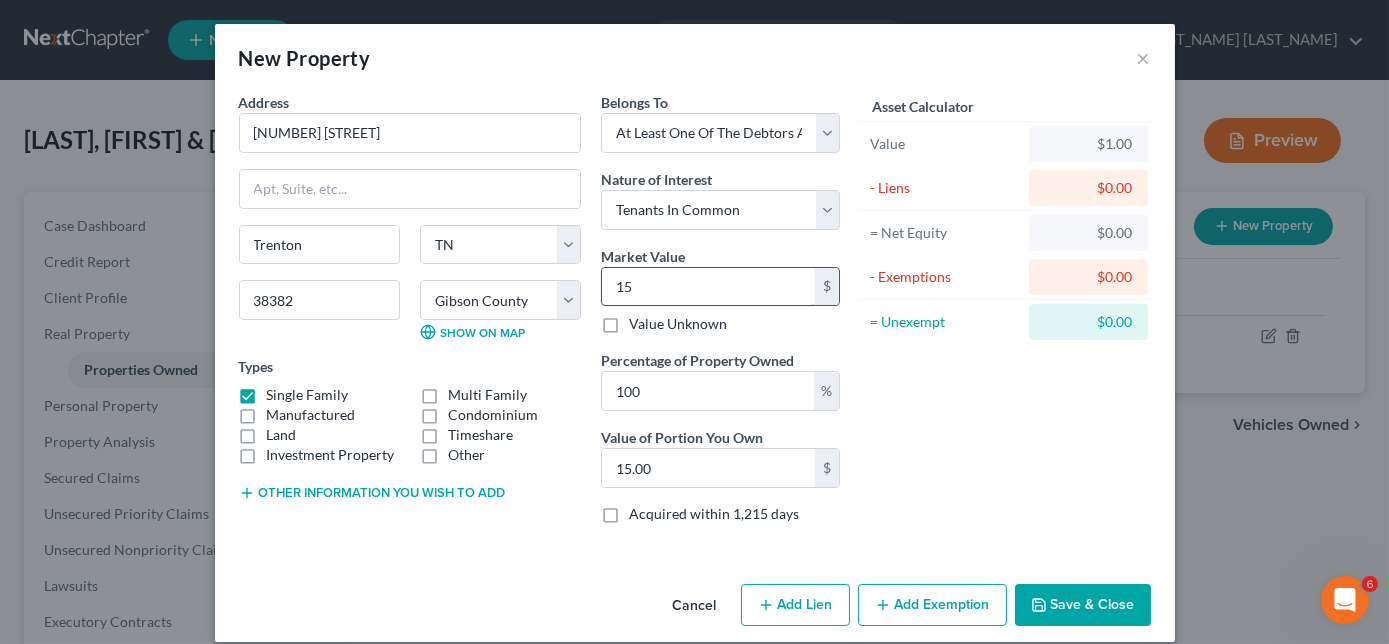type on "152" 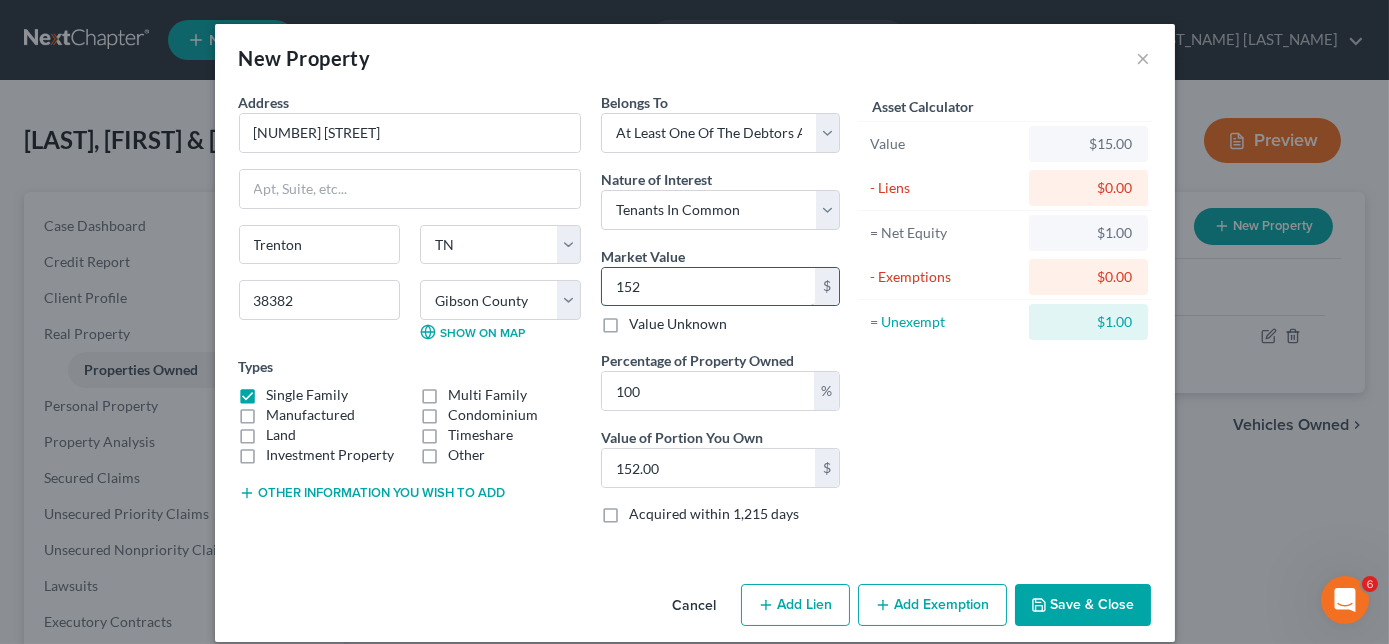 type on "1527" 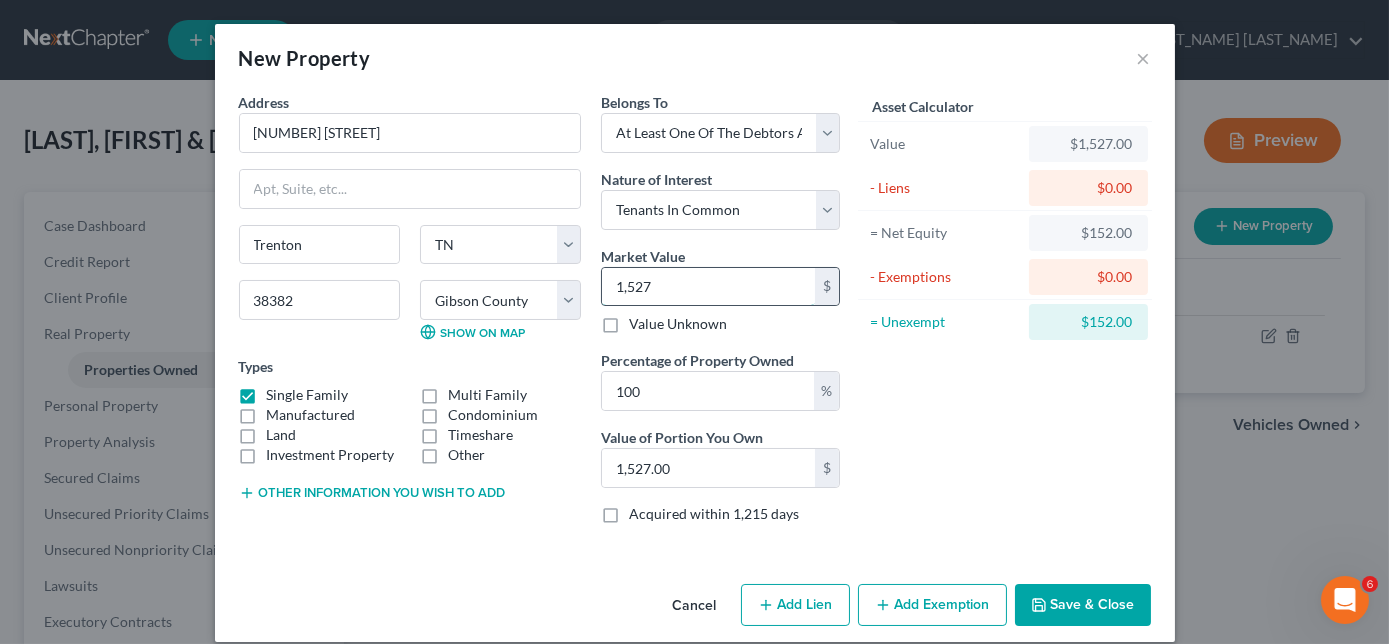 type on "[AMOUNT]" 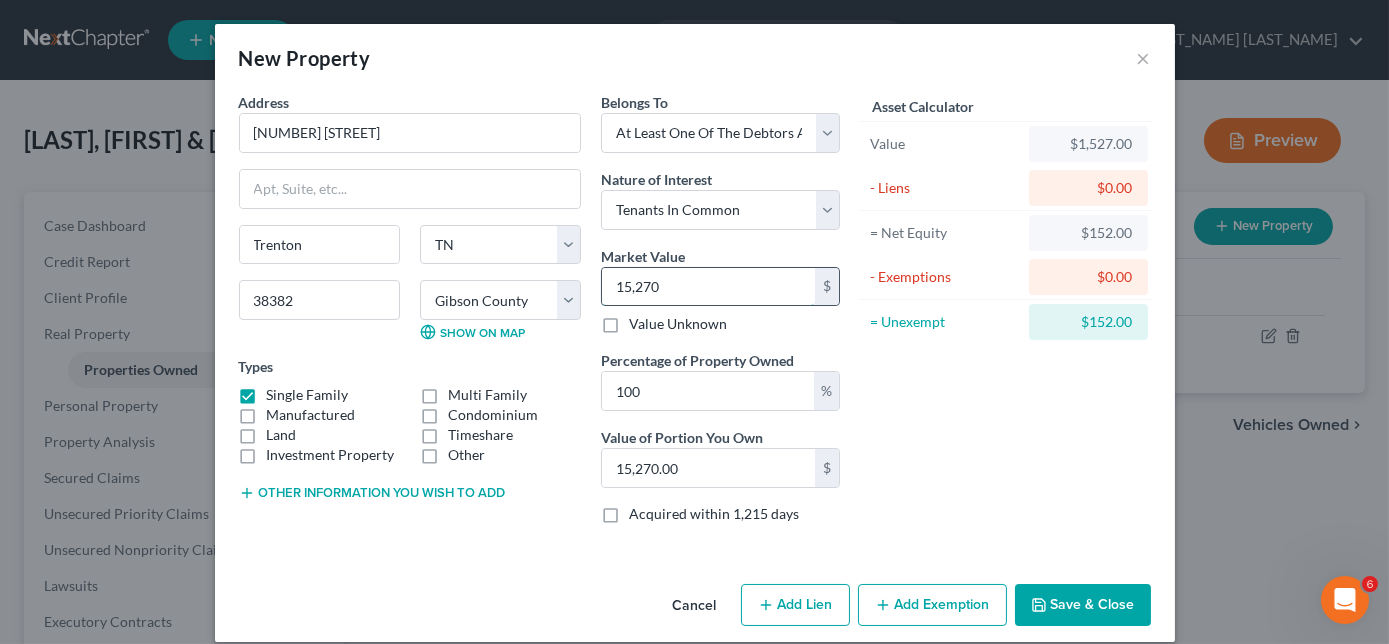 type on "15,2700" 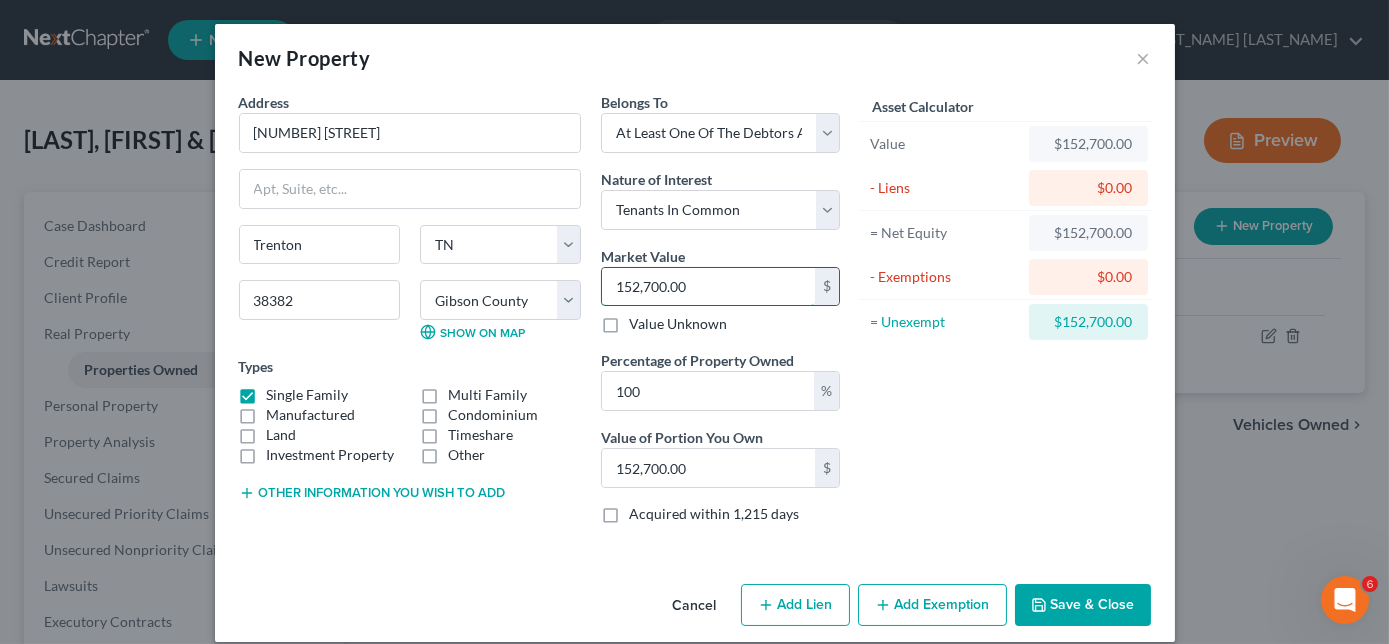 type on "152,700.00" 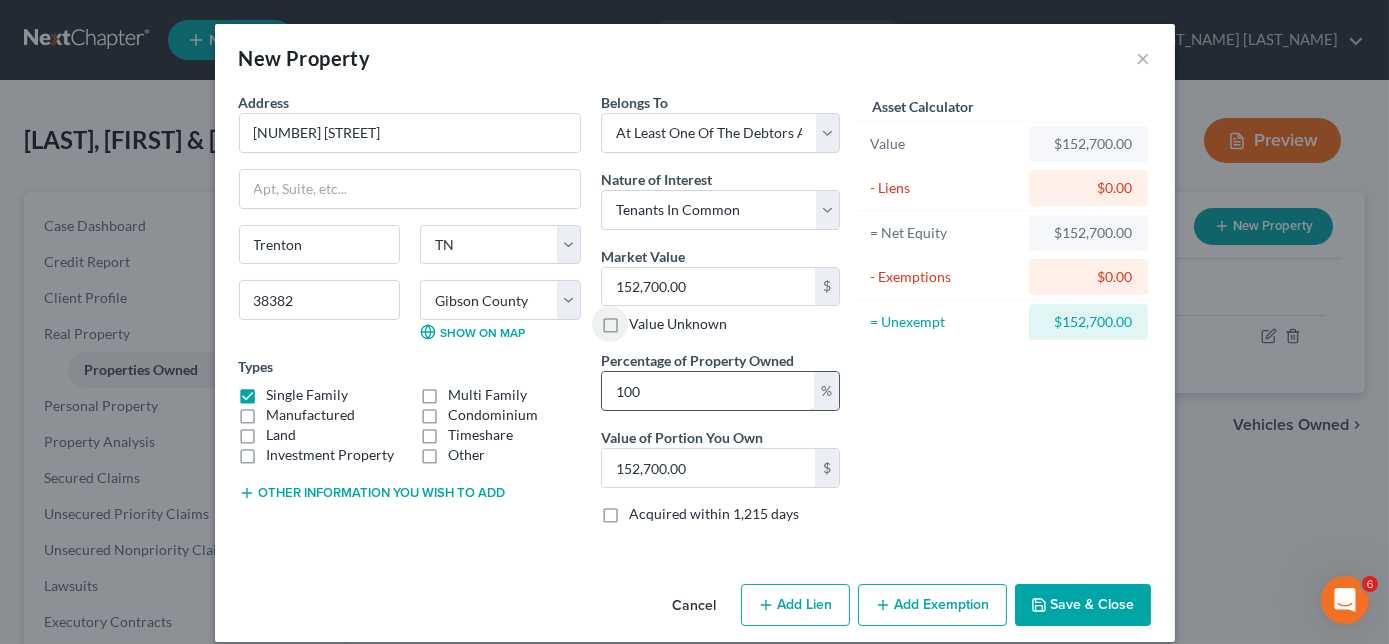 click on "100" at bounding box center [708, 391] 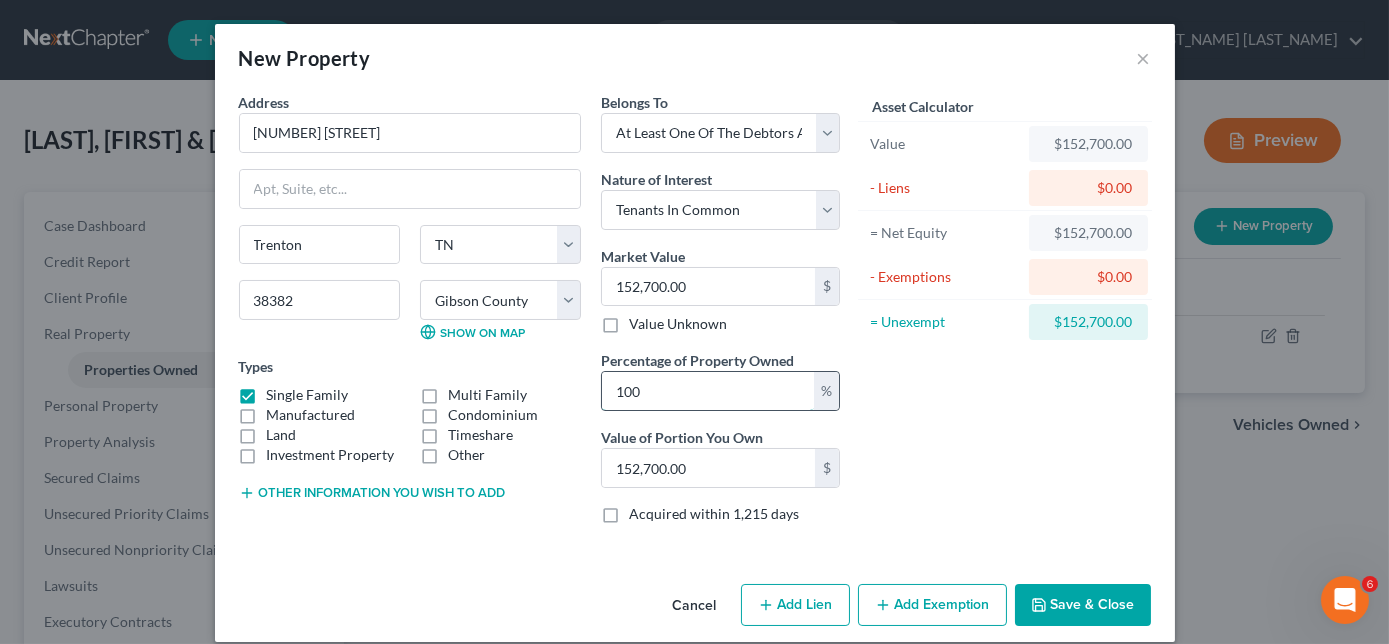 type on "10" 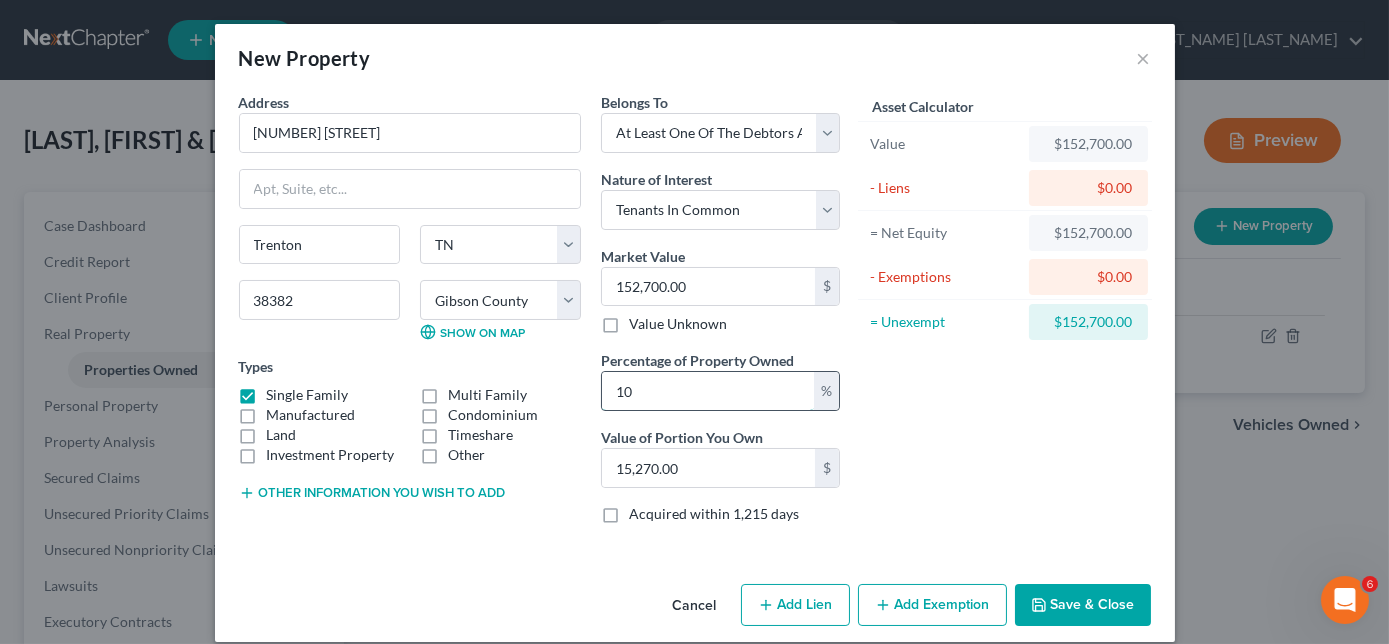 type on "1" 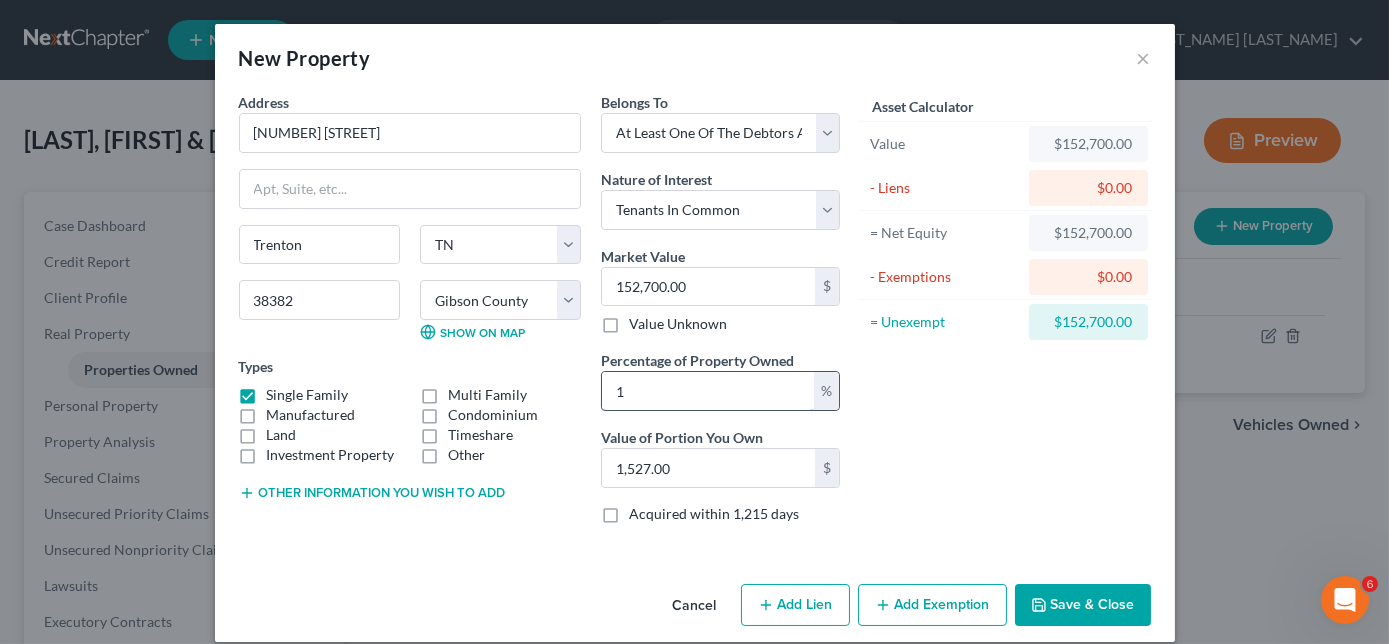 type 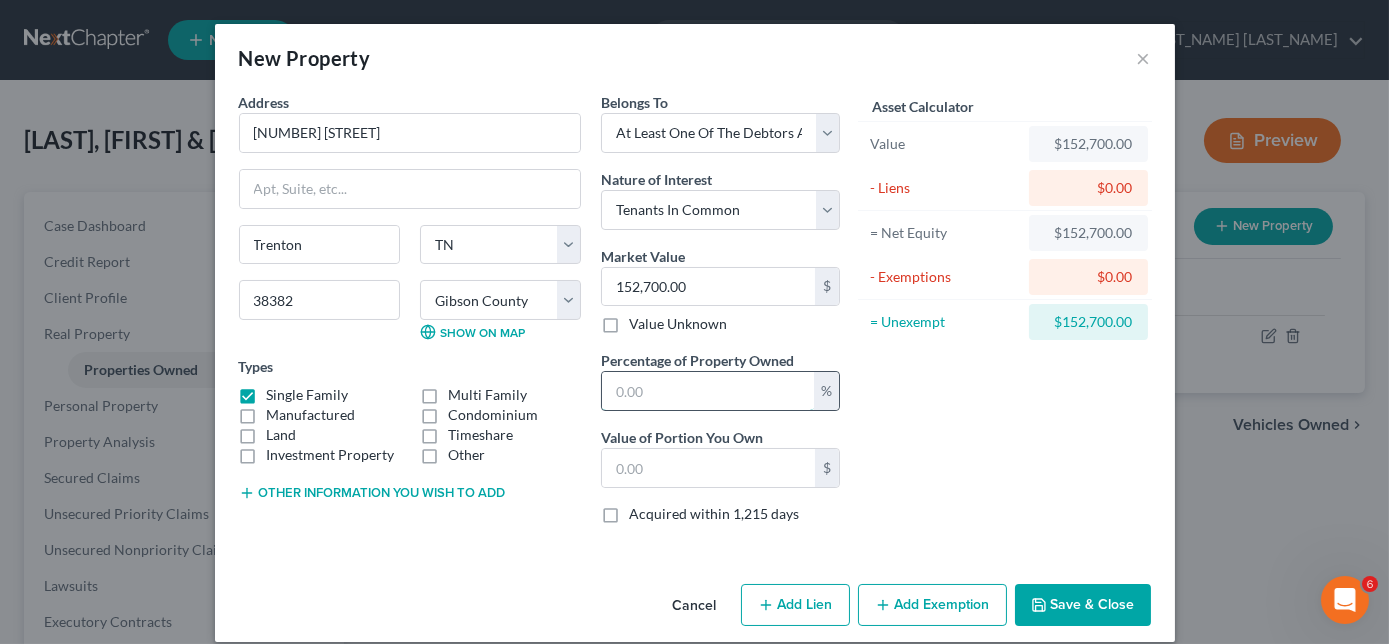 type on "6" 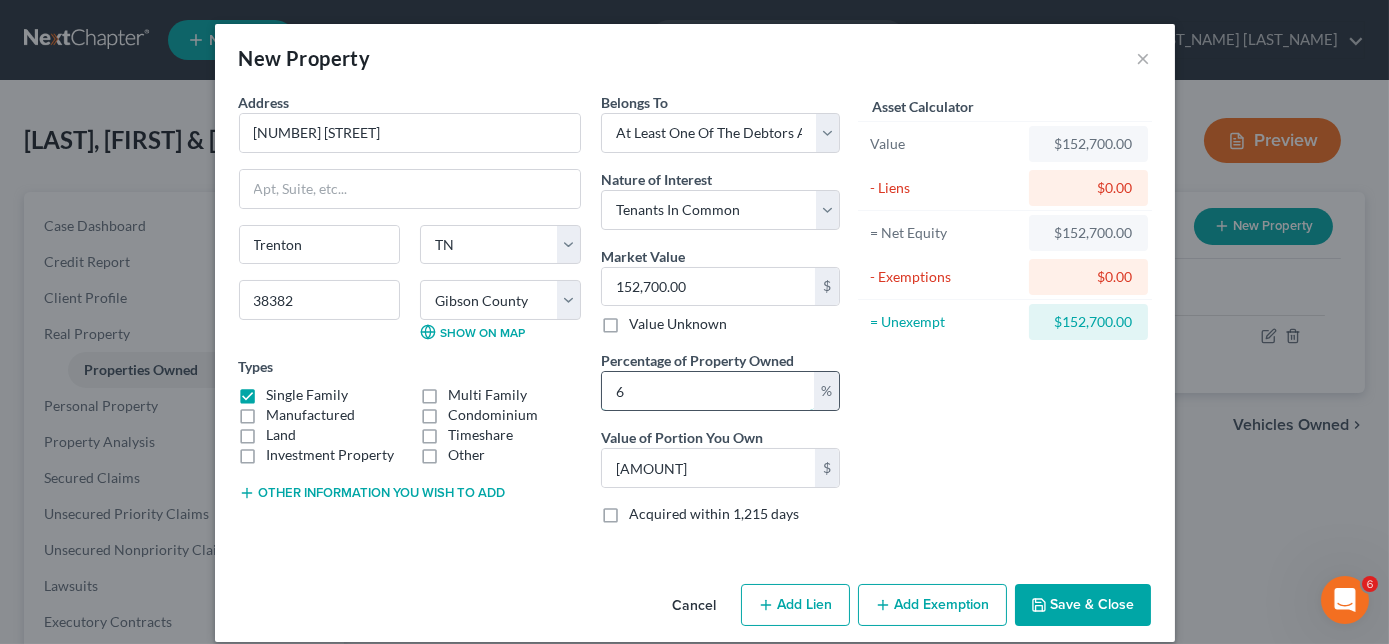 type on "66" 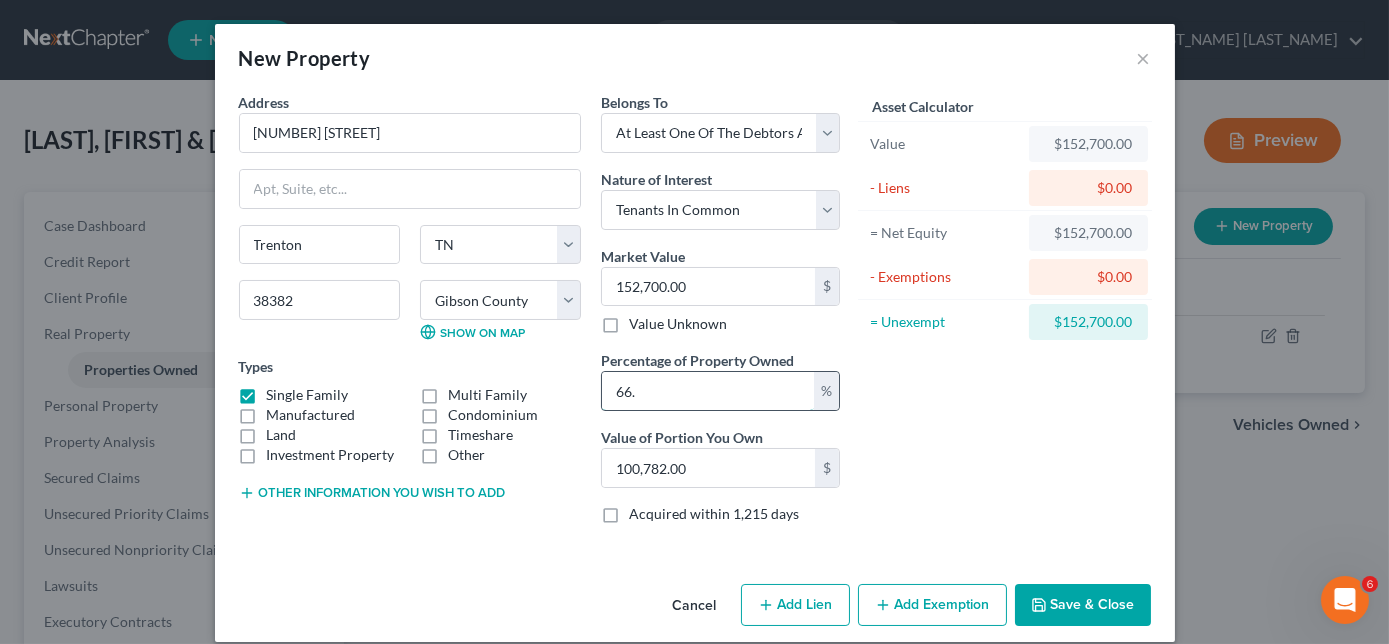 type on "66.6" 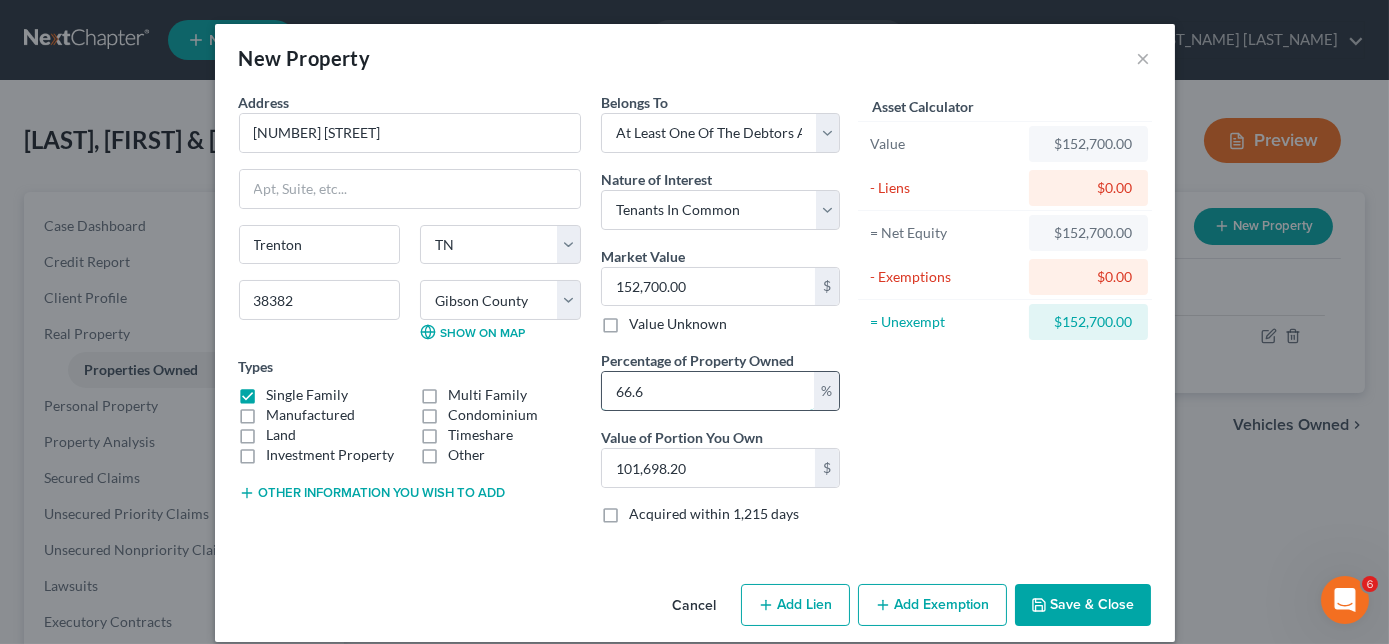 type on "66.66" 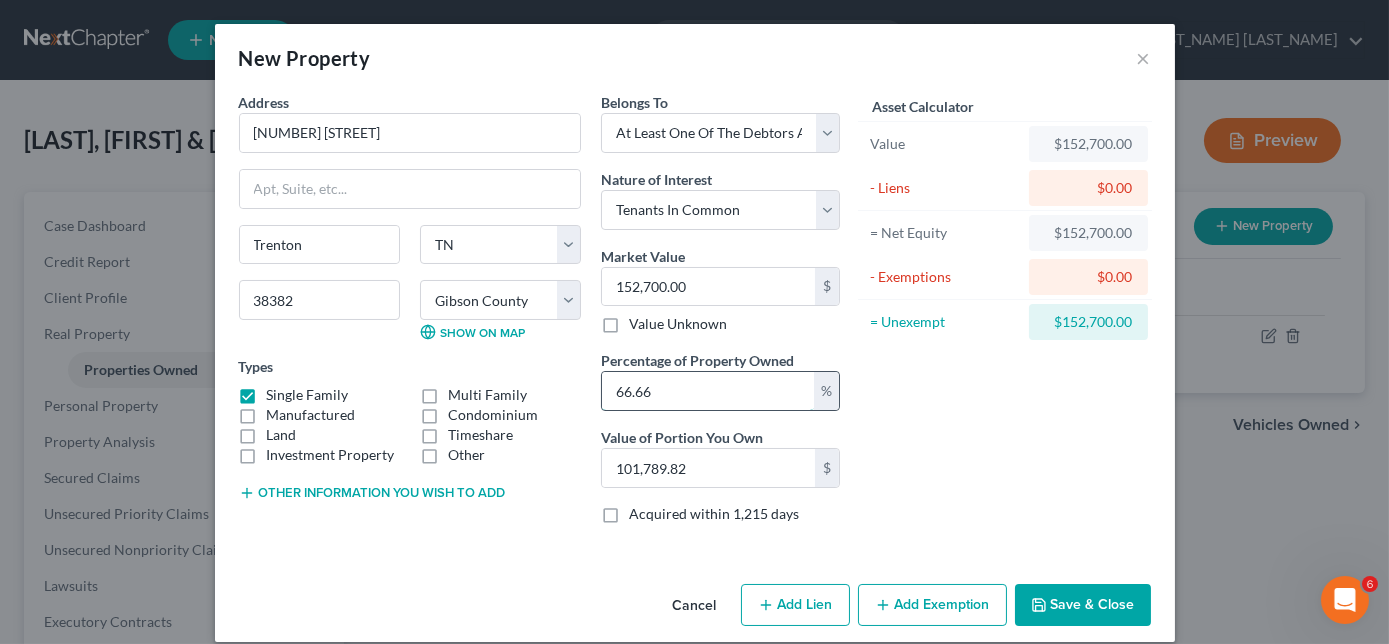 type on "66.666" 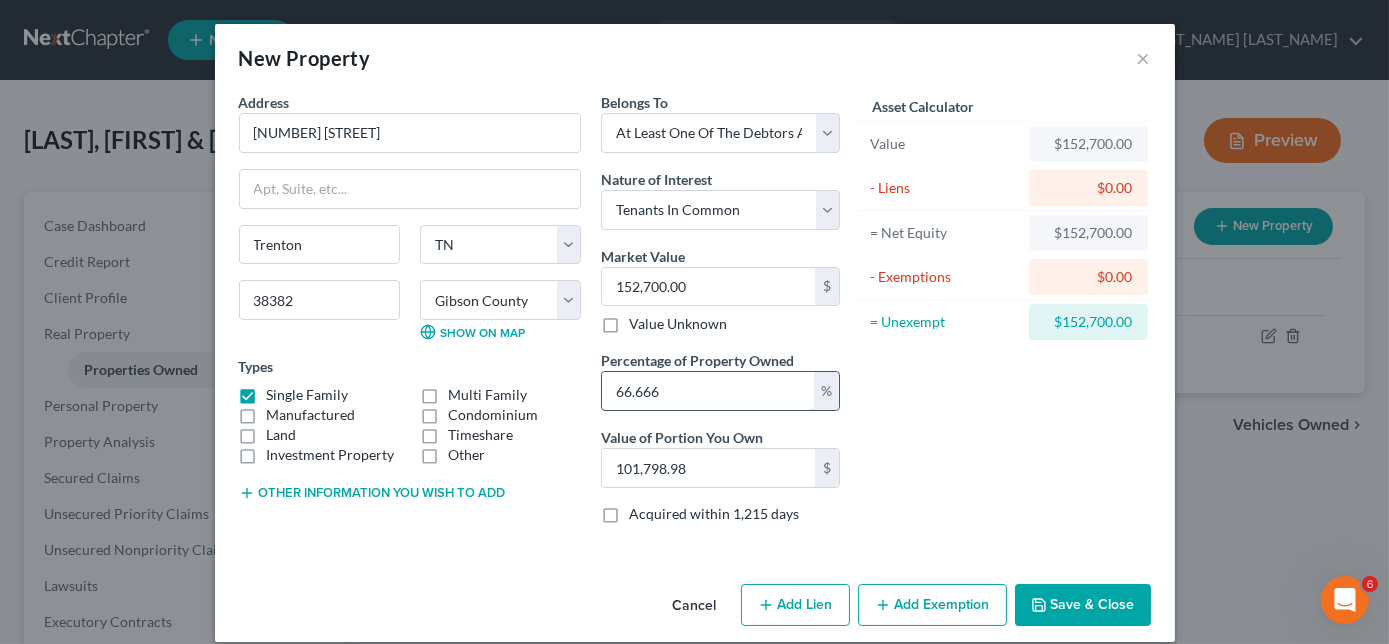 type on "66.6666" 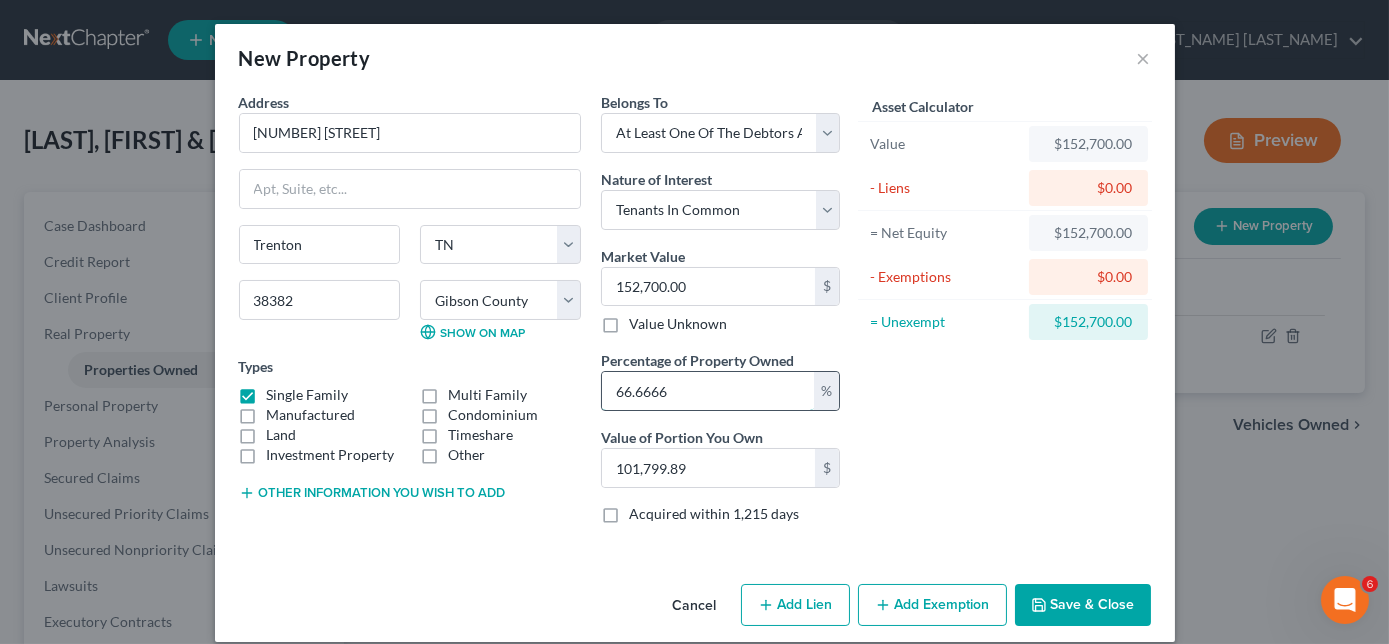 type on "66.66666" 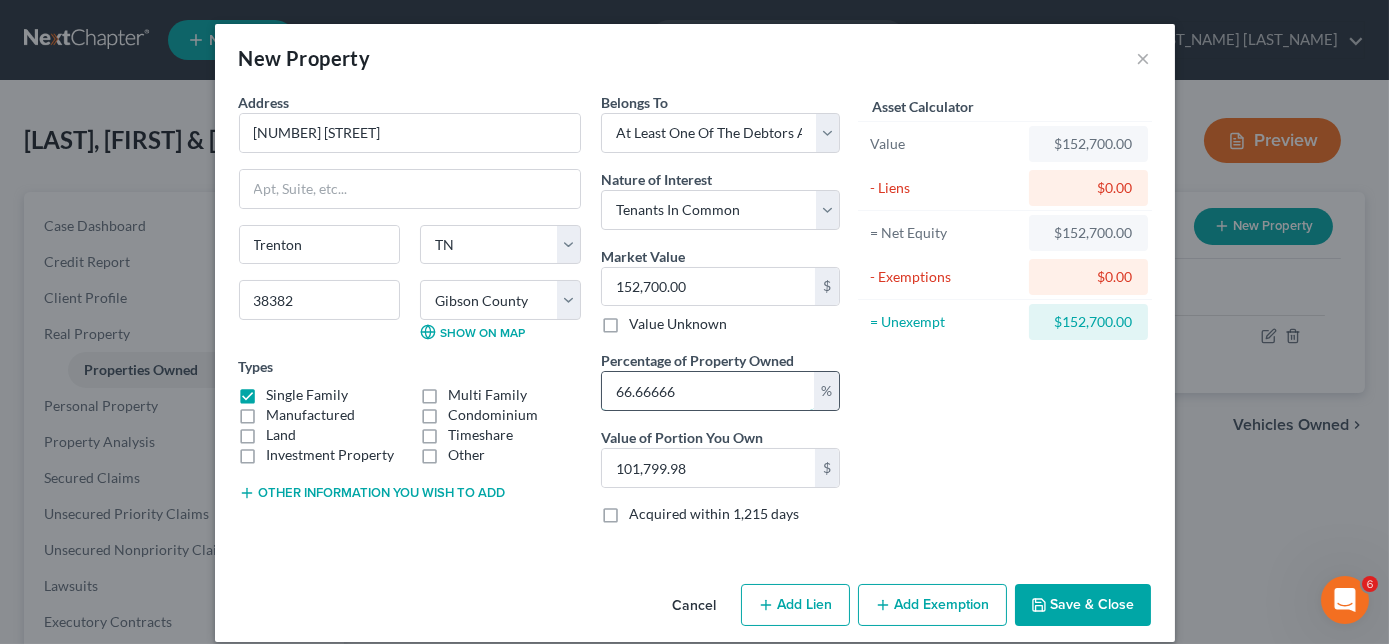 type on "66.666666" 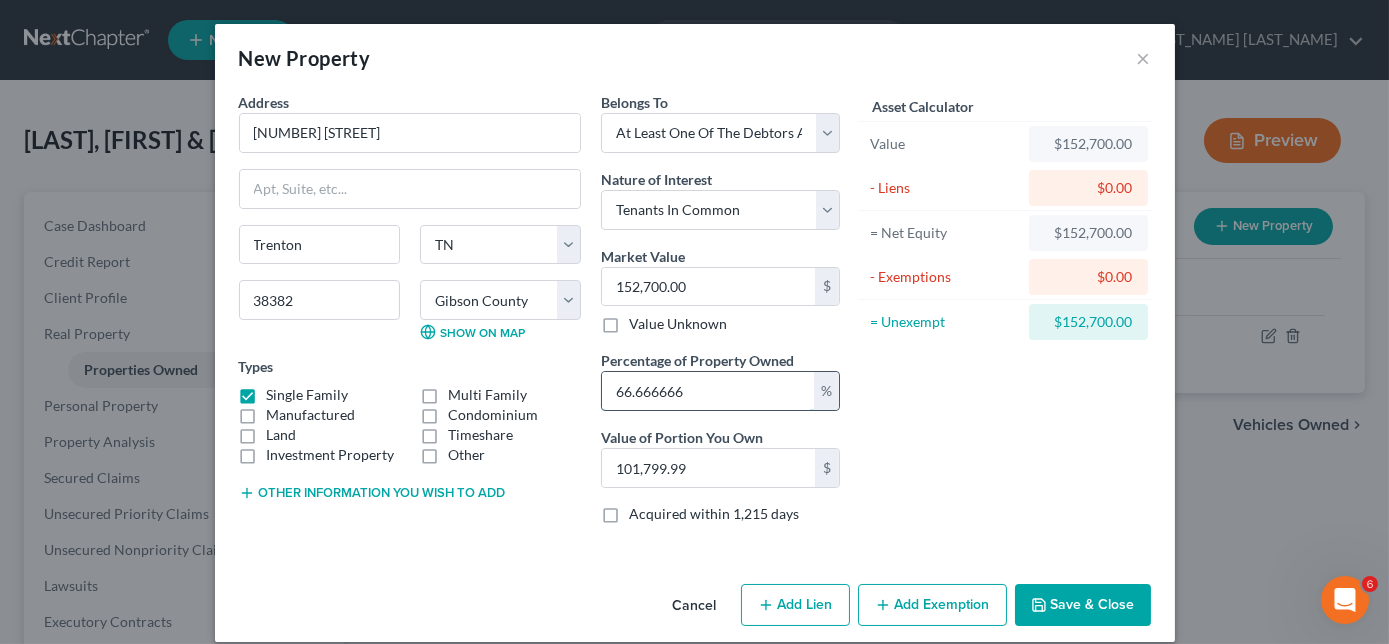 type on "66.66666" 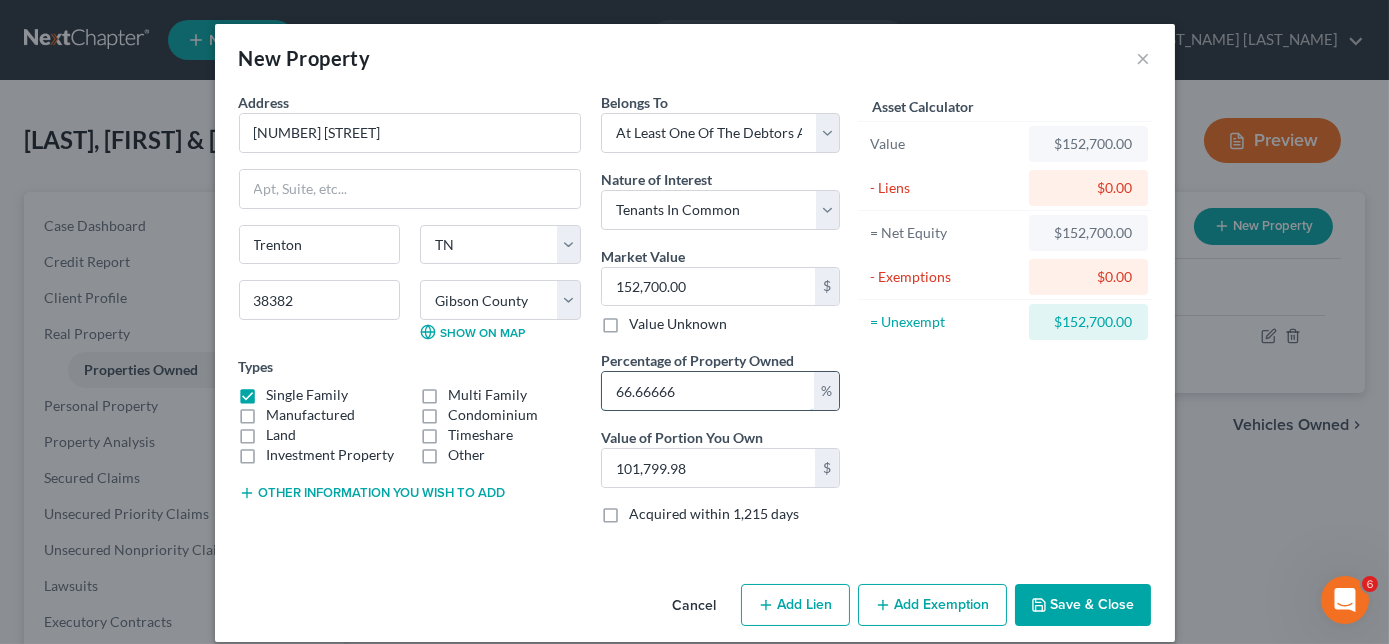 type on "66.6666" 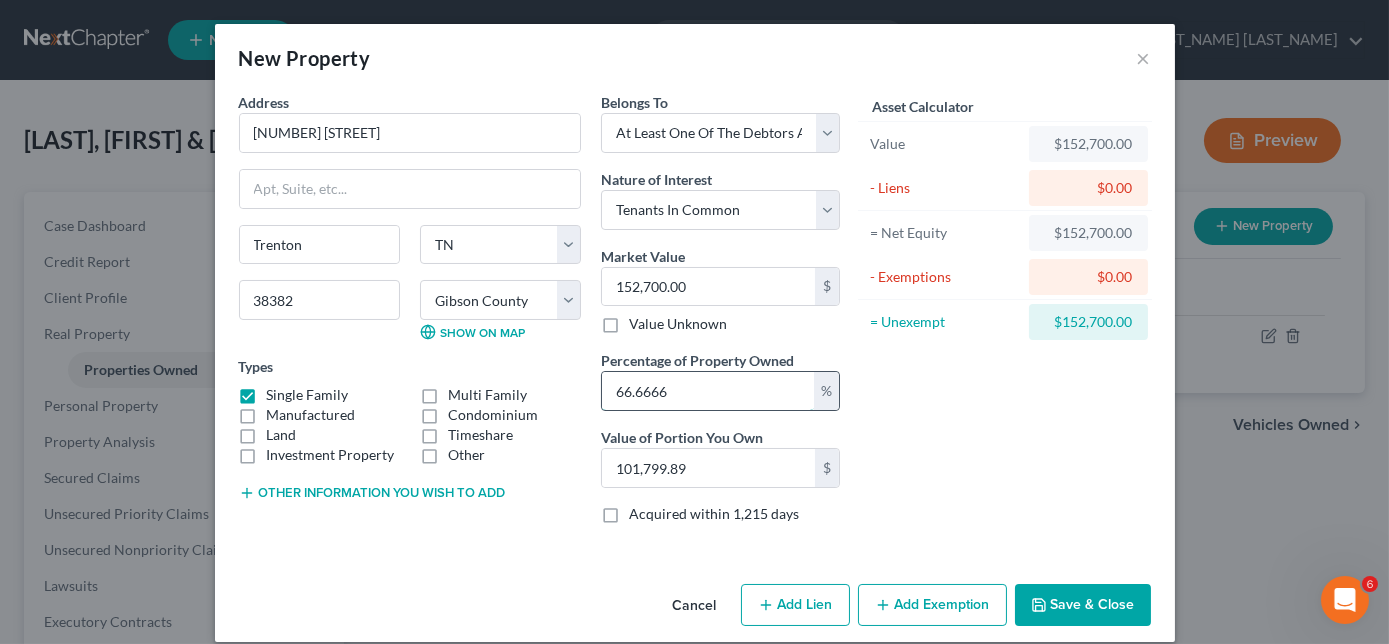type on "66.666" 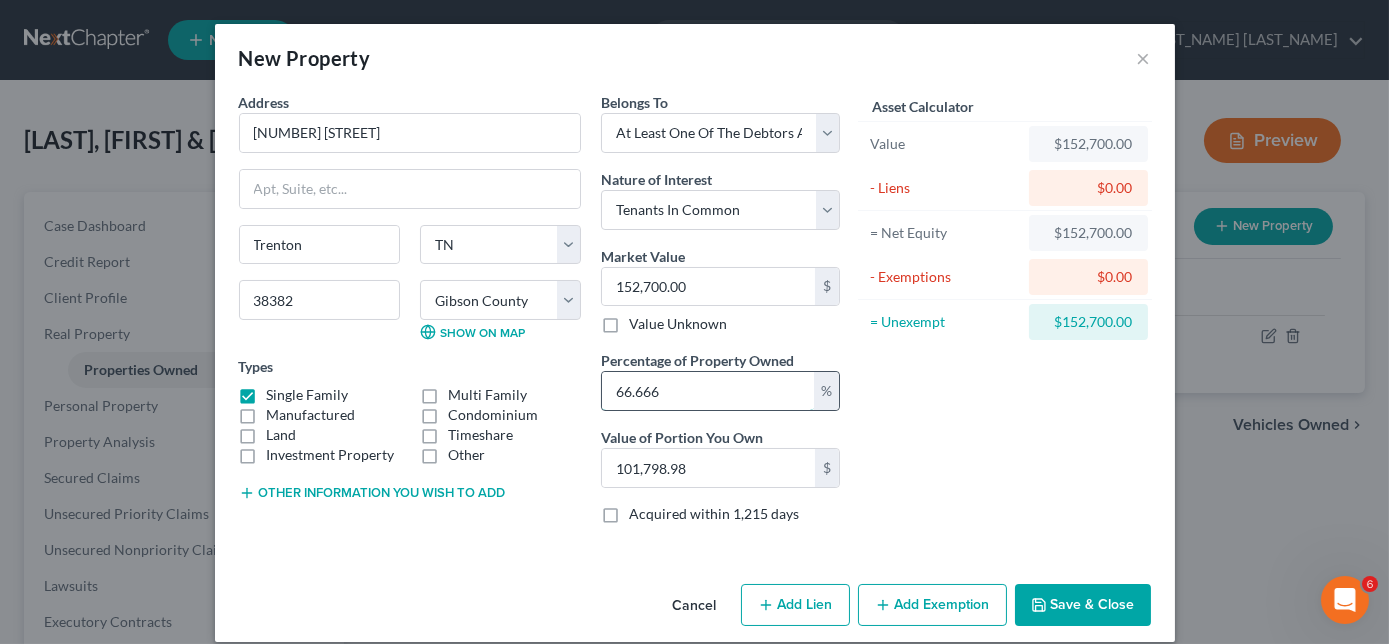 type on "66.66" 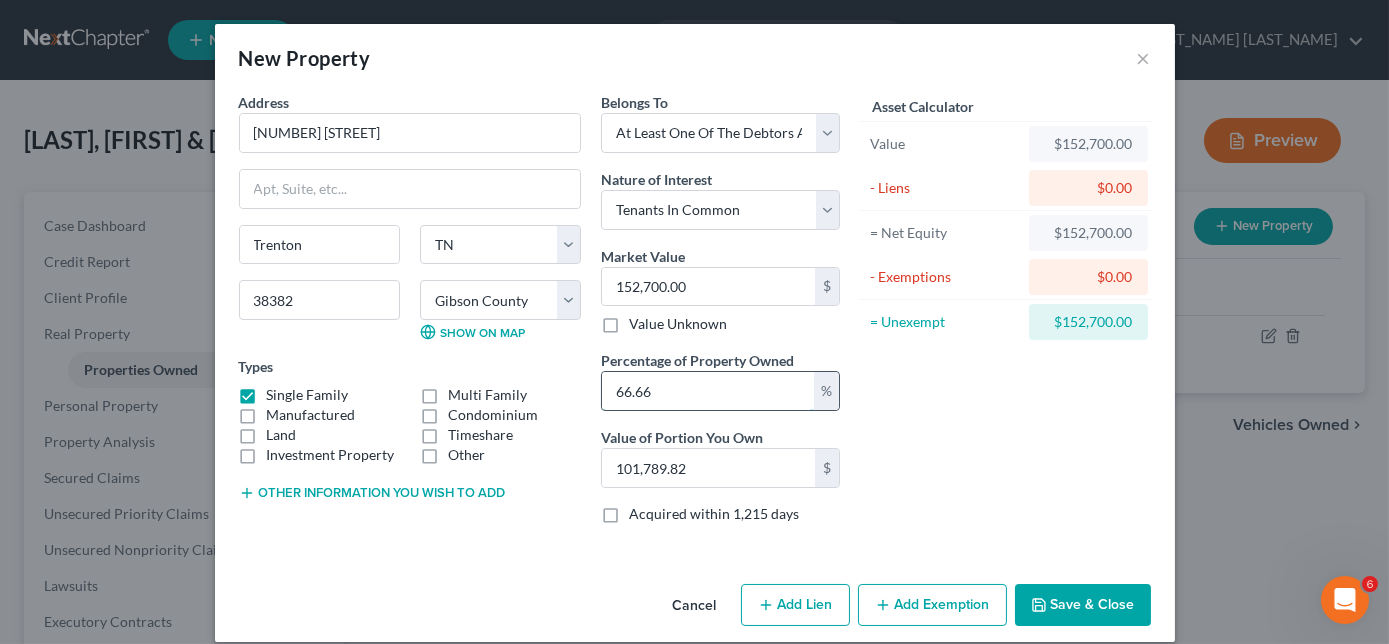 type on "66.6" 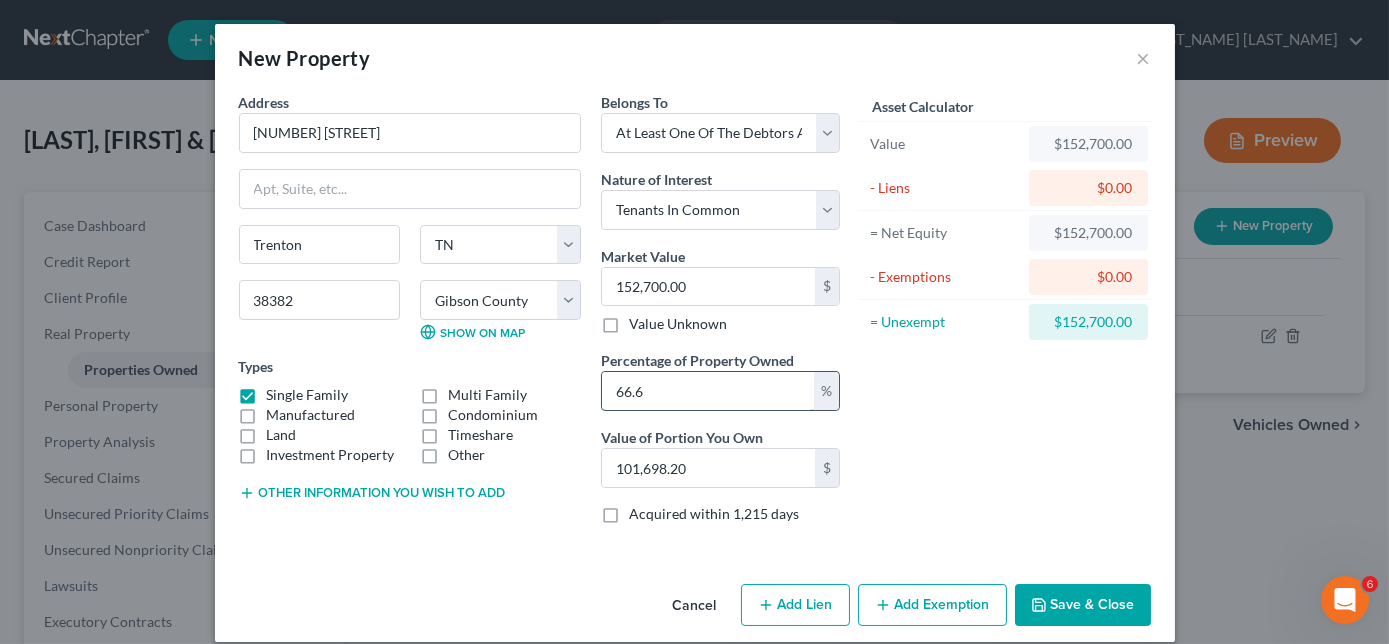 type on "66.67" 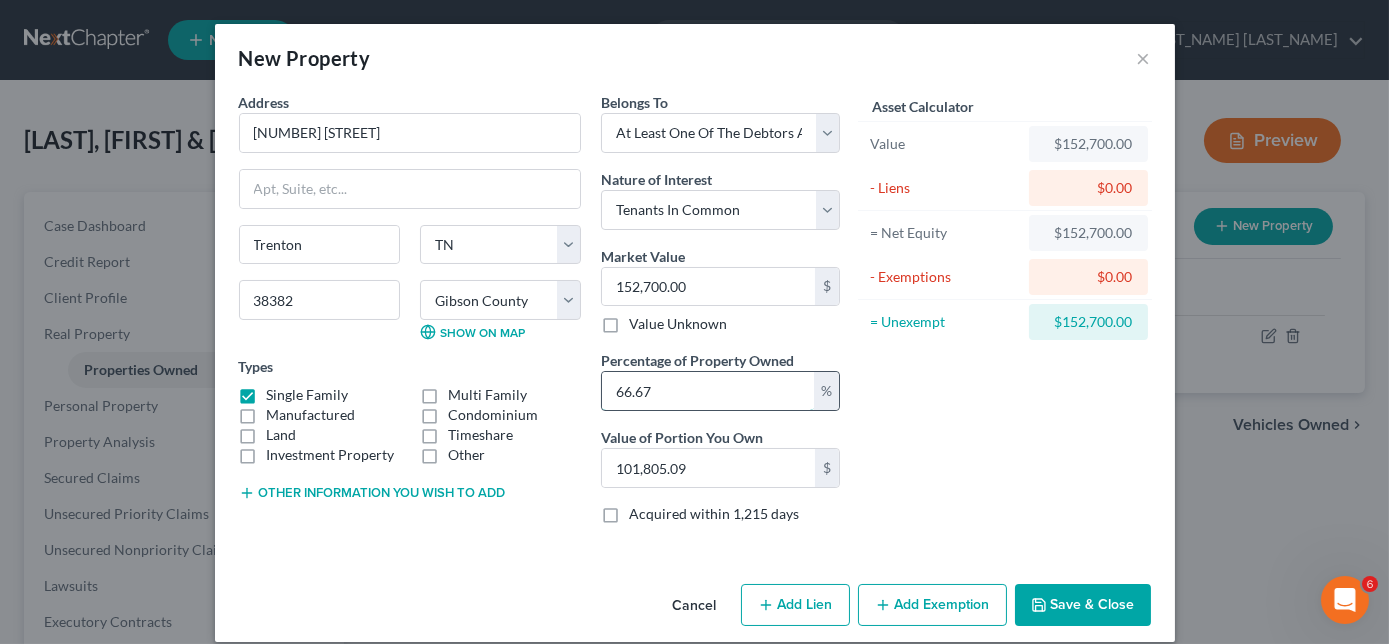 type on "66.67" 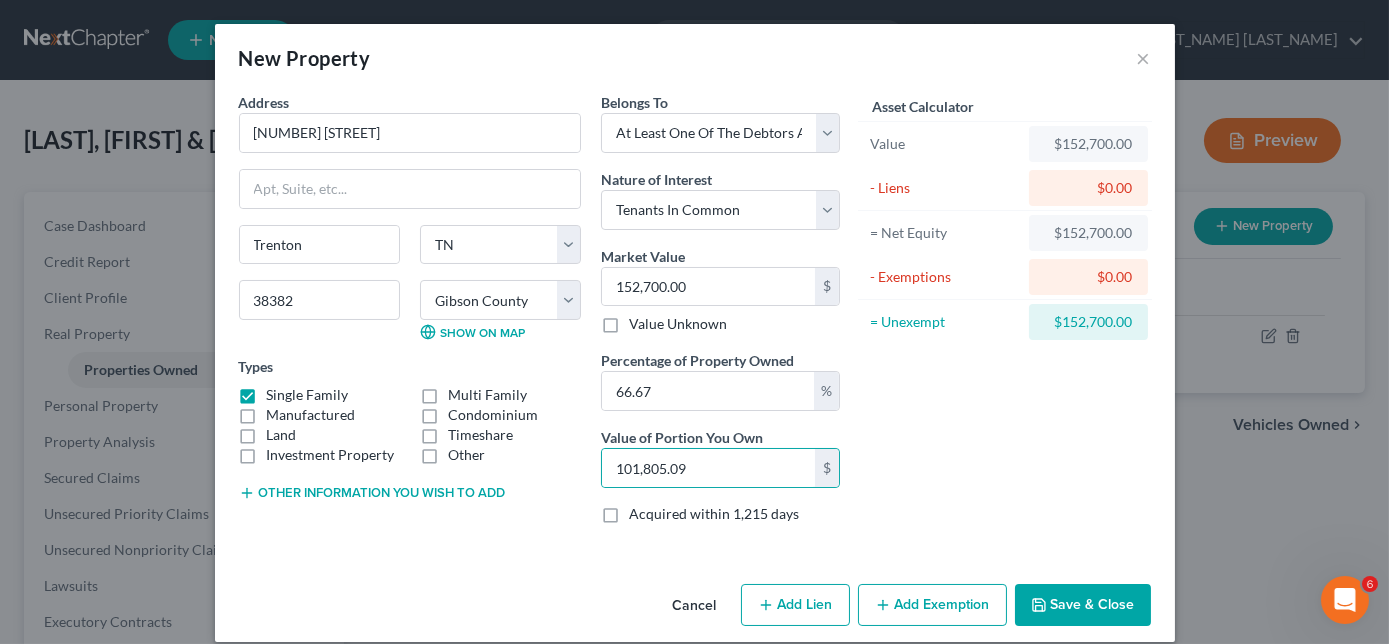 click on "Save & Close" at bounding box center [1083, 605] 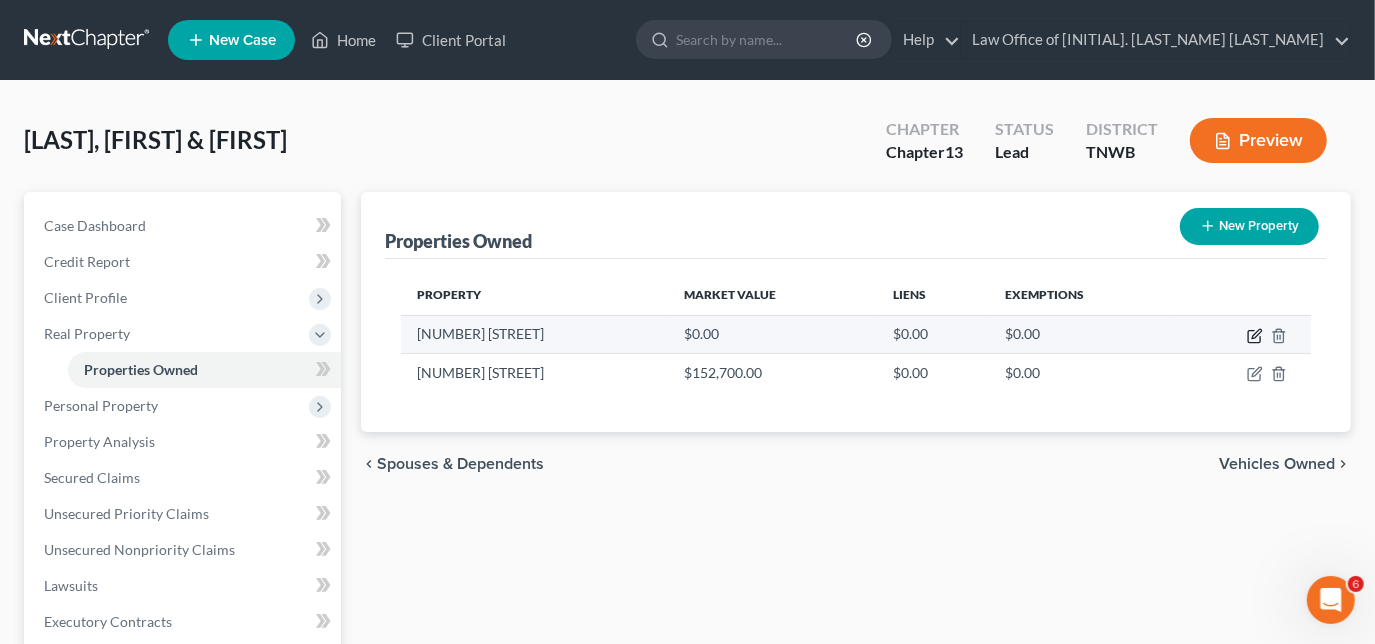 click 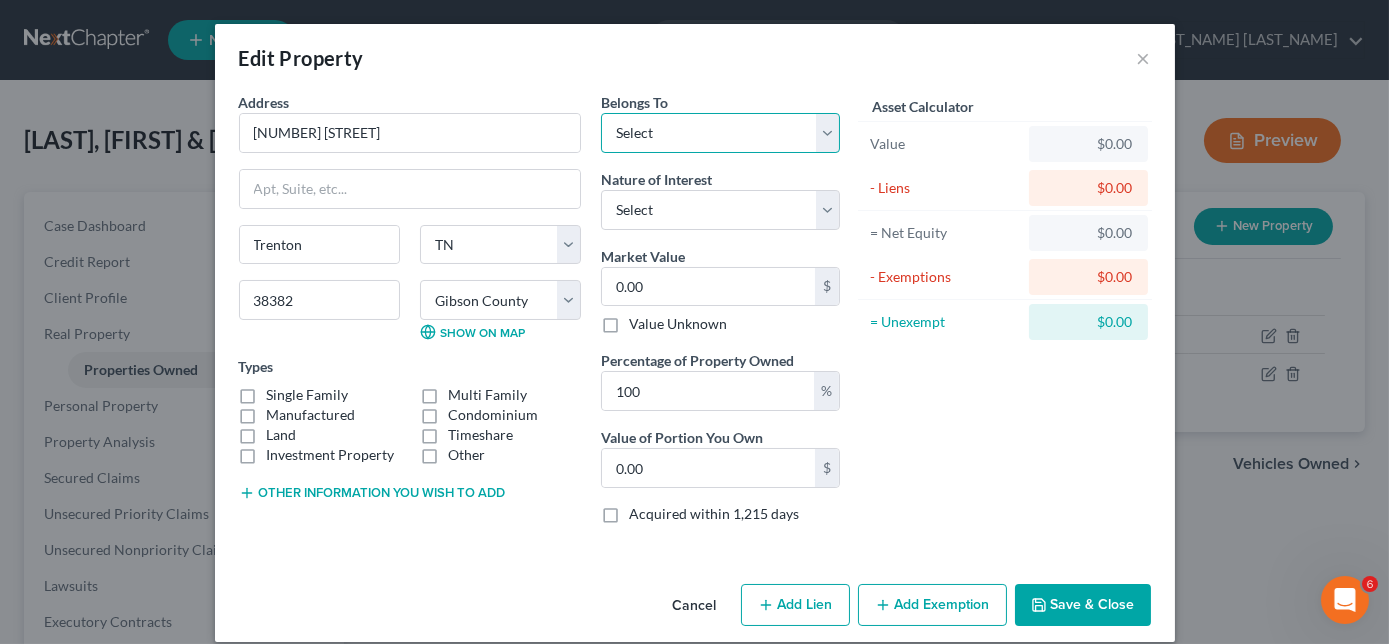 click on "Select Debtor 1 Only Debtor 2 Only Debtor 1 And Debtor 2 Only At Least One Of The Debtors And Another Community Property" at bounding box center [720, 133] 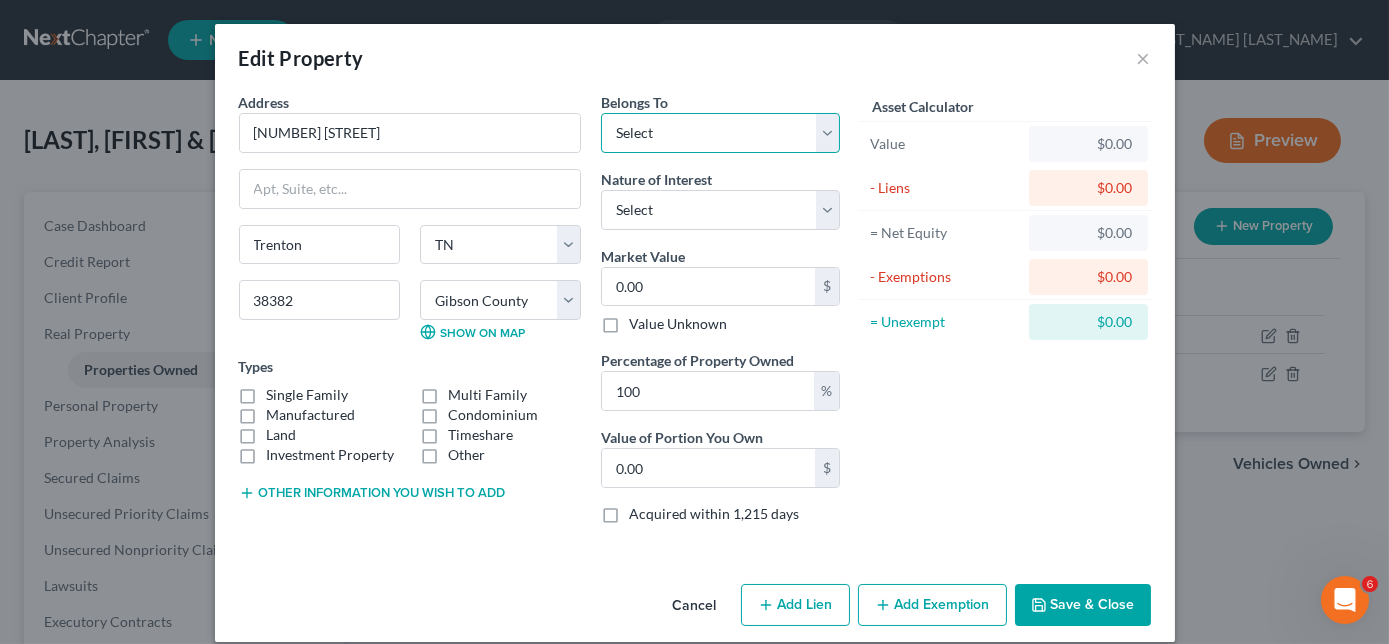 select on "2" 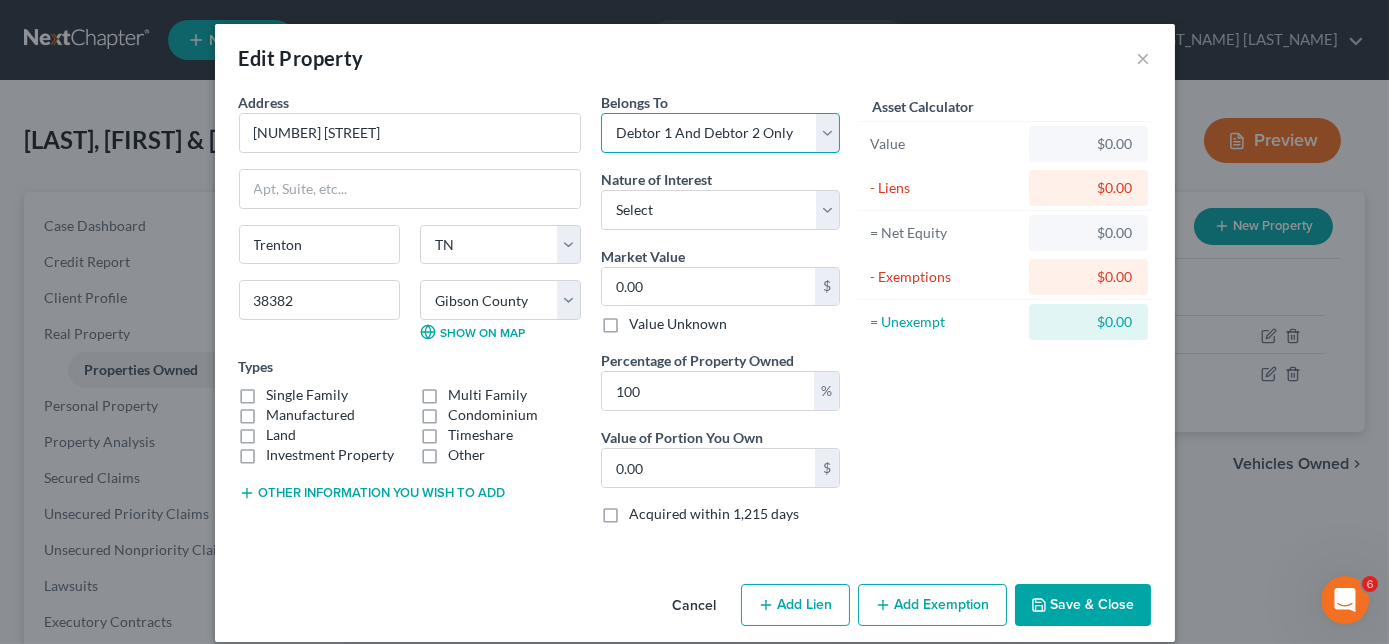 click on "Select Debtor 1 Only Debtor 2 Only Debtor 1 And Debtor 2 Only At Least One Of The Debtors And Another Community Property" at bounding box center (720, 133) 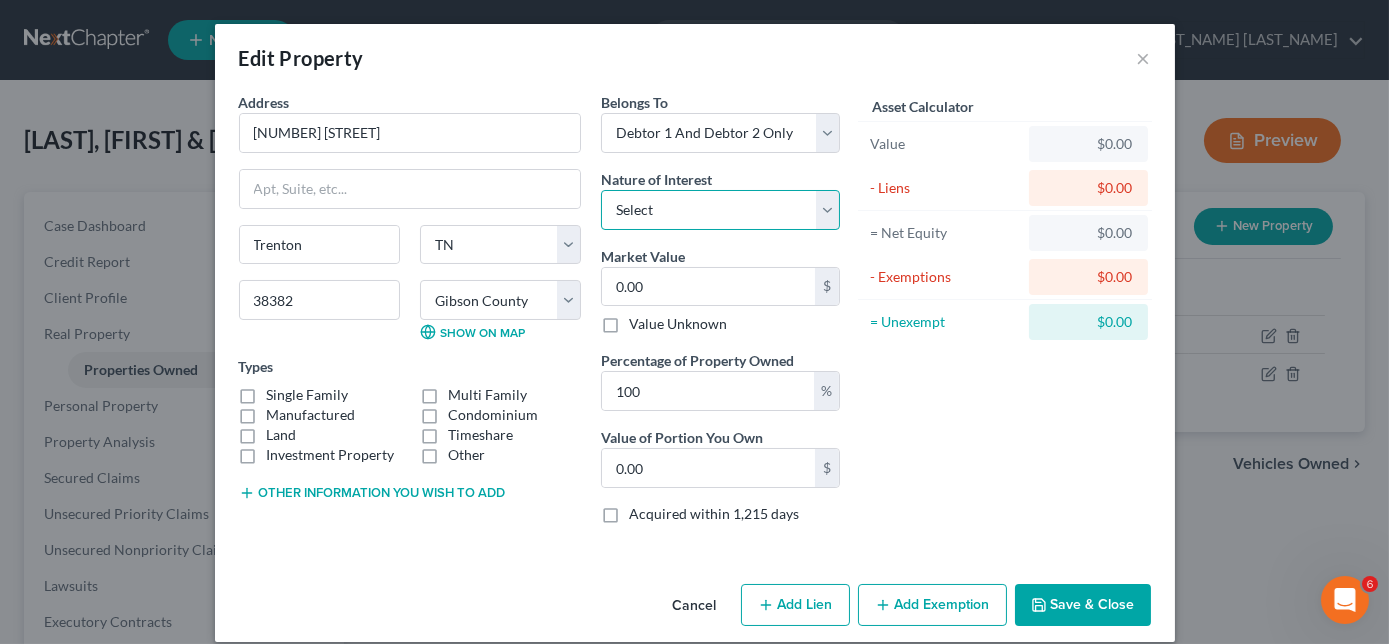 click on "Select Fee Simple Joint Tenant Life Estate Equitable Interest Future Interest Tenancy By The Entireties Tenants In Common Other" at bounding box center [720, 210] 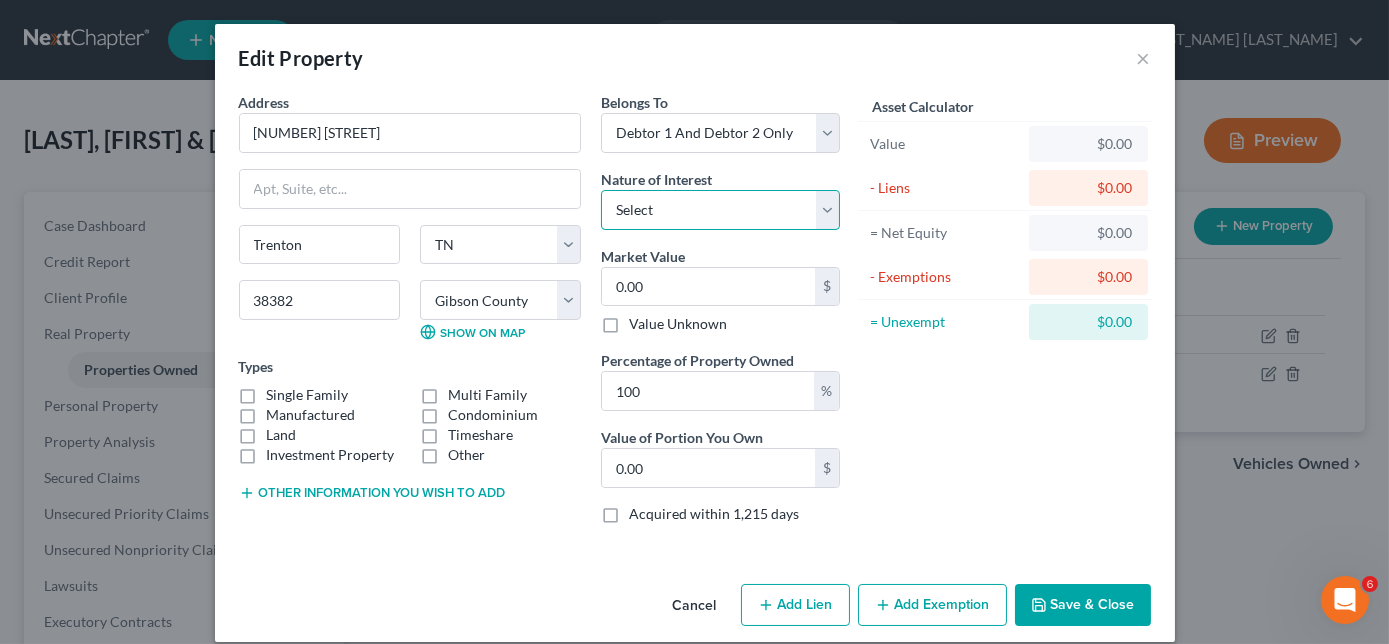 select on "5" 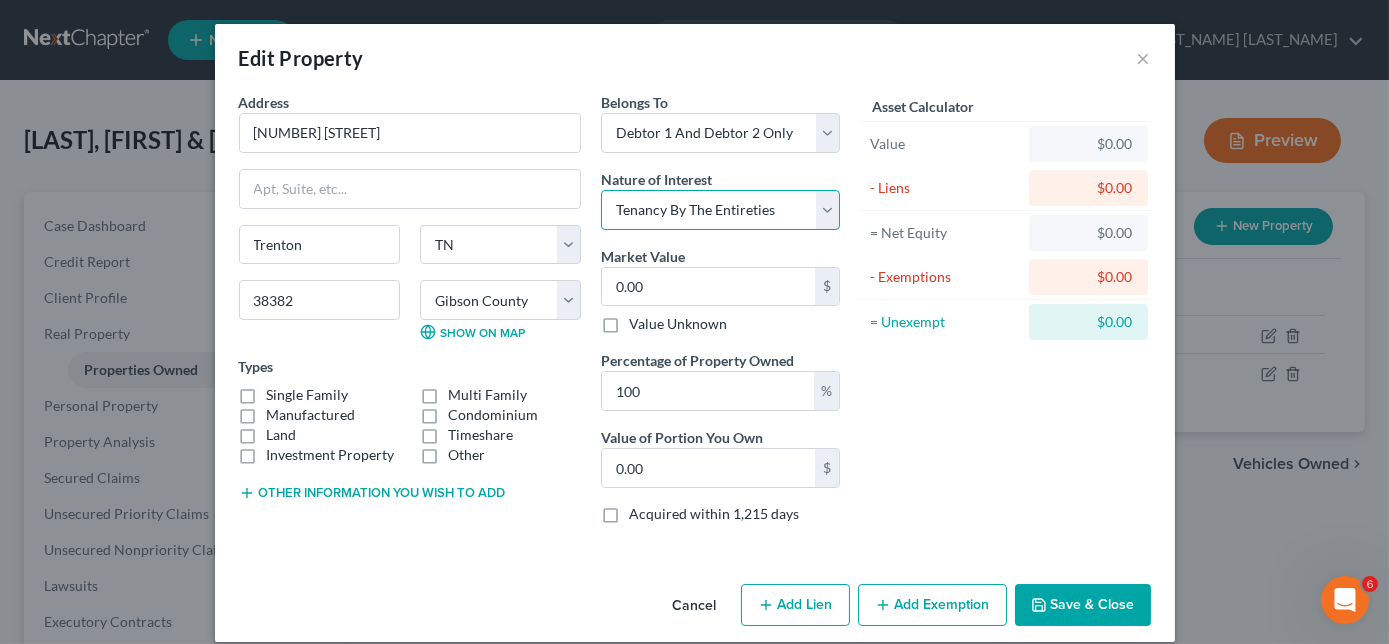 click on "Select Fee Simple Joint Tenant Life Estate Equitable Interest Future Interest Tenancy By The Entireties Tenants In Common Other" at bounding box center (720, 210) 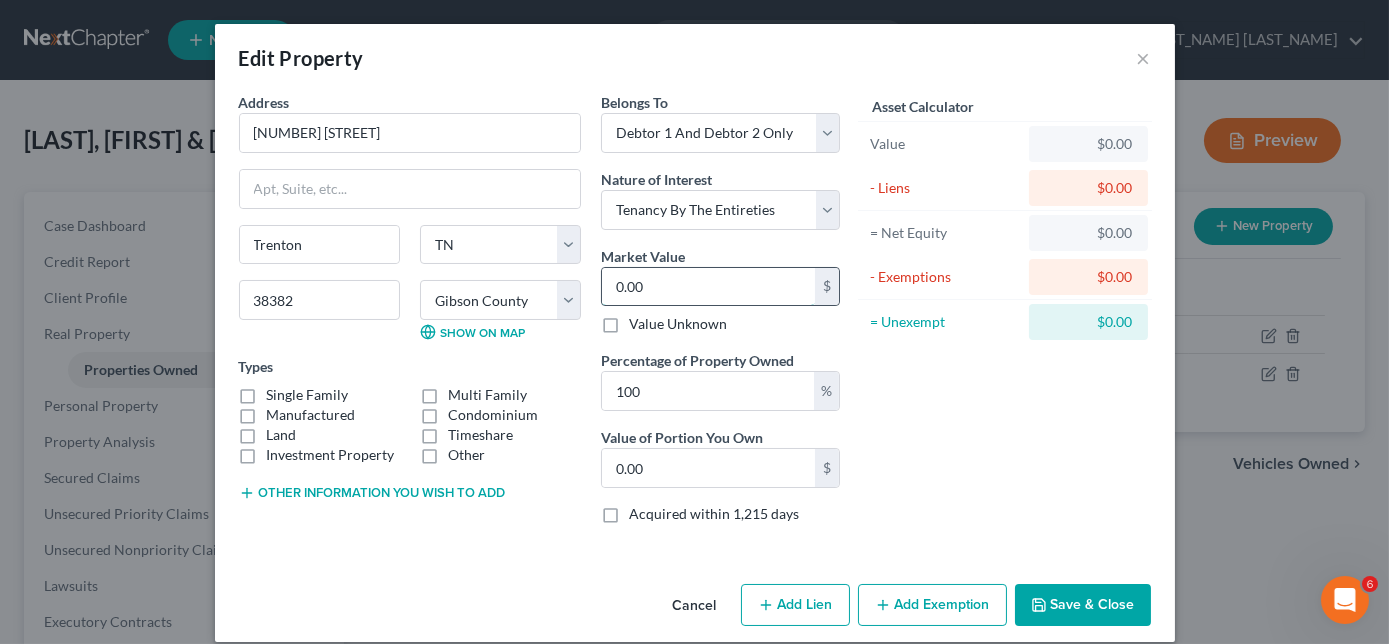 click on "0.00" at bounding box center [708, 287] 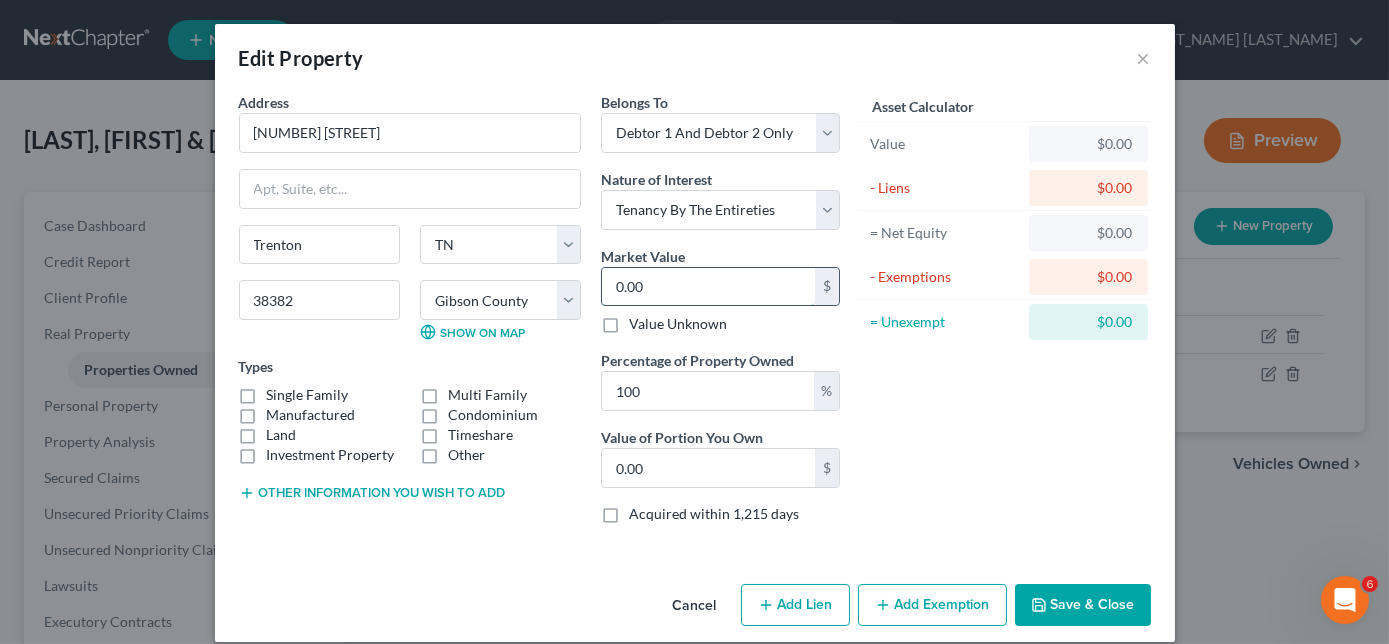 type on "3" 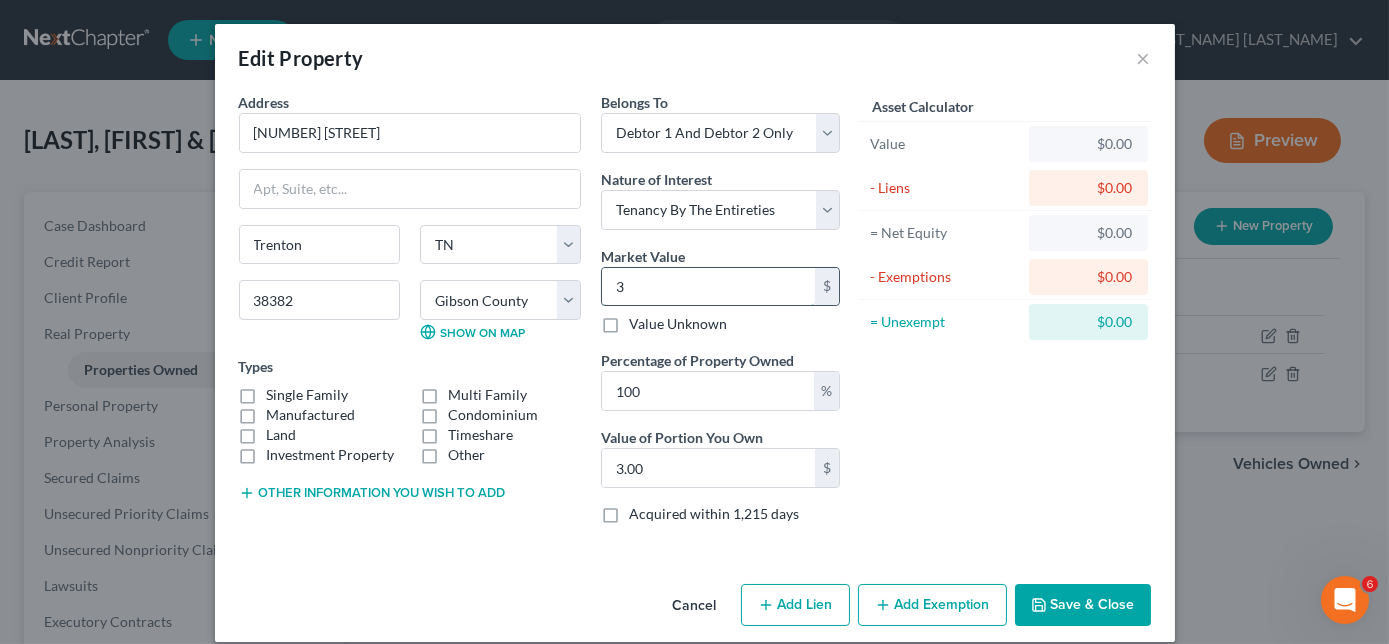 type on "34" 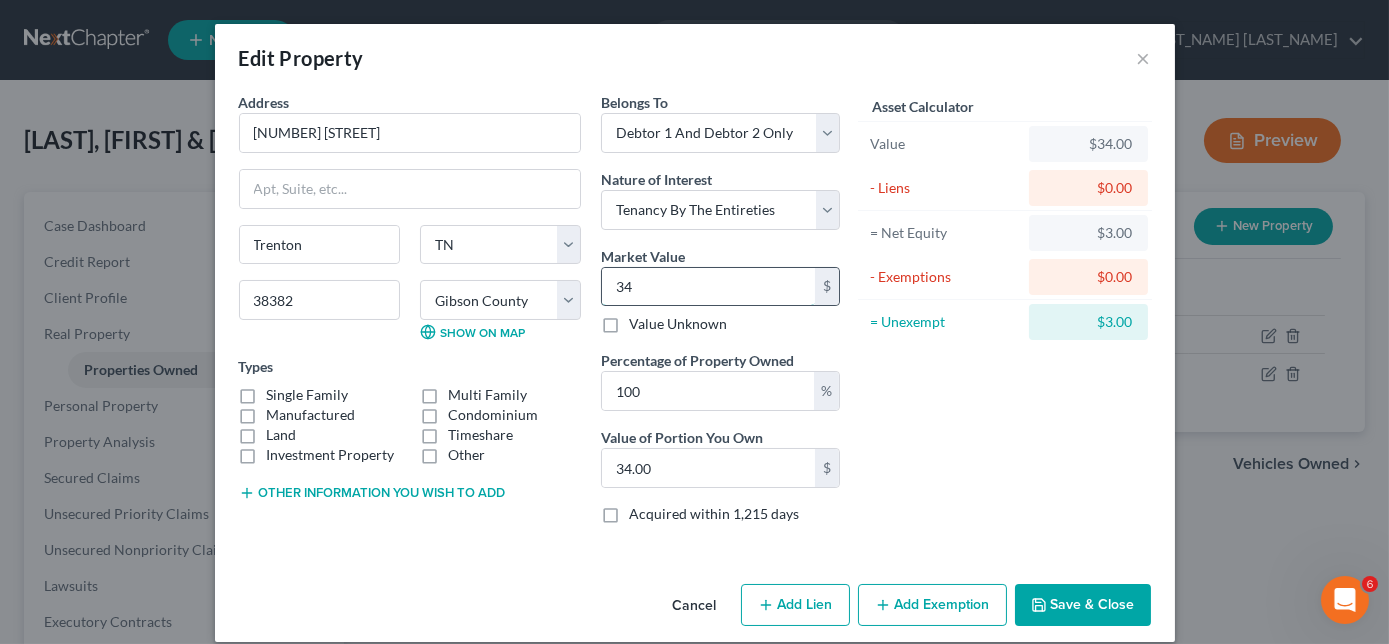 type on "343" 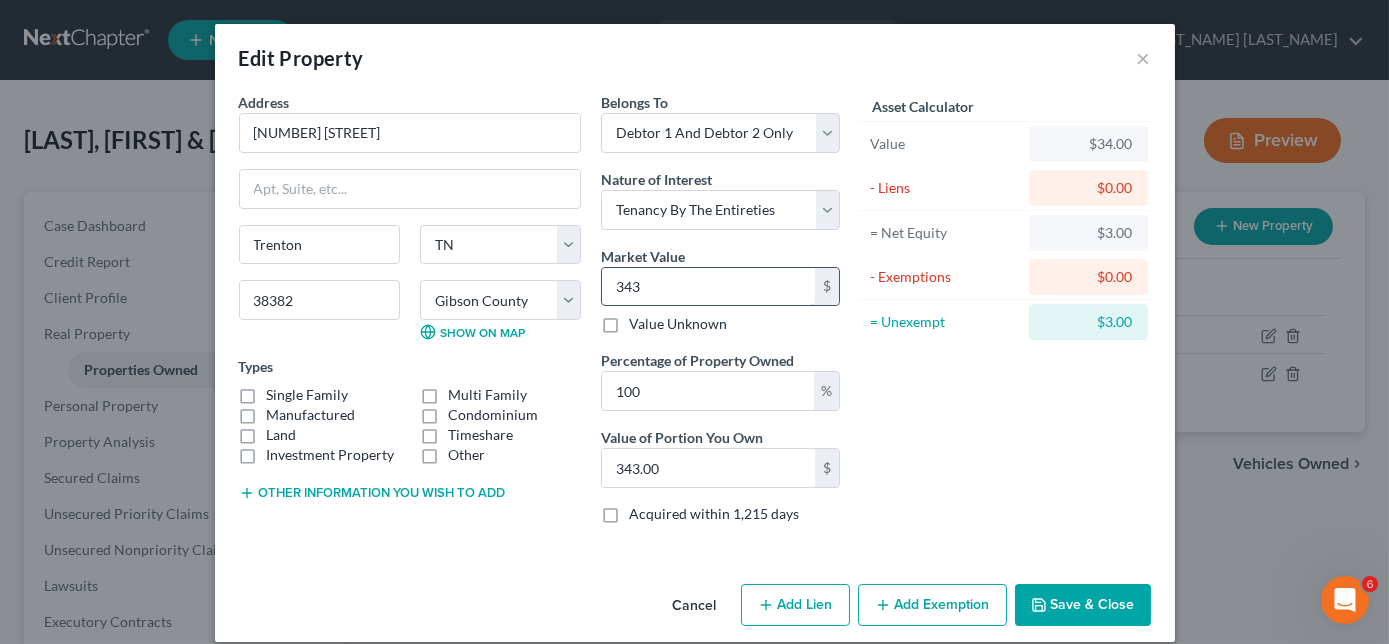 type on "[AMOUNT]" 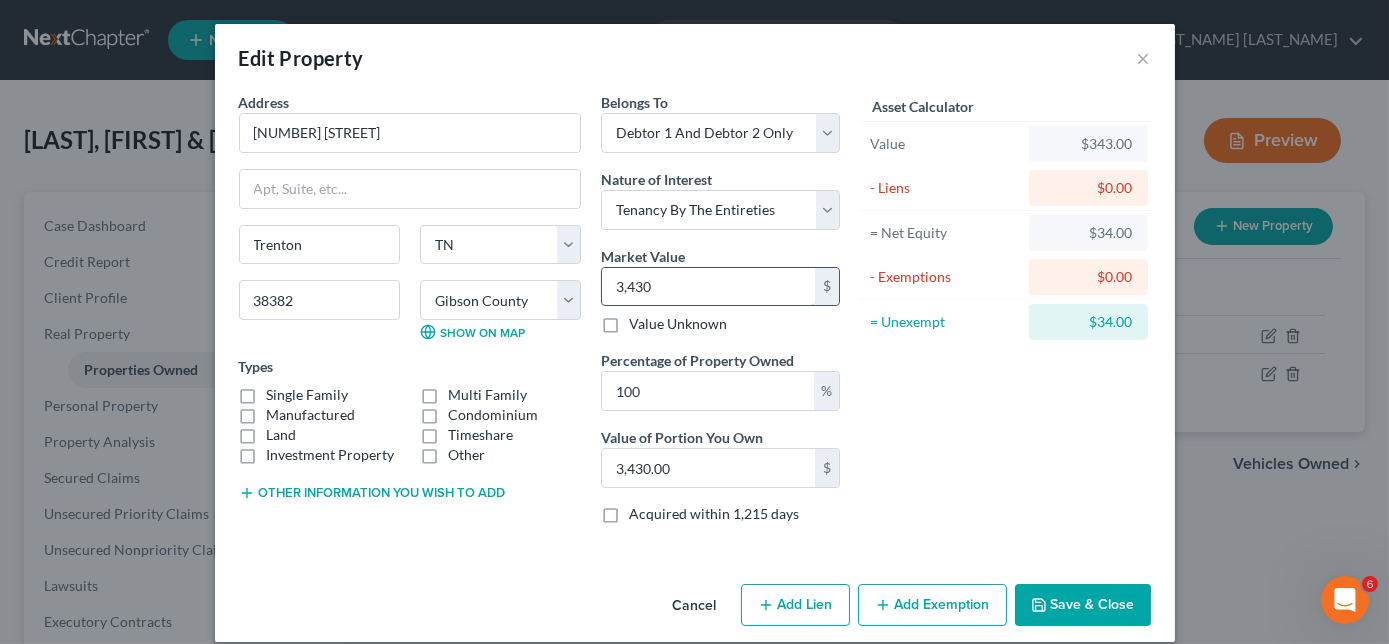 type on "3,4300" 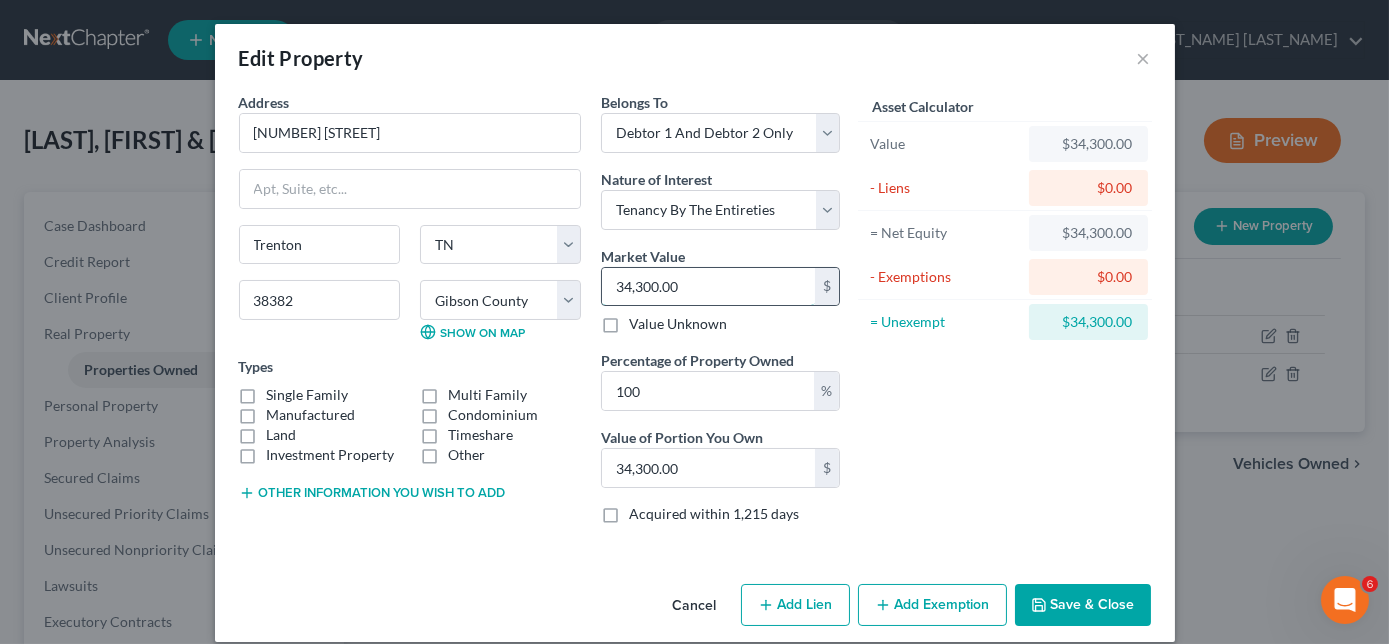 type on "34,300.00" 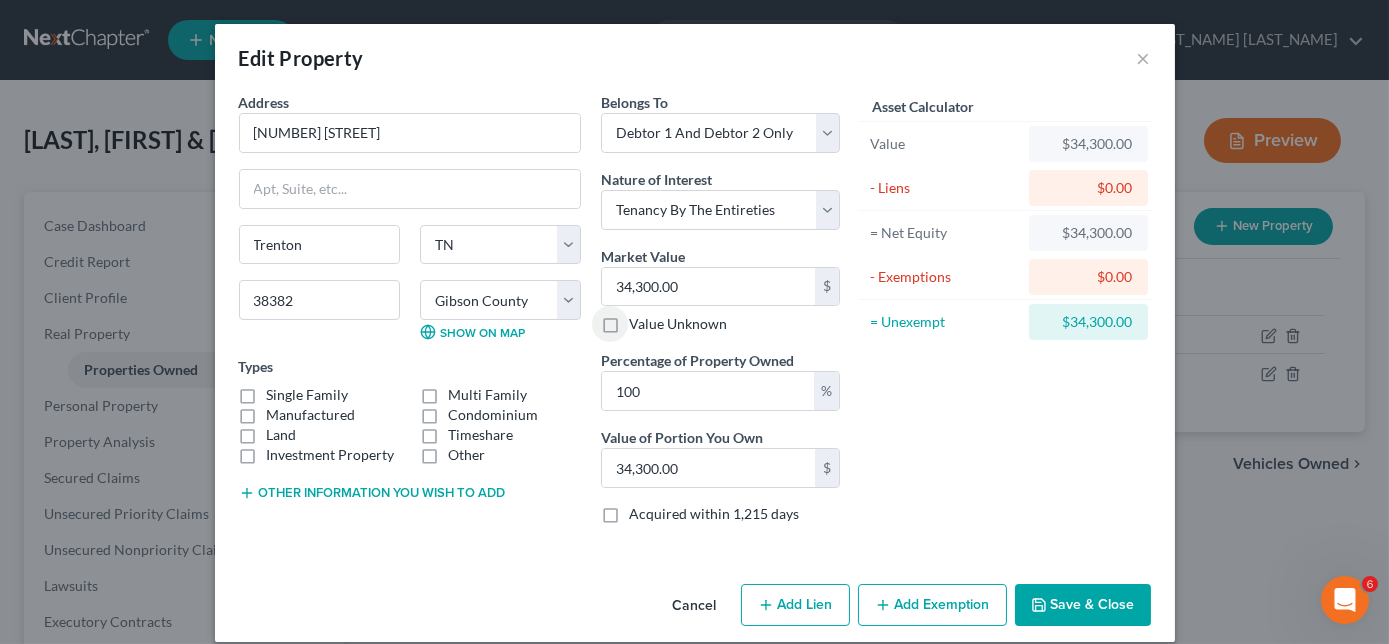 click on "Save & Close" at bounding box center [1083, 605] 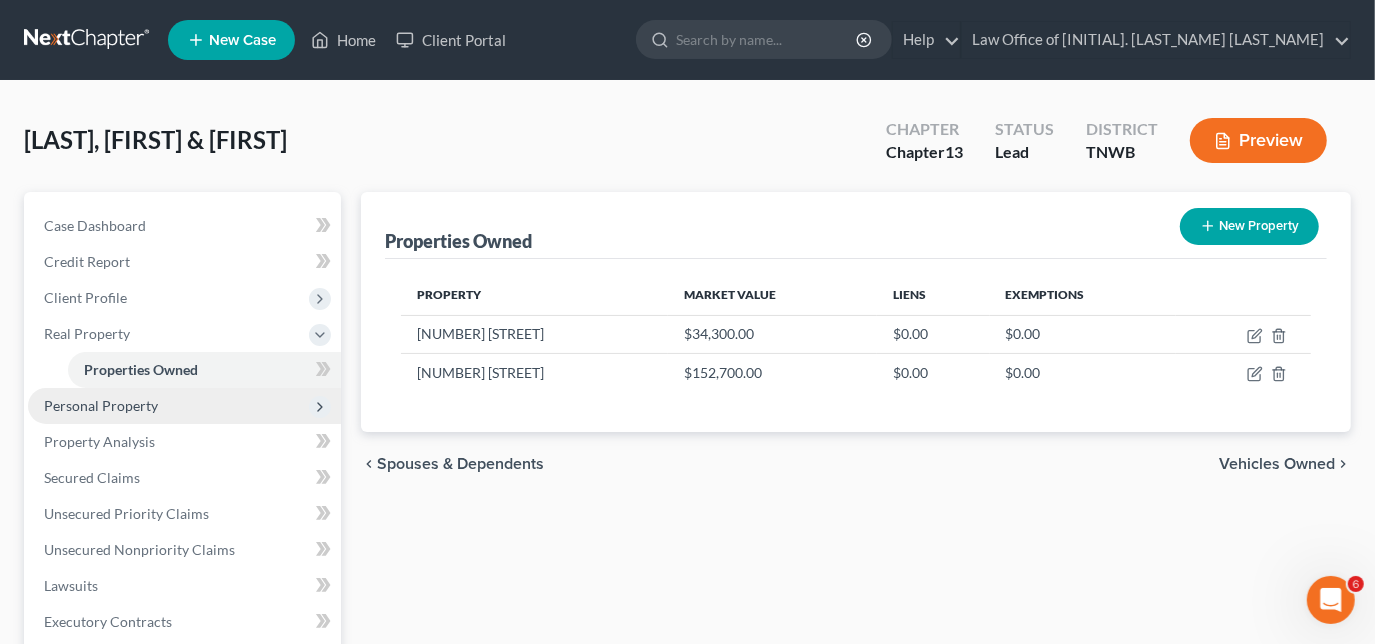 click on "Personal Property" at bounding box center (101, 405) 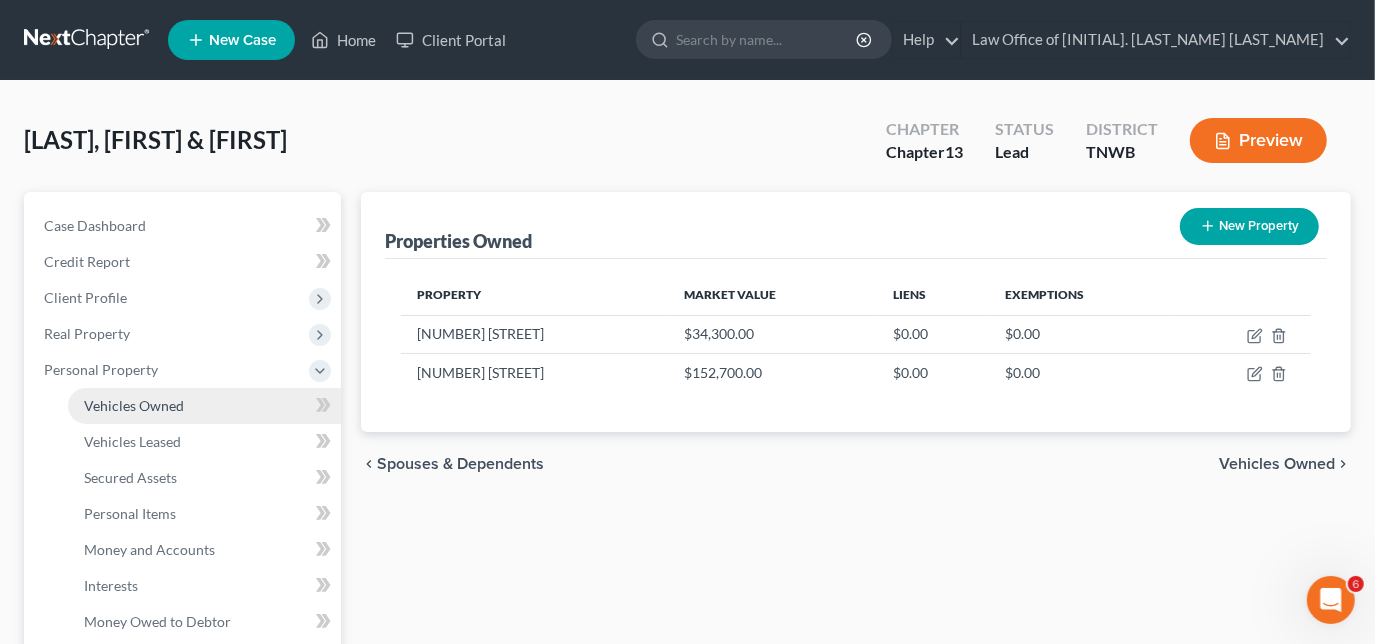 click on "Vehicles Owned" at bounding box center [134, 405] 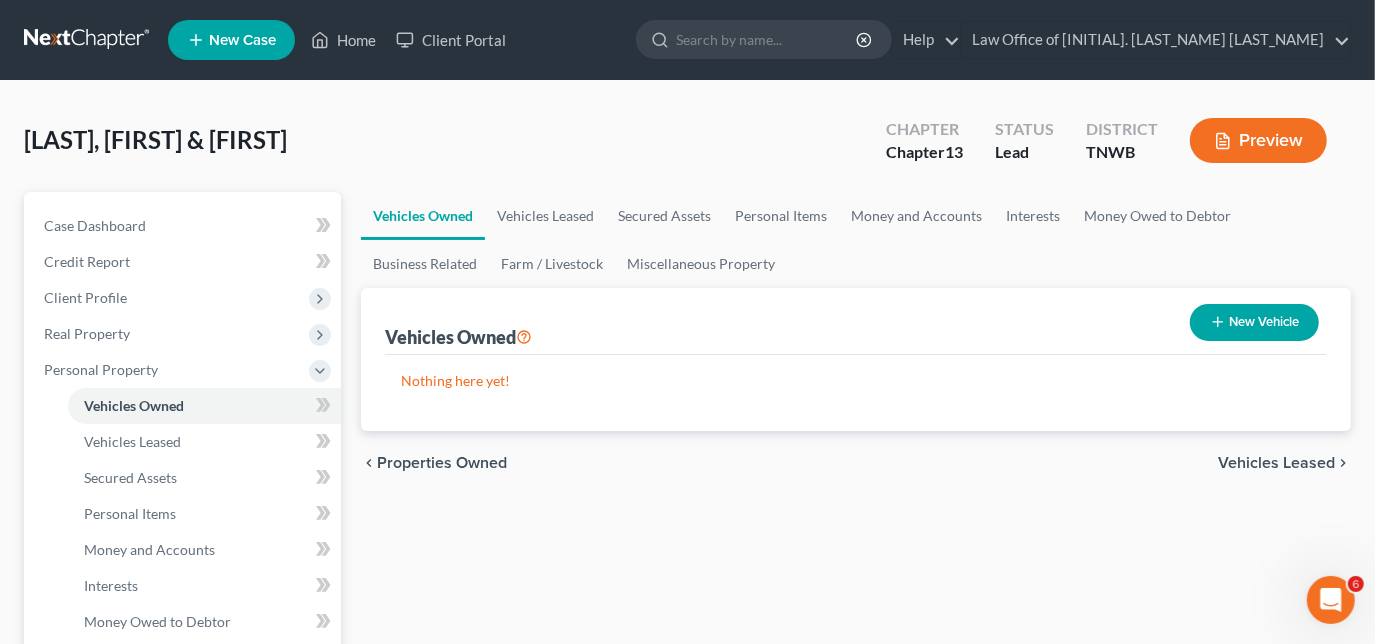 click on "New Vehicle" at bounding box center (1254, 322) 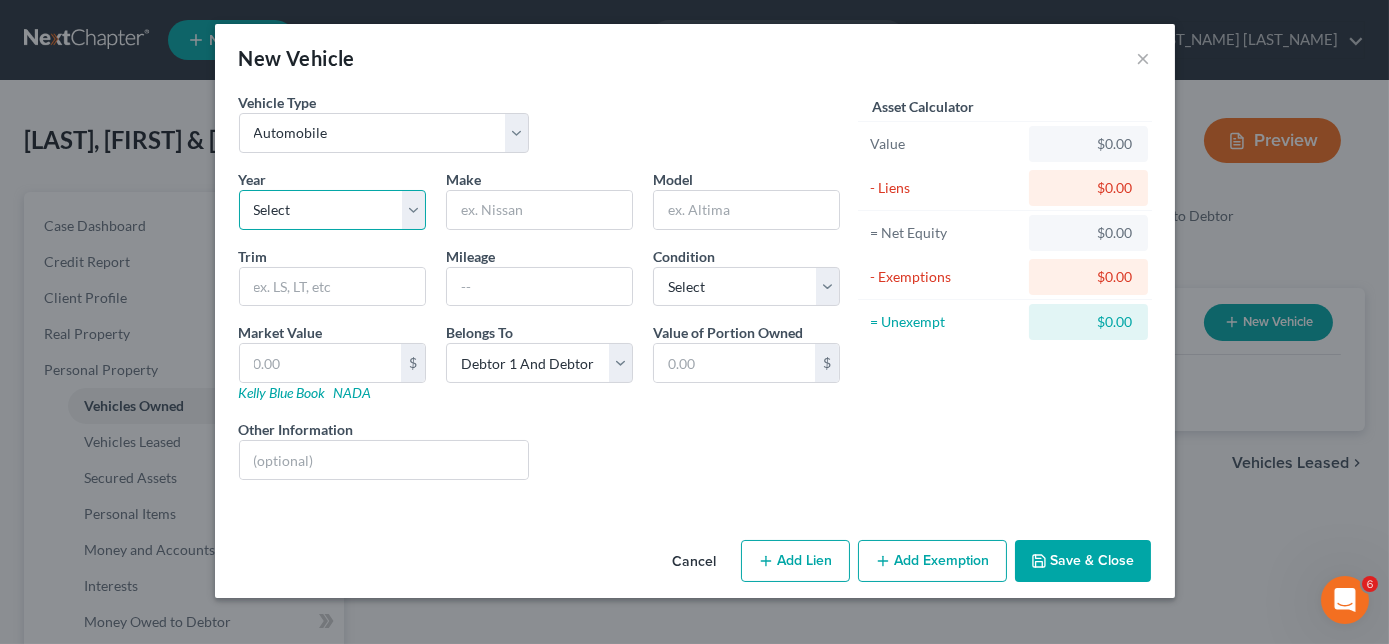 click on "Select 2026 2025 2024 2023 2022 2021 2020 2019 2018 2017 2016 2015 2014 2013 2012 2011 2010 2009 2008 2007 2006 2005 2004 2003 2002 2001 2000 1999 1998 1997 1996 1995 1994 1993 1992 1991 1990 1989 1988 1987 1986 1985 1984 1983 1982 1981 1980 1979 1978 1977 1976 1975 1974 1973 1972 1971 1970 1969 1968 1967 1966 1965 1964 1963 1962 1961 1960 1959 1958 1957 1956 1955 1954 1953 1952 1951 1950 1949 1948 1947 1946 1945 1944 1943 1942 1941 1940 1939 1938 1937 1936 1935 1934 1933 1932 1931 1930 1929 1928 1927 1926 1925 1924 1923 1922 1921 1920 1919 1918 1917 1916 1915 1914 1913 1912 1911 1910 1909 1908 1907 1906 1905 1904 1903 1902 1901" at bounding box center (332, 210) 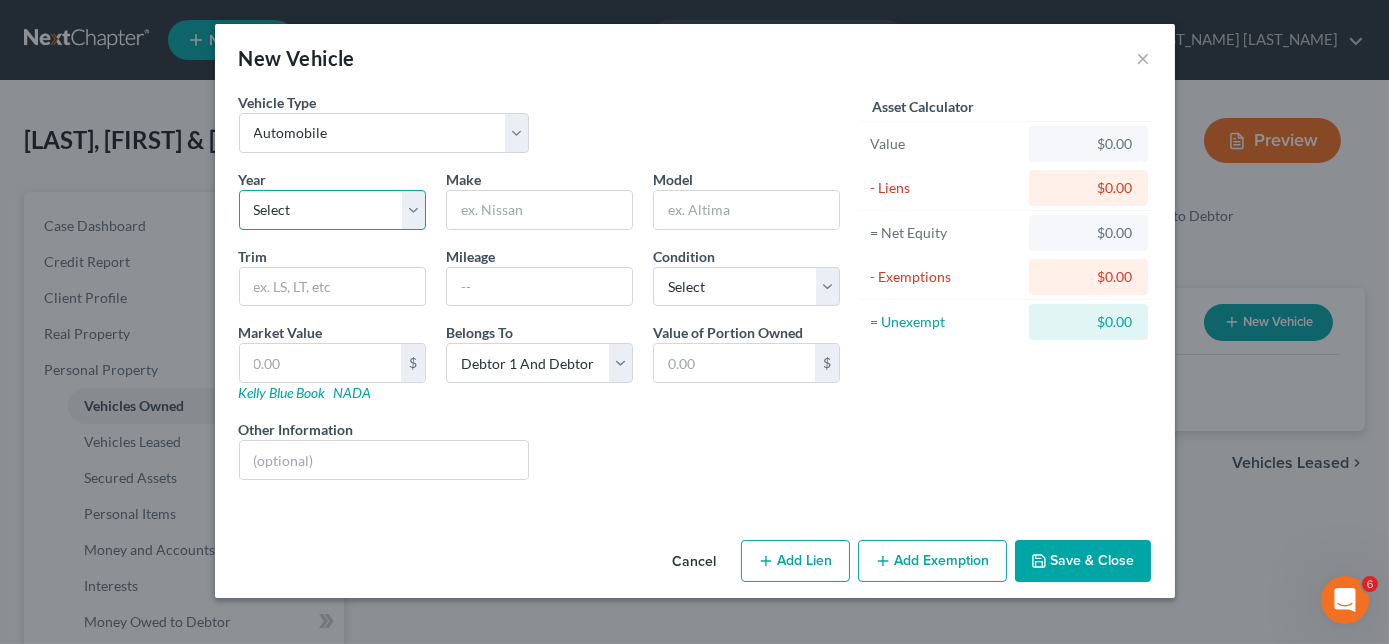 select on "15" 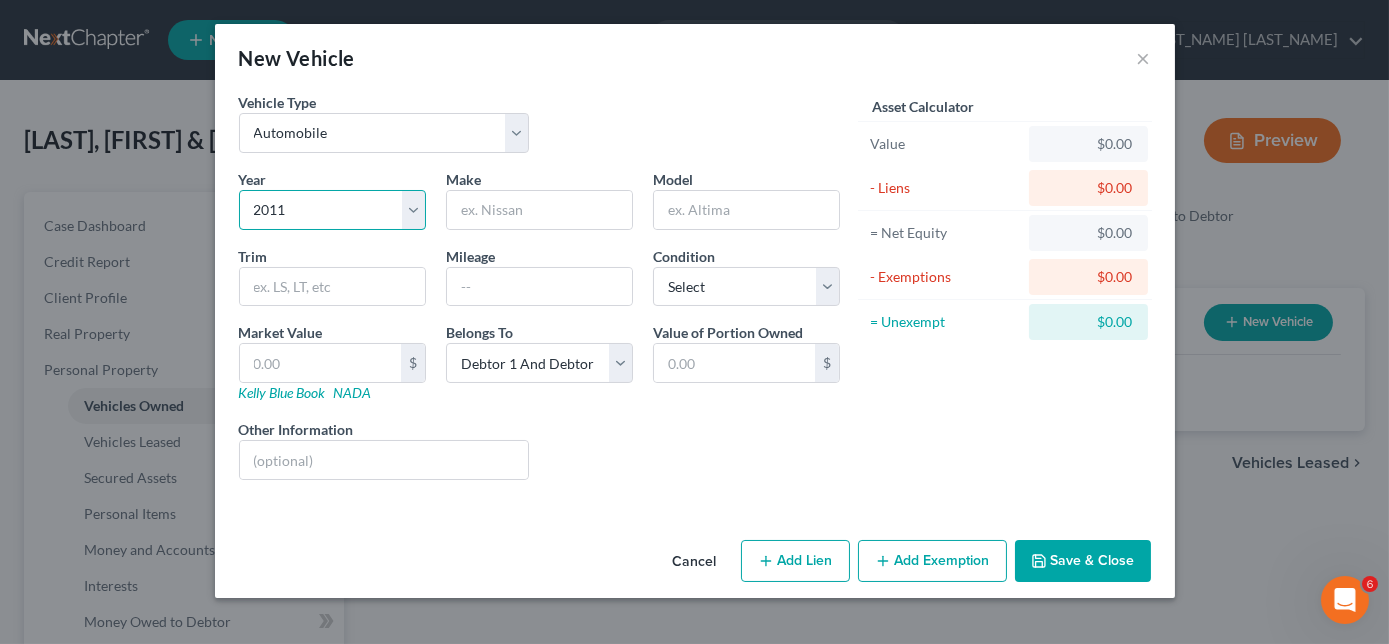 click on "Select 2026 2025 2024 2023 2022 2021 2020 2019 2018 2017 2016 2015 2014 2013 2012 2011 2010 2009 2008 2007 2006 2005 2004 2003 2002 2001 2000 1999 1998 1997 1996 1995 1994 1993 1992 1991 1990 1989 1988 1987 1986 1985 1984 1983 1982 1981 1980 1979 1978 1977 1976 1975 1974 1973 1972 1971 1970 1969 1968 1967 1966 1965 1964 1963 1962 1961 1960 1959 1958 1957 1956 1955 1954 1953 1952 1951 1950 1949 1948 1947 1946 1945 1944 1943 1942 1941 1940 1939 1938 1937 1936 1935 1934 1933 1932 1931 1930 1929 1928 1927 1926 1925 1924 1923 1922 1921 1920 1919 1918 1917 1916 1915 1914 1913 1912 1911 1910 1909 1908 1907 1906 1905 1904 1903 1902 1901" at bounding box center [332, 210] 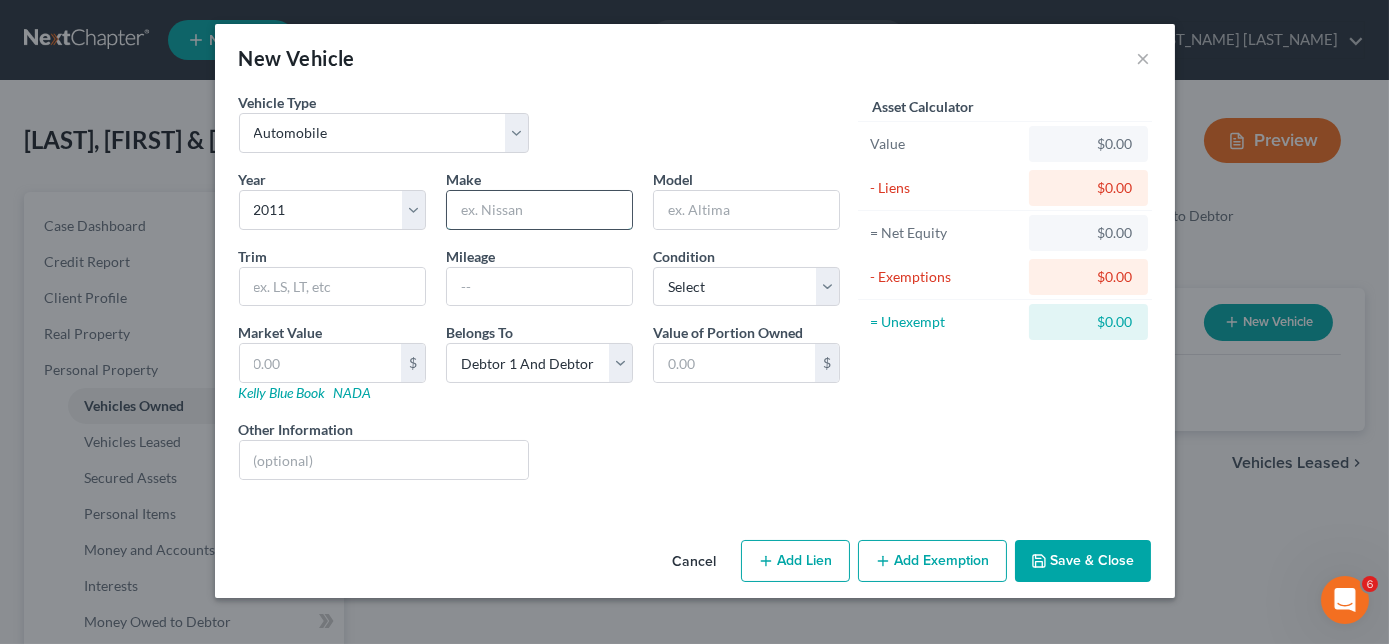 click at bounding box center [539, 210] 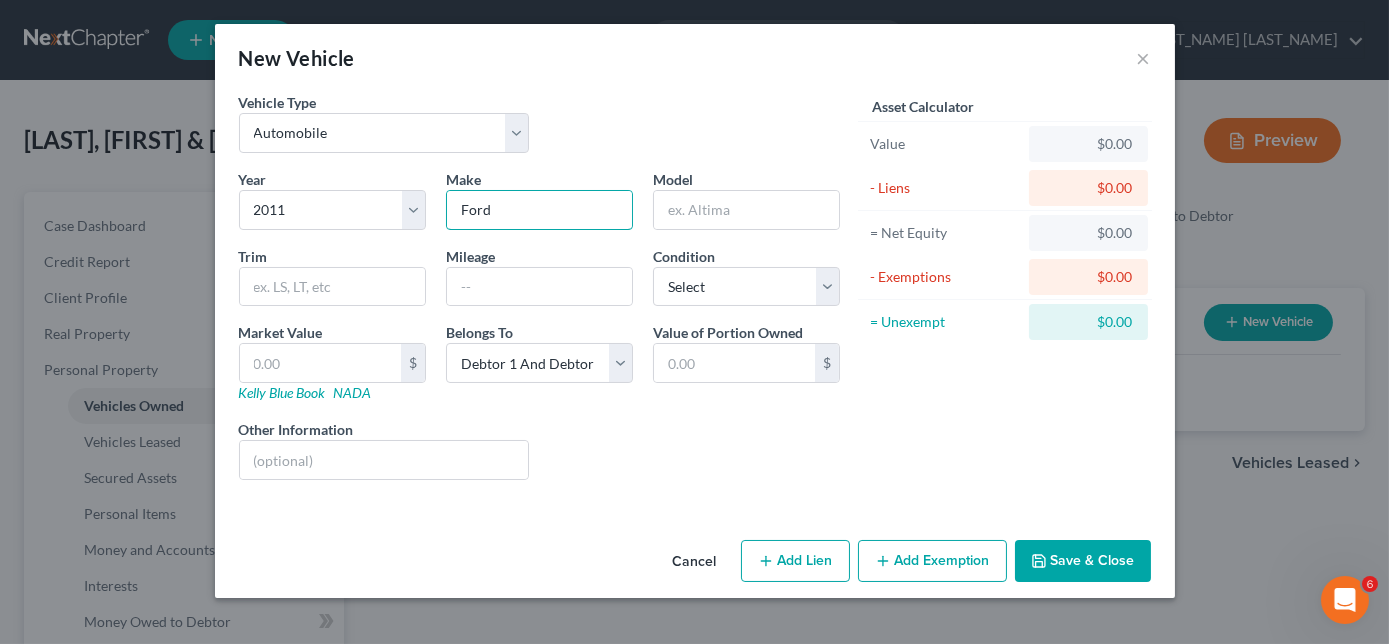 type on "Ford" 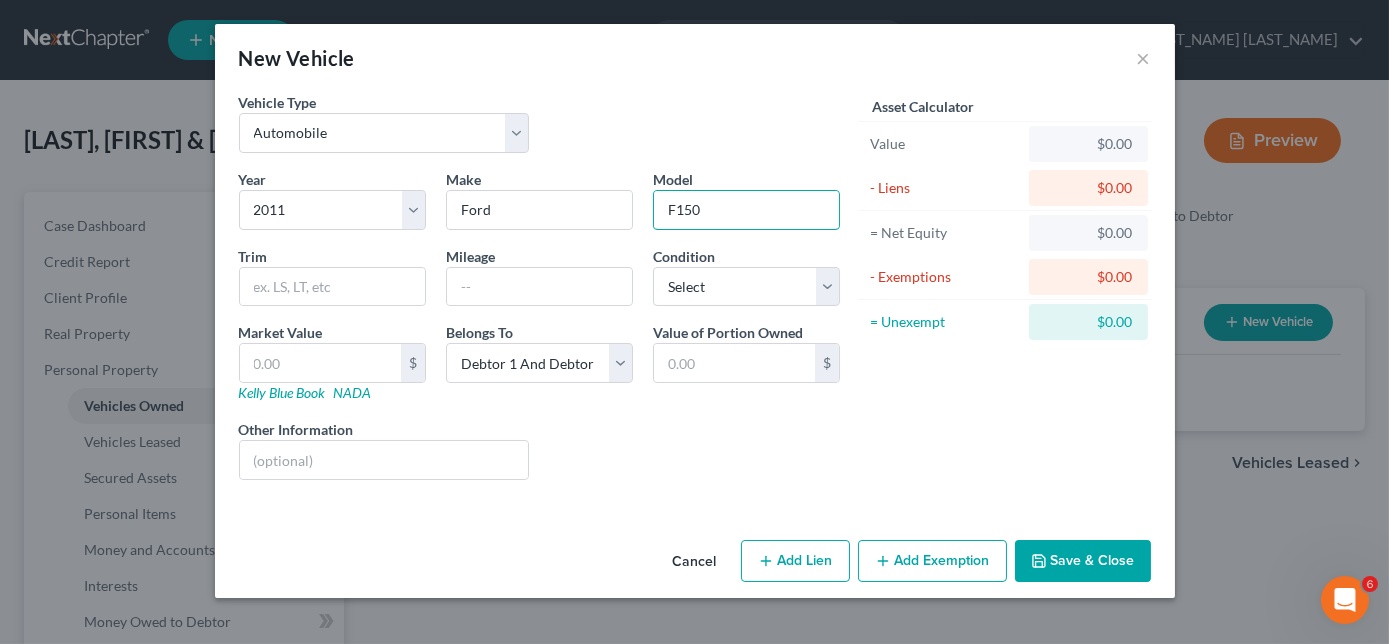 type on "F150" 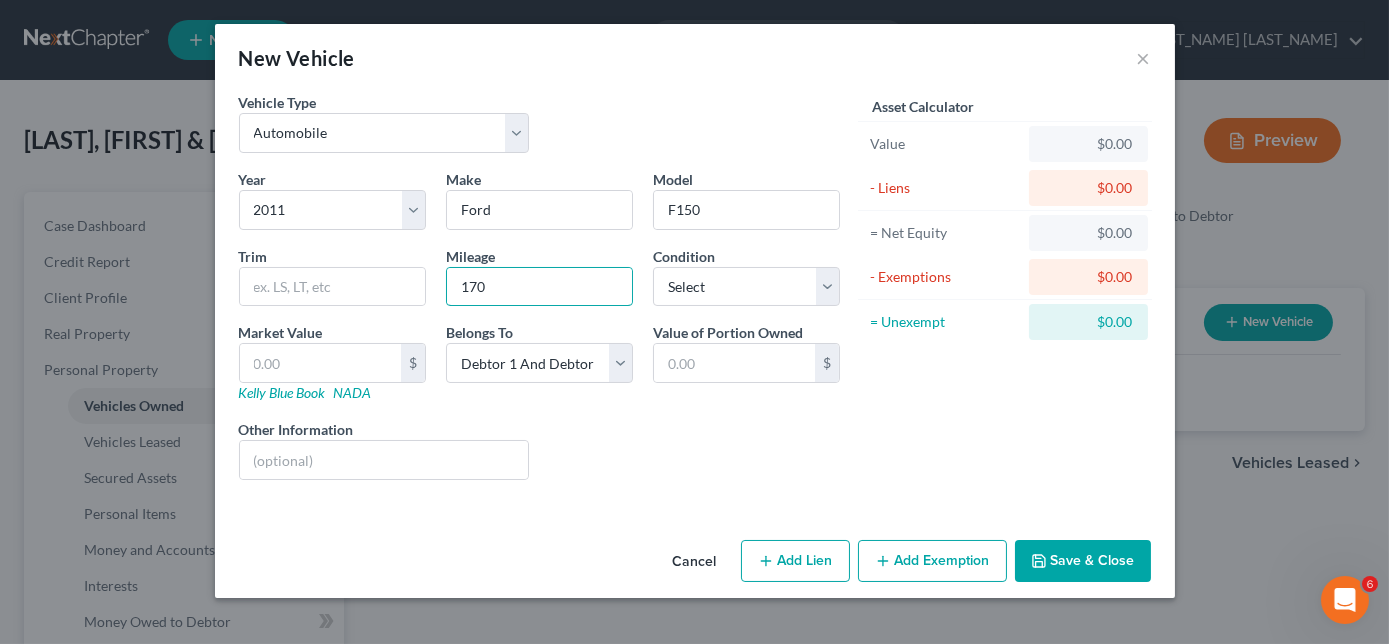type on "170000" 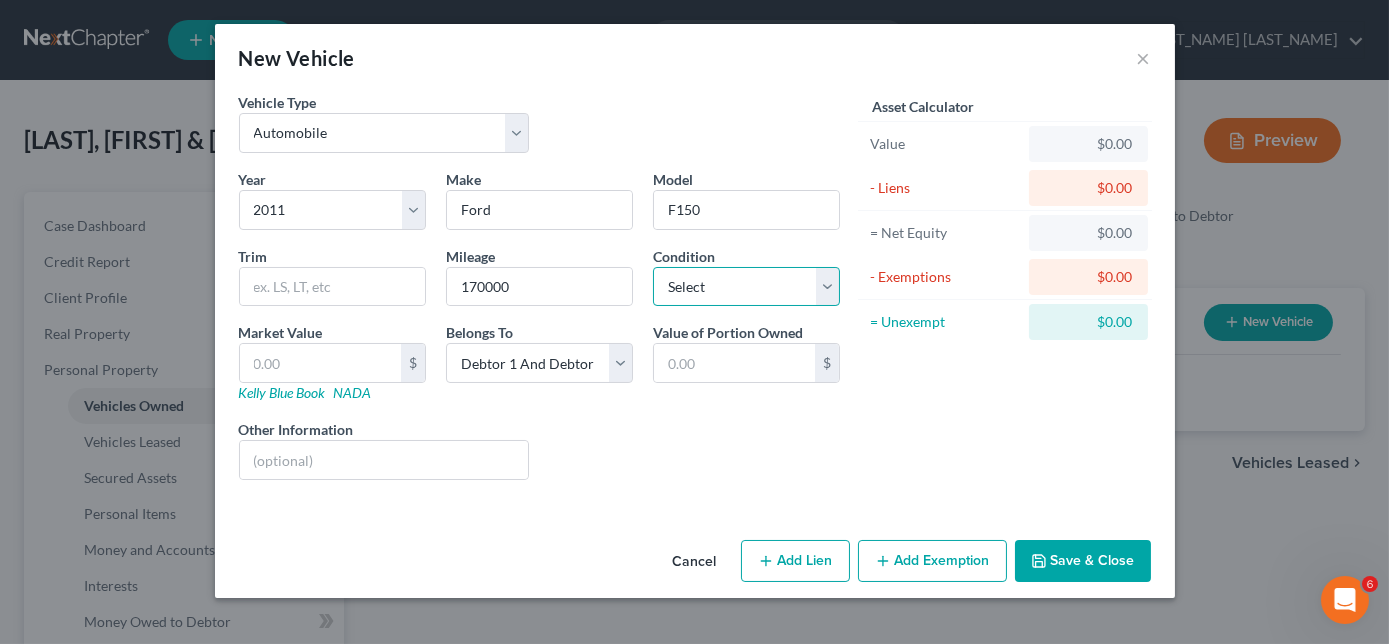 click on "Select Excellent Very Good Good Fair Poor" at bounding box center [746, 287] 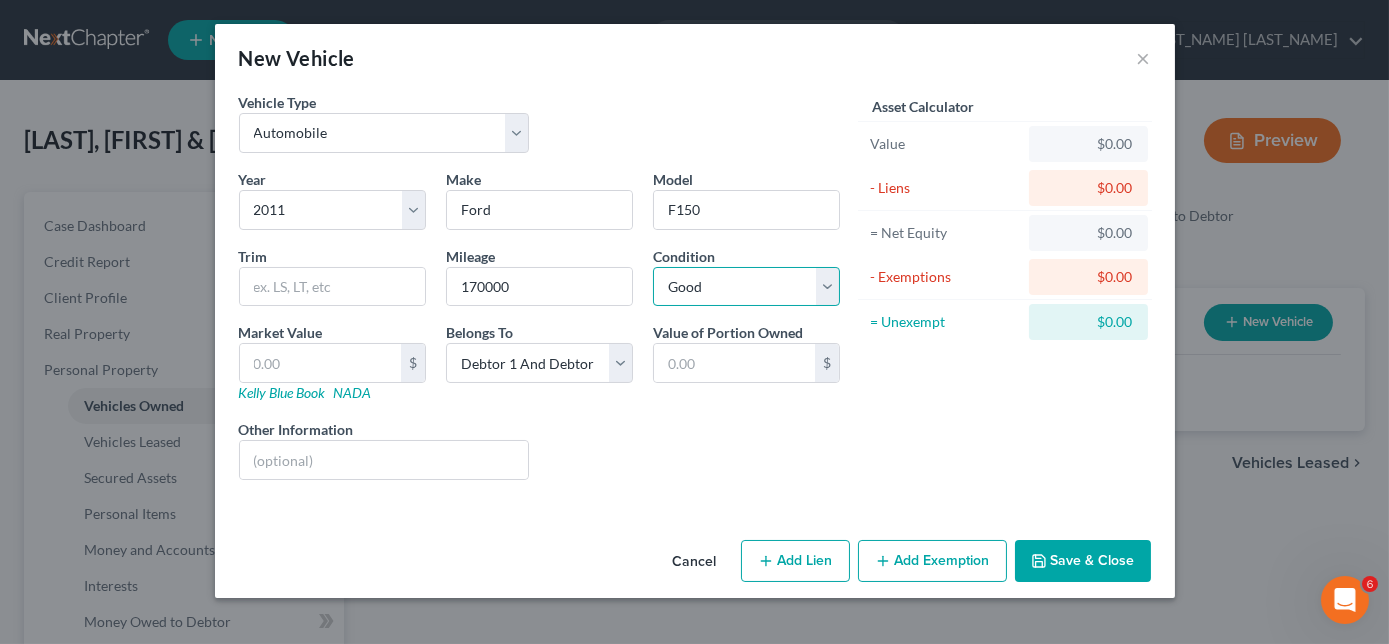 click on "Select Excellent Very Good Good Fair Poor" at bounding box center (746, 287) 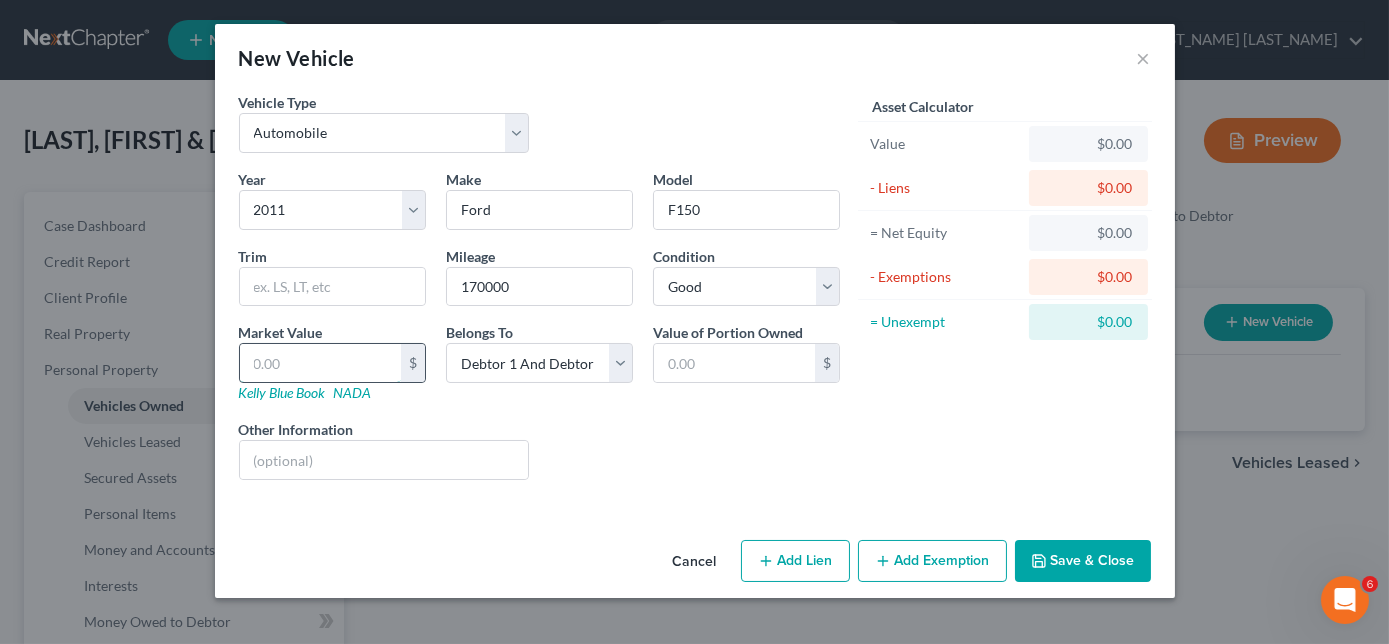 click at bounding box center (320, 363) 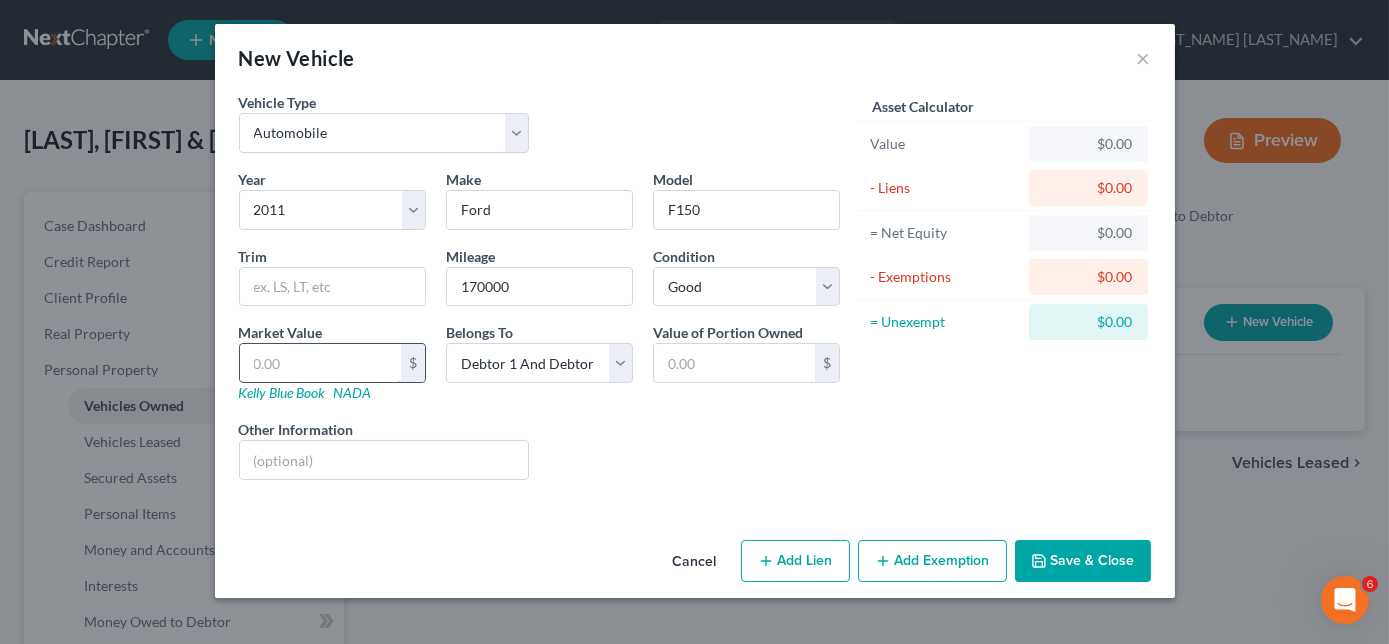 type on "8" 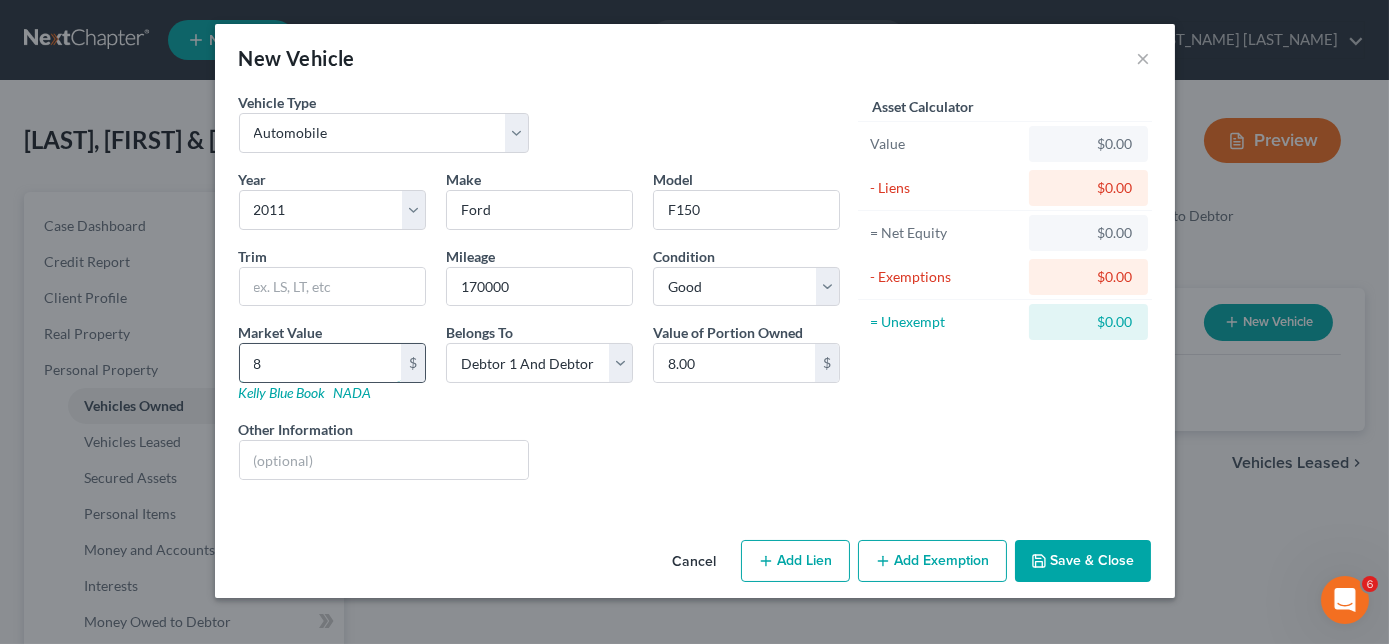 type on "87" 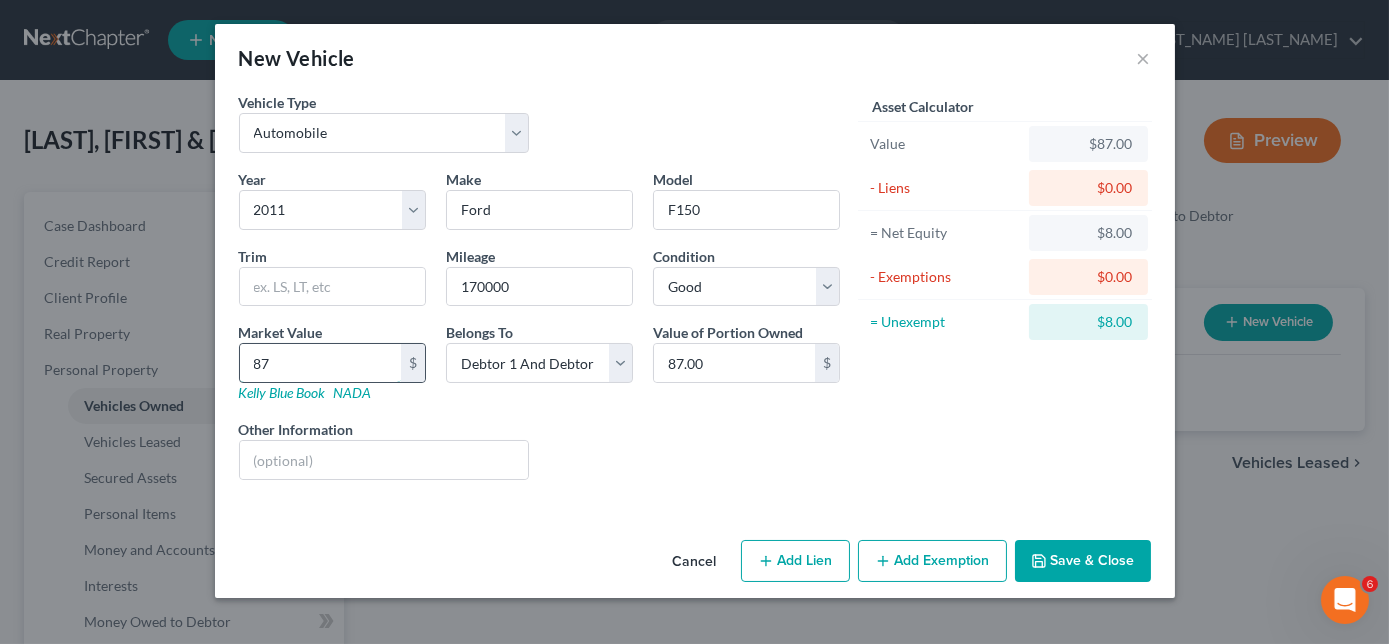 type on "8" 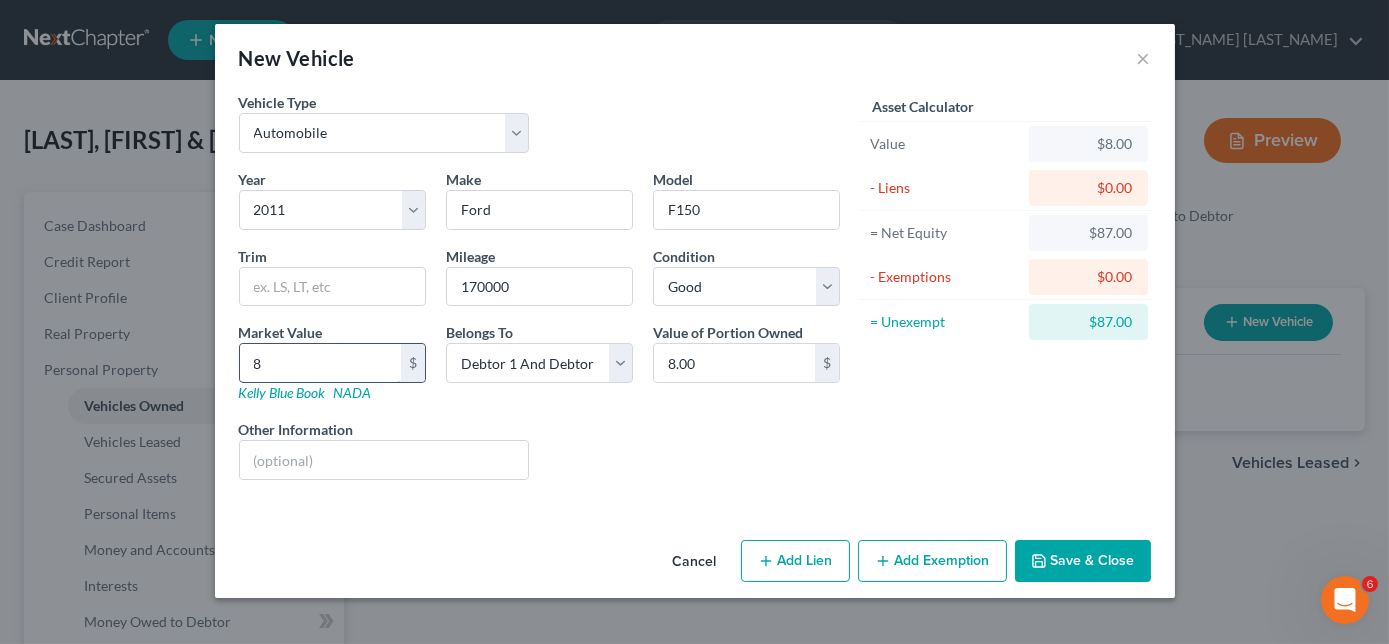 type on "89" 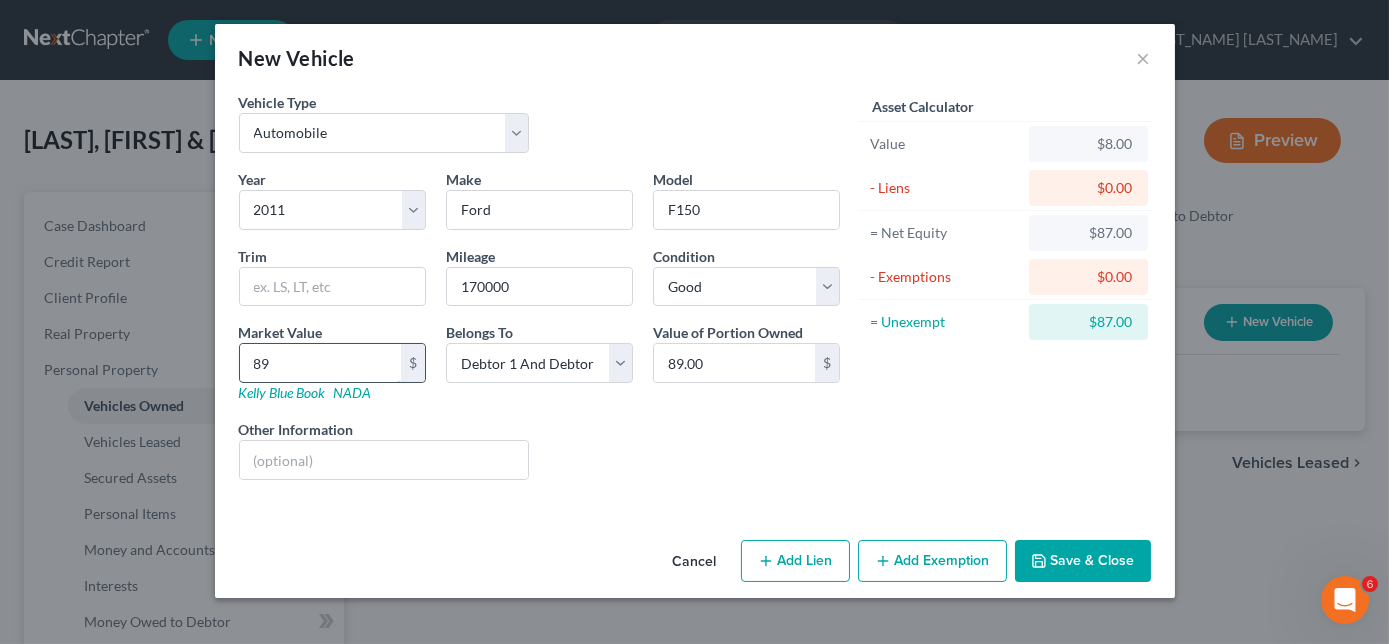 type on "897" 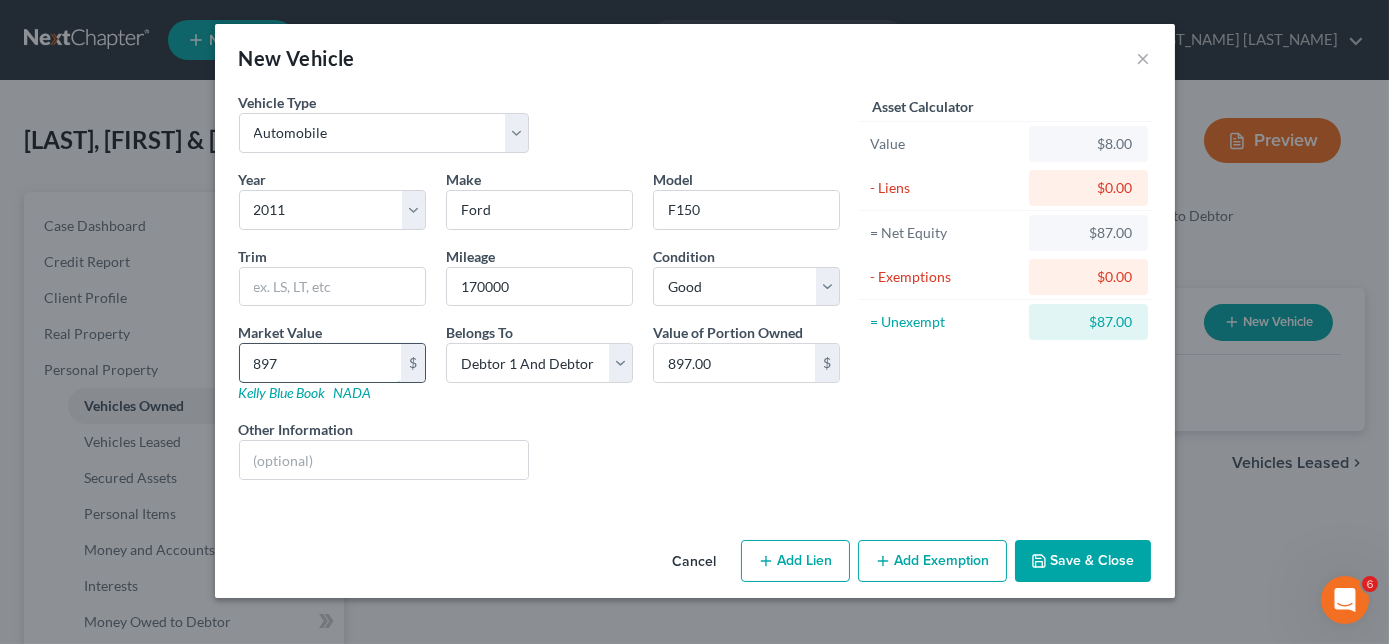 type on "8975" 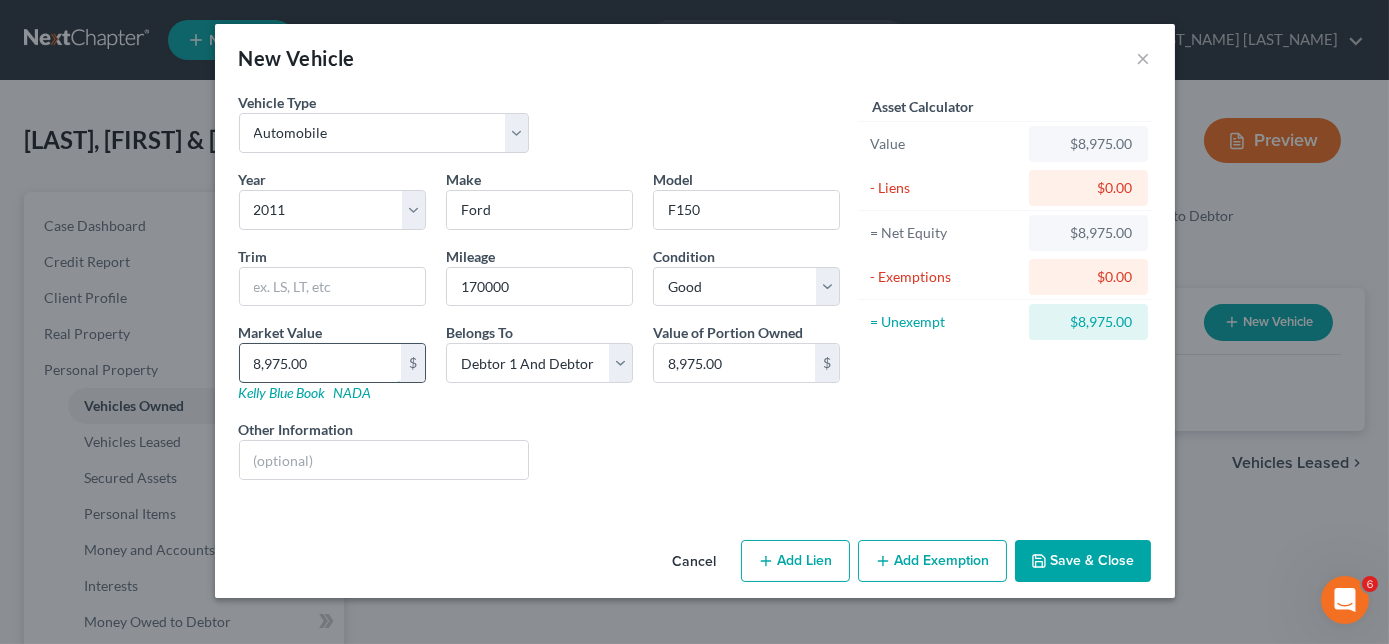 type on "8,975.00" 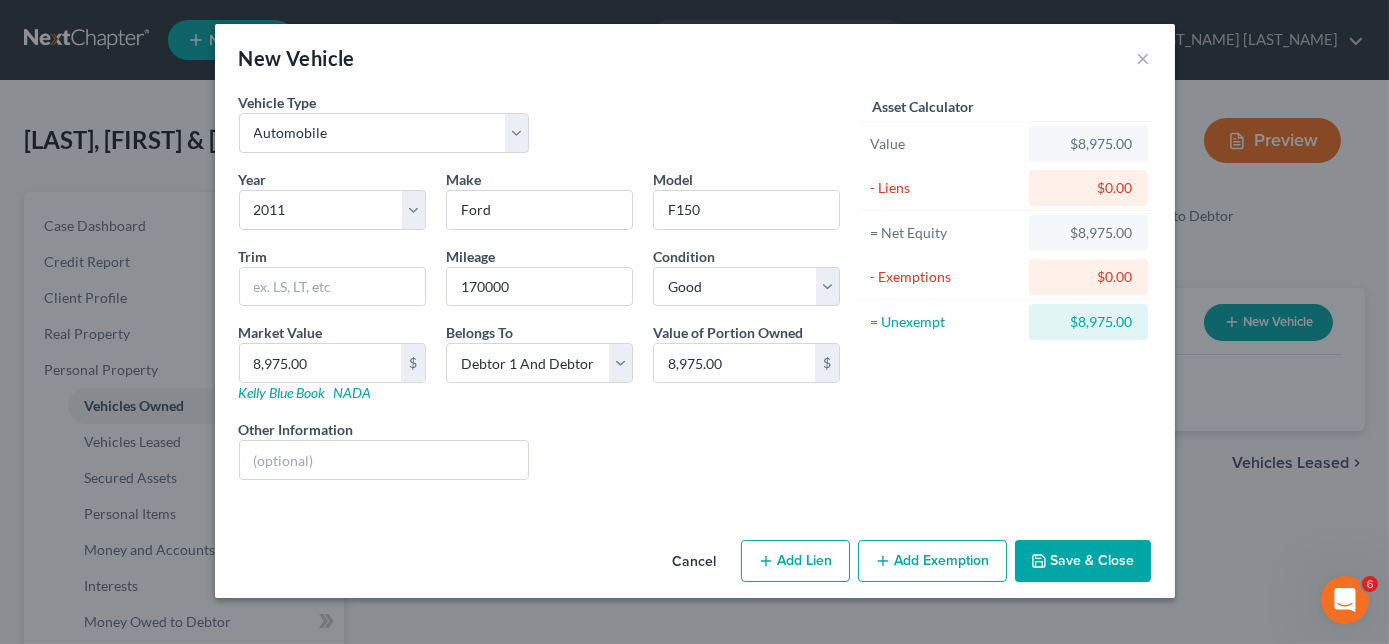 click on "Save & Close" at bounding box center (1083, 561) 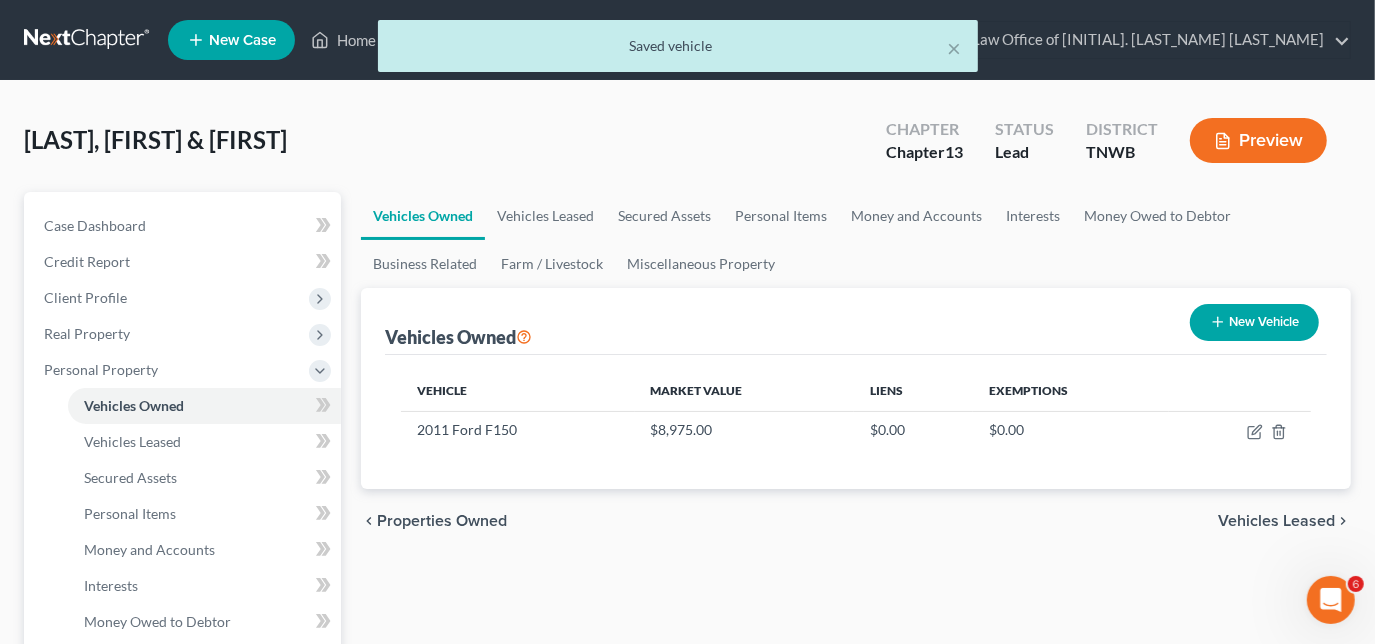 click on "New Vehicle" at bounding box center (1254, 322) 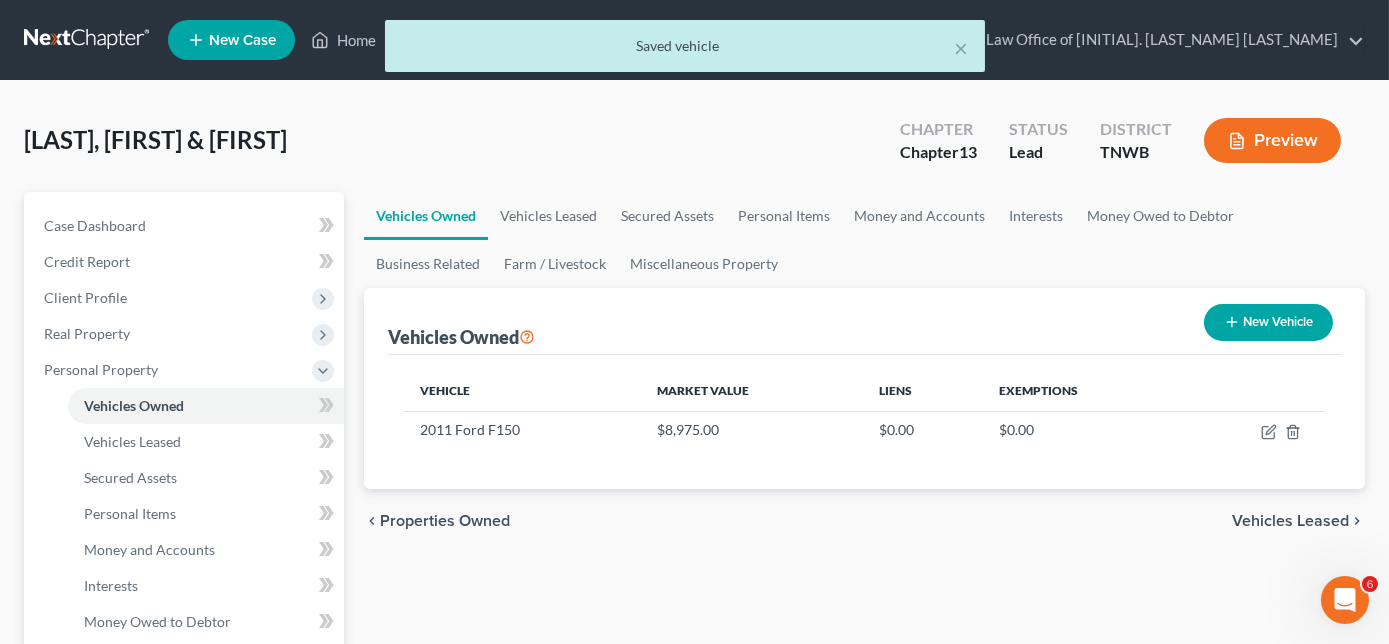 select on "0" 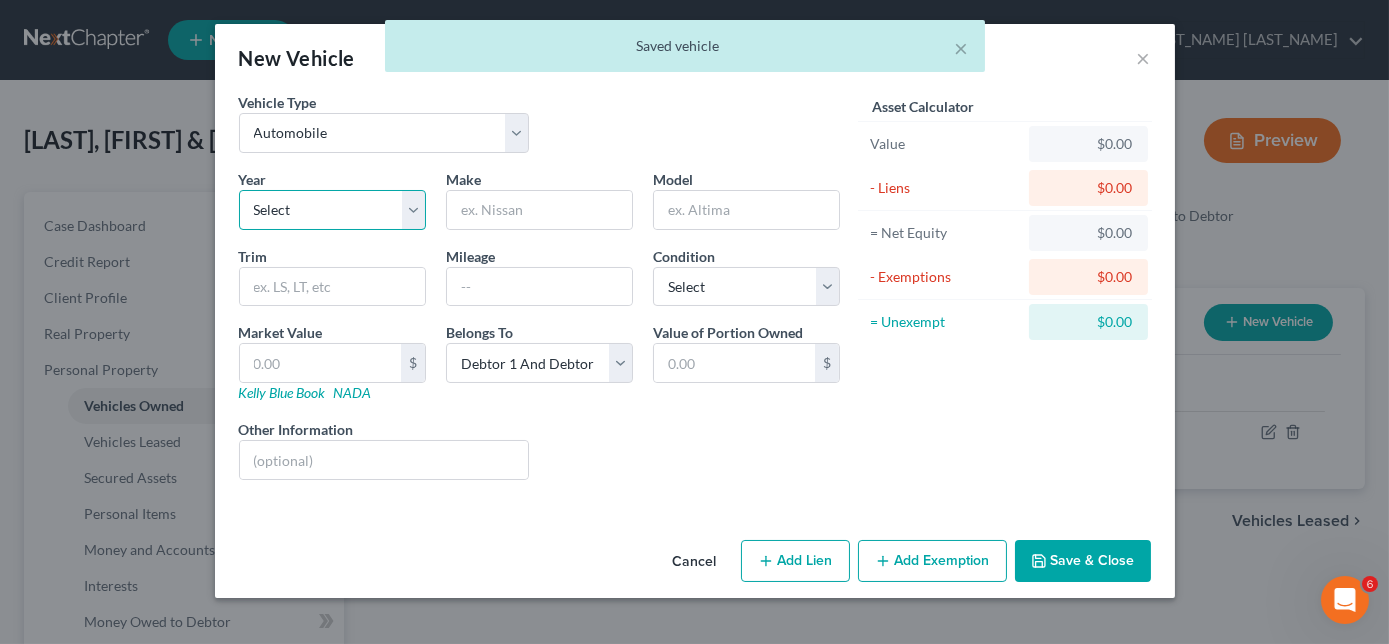 click on "Select 2026 2025 2024 2023 2022 2021 2020 2019 2018 2017 2016 2015 2014 2013 2012 2011 2010 2009 2008 2007 2006 2005 2004 2003 2002 2001 2000 1999 1998 1997 1996 1995 1994 1993 1992 1991 1990 1989 1988 1987 1986 1985 1984 1983 1982 1981 1980 1979 1978 1977 1976 1975 1974 1973 1972 1971 1970 1969 1968 1967 1966 1965 1964 1963 1962 1961 1960 1959 1958 1957 1956 1955 1954 1953 1952 1951 1950 1949 1948 1947 1946 1945 1944 1943 1942 1941 1940 1939 1938 1937 1936 1935 1934 1933 1932 1931 1930 1929 1928 1927 1926 1925 1924 1923 1922 1921 1920 1919 1918 1917 1916 1915 1914 1913 1912 1911 1910 1909 1908 1907 1906 1905 1904 1903 1902 1901" at bounding box center (332, 210) 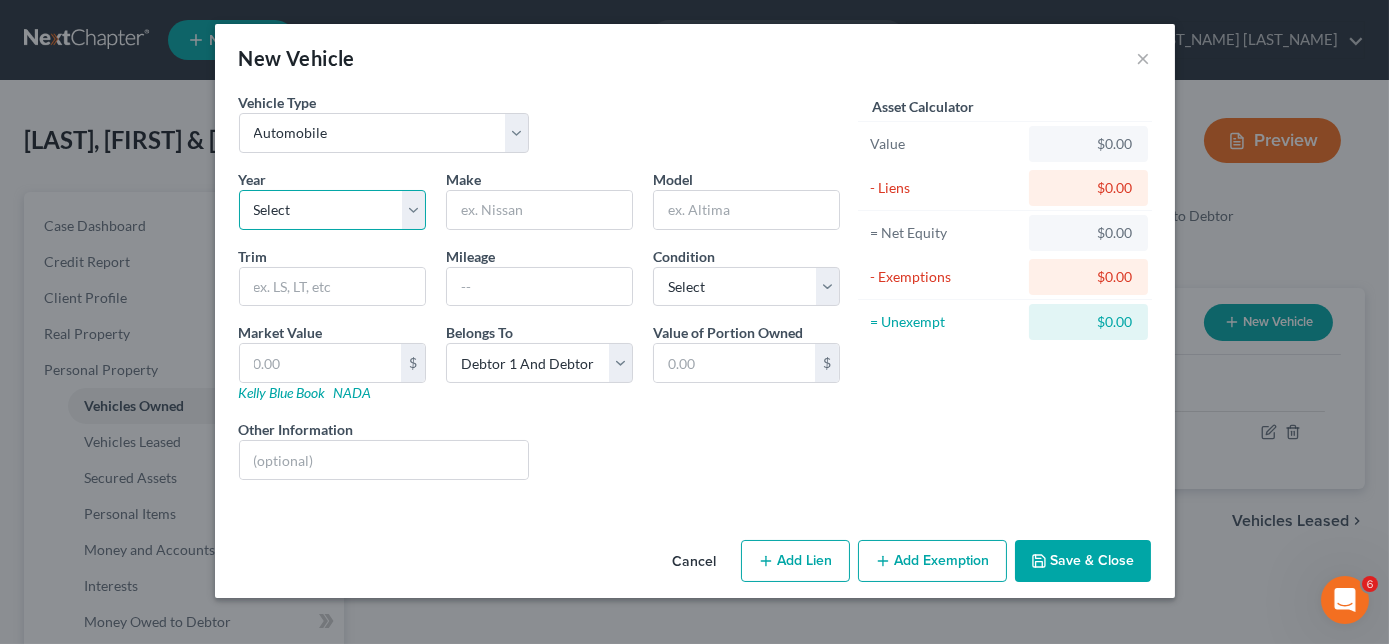 select on "18" 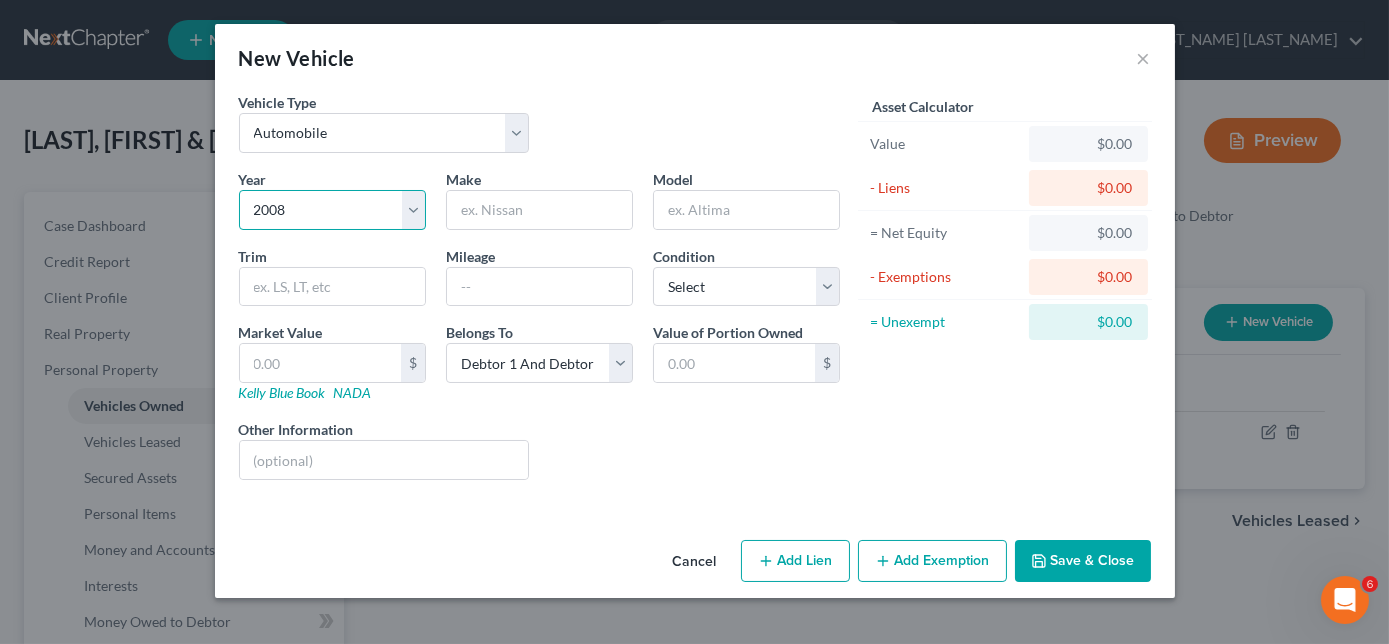 click on "Select 2026 2025 2024 2023 2022 2021 2020 2019 2018 2017 2016 2015 2014 2013 2012 2011 2010 2009 2008 2007 2006 2005 2004 2003 2002 2001 2000 1999 1998 1997 1996 1995 1994 1993 1992 1991 1990 1989 1988 1987 1986 1985 1984 1983 1982 1981 1980 1979 1978 1977 1976 1975 1974 1973 1972 1971 1970 1969 1968 1967 1966 1965 1964 1963 1962 1961 1960 1959 1958 1957 1956 1955 1954 1953 1952 1951 1950 1949 1948 1947 1946 1945 1944 1943 1942 1941 1940 1939 1938 1937 1936 1935 1934 1933 1932 1931 1930 1929 1928 1927 1926 1925 1924 1923 1922 1921 1920 1919 1918 1917 1916 1915 1914 1913 1912 1911 1910 1909 1908 1907 1906 1905 1904 1903 1902 1901" at bounding box center (332, 210) 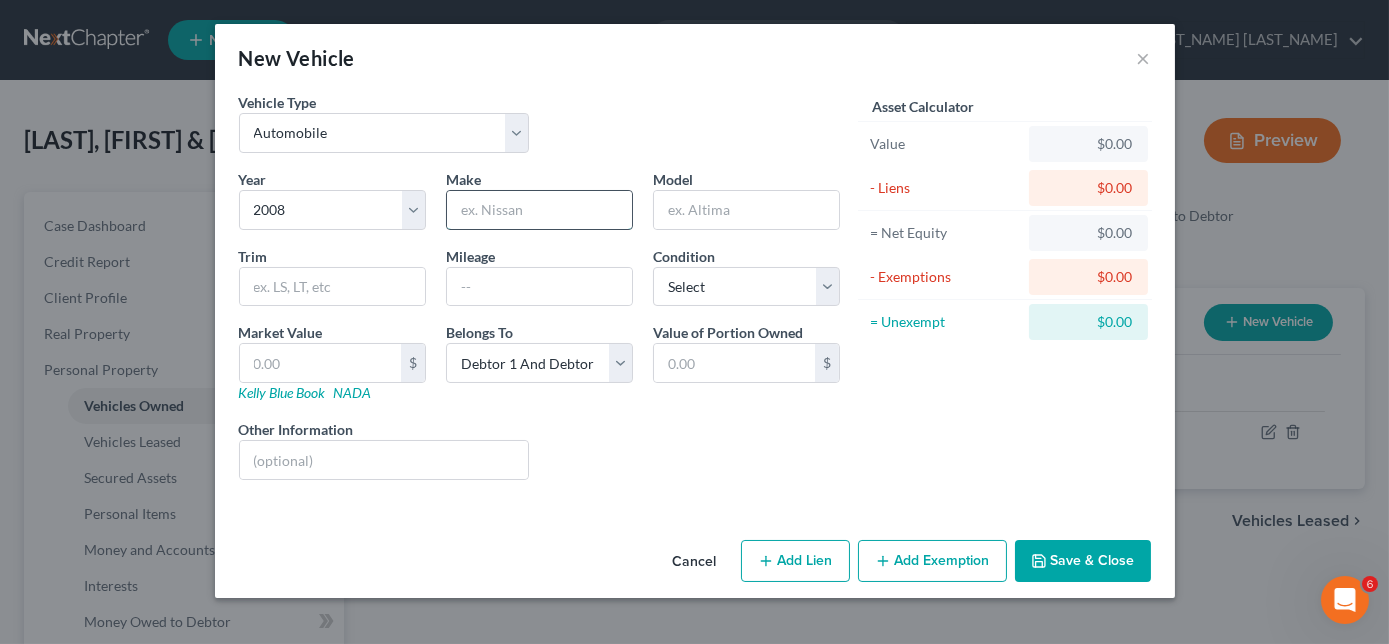 click at bounding box center [539, 210] 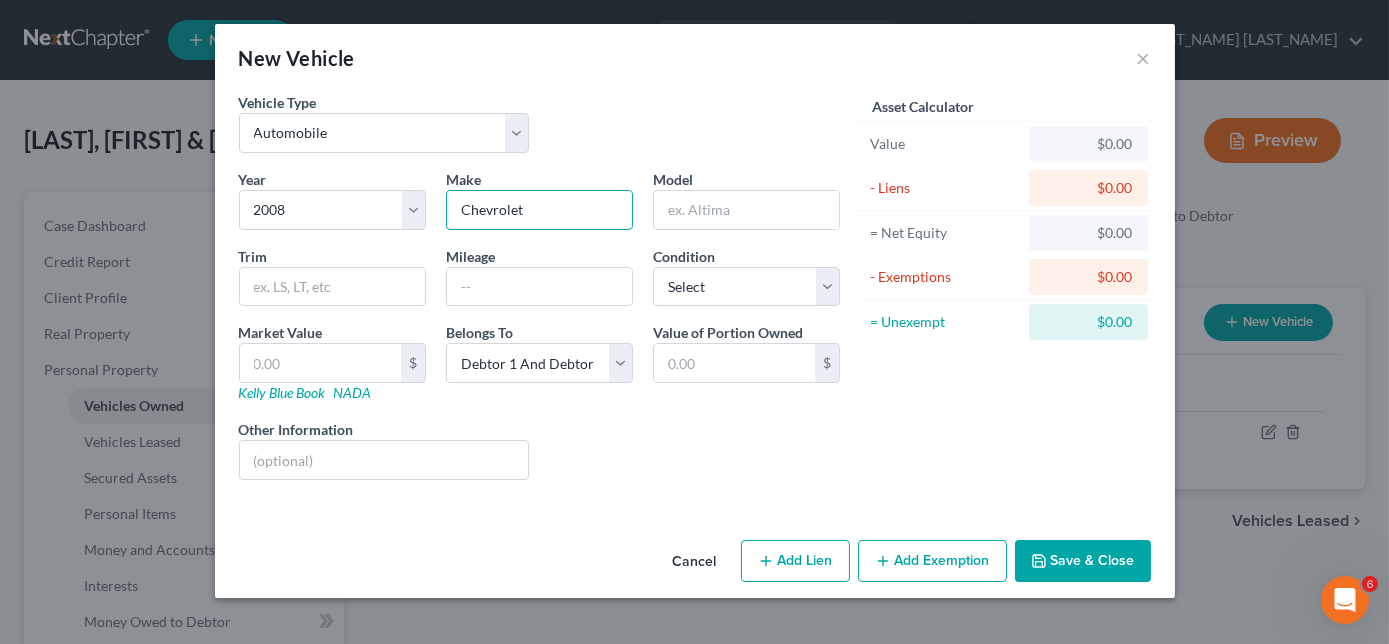 type on "Chevrolet" 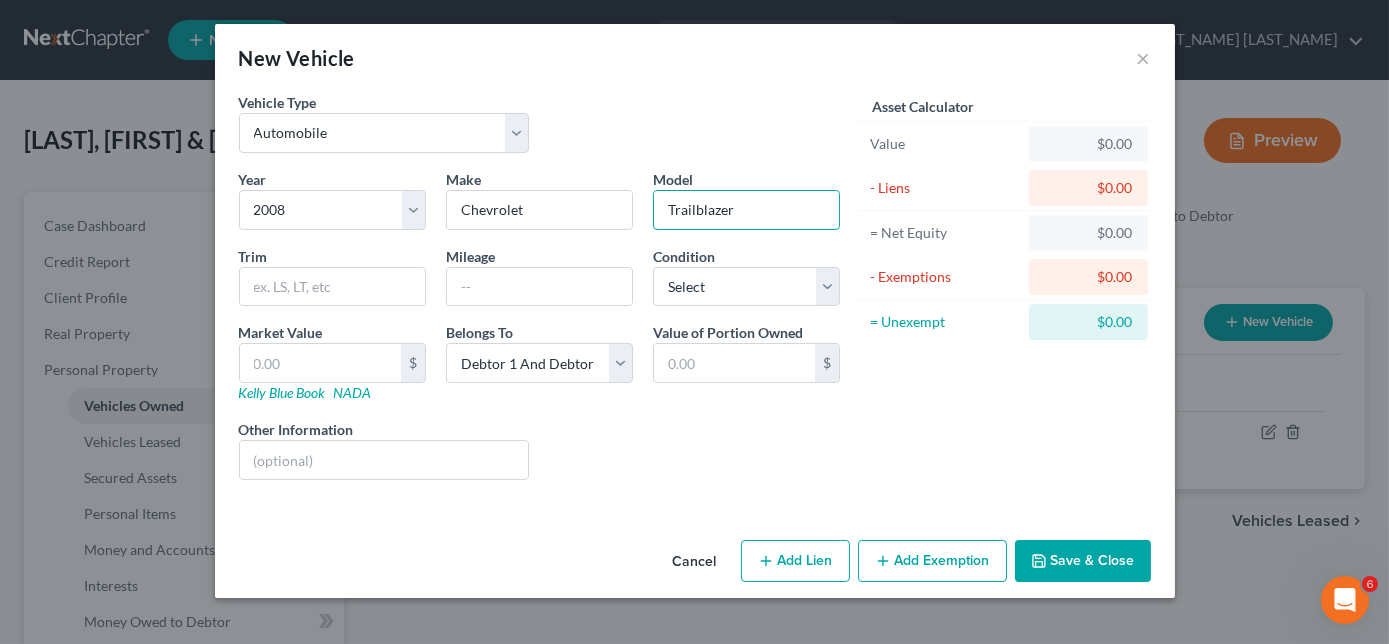 type on "Trailblazer" 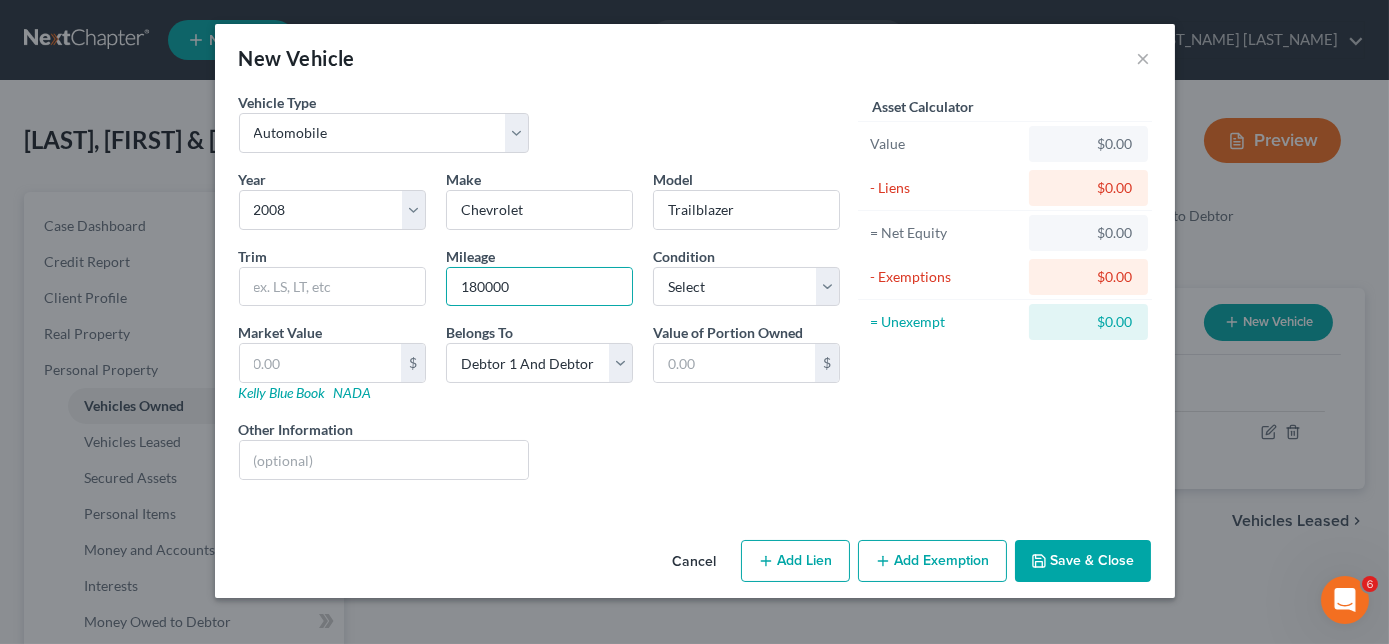 type on "180000" 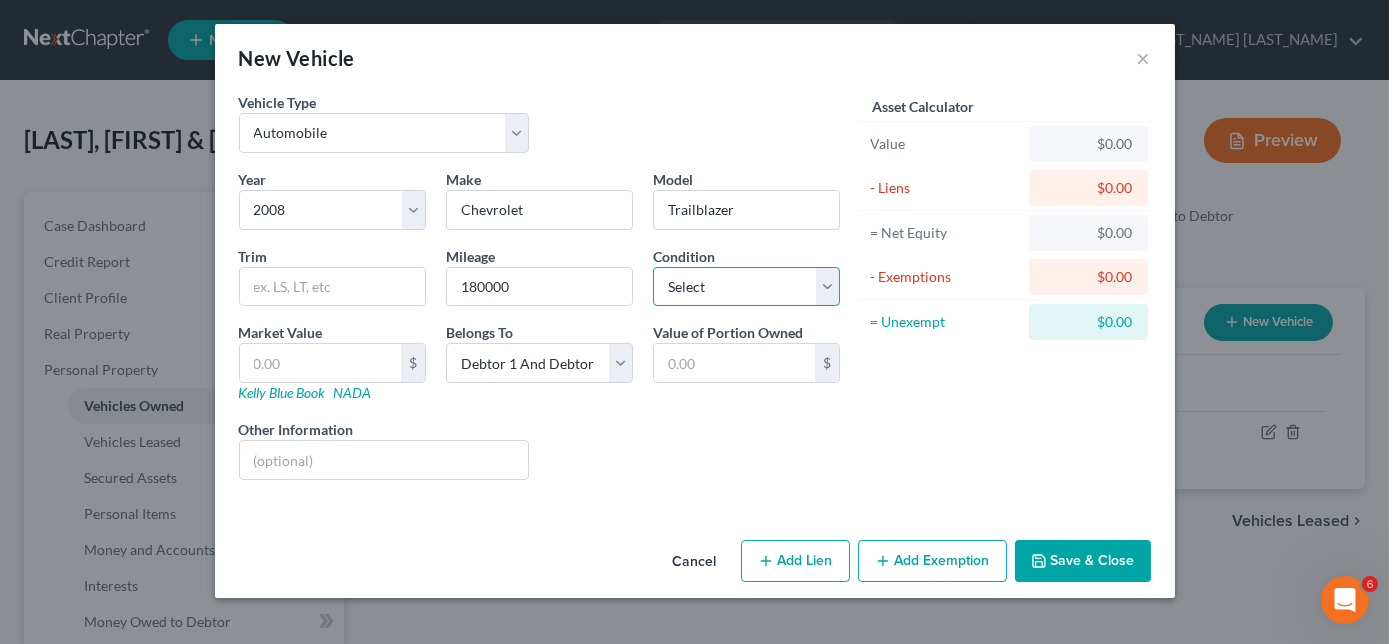 click on "Select Excellent Very Good Good Fair Poor" at bounding box center (746, 287) 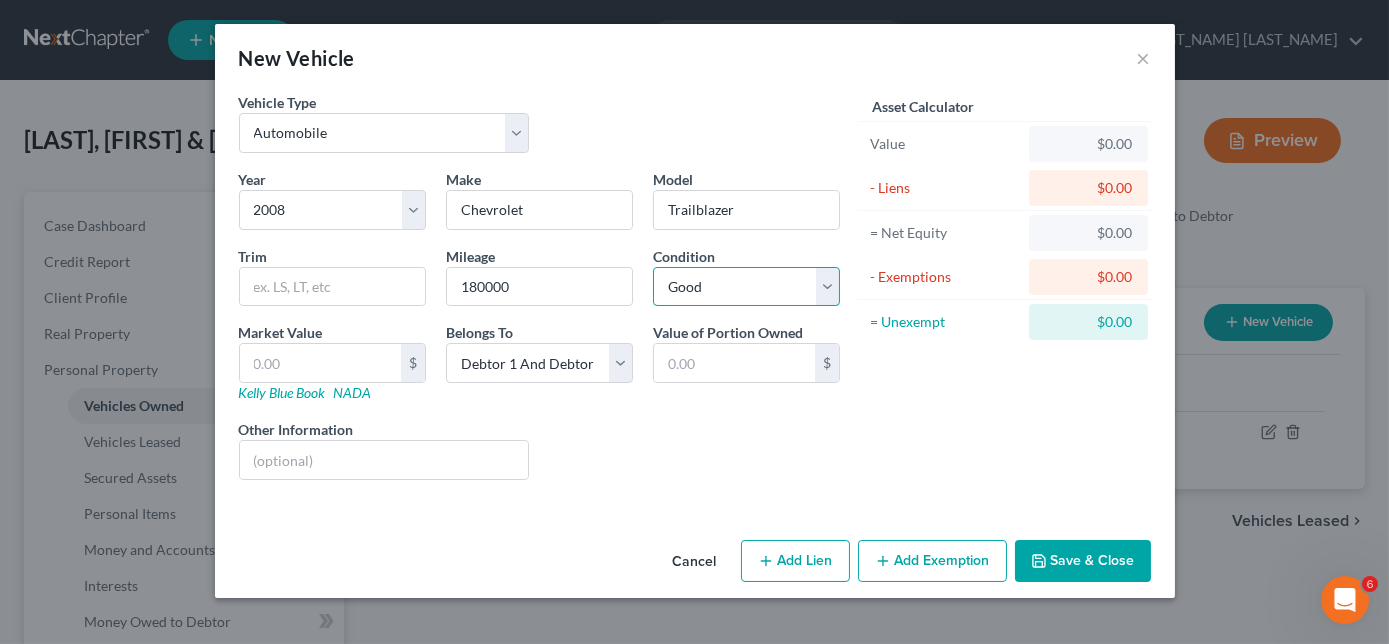 click on "Select Excellent Very Good Good Fair Poor" at bounding box center (746, 287) 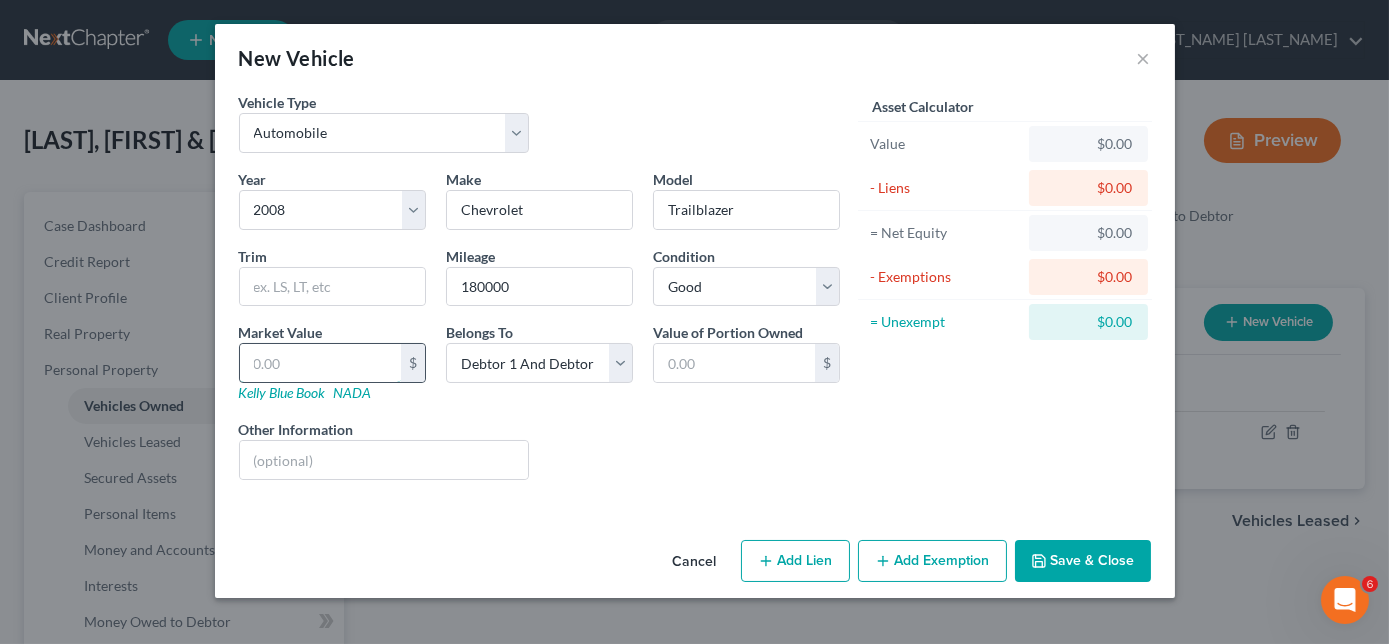 click at bounding box center [320, 363] 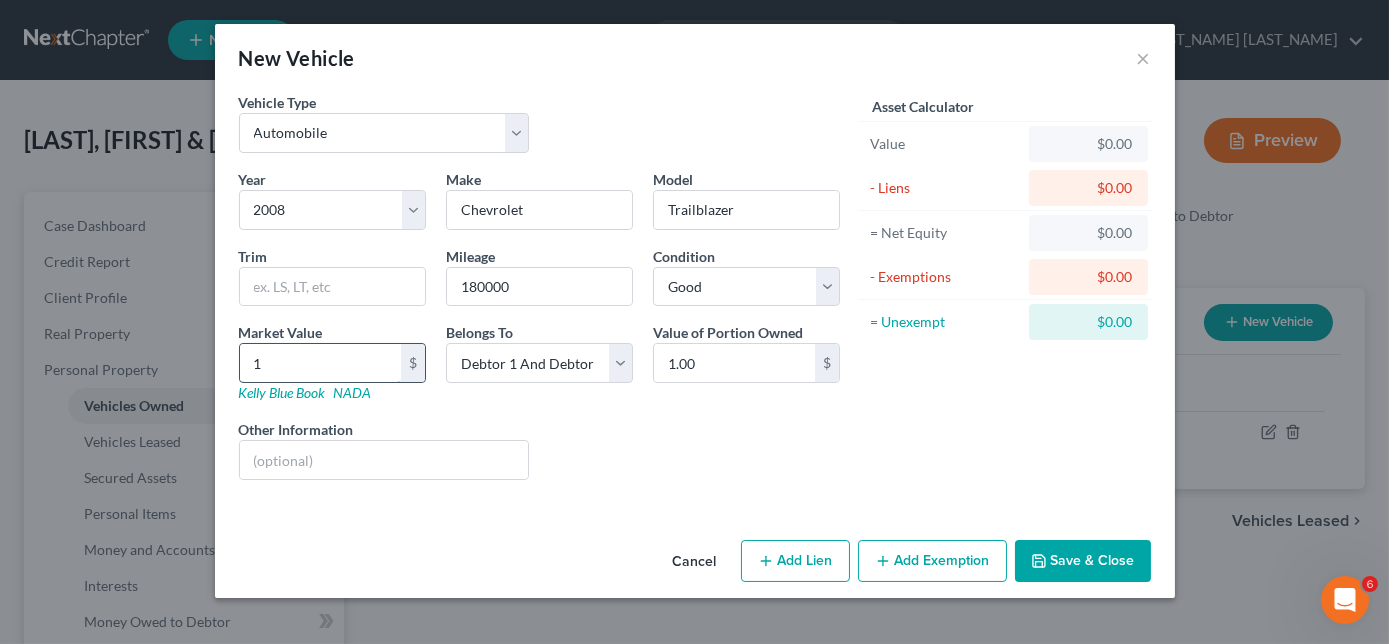 type on "15" 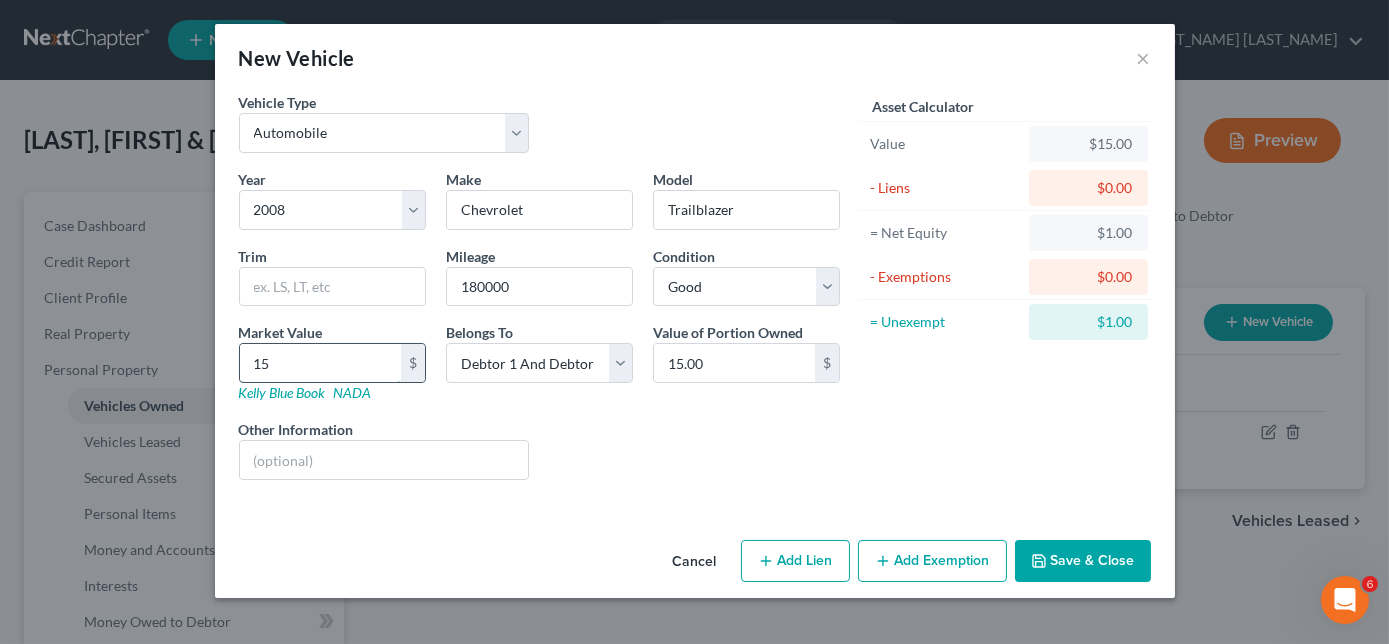 type on "152" 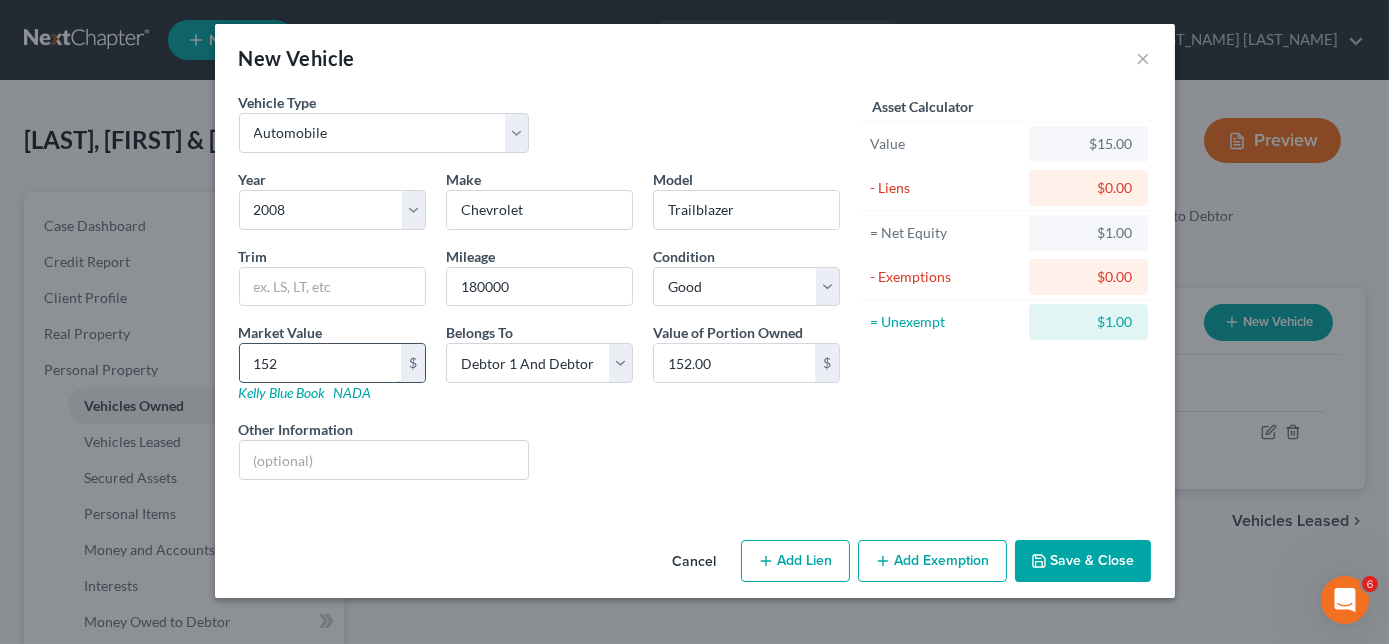 type on "1525" 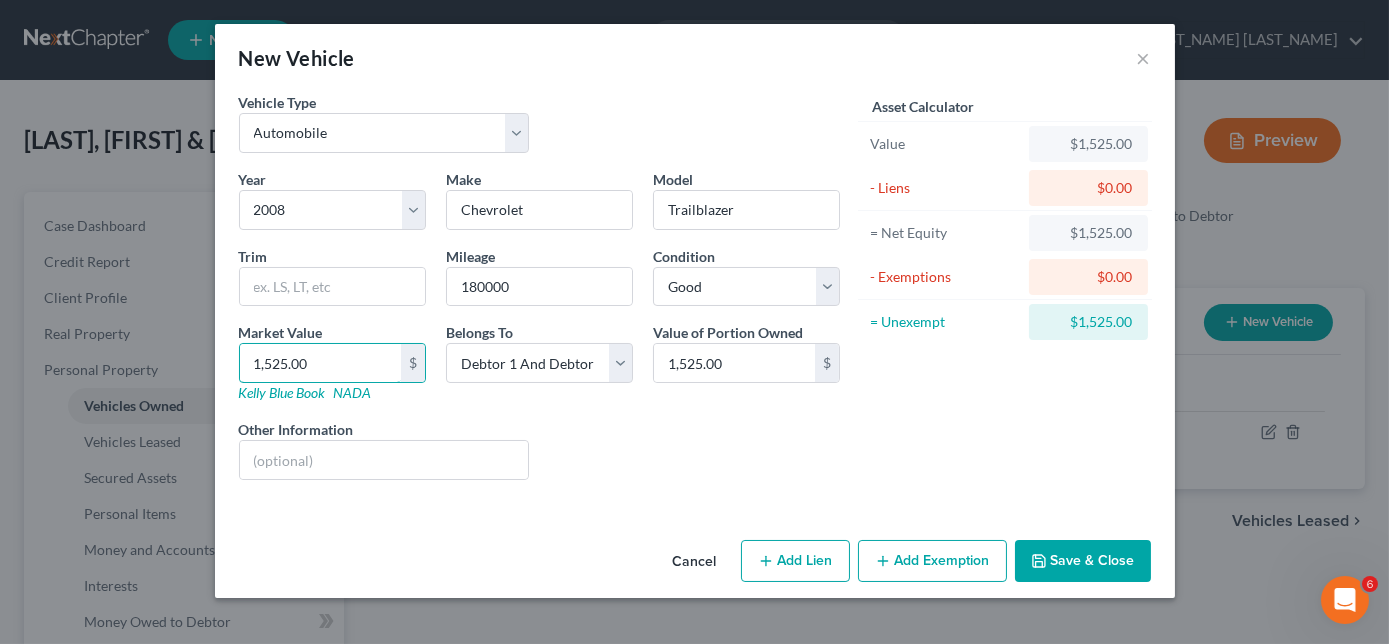 type on "1,525.00" 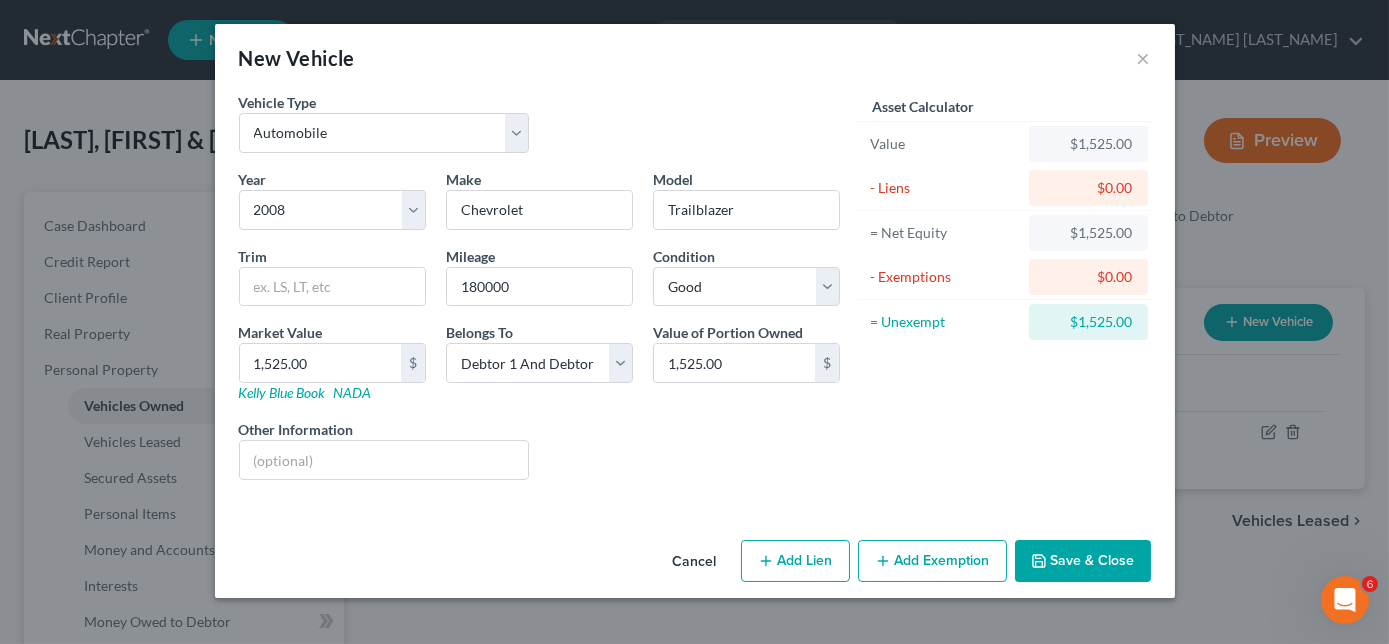 click on "Save & Close" at bounding box center (1083, 561) 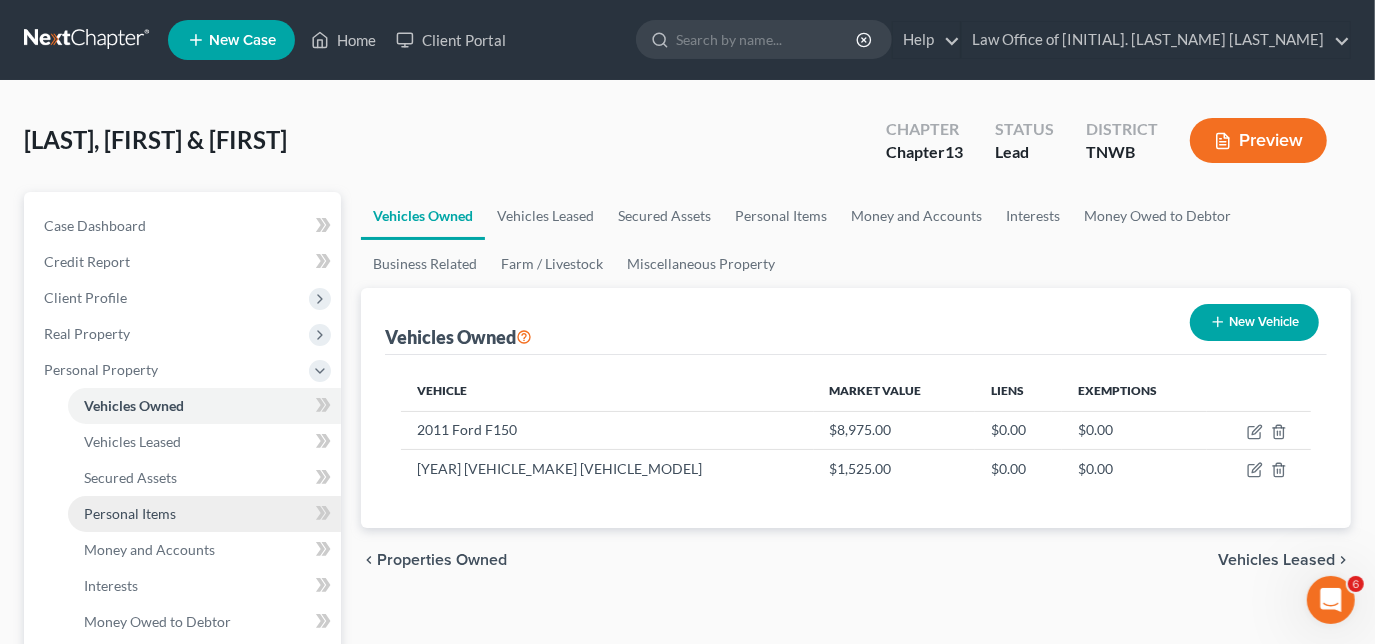click on "Personal Items" at bounding box center [130, 513] 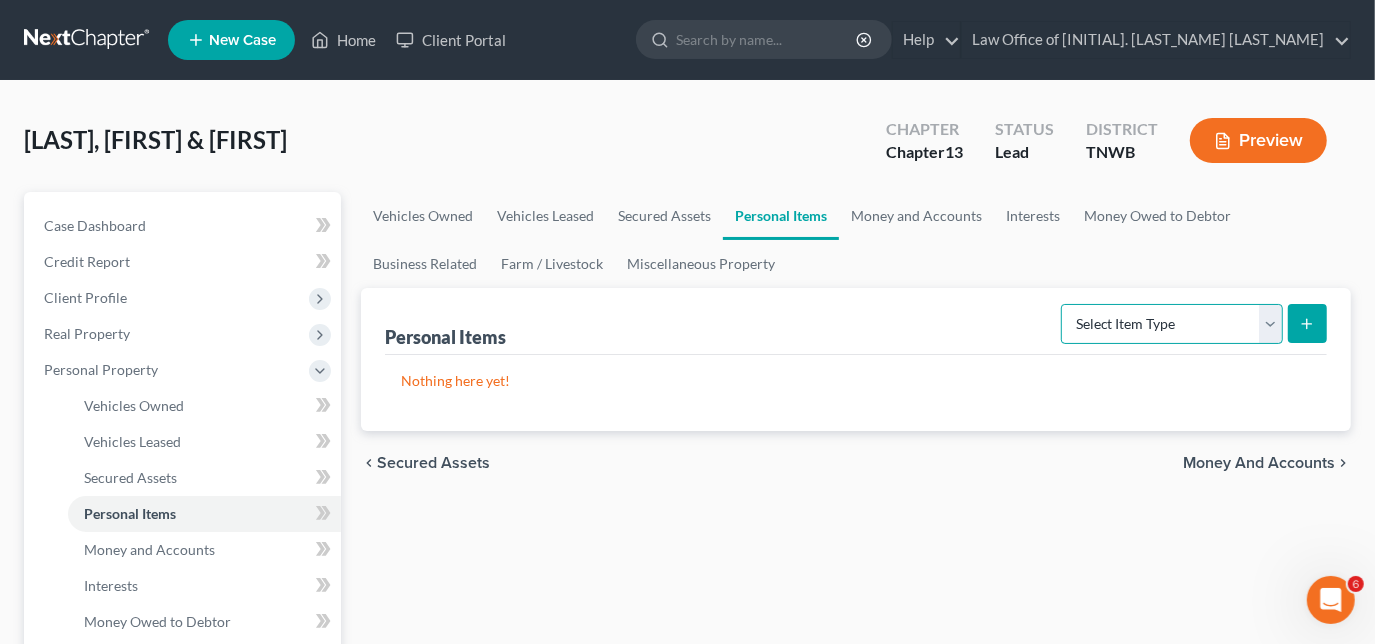 click on "Select Item Type Clothing Collectibles Of Value Electronics Firearms Household Goods Jewelry Other Pet(s) Sports & Hobby Equipment" at bounding box center (1172, 324) 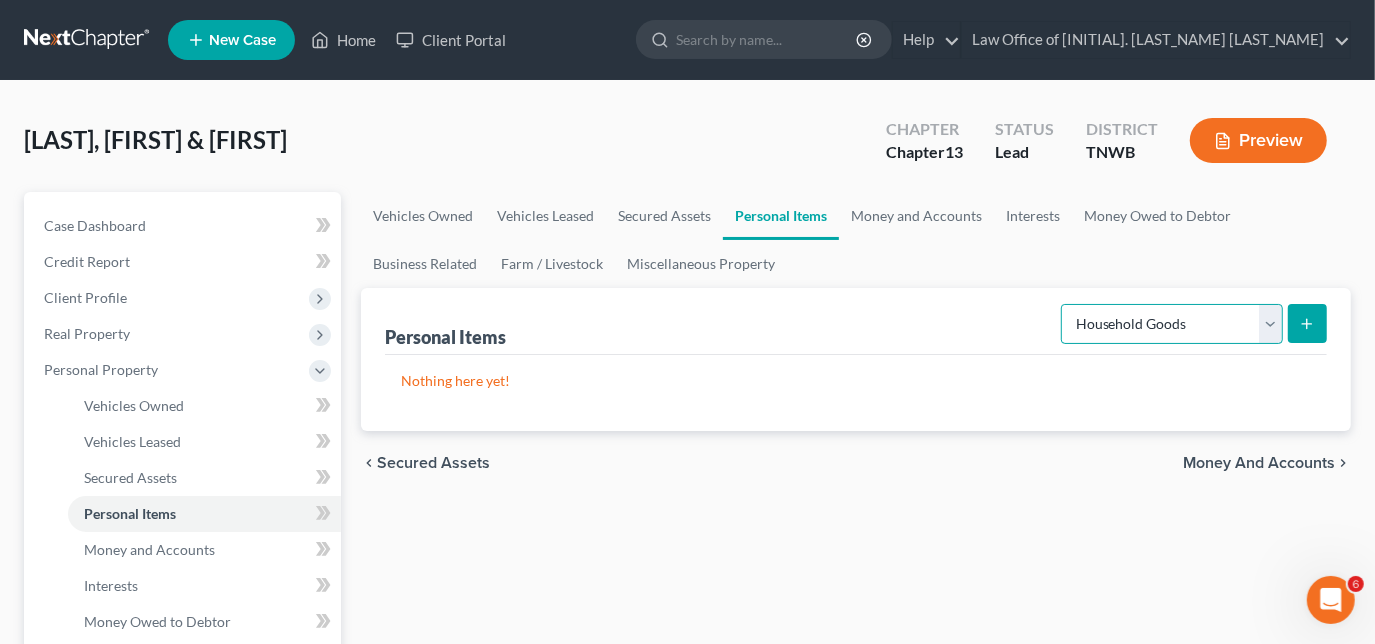 click on "Select Item Type Clothing Collectibles Of Value Electronics Firearms Household Goods Jewelry Other Pet(s) Sports & Hobby Equipment" at bounding box center (1172, 324) 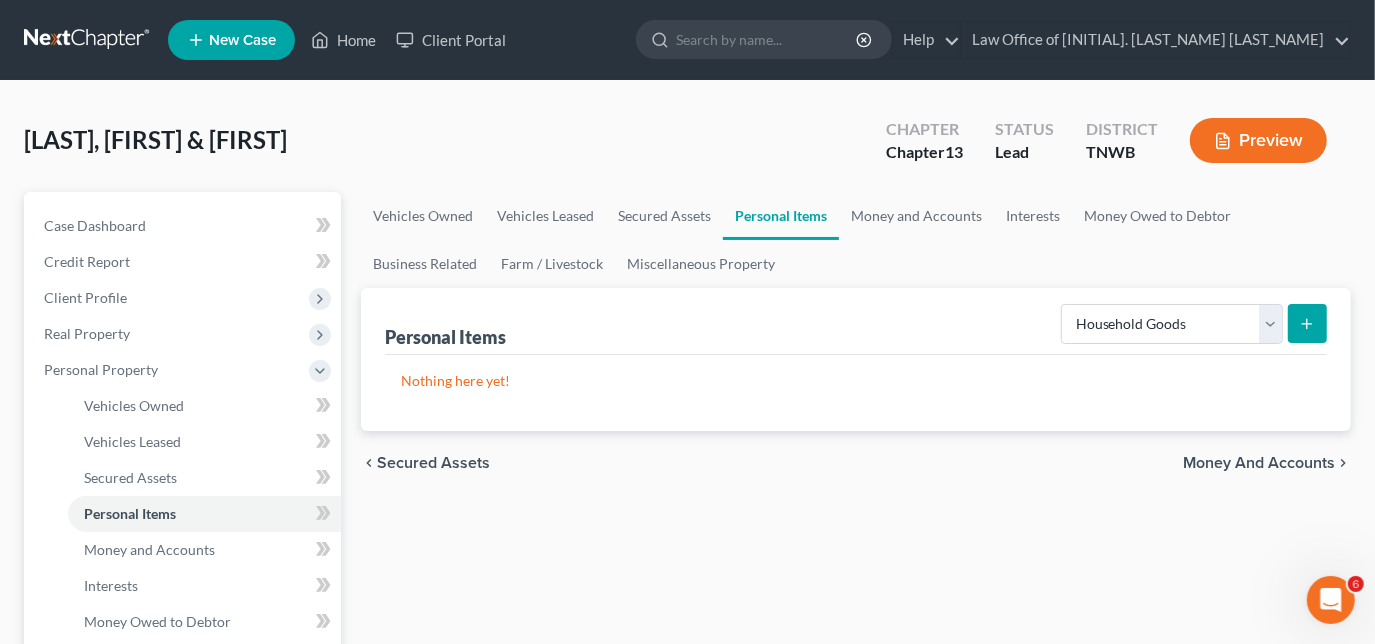 click at bounding box center (1307, 323) 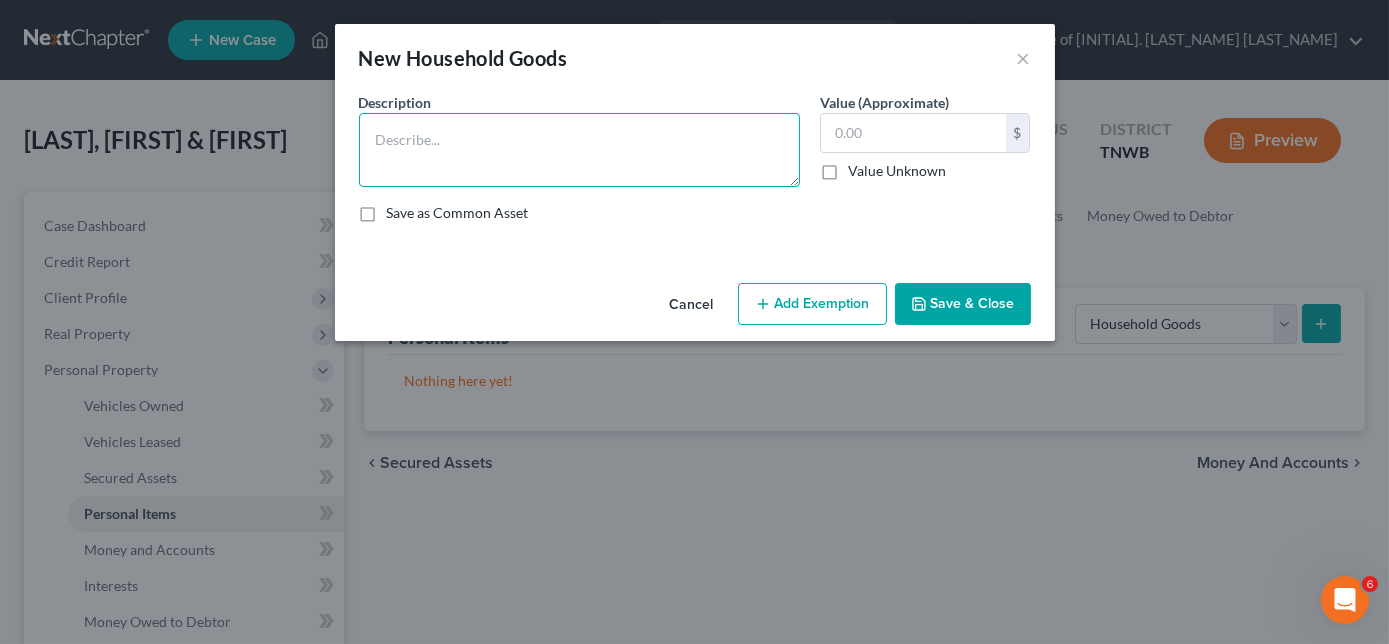 click at bounding box center [579, 150] 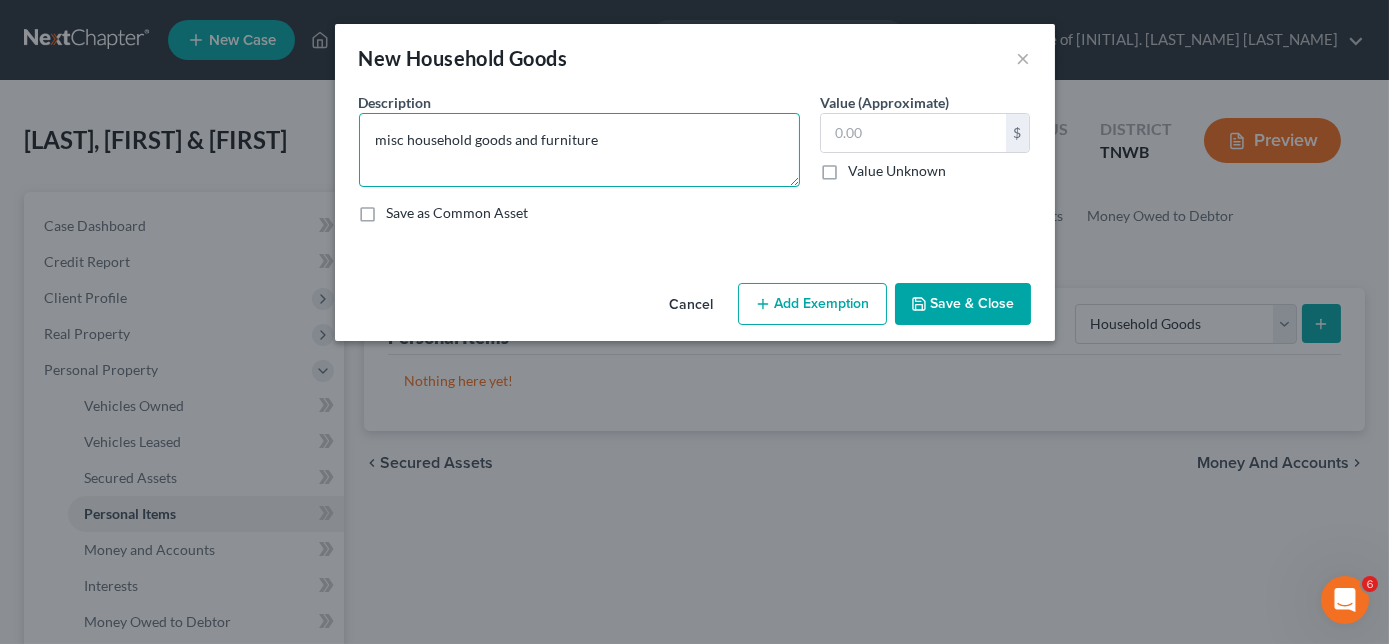 type on "misc household goods and furniture" 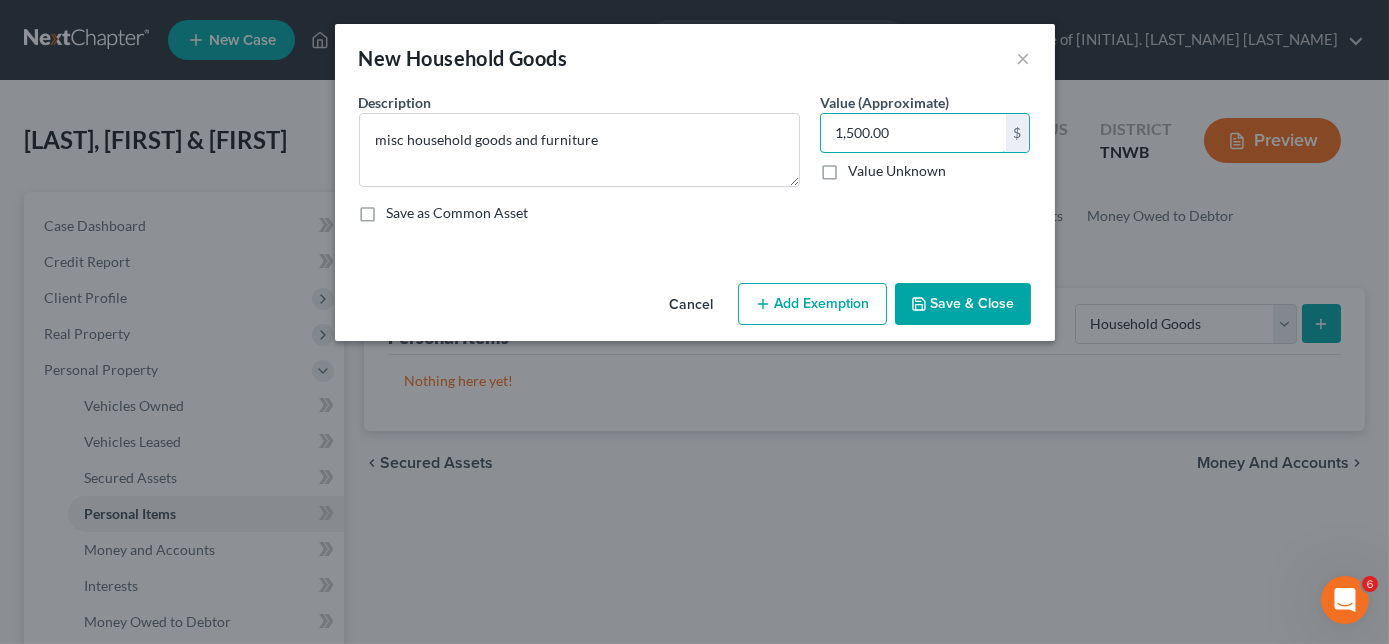 type on "1,500.00" 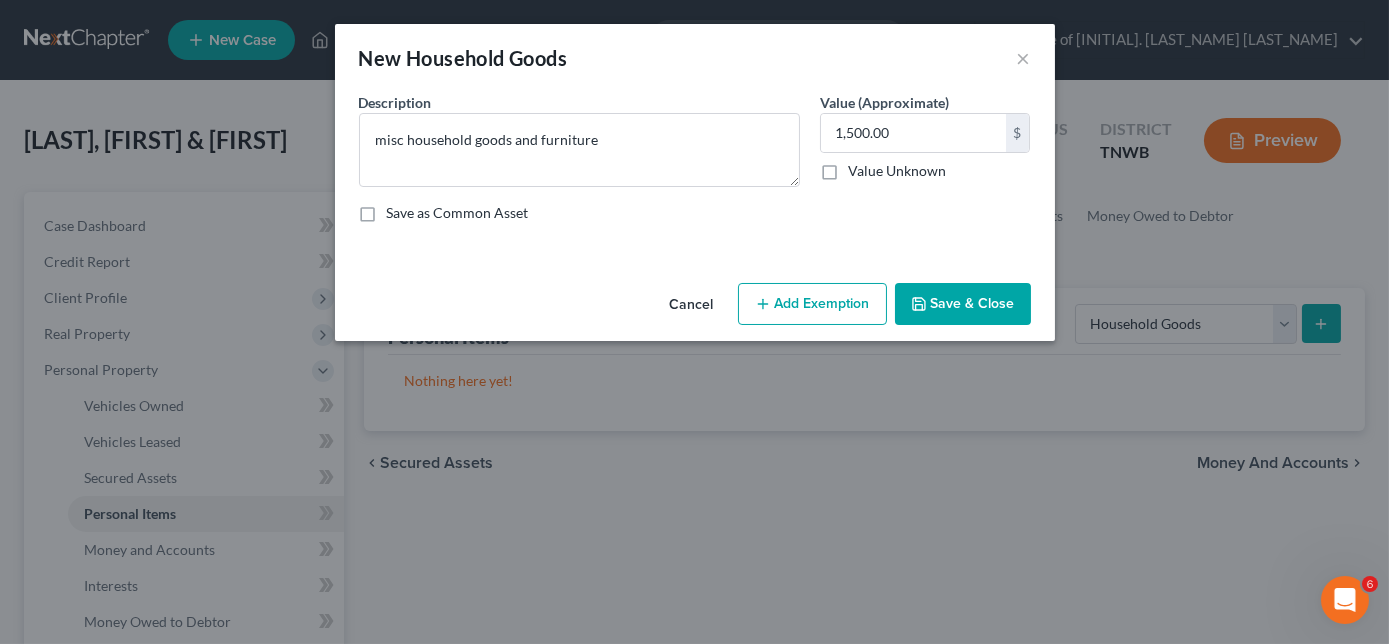 click on "Save & Close" at bounding box center (963, 304) 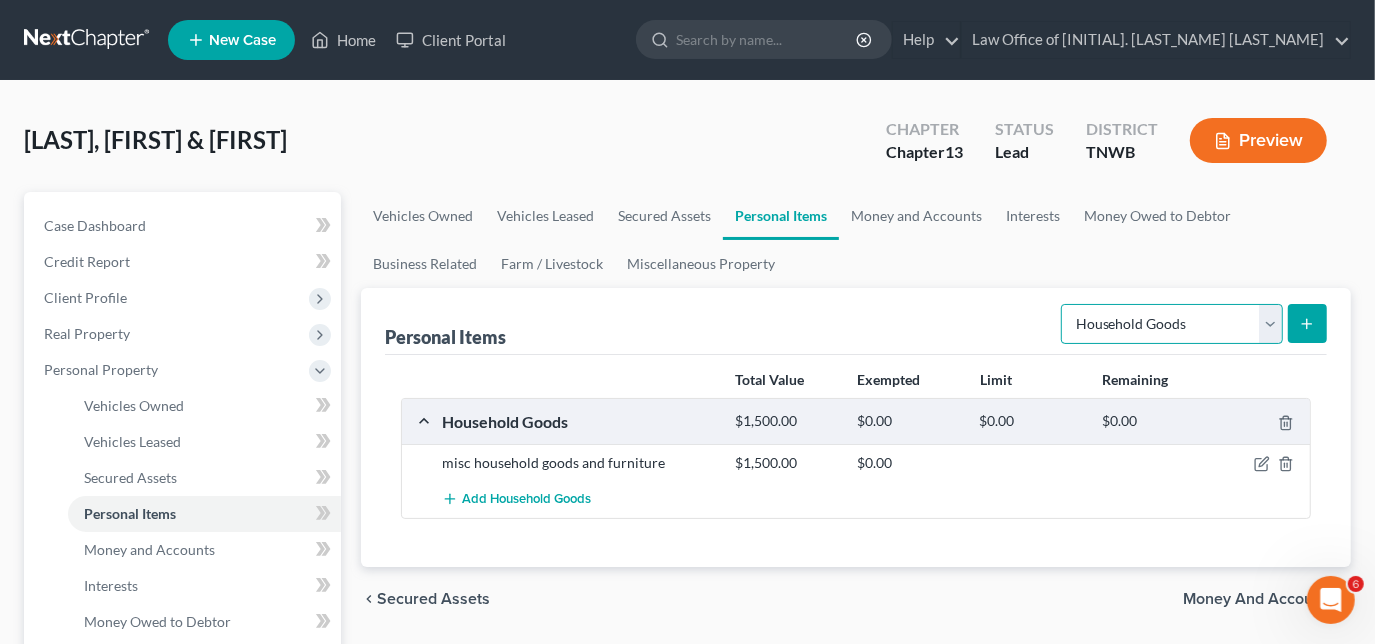 click on "Select Item Type Clothing Collectibles Of Value Electronics Firearms Household Goods Jewelry Other Pet(s) Sports & Hobby Equipment" at bounding box center [1172, 324] 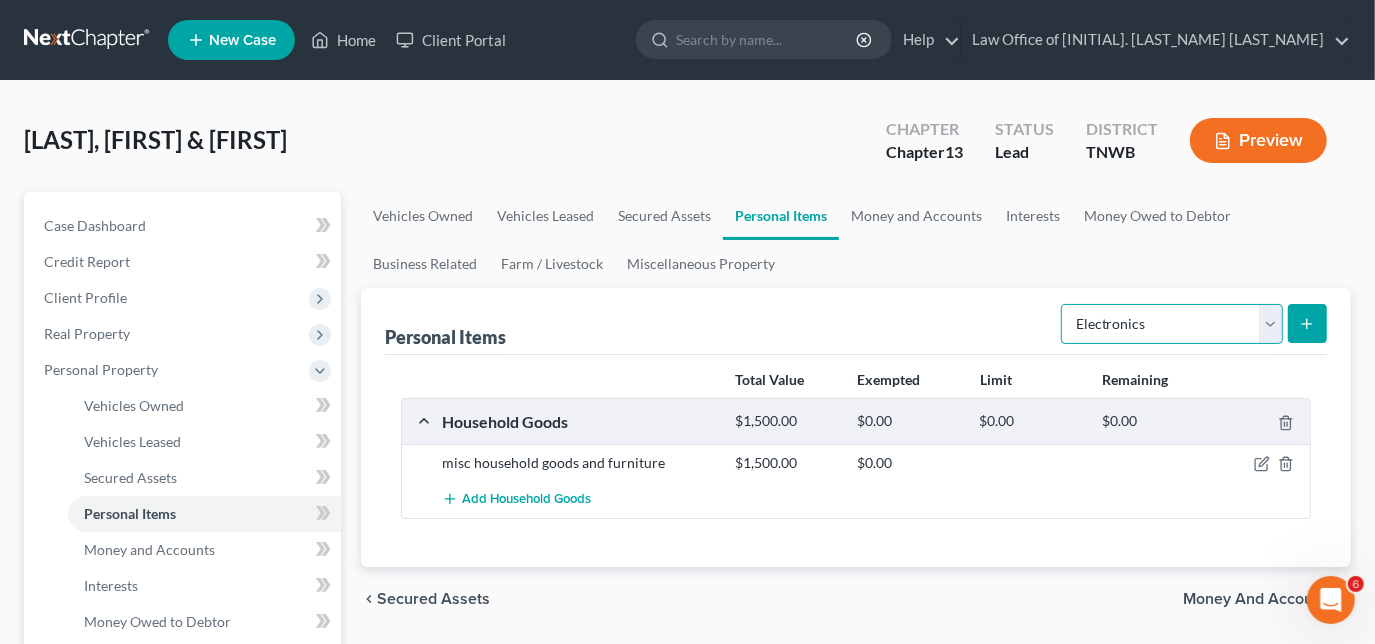 click on "Select Item Type Clothing Collectibles Of Value Electronics Firearms Household Goods Jewelry Other Pet(s) Sports & Hobby Equipment" at bounding box center (1172, 324) 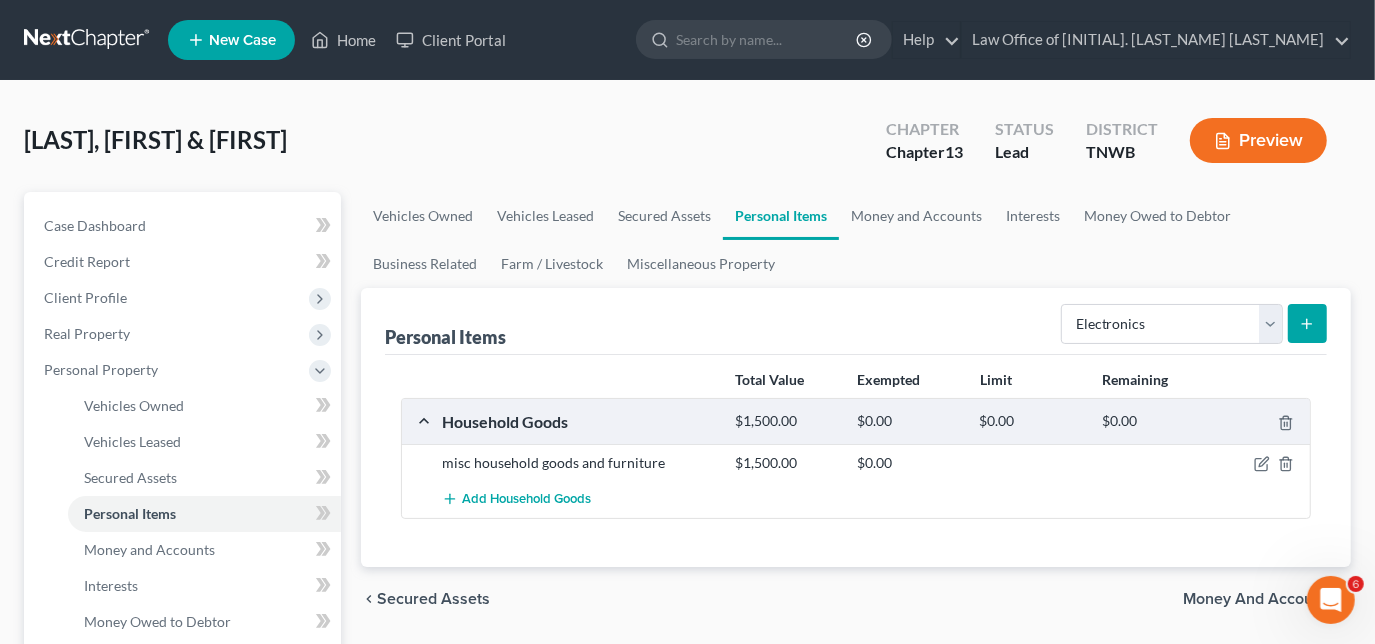 click at bounding box center (1307, 323) 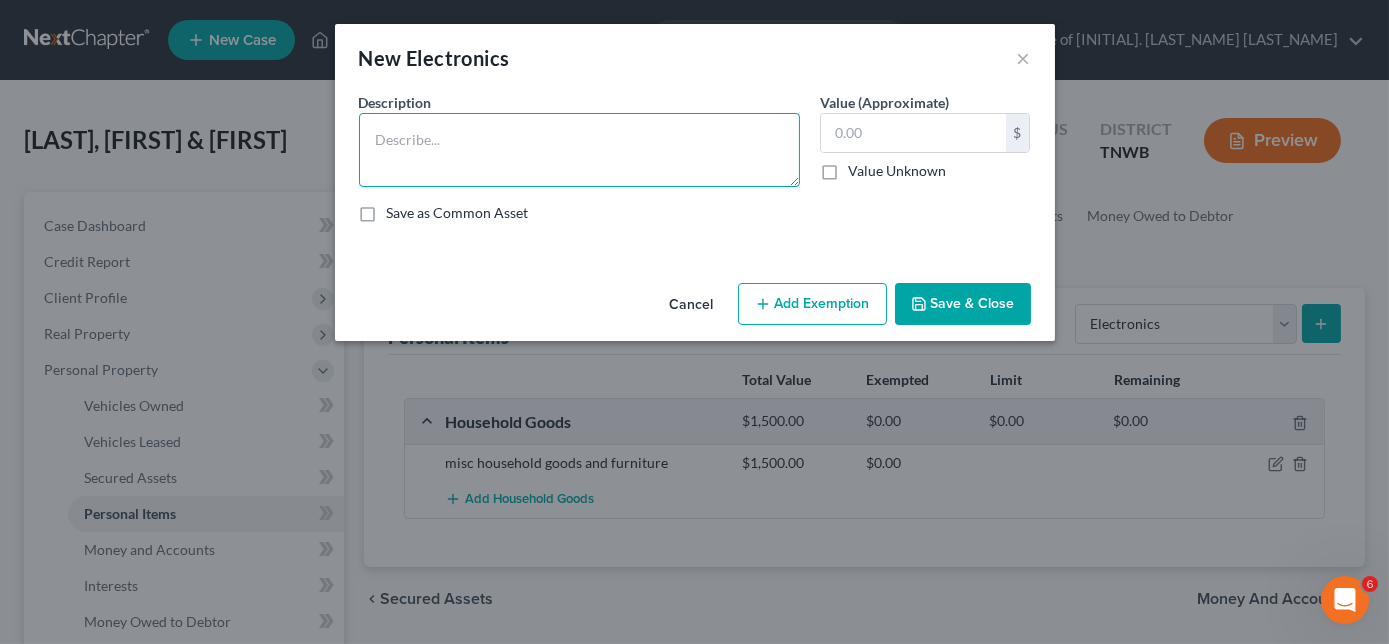 click at bounding box center [579, 150] 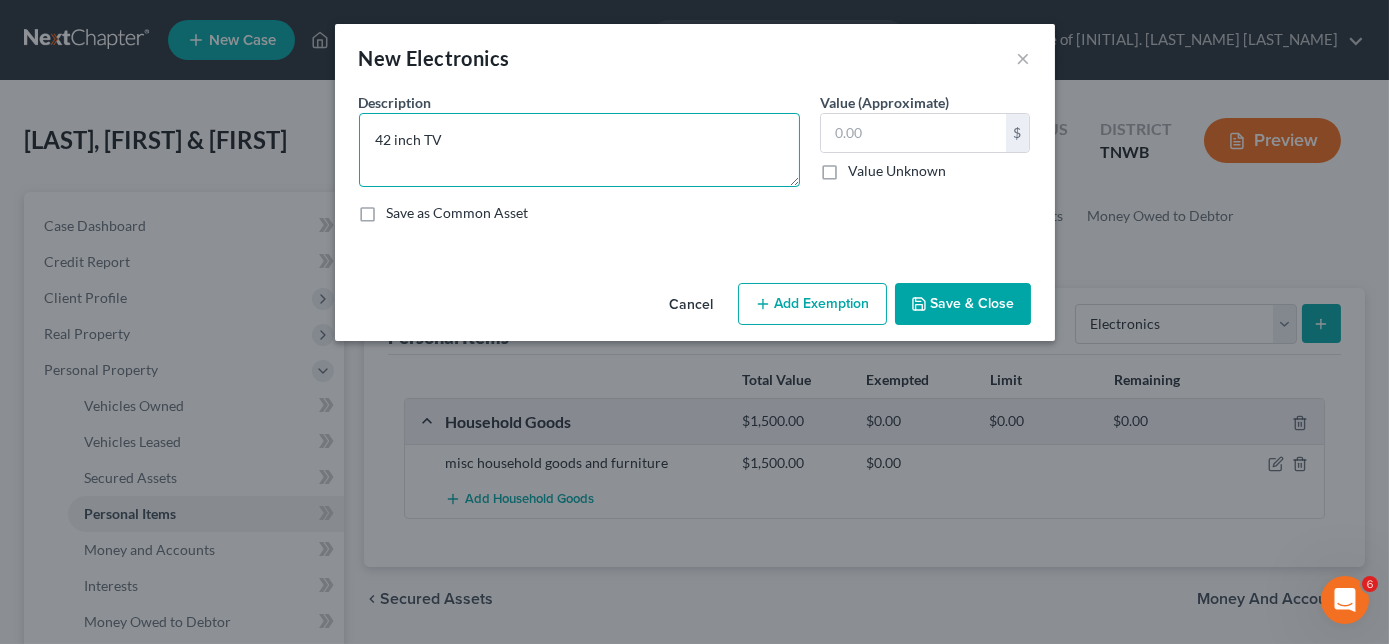 type on "42 inch TV" 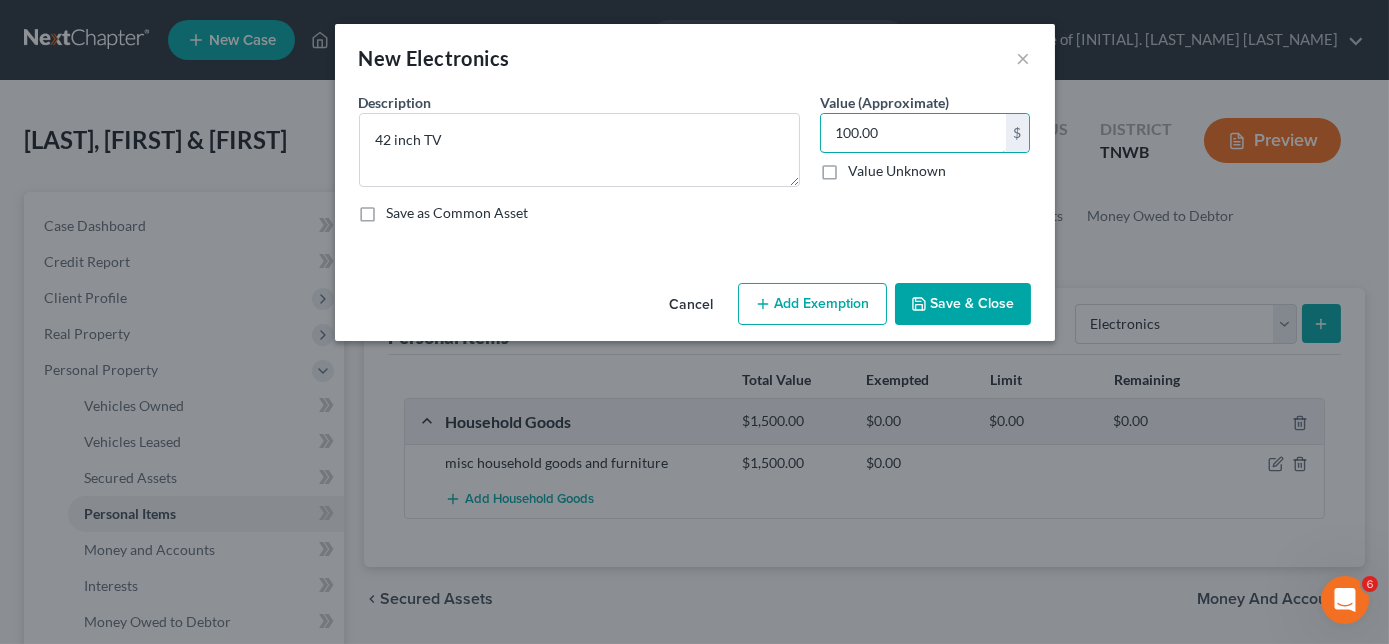 type on "100.00" 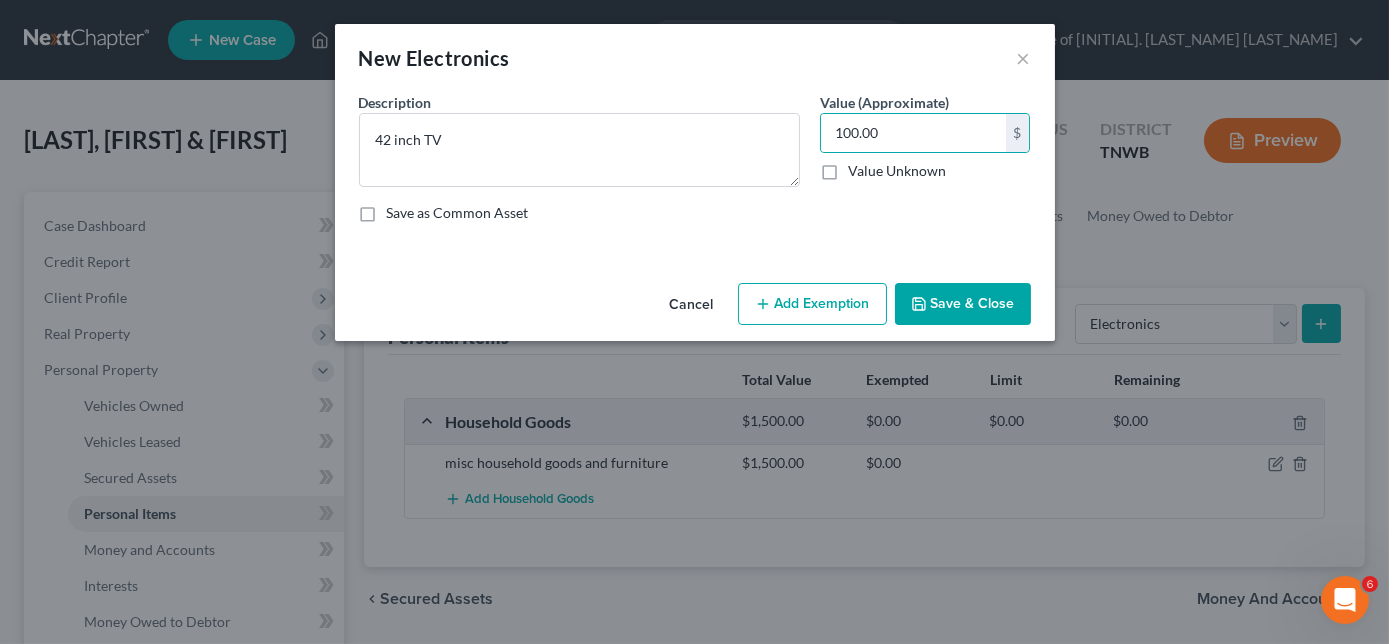 click on "Save & Close" at bounding box center [963, 304] 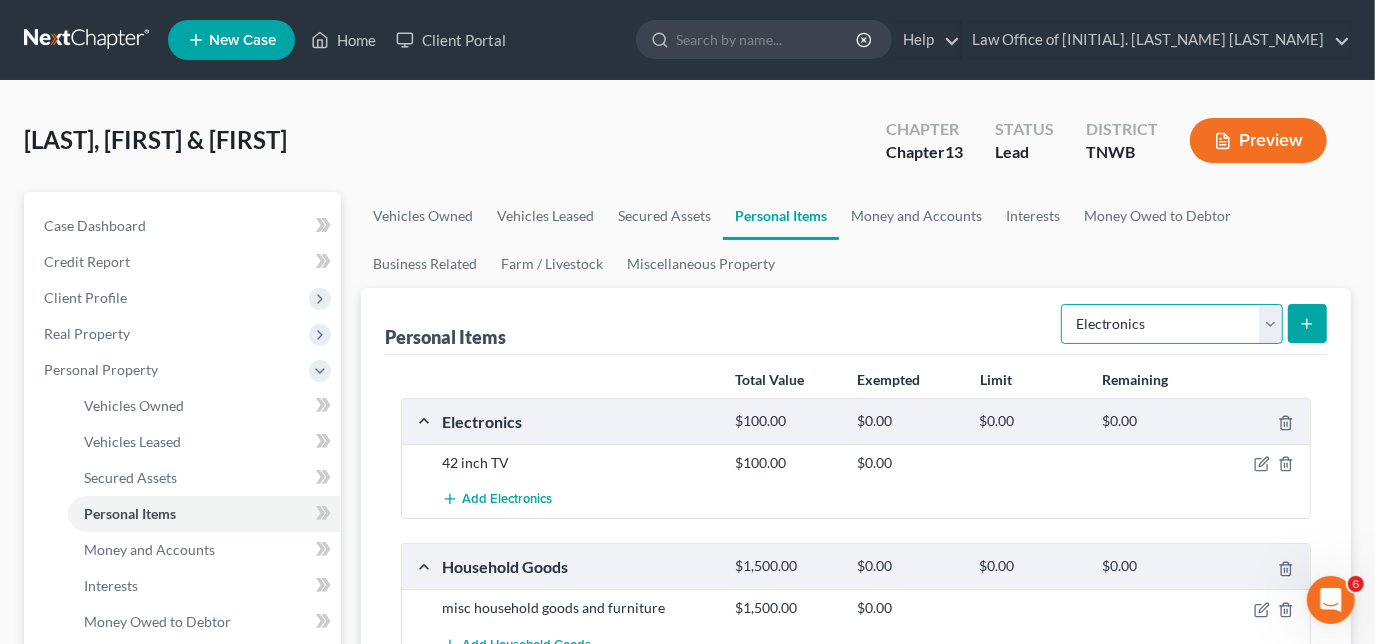 click on "Select Item Type Clothing Collectibles Of Value Electronics Firearms Household Goods Jewelry Other Pet(s) Sports & Hobby Equipment" at bounding box center (1172, 324) 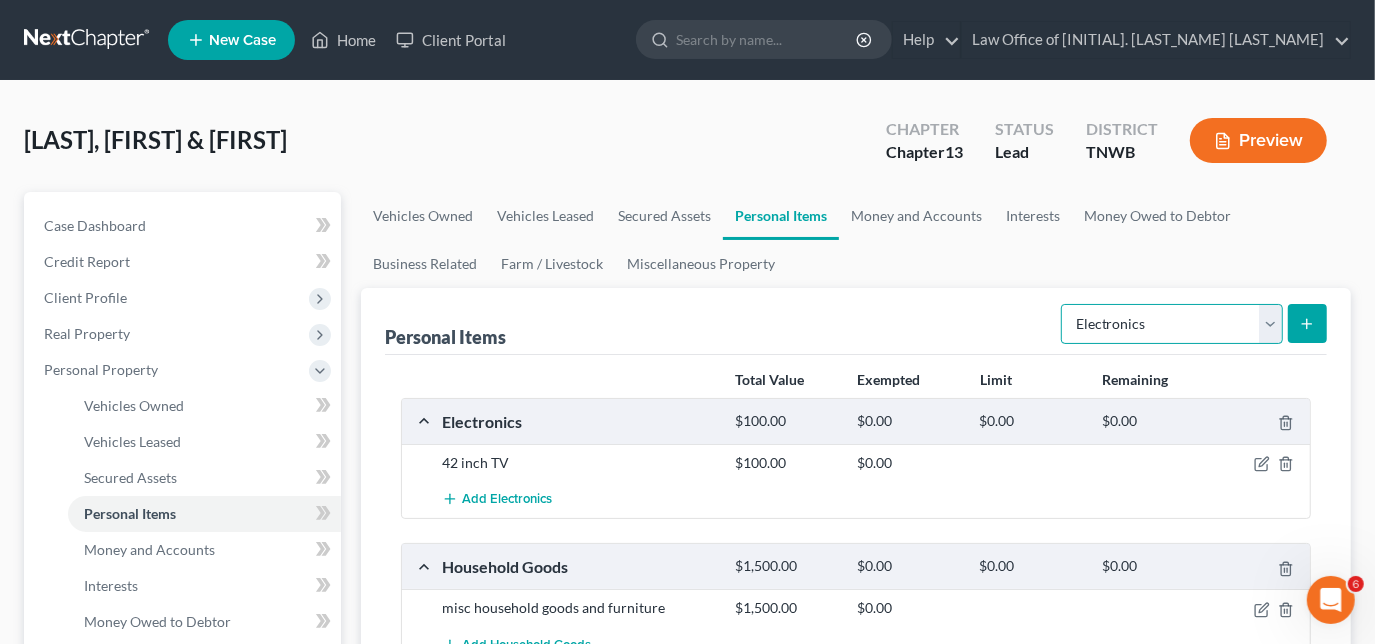 select on "clothing" 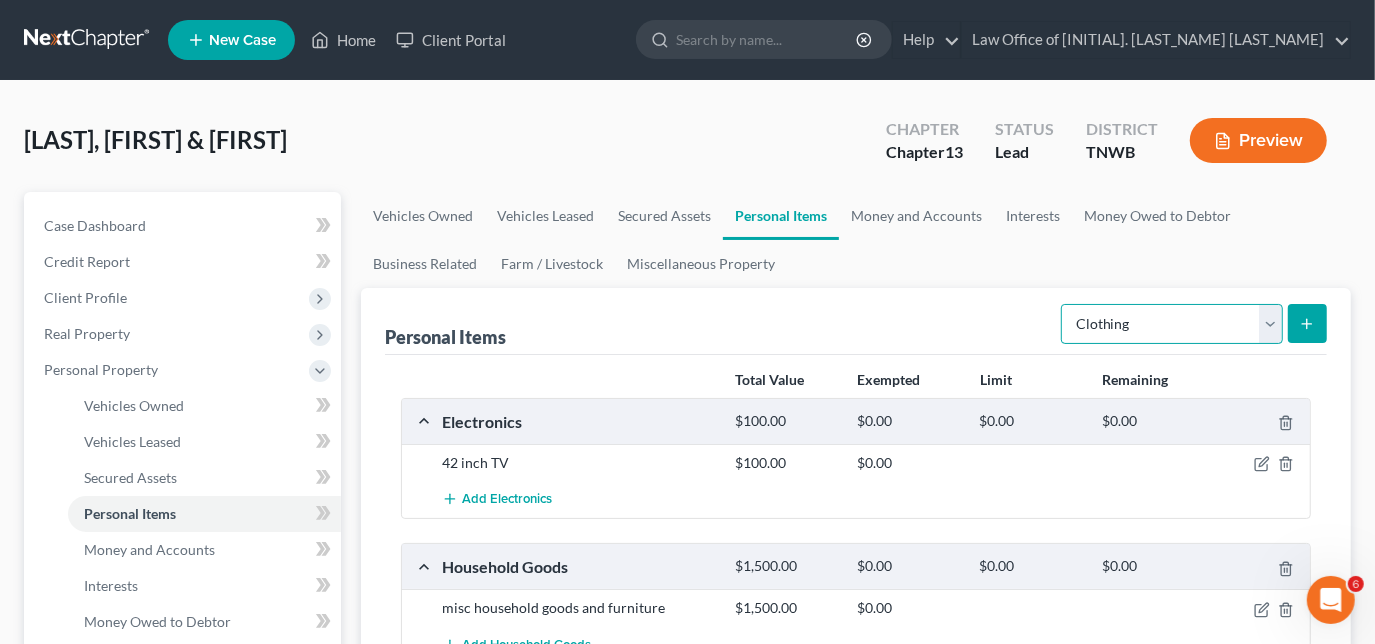 click on "Select Item Type Clothing Collectibles Of Value Electronics Firearms Household Goods Jewelry Other Pet(s) Sports & Hobby Equipment" at bounding box center [1172, 324] 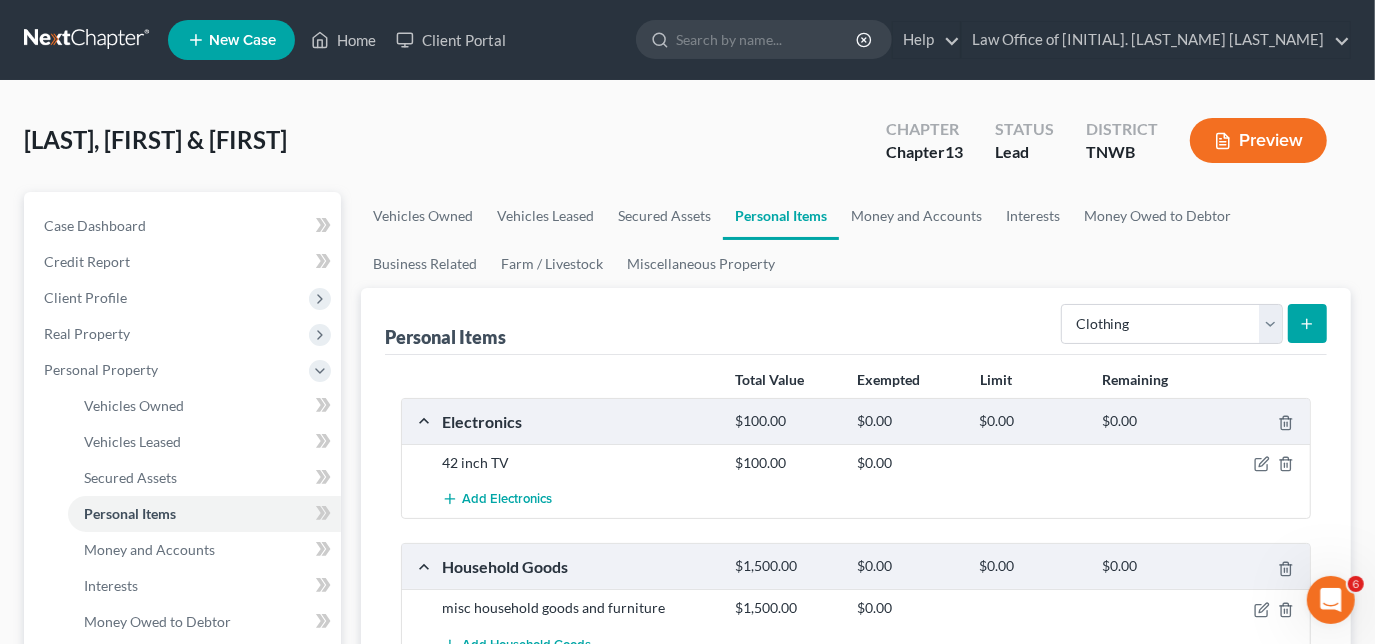 click on "Personal Items Select Item Type Clothing Collectibles Of Value Electronics Firearms Household Goods Jewelry Other Pet(s) Sports & Hobby Equipment
Total Value Exempted Limit Remaining
Electronics $[PRICE] $[PRICE] $[PRICE] $[PRICE]
42 inch TV $[PRICE] $[PRICE] Add Electronics
Household Goods $[PRICE] $[PRICE] $[PRICE] $[PRICE]
misc household goods and furniture $[PRICE] $[PRICE] Add Household Goods" at bounding box center (856, 500) 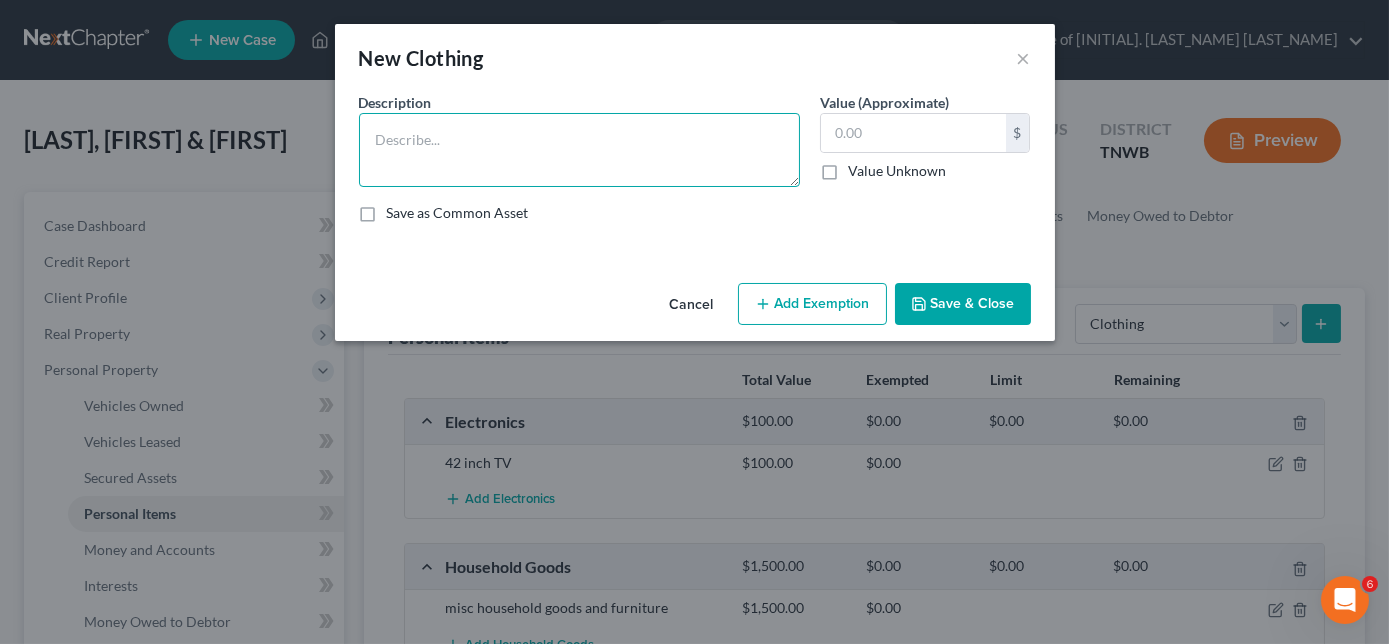 click at bounding box center (579, 150) 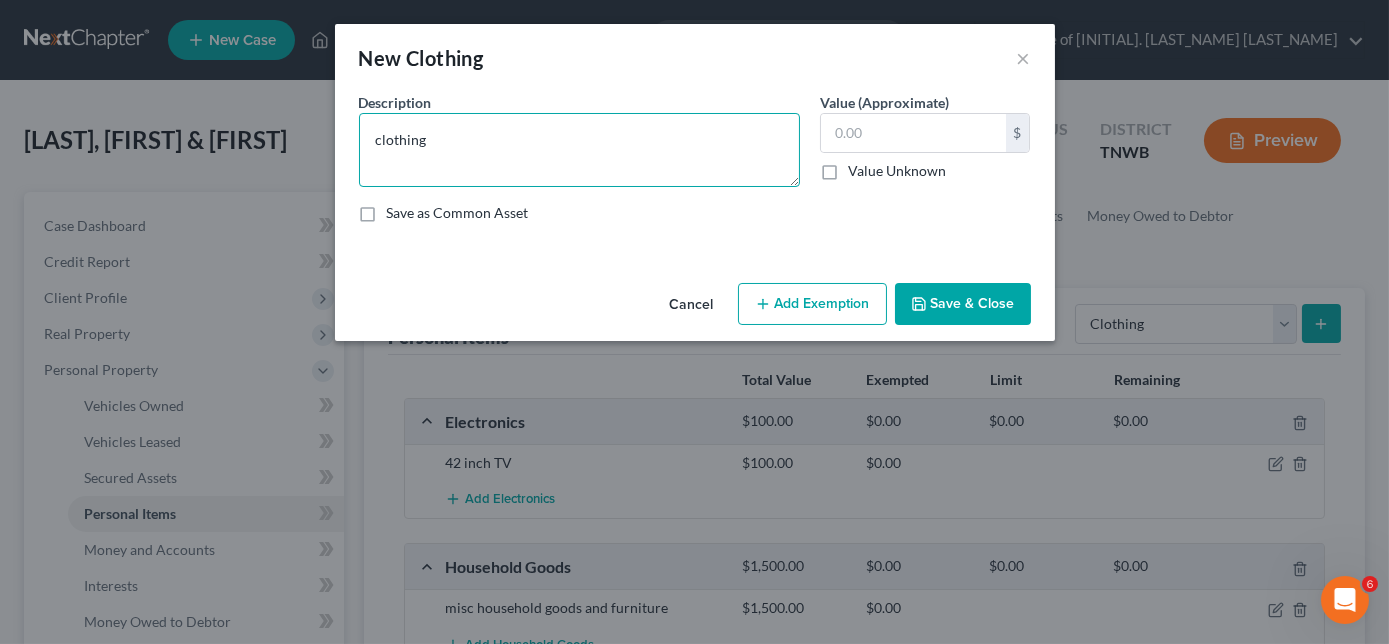 type on "clothing" 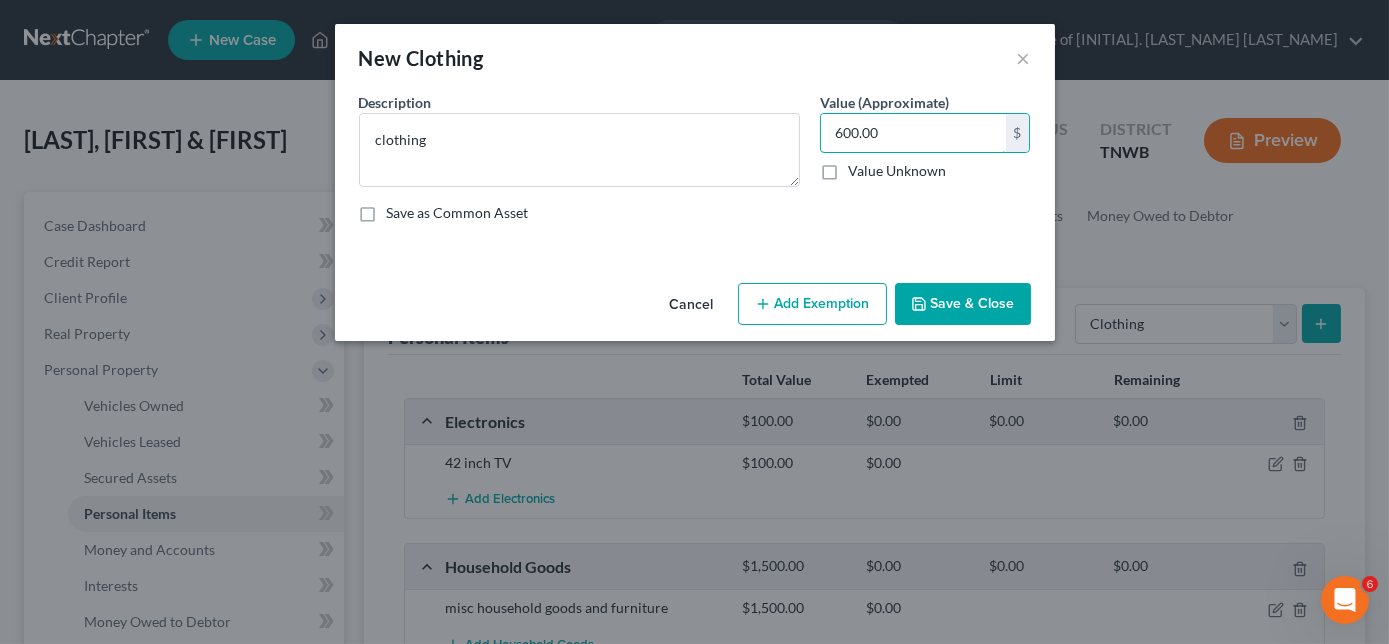 type on "600.00" 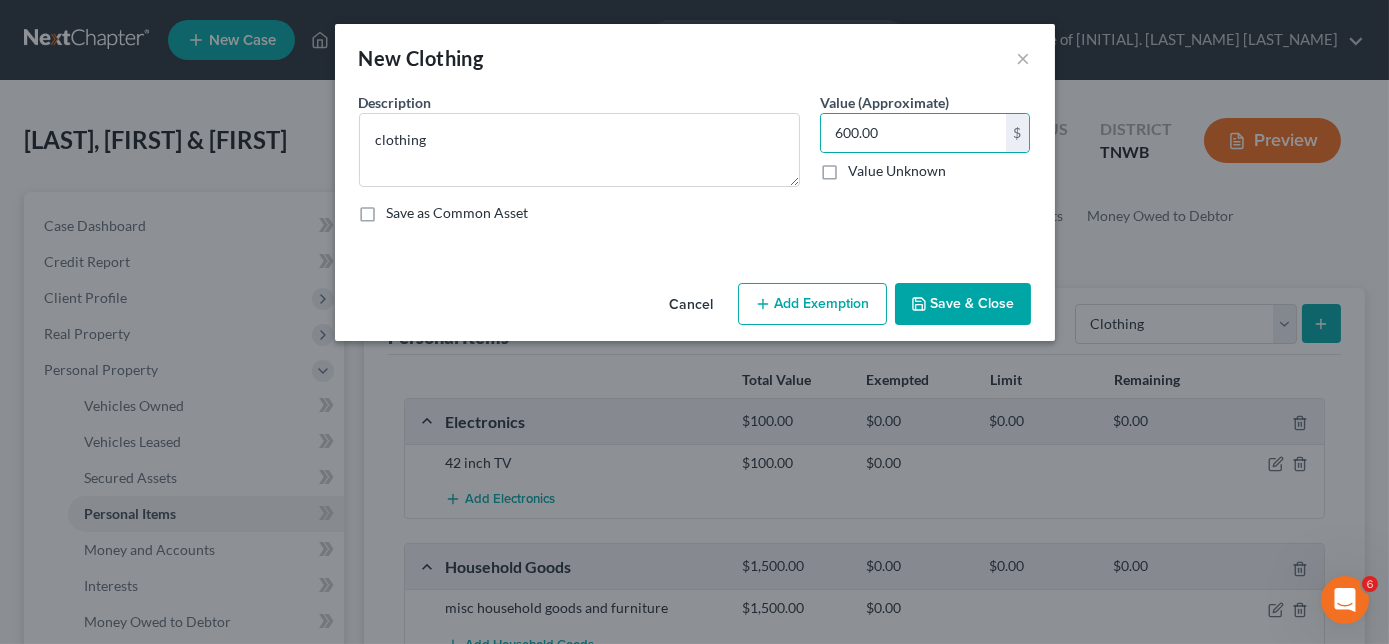 click on "Save & Close" at bounding box center (963, 304) 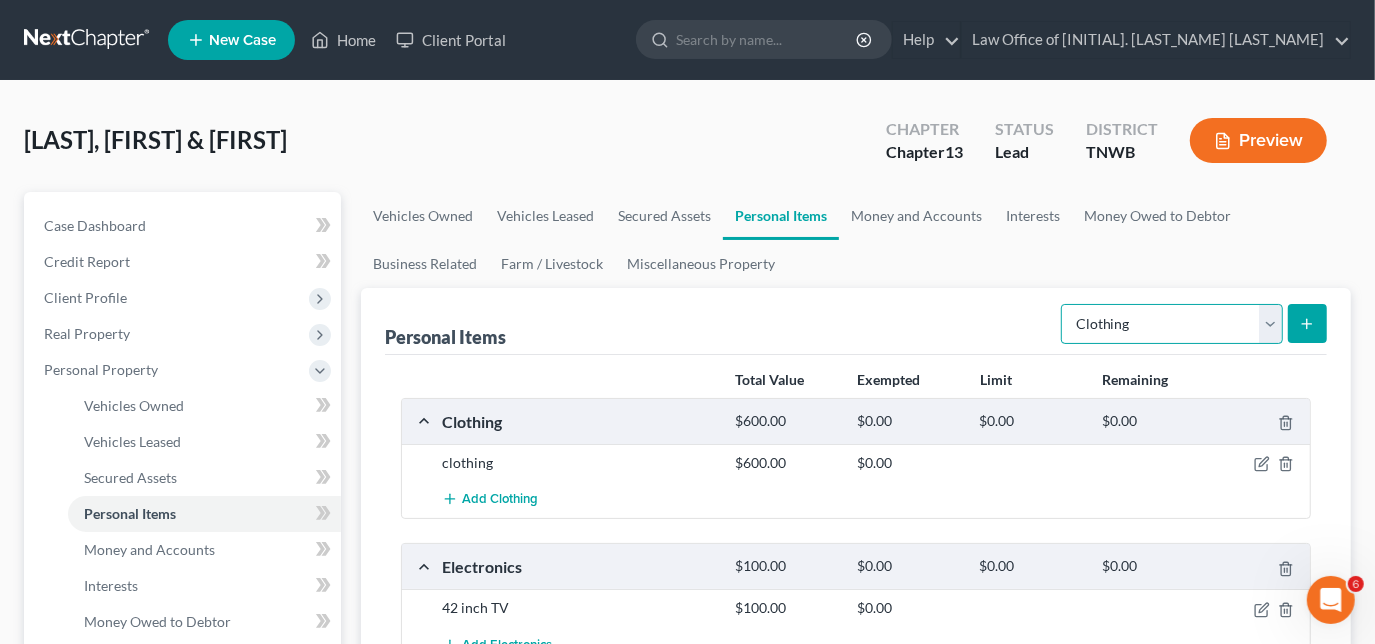 click on "Select Item Type Clothing Collectibles Of Value Electronics Firearms Household Goods Jewelry Other Pet(s) Sports & Hobby Equipment" at bounding box center [1172, 324] 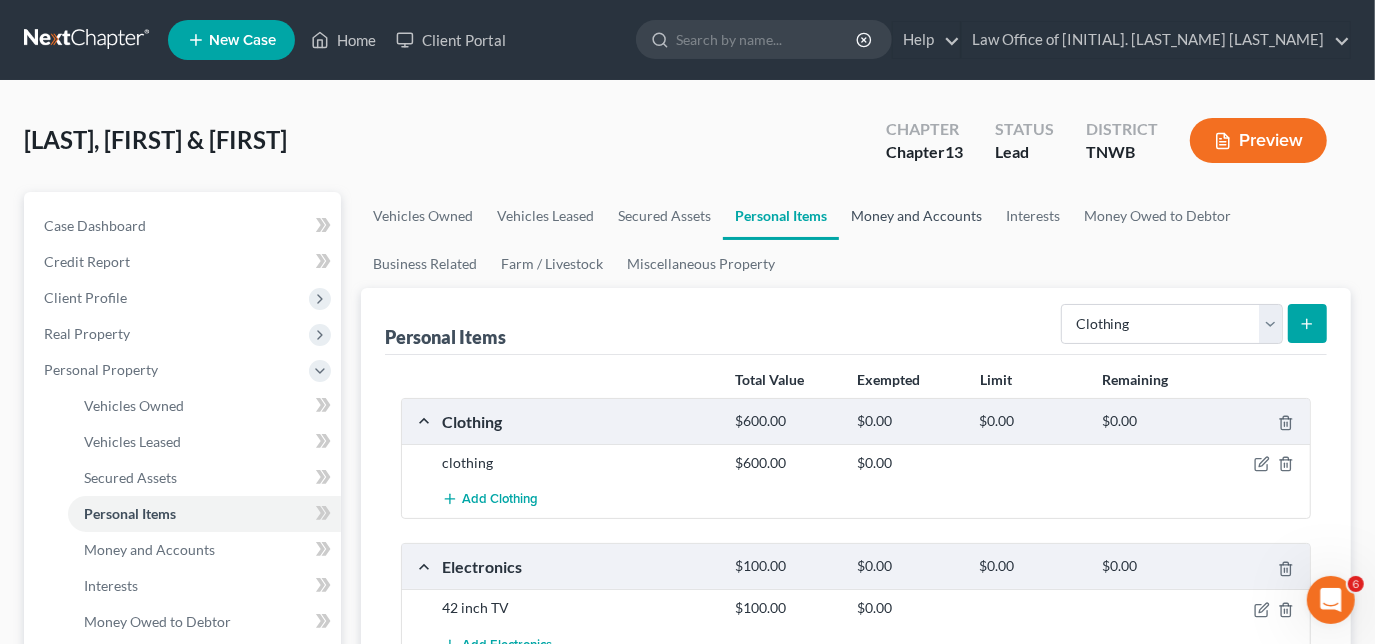 click on "Money and Accounts" at bounding box center (916, 216) 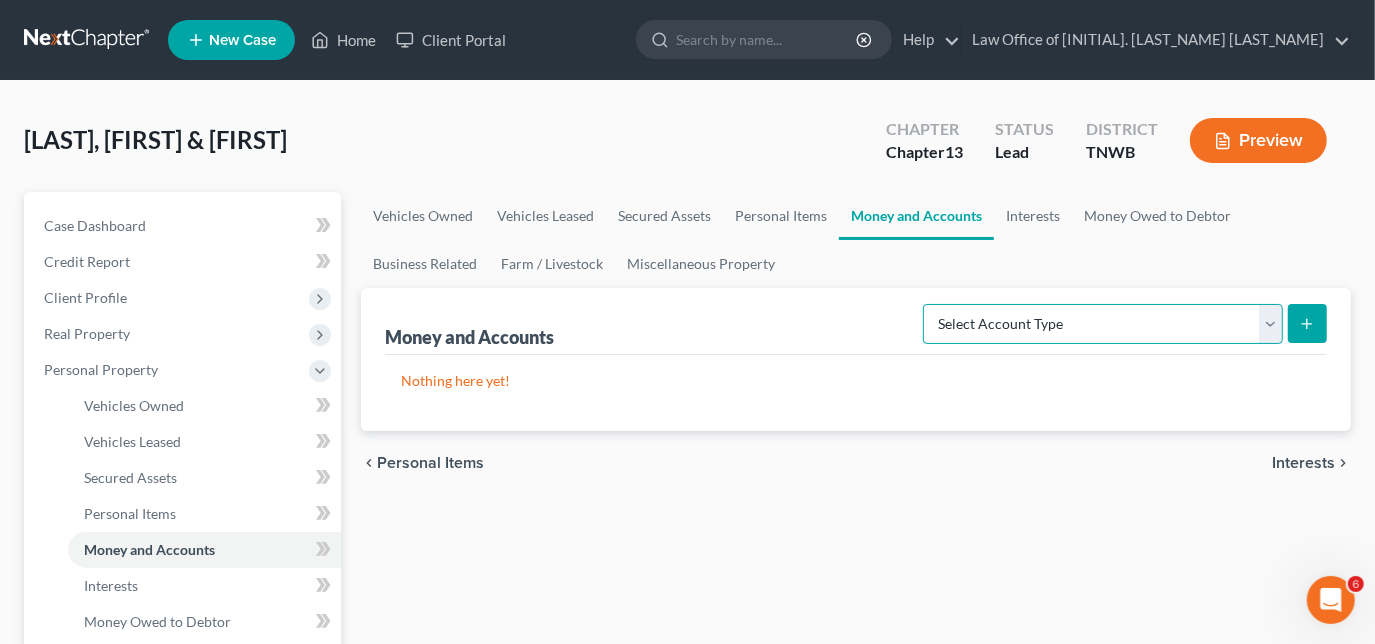 click on "Select Account Type Brokerage Cash on Hand Certificates of Deposit Checking Account Money Market Other (Credit Union, Health Savings Account, etc) Safe Deposit Box Savings Account Security Deposits or Prepayments" at bounding box center (1103, 324) 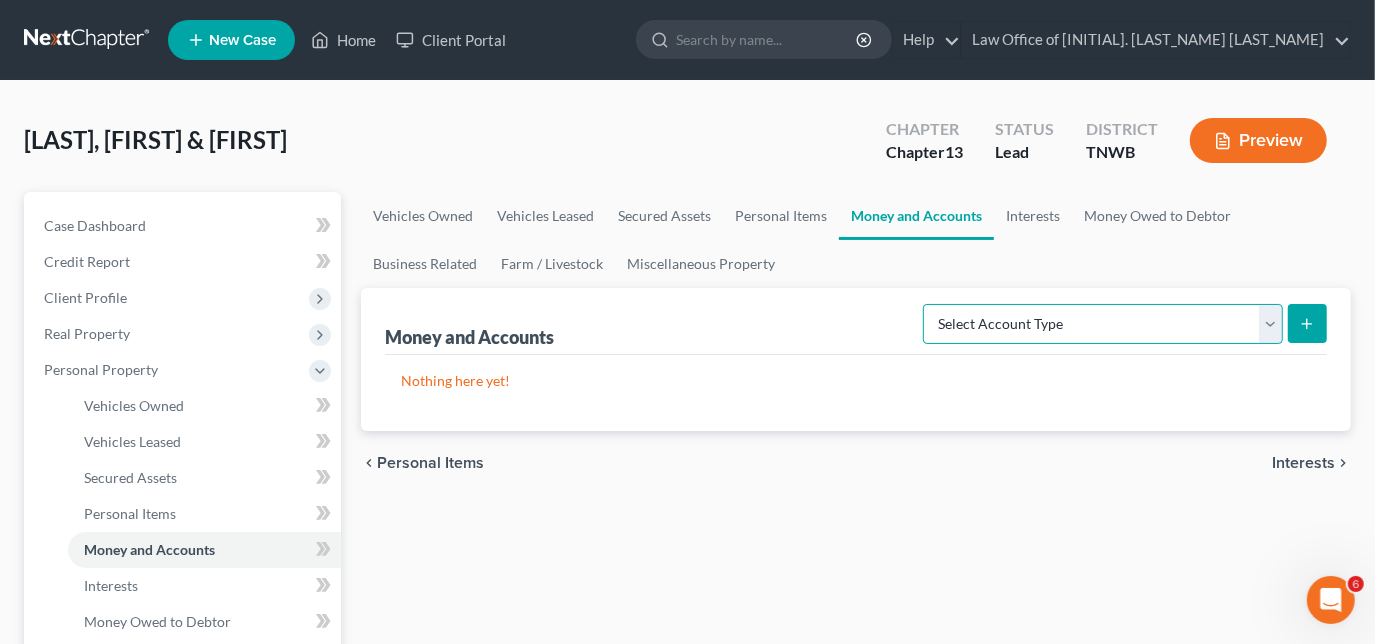 select on "checking" 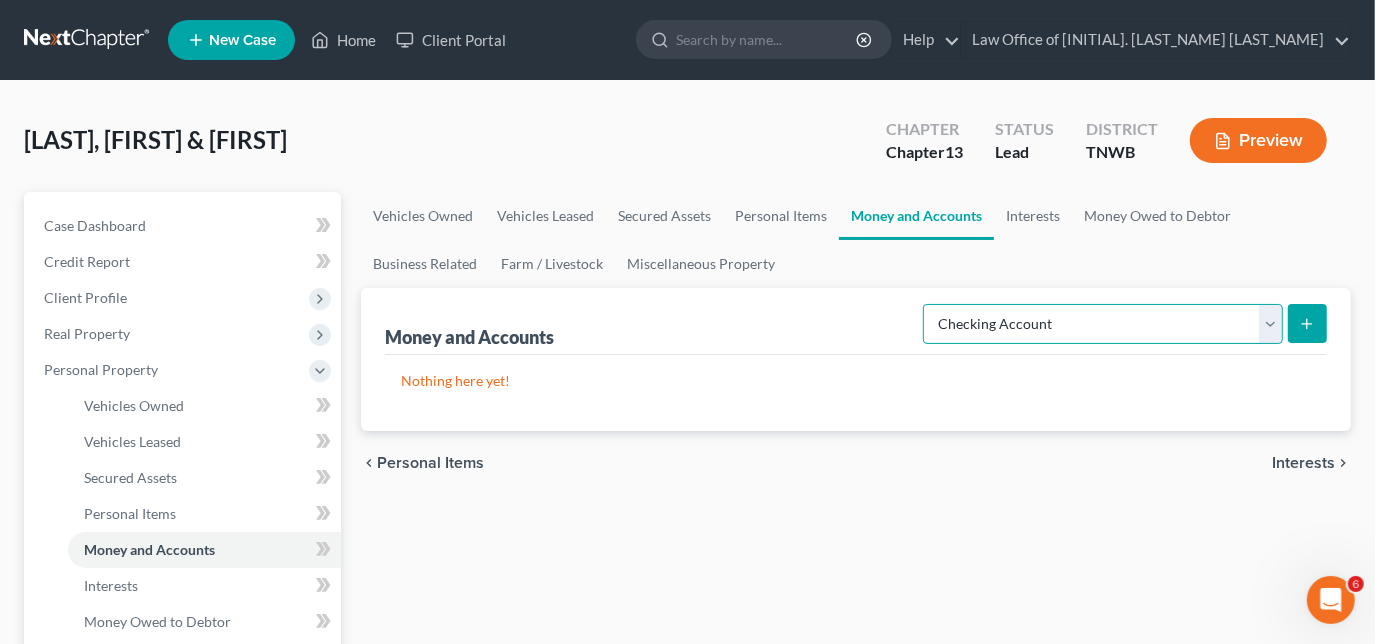 click on "Select Account Type Brokerage Cash on Hand Certificates of Deposit Checking Account Money Market Other (Credit Union, Health Savings Account, etc) Safe Deposit Box Savings Account Security Deposits or Prepayments" at bounding box center (1103, 324) 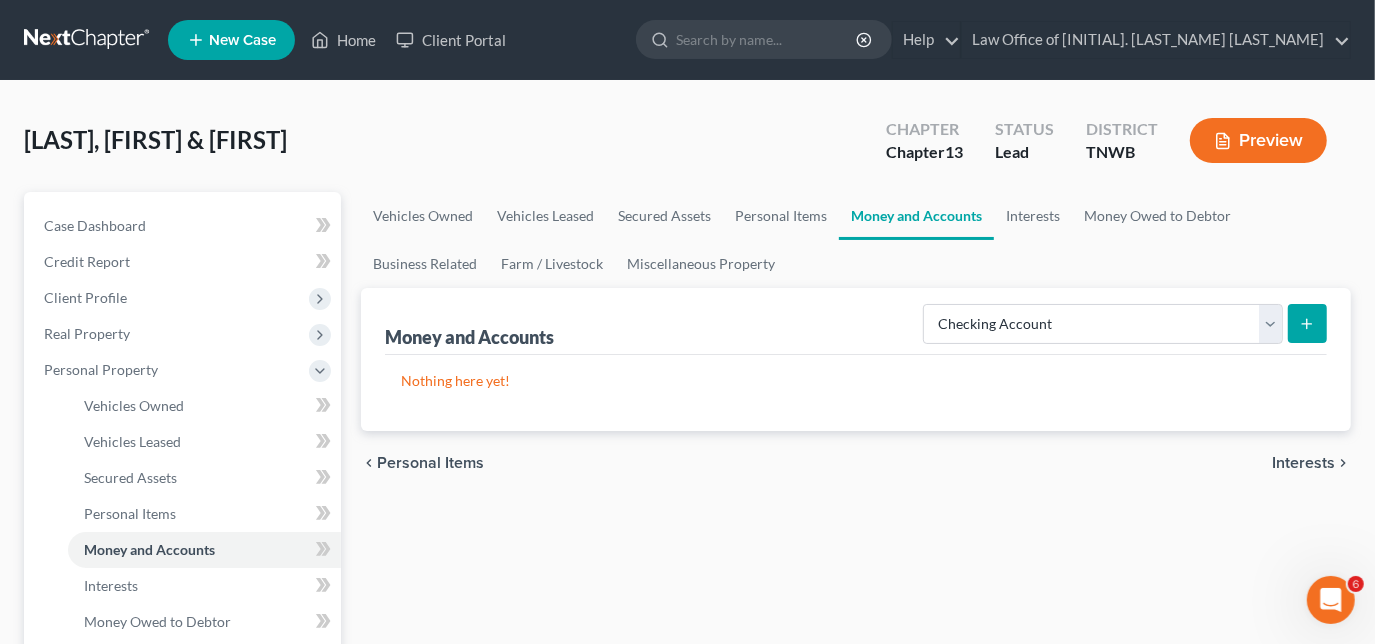 click on "Money and Accounts Select Account Type Brokerage Cash on Hand Certificates of Deposit Checking Account Money Market Other (Credit Union, Health Savings Account, etc) Safe Deposit Box Savings Account Security Deposits or Prepayments
Nothing here yet!
Please wait..." at bounding box center [856, 359] 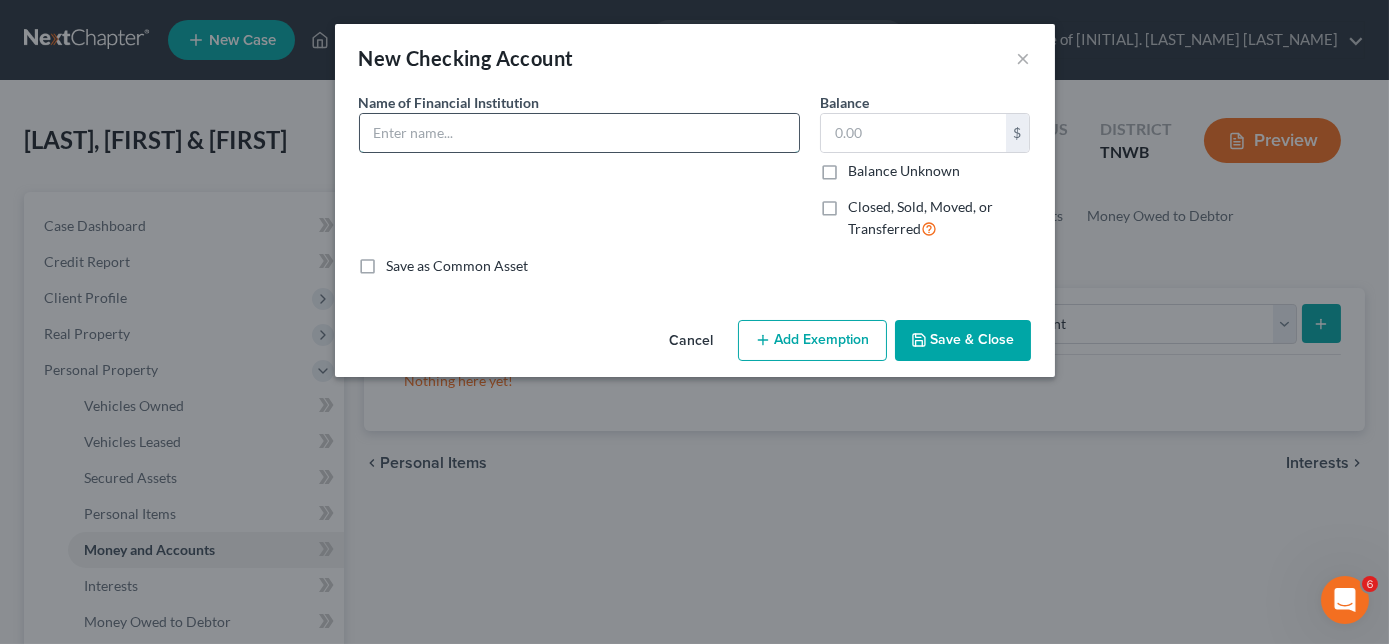 click at bounding box center (579, 133) 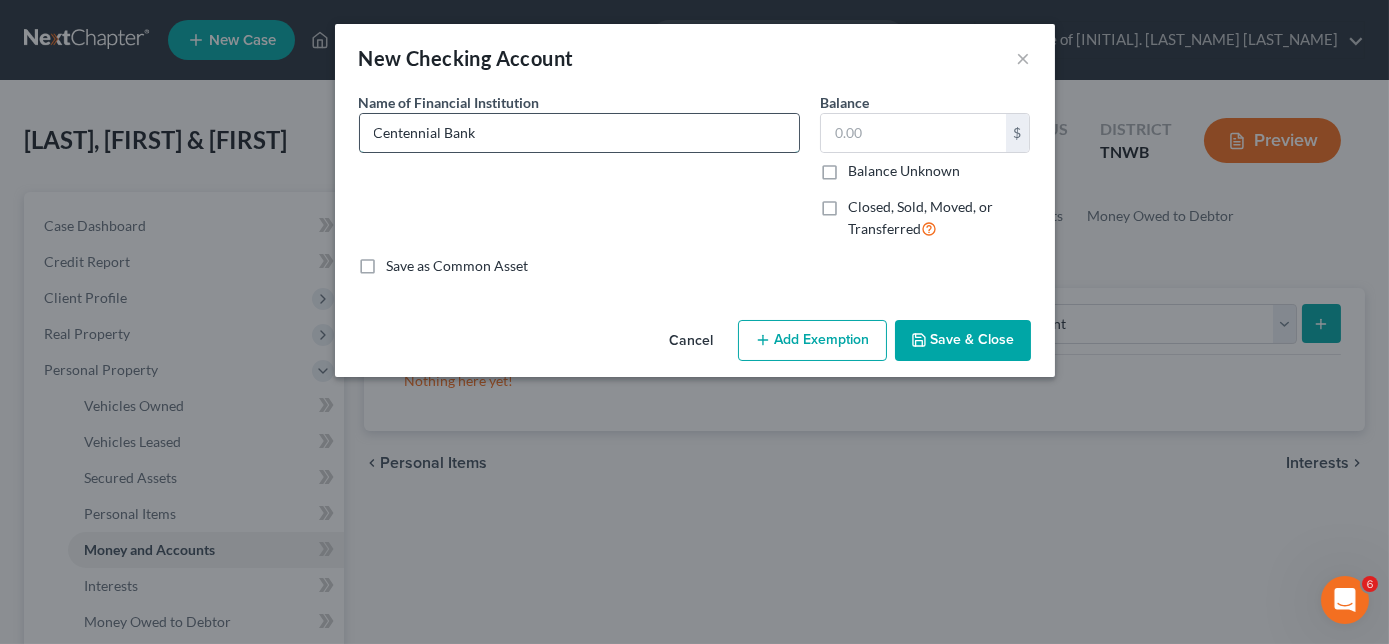type on "Centennial Bank" 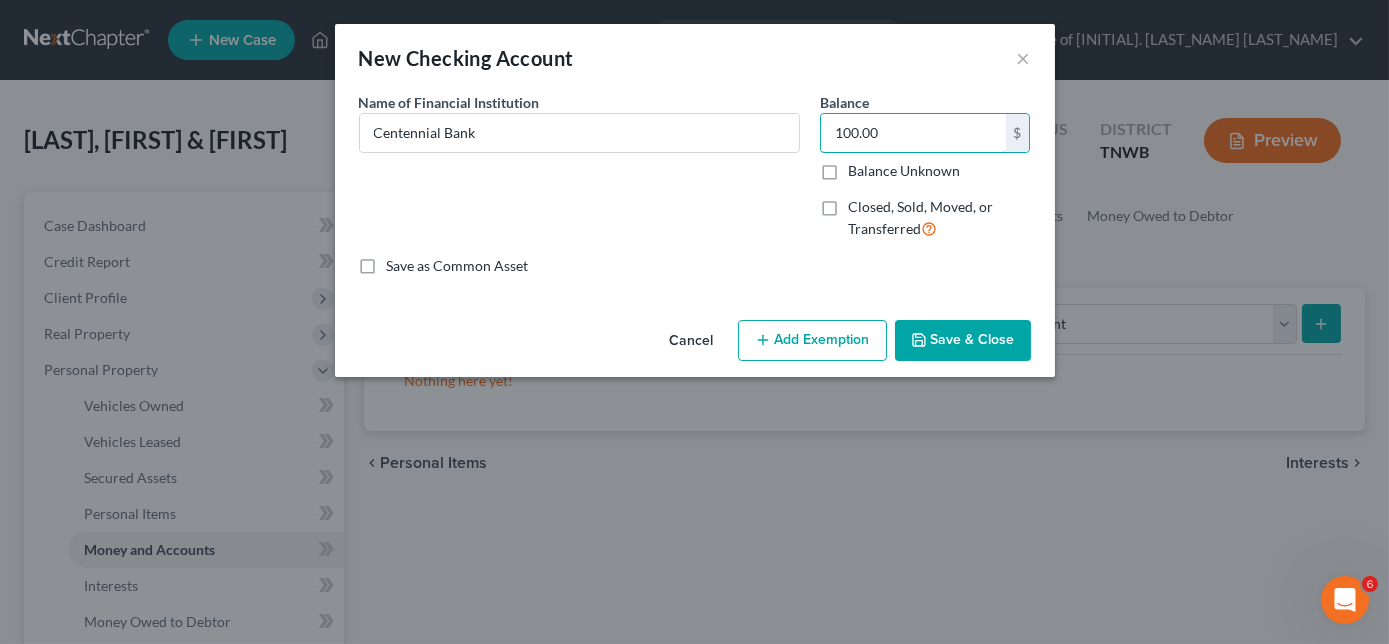 type on "100.00" 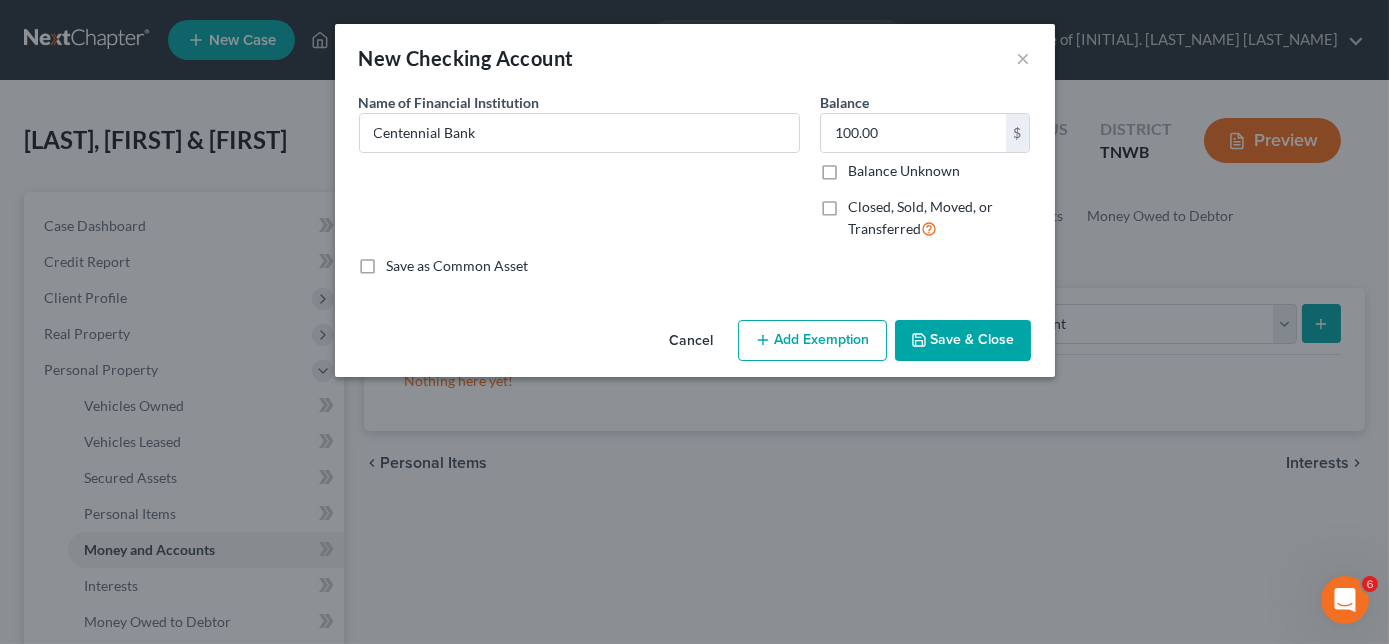 click on "Save & Close" at bounding box center (963, 341) 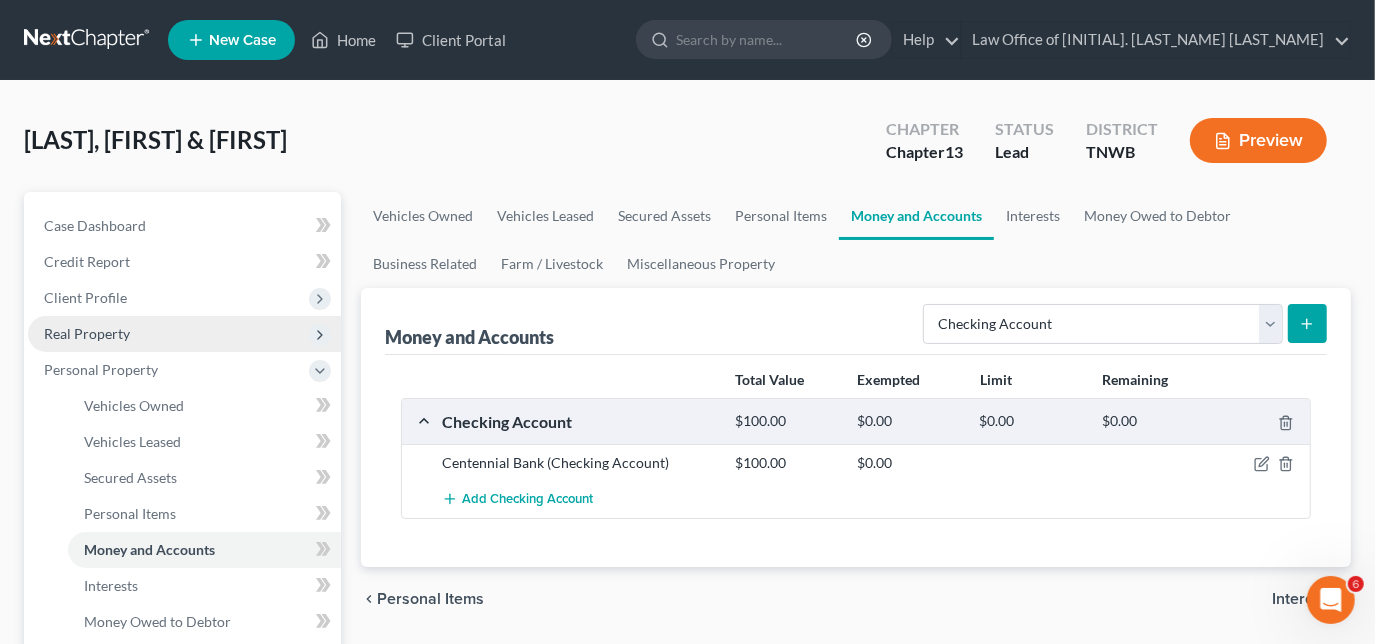click on "Real Property" at bounding box center [184, 334] 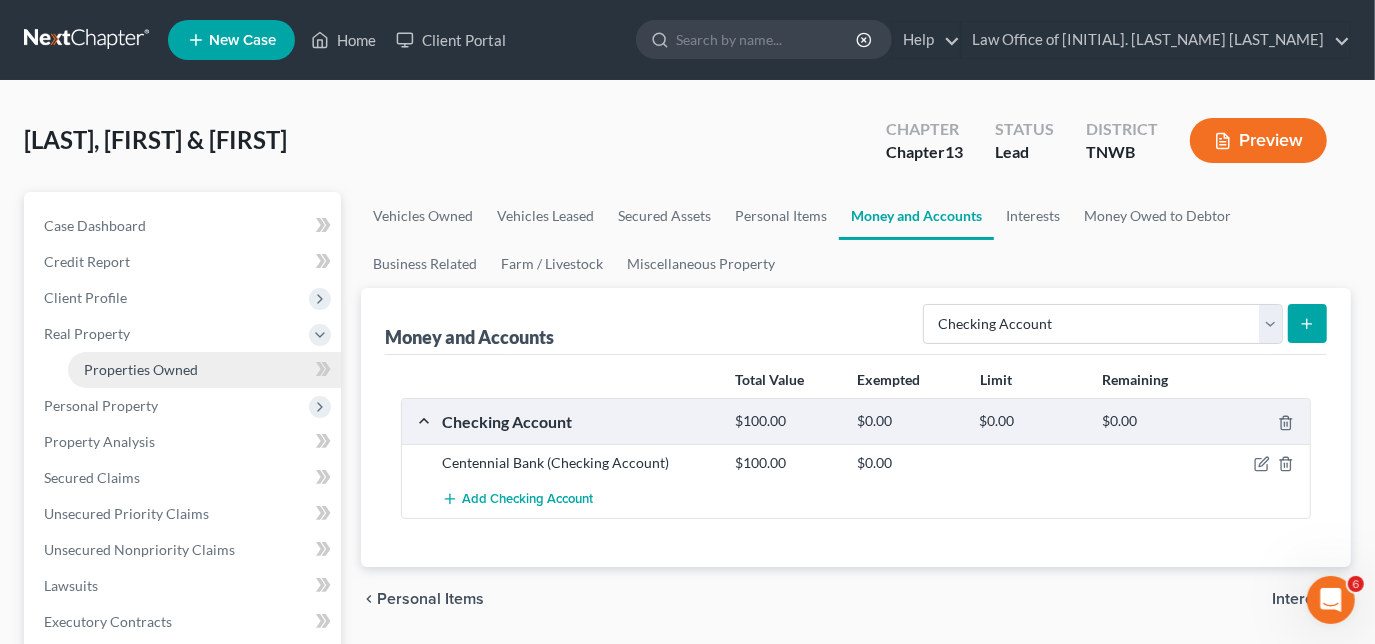 click on "Properties Owned" at bounding box center [141, 369] 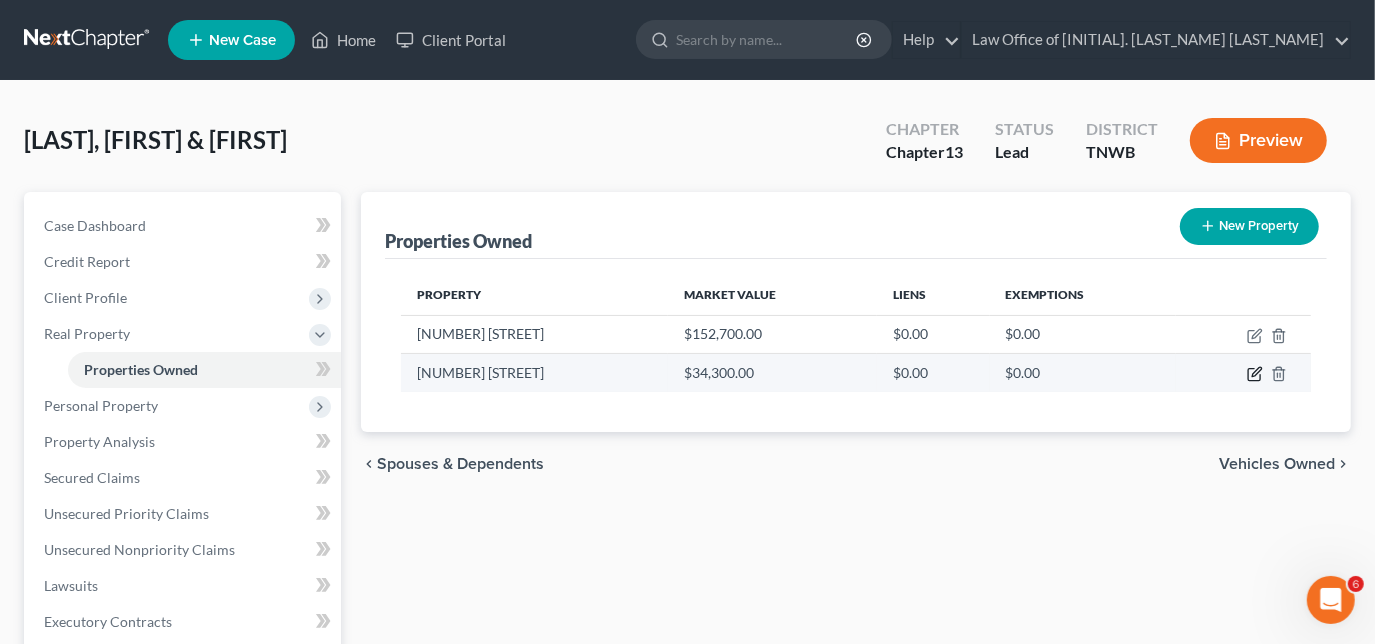 click 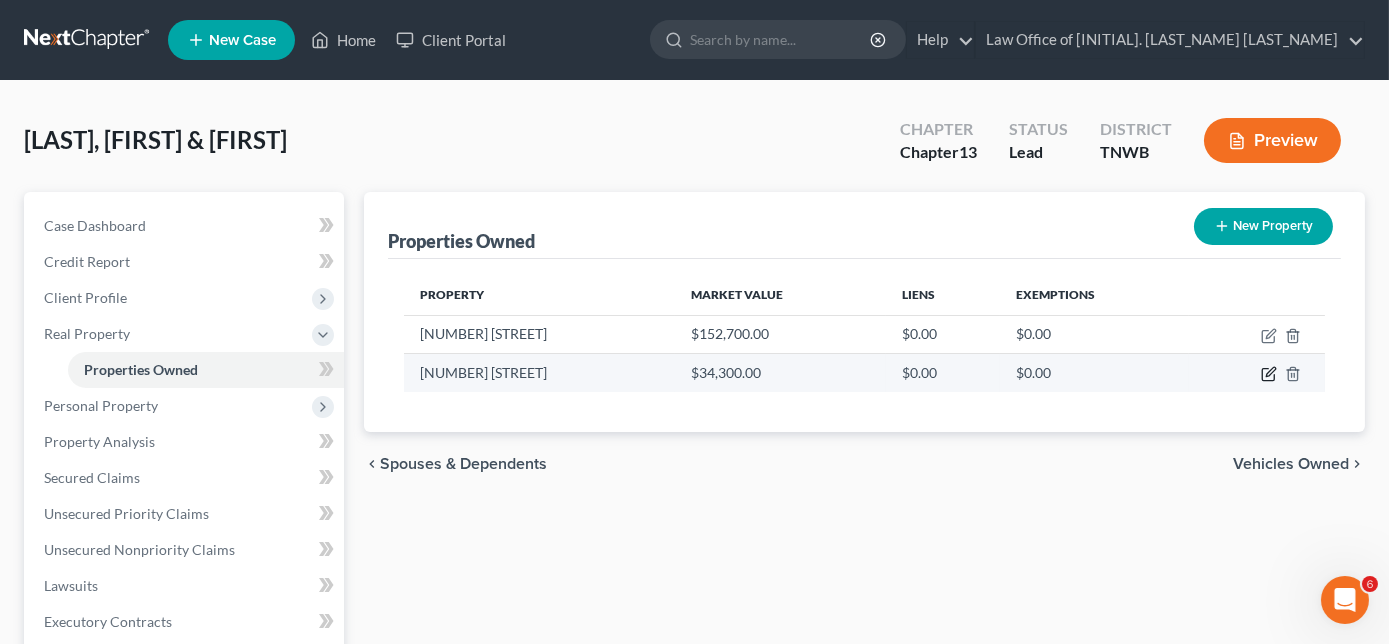 select on "44" 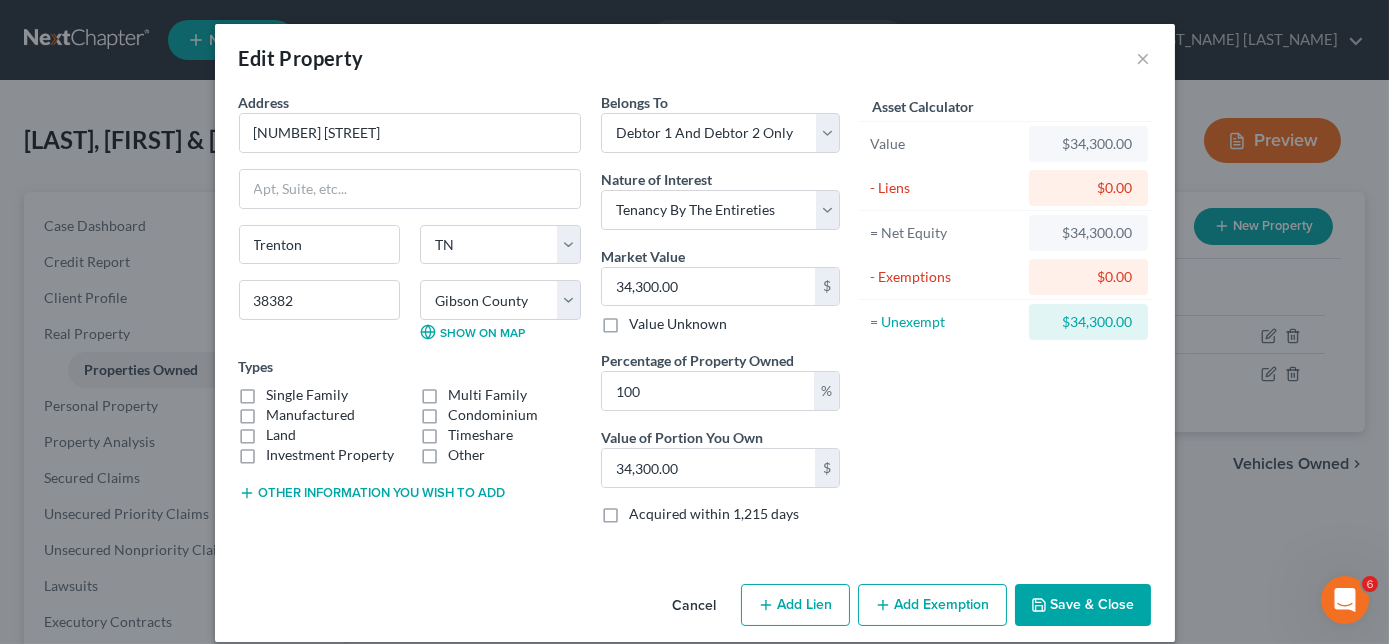 click 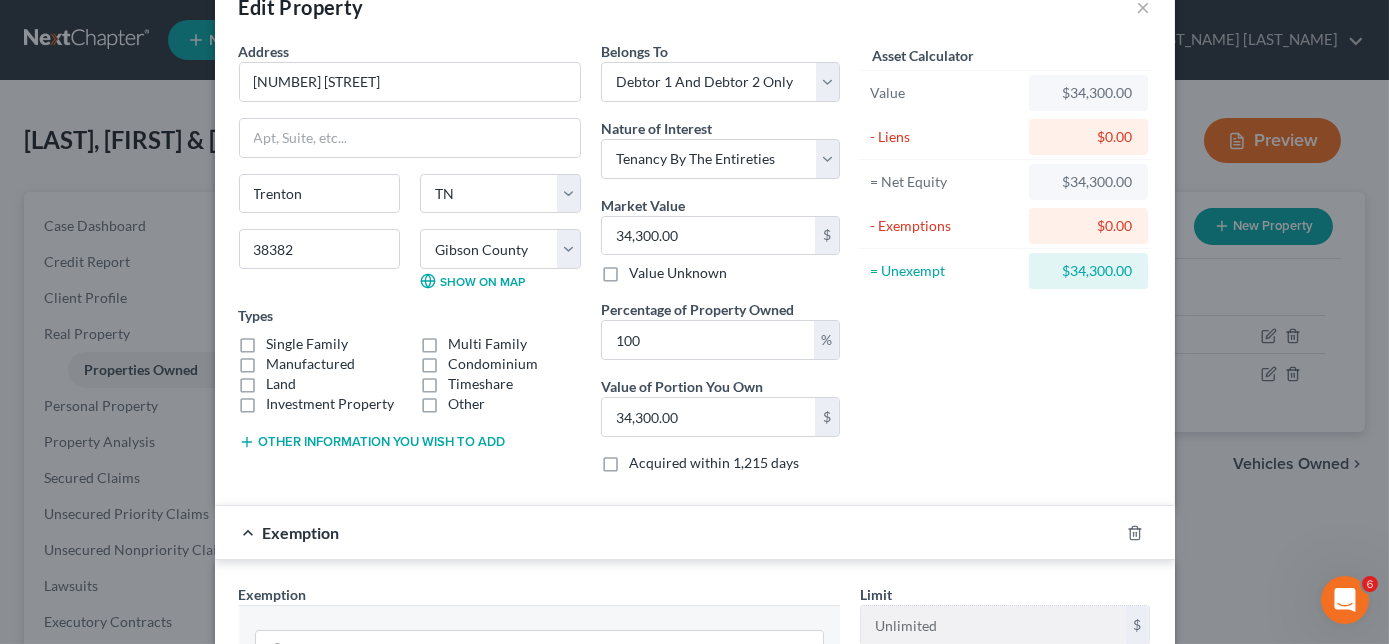 scroll, scrollTop: 90, scrollLeft: 0, axis: vertical 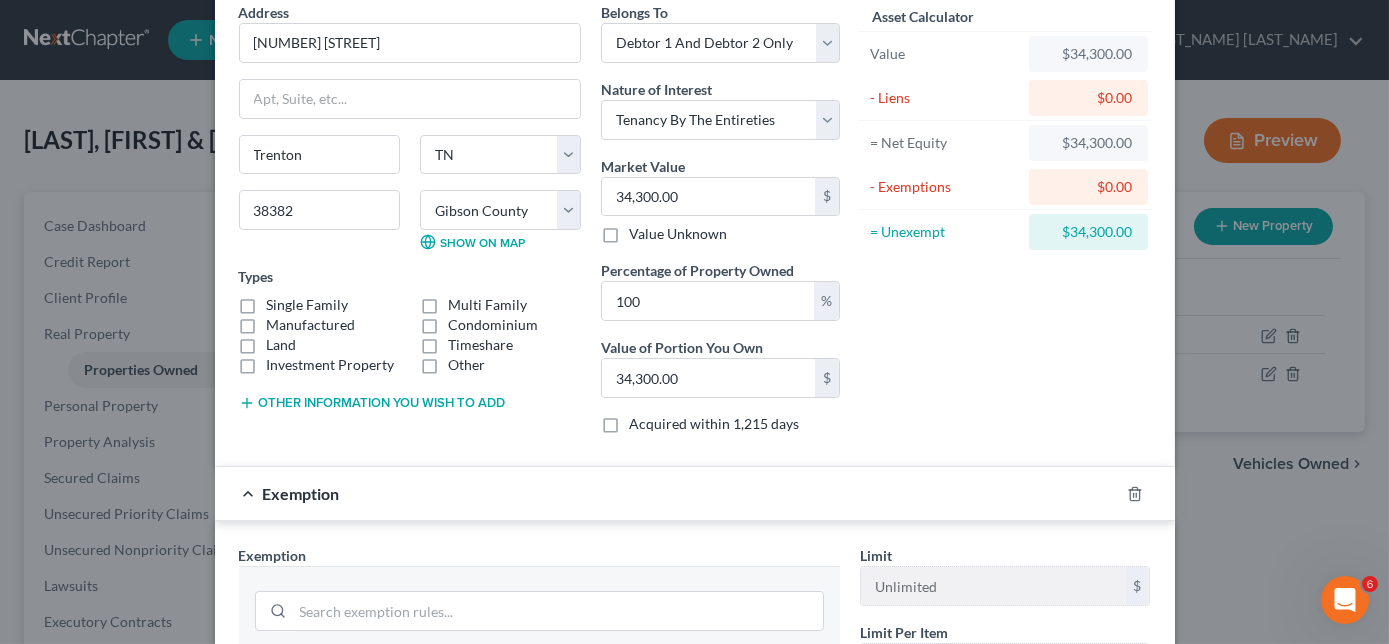 click on "Single Family" at bounding box center (308, 305) 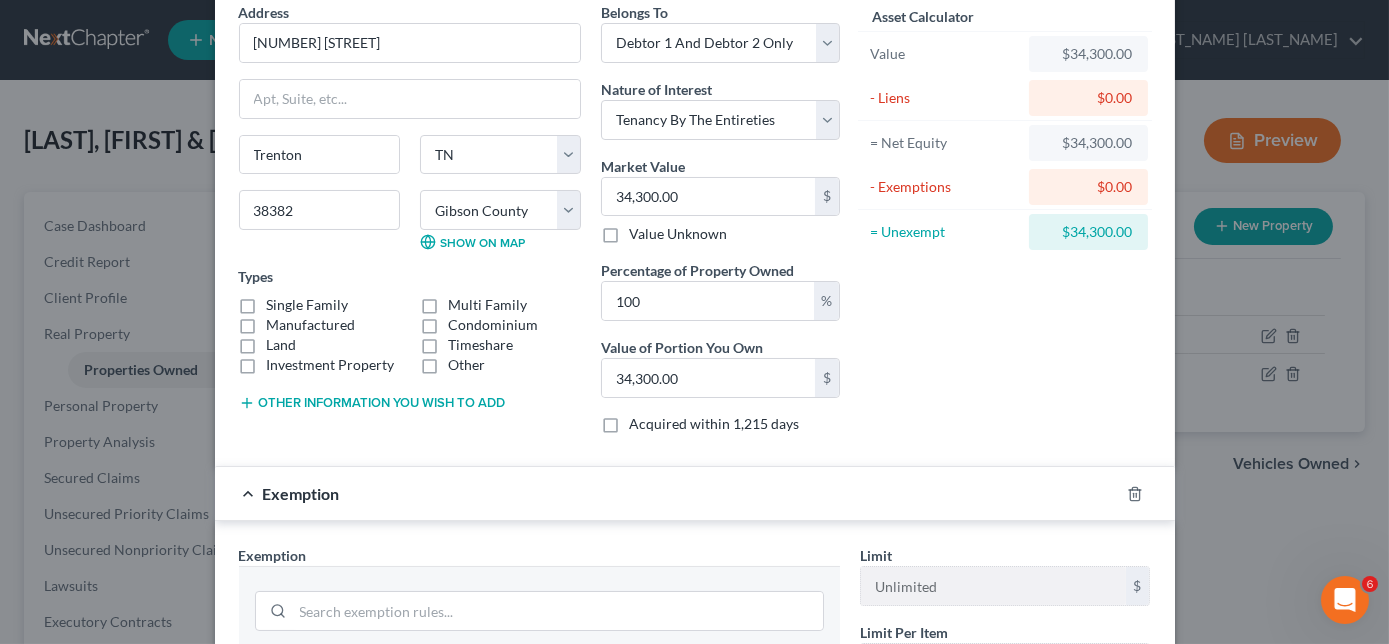 click on "Single Family" at bounding box center (281, 301) 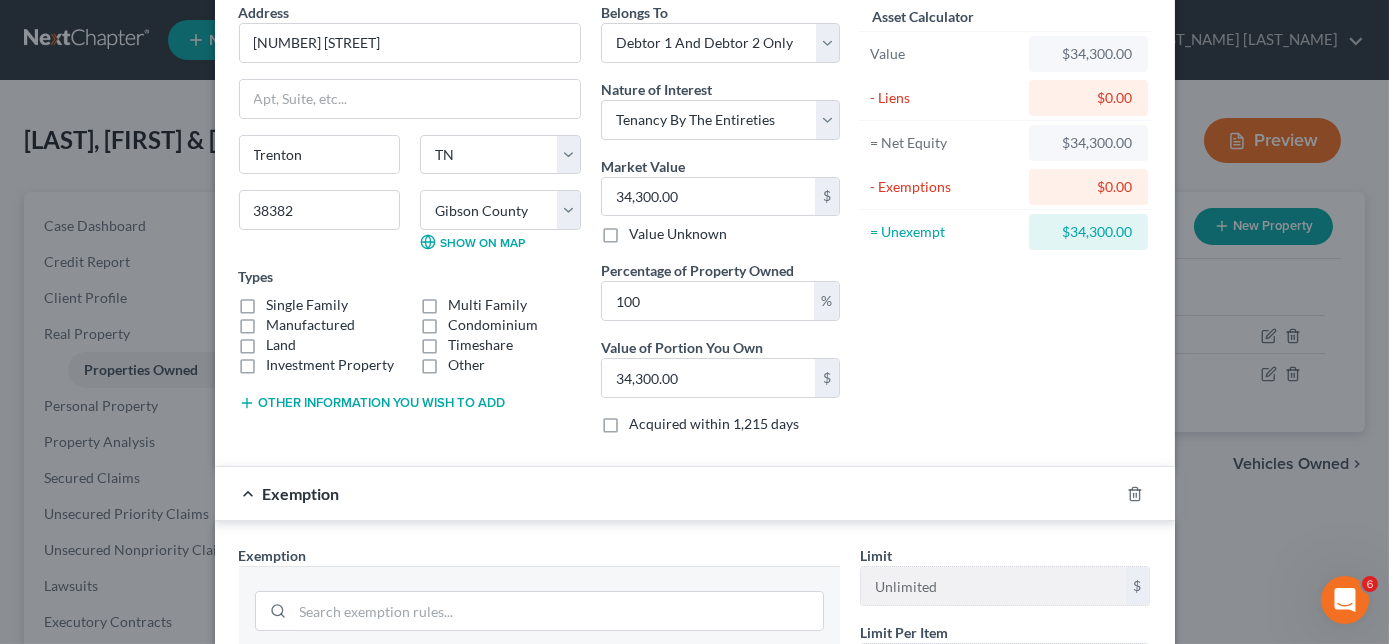 checkbox on "true" 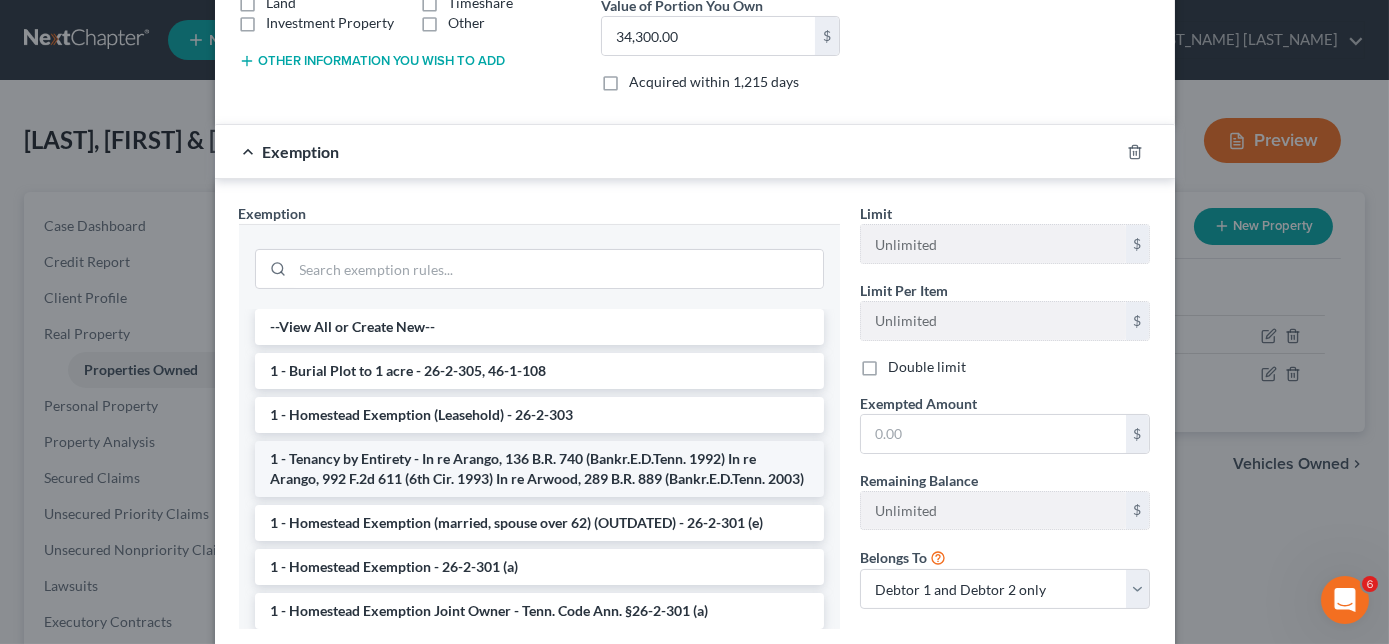 scroll, scrollTop: 454, scrollLeft: 0, axis: vertical 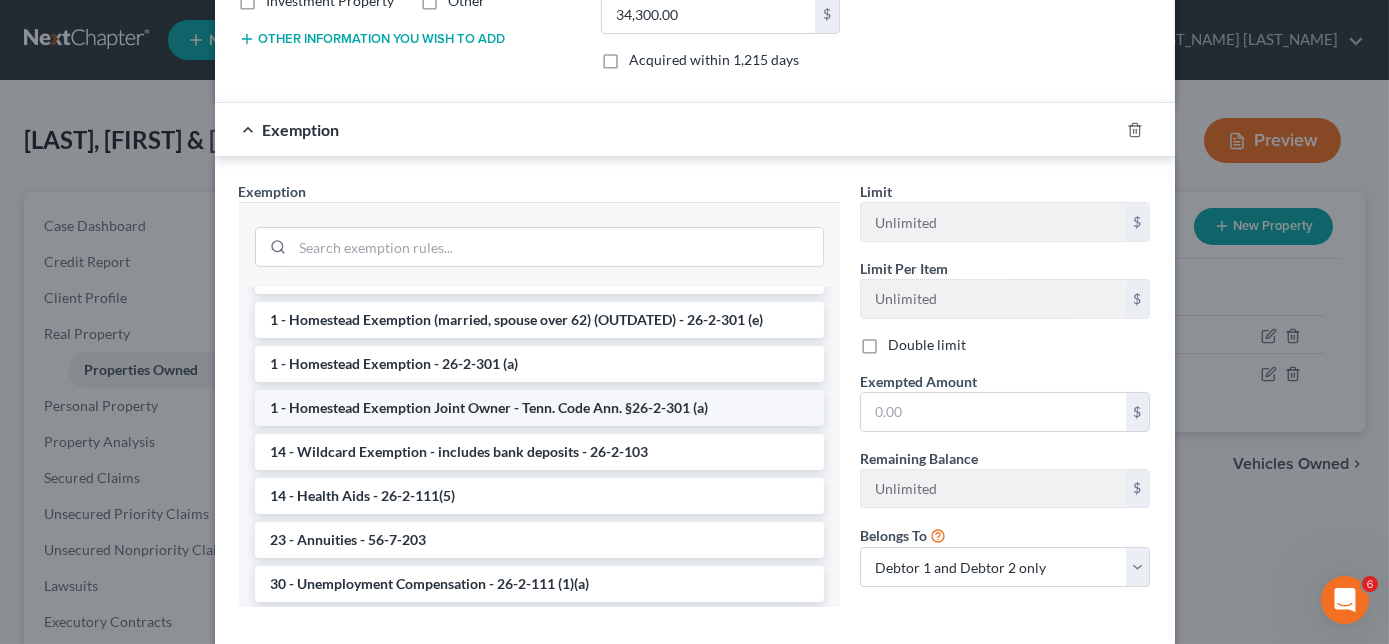click on "1 - Homestead Exemption Joint Owner - Tenn. Code Ann. §26-2-301 (a)" at bounding box center (539, 408) 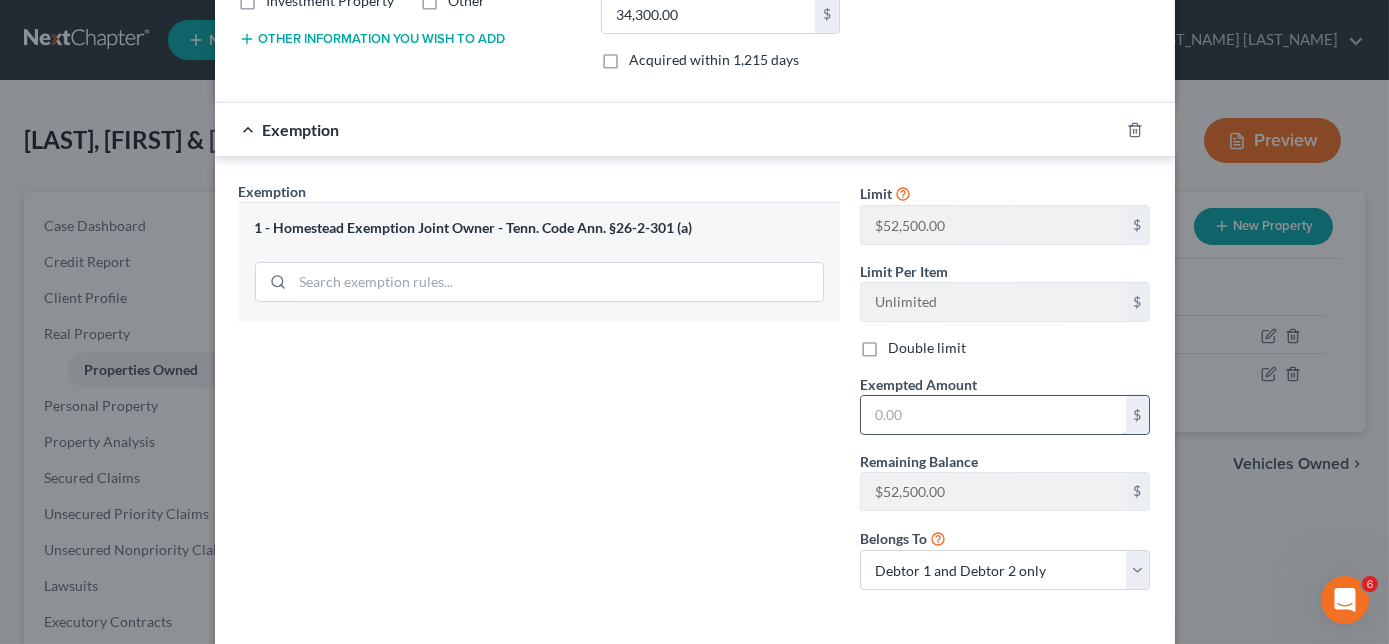 click at bounding box center (993, 415) 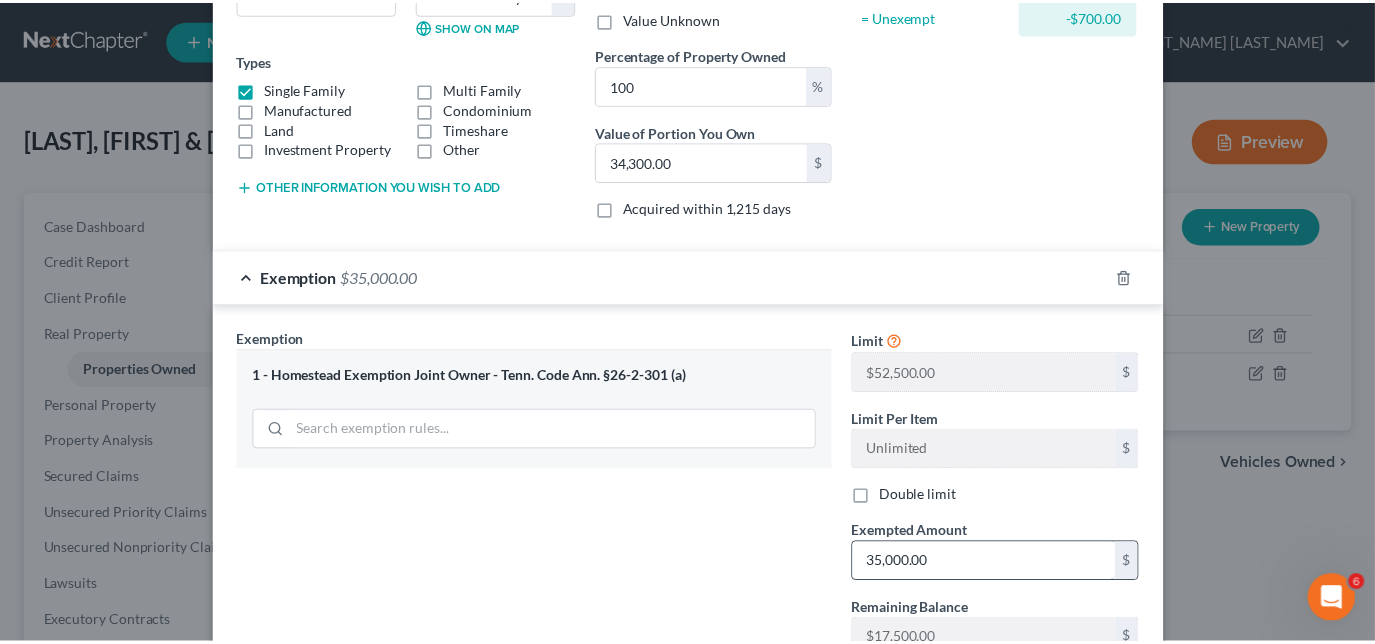 scroll, scrollTop: 537, scrollLeft: 0, axis: vertical 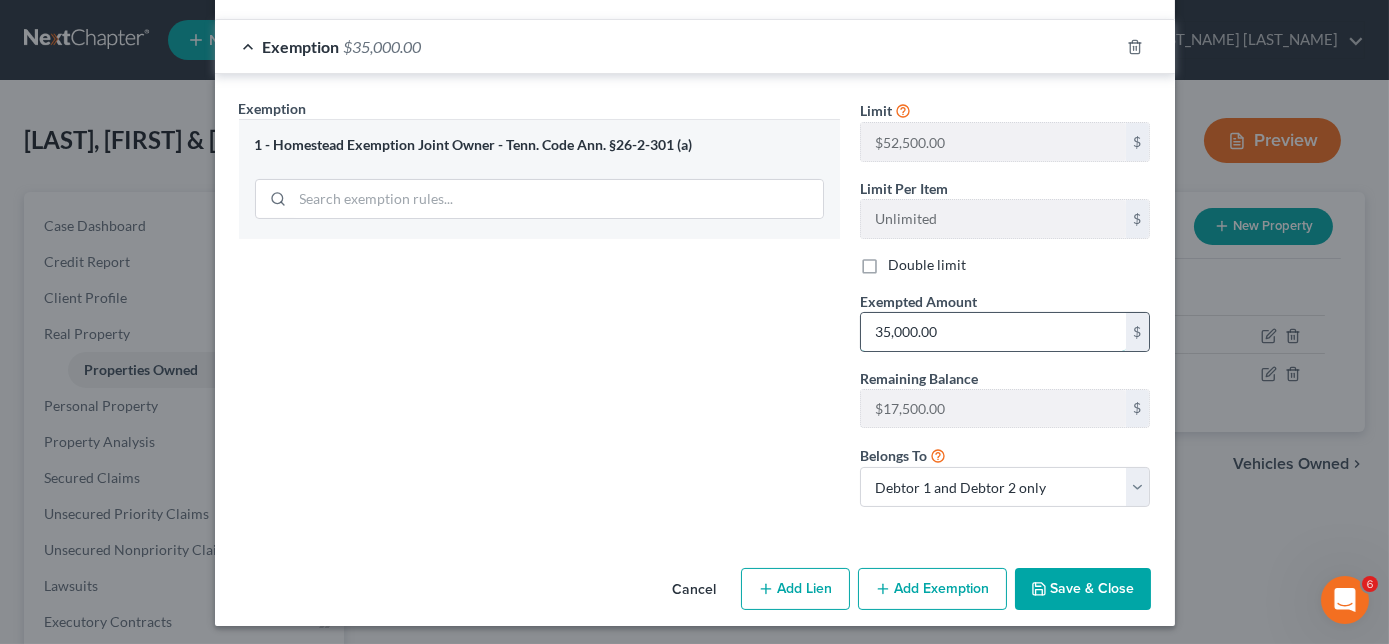 click on "35,000.00" at bounding box center (993, 332) 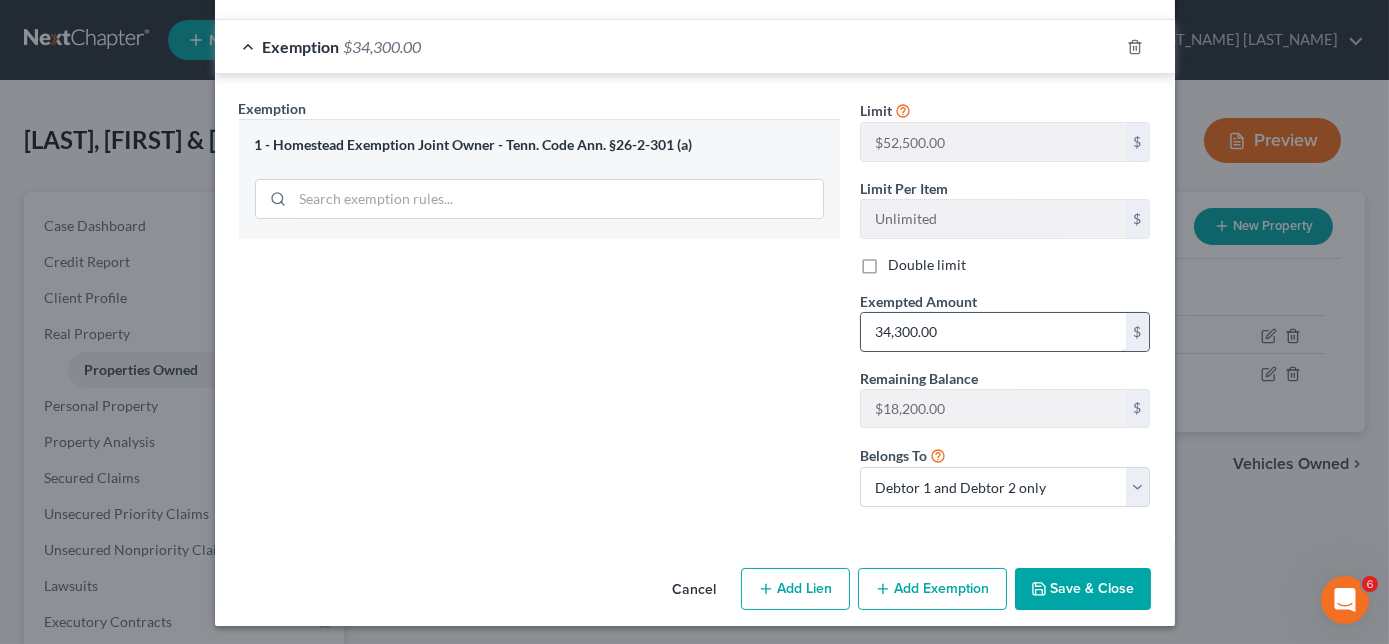 type on "34,300.00" 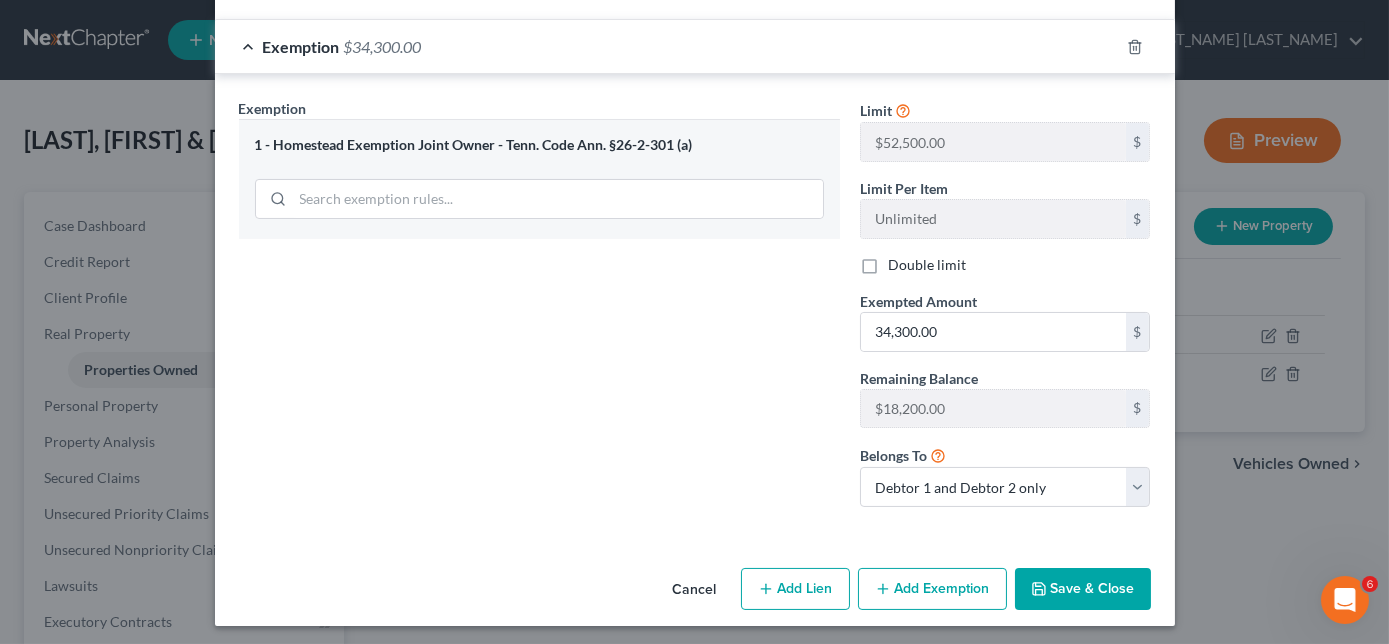 click on "Save & Close" at bounding box center [1083, 589] 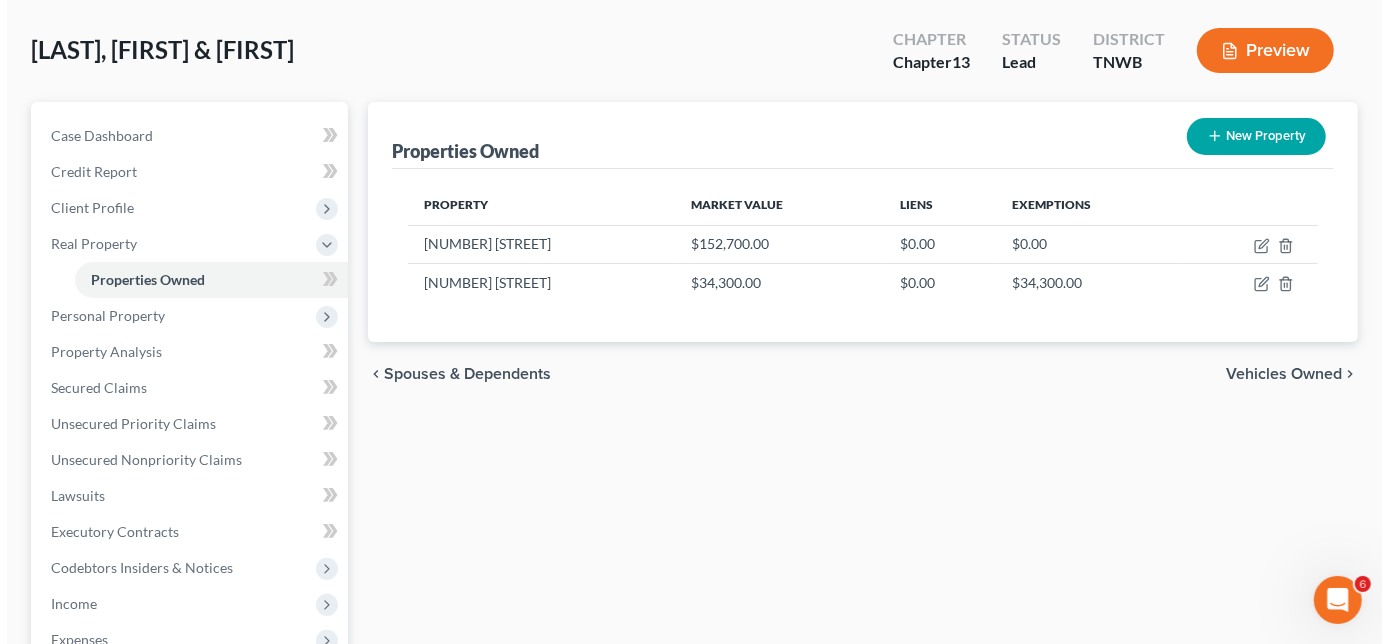 scroll, scrollTop: 0, scrollLeft: 0, axis: both 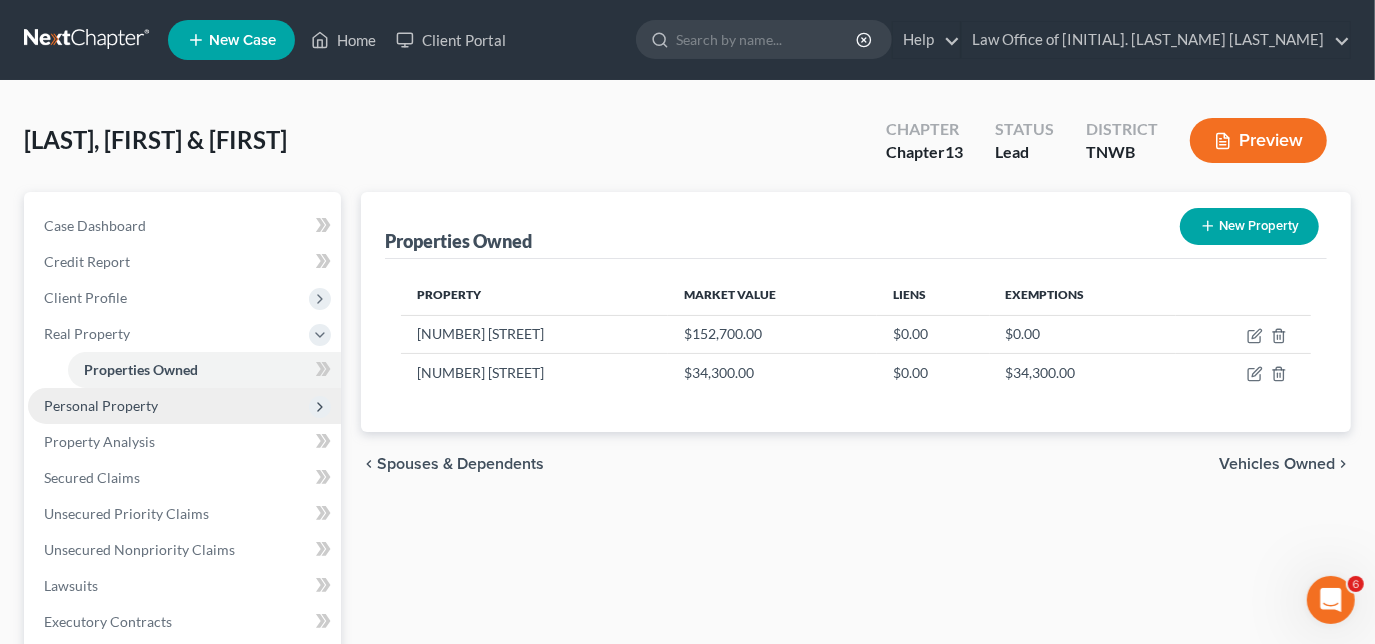 click on "Personal Property" at bounding box center (101, 405) 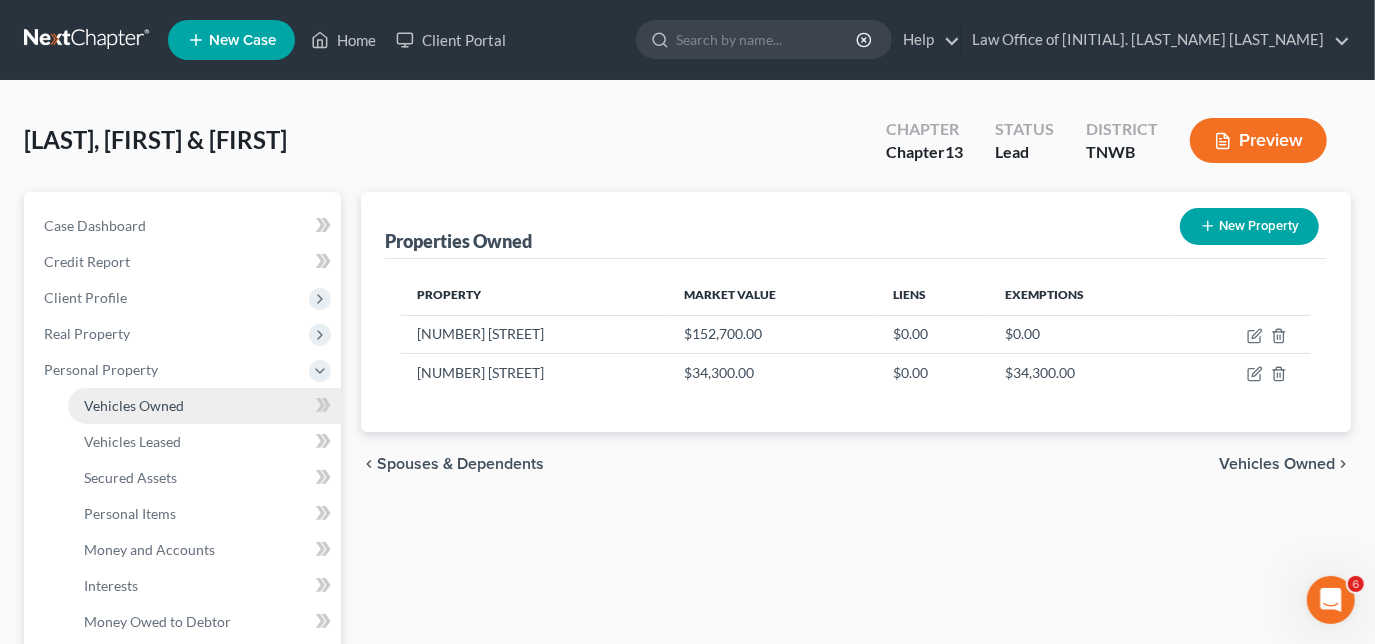 click on "Vehicles Owned" at bounding box center (134, 405) 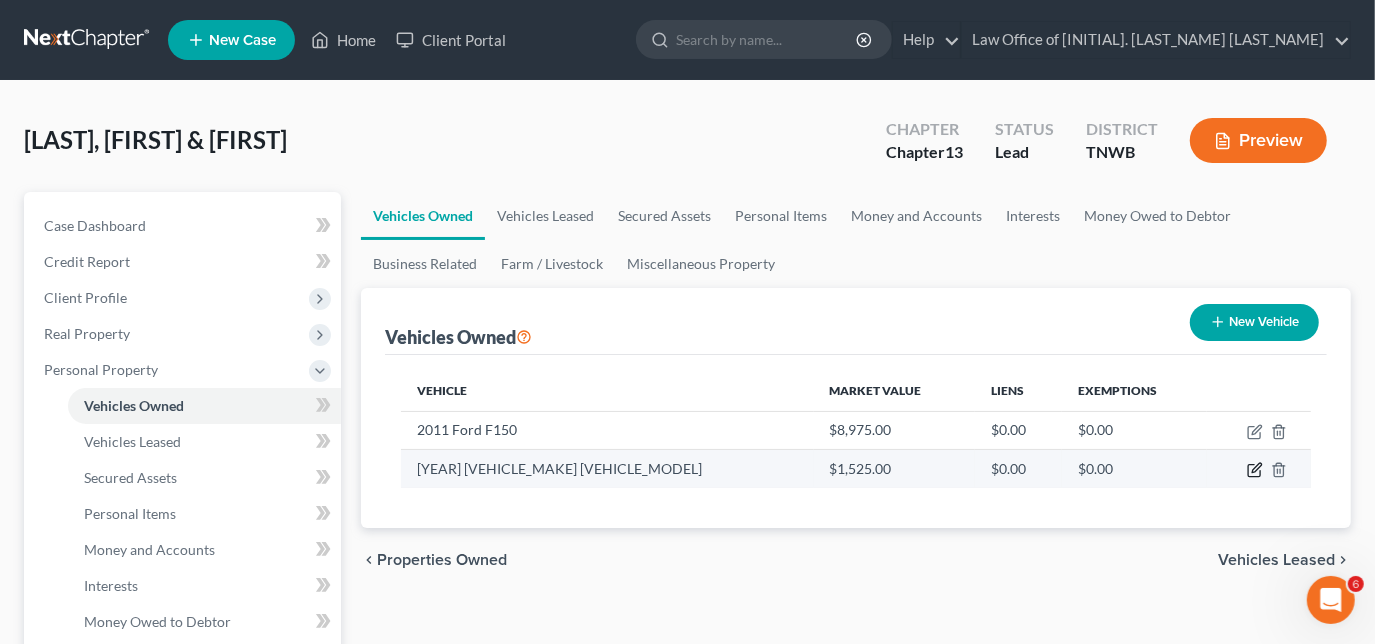 click 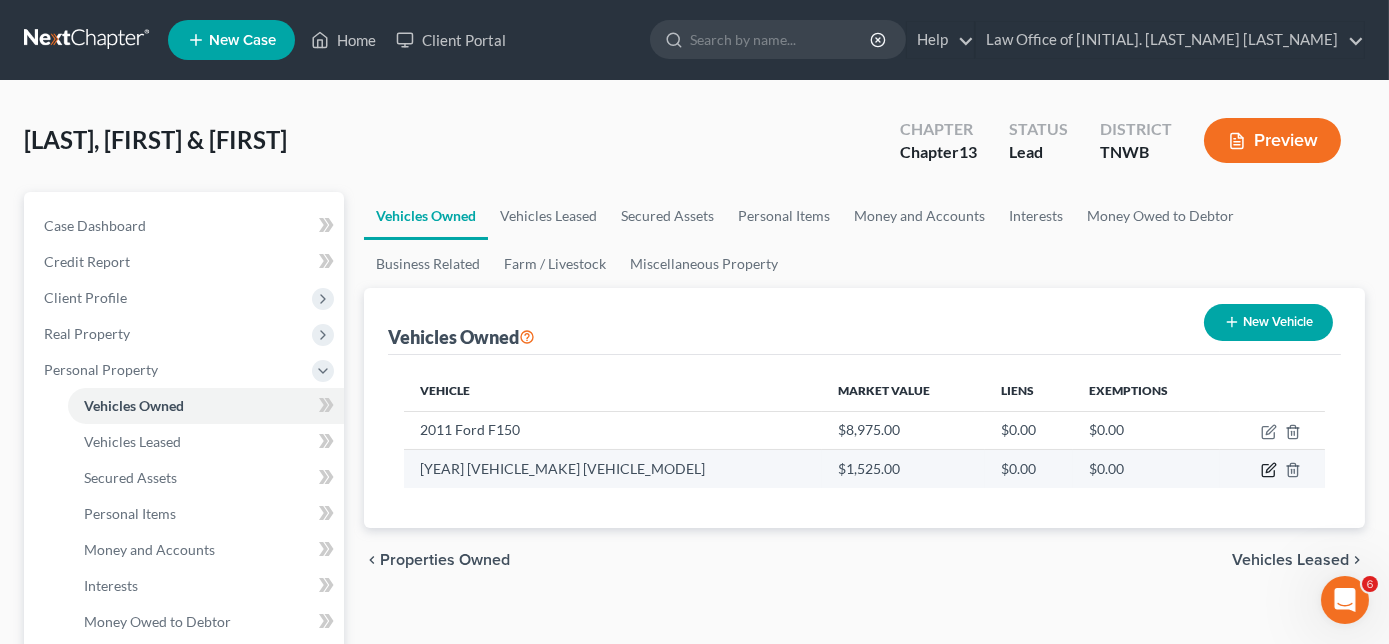 select on "0" 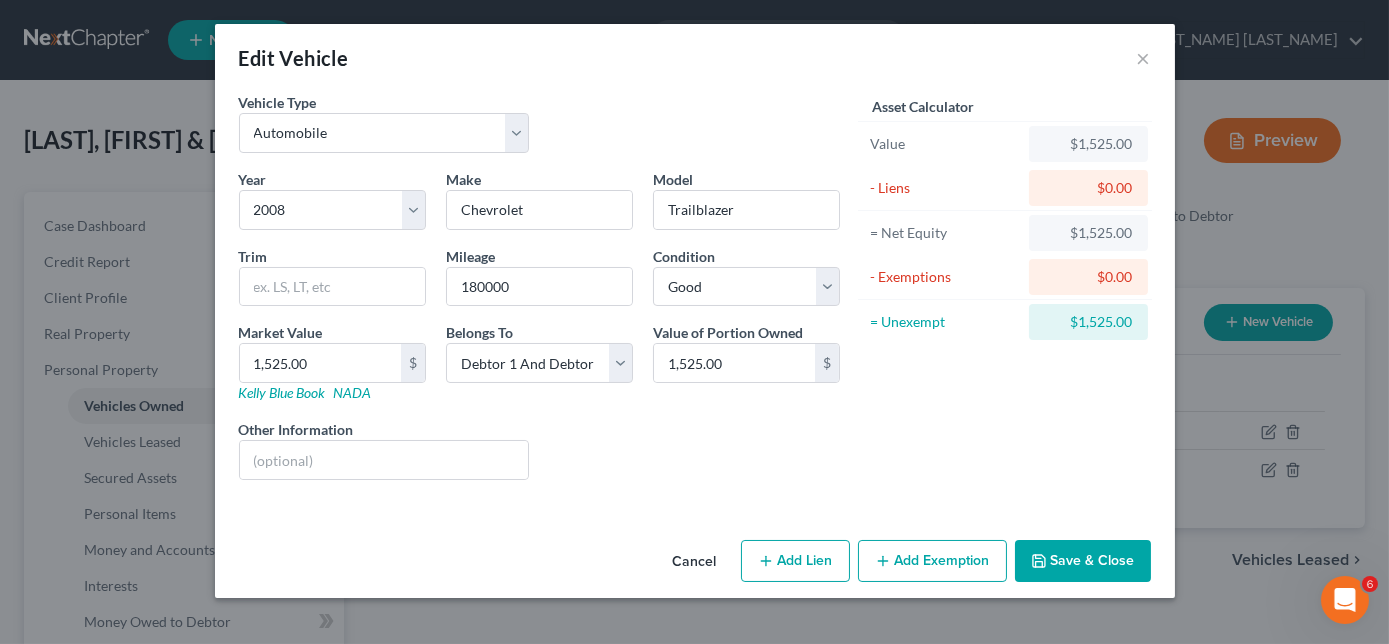 click on "Add Lien" at bounding box center [795, 561] 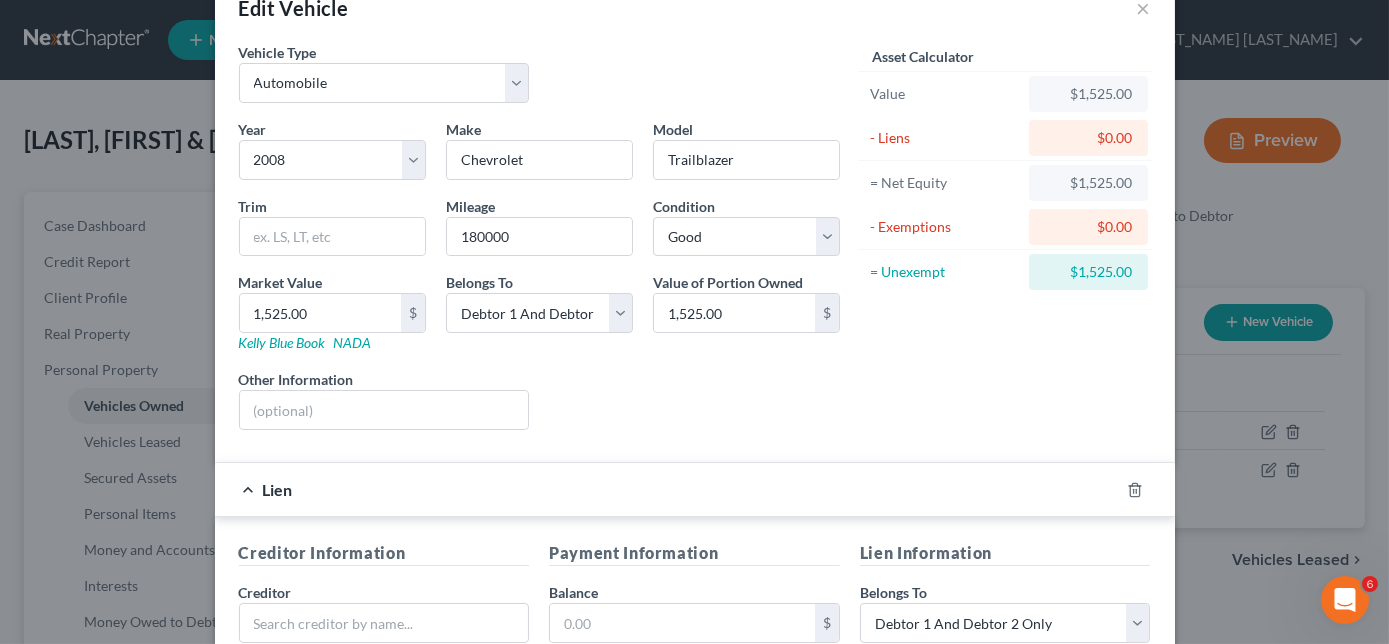 scroll, scrollTop: 181, scrollLeft: 0, axis: vertical 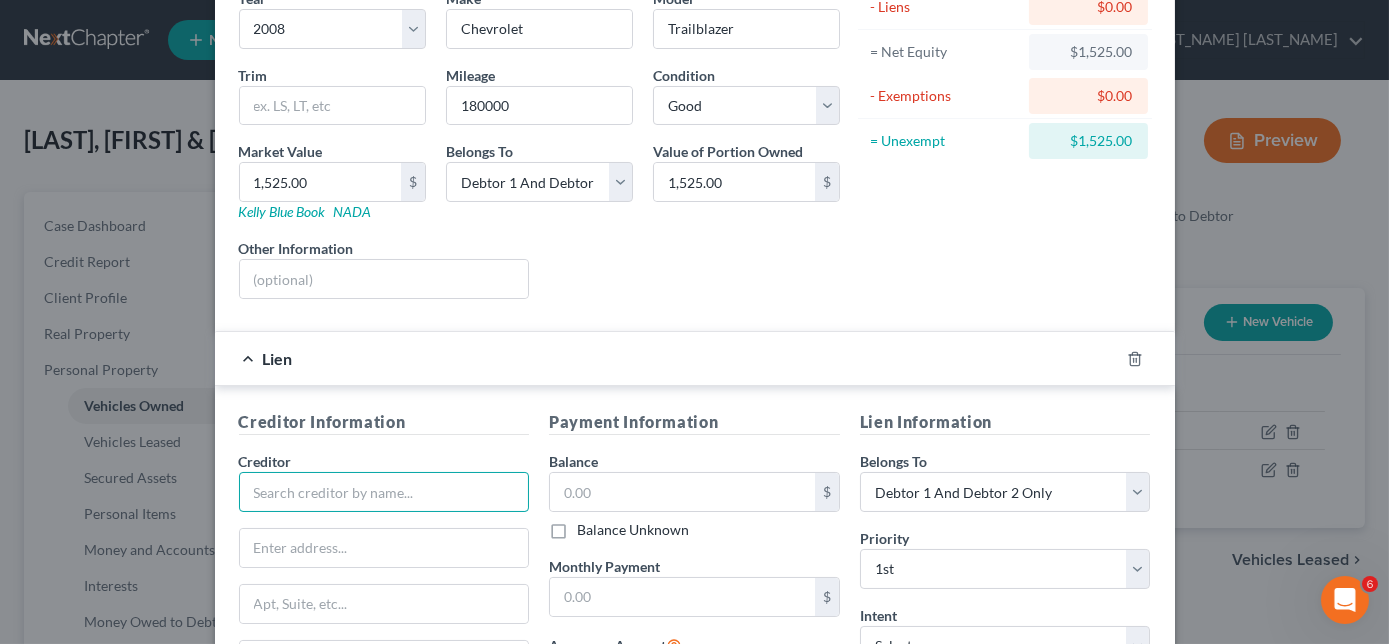 click at bounding box center (384, 492) 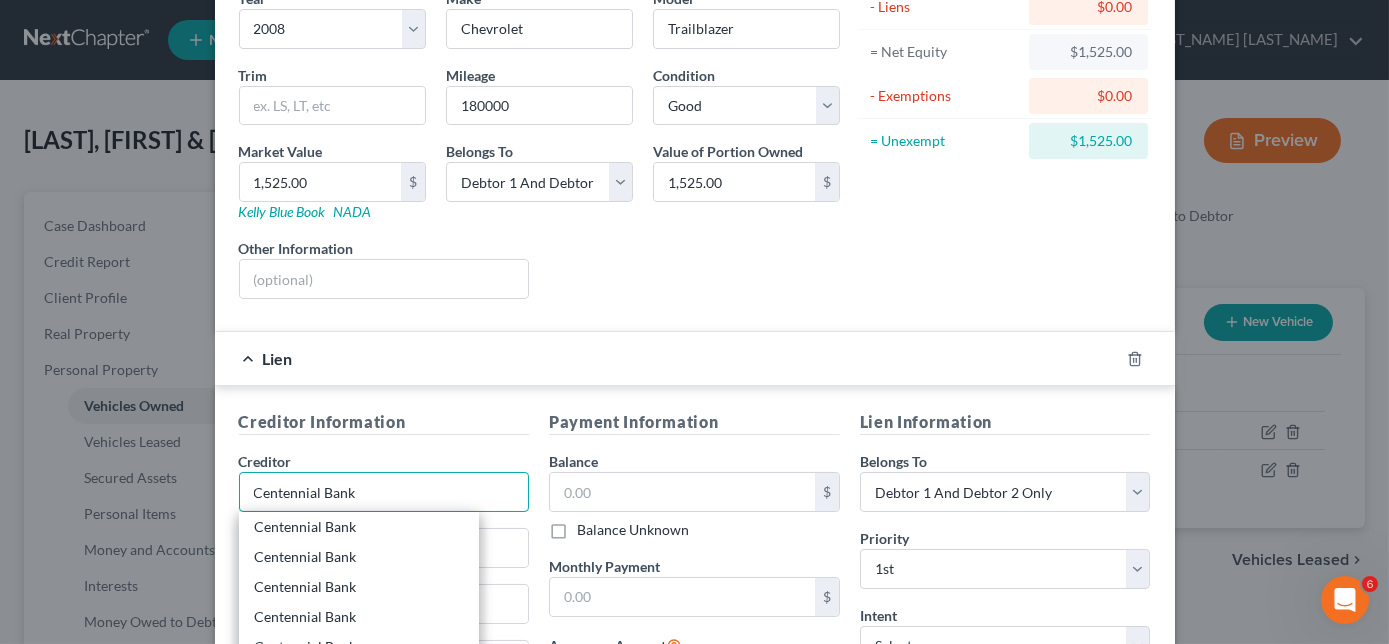 type on "Centennial Bank" 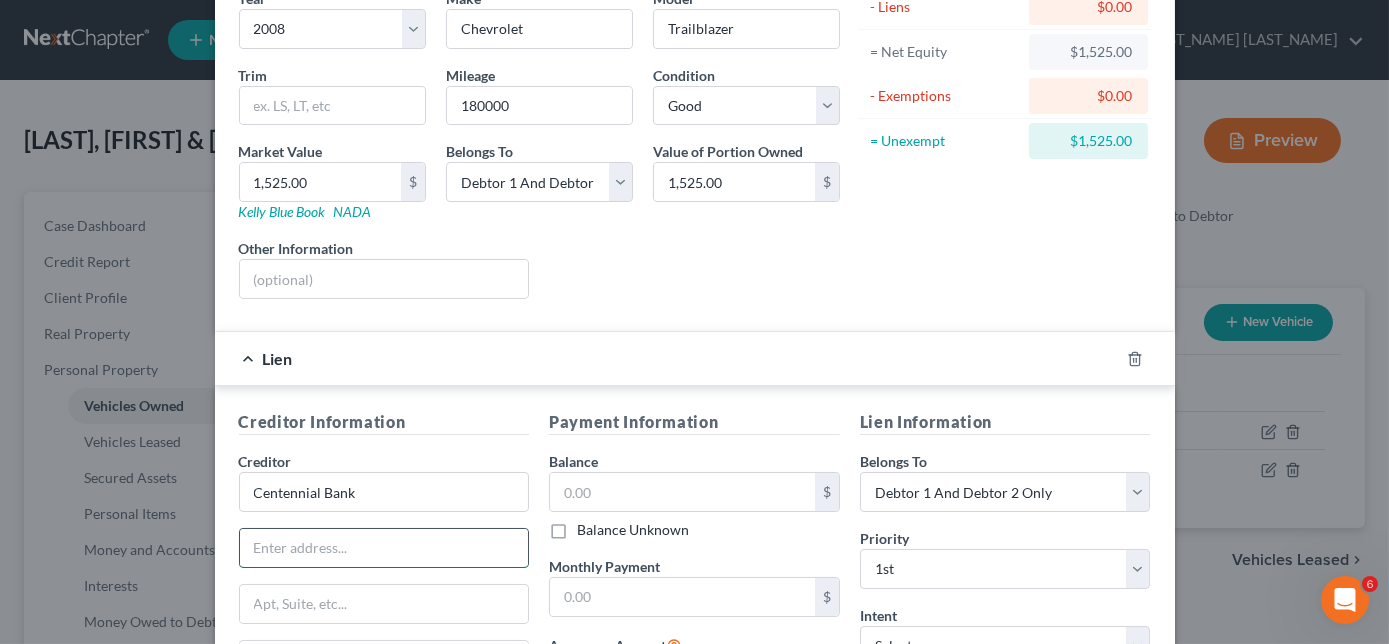 click at bounding box center [384, 548] 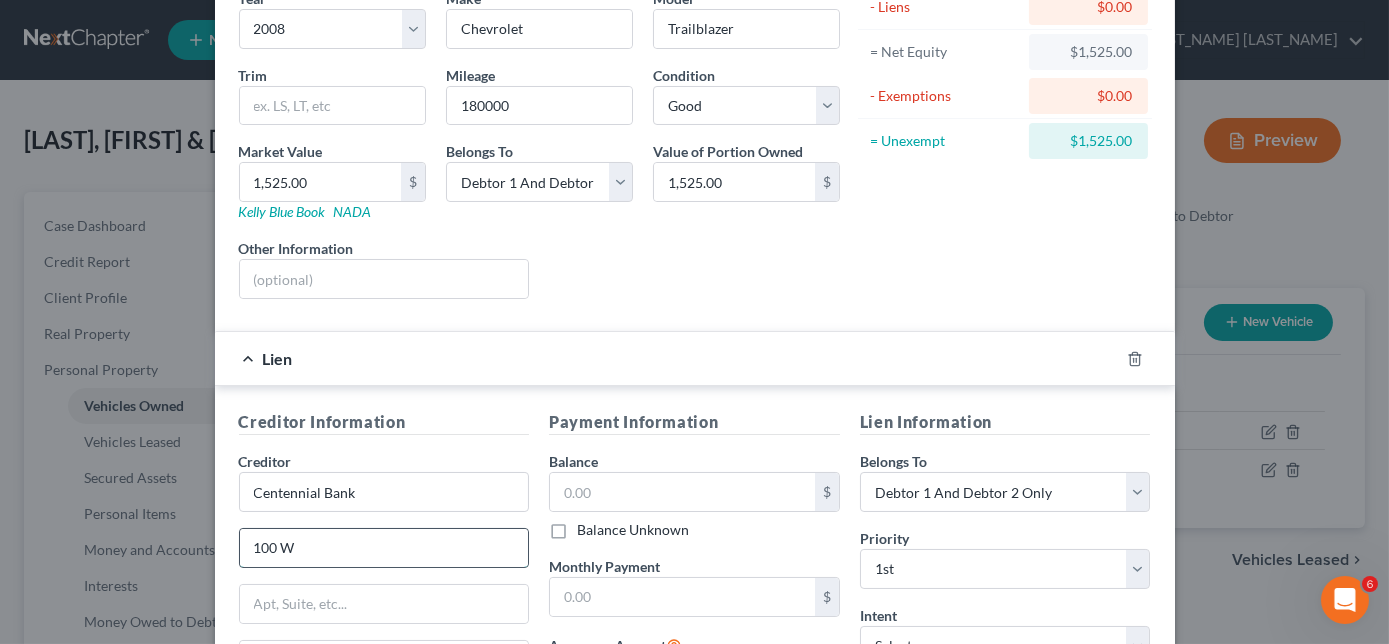 type on "[NUMBER] W. Armory St" 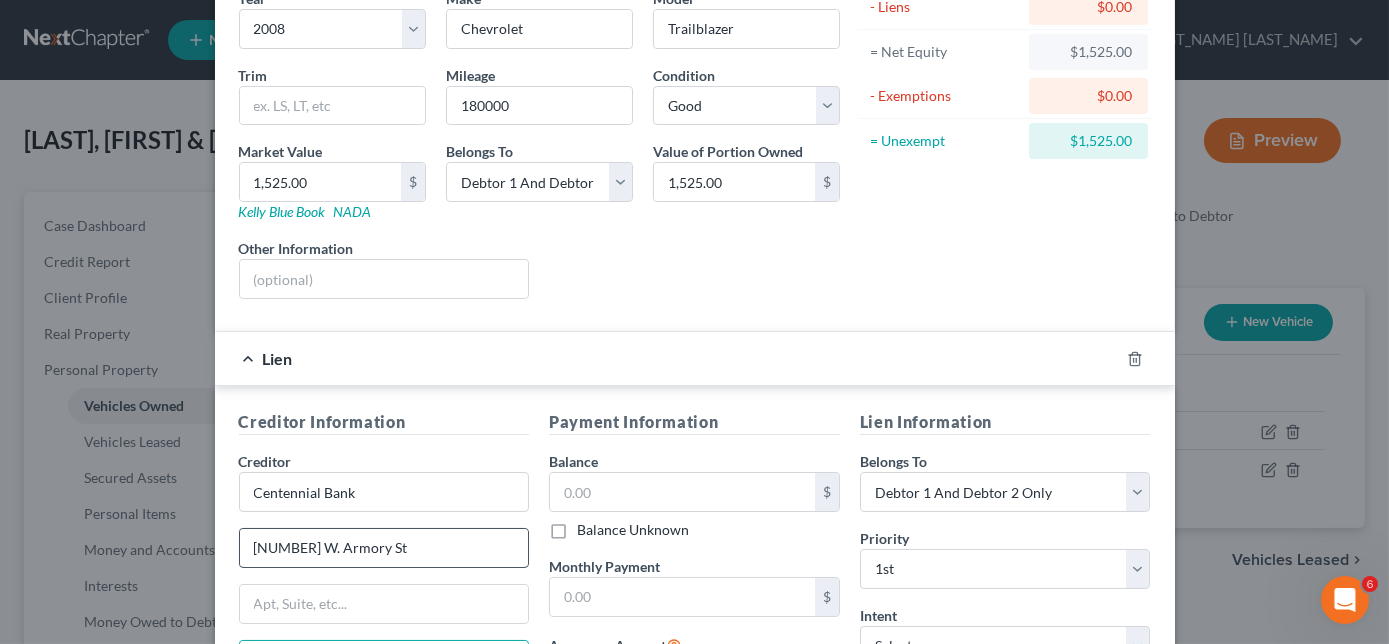 scroll, scrollTop: 210, scrollLeft: 0, axis: vertical 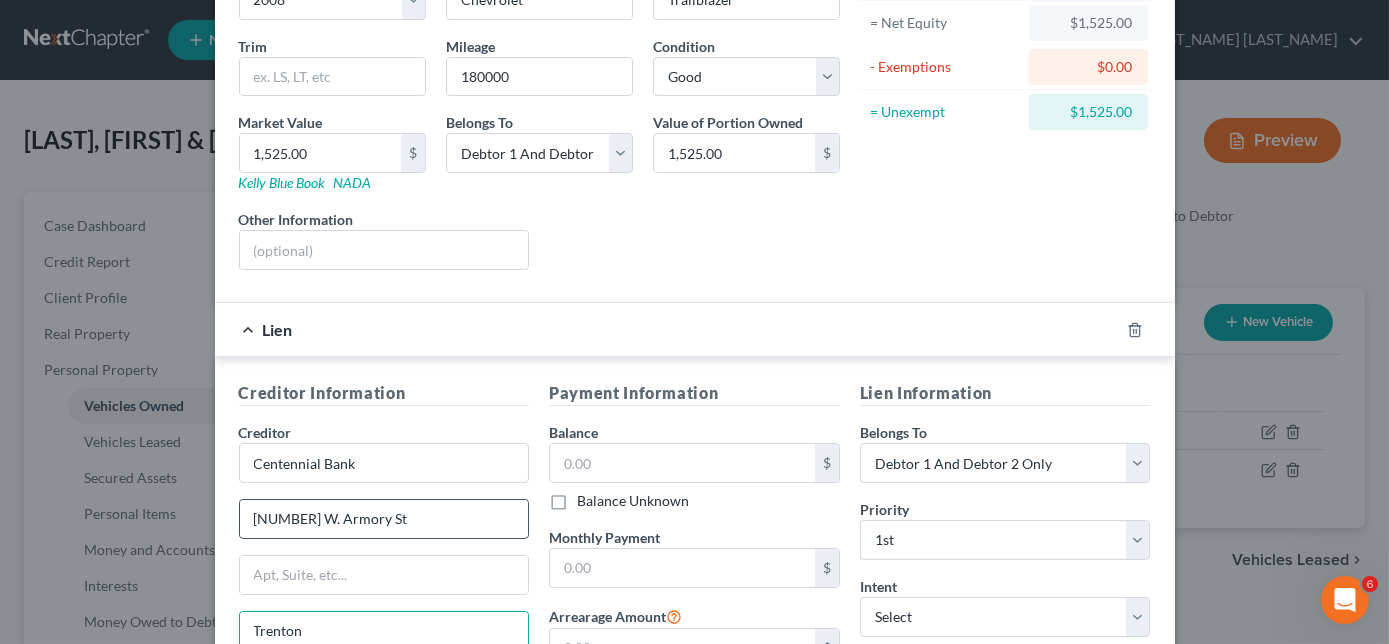 type on "Trenton" 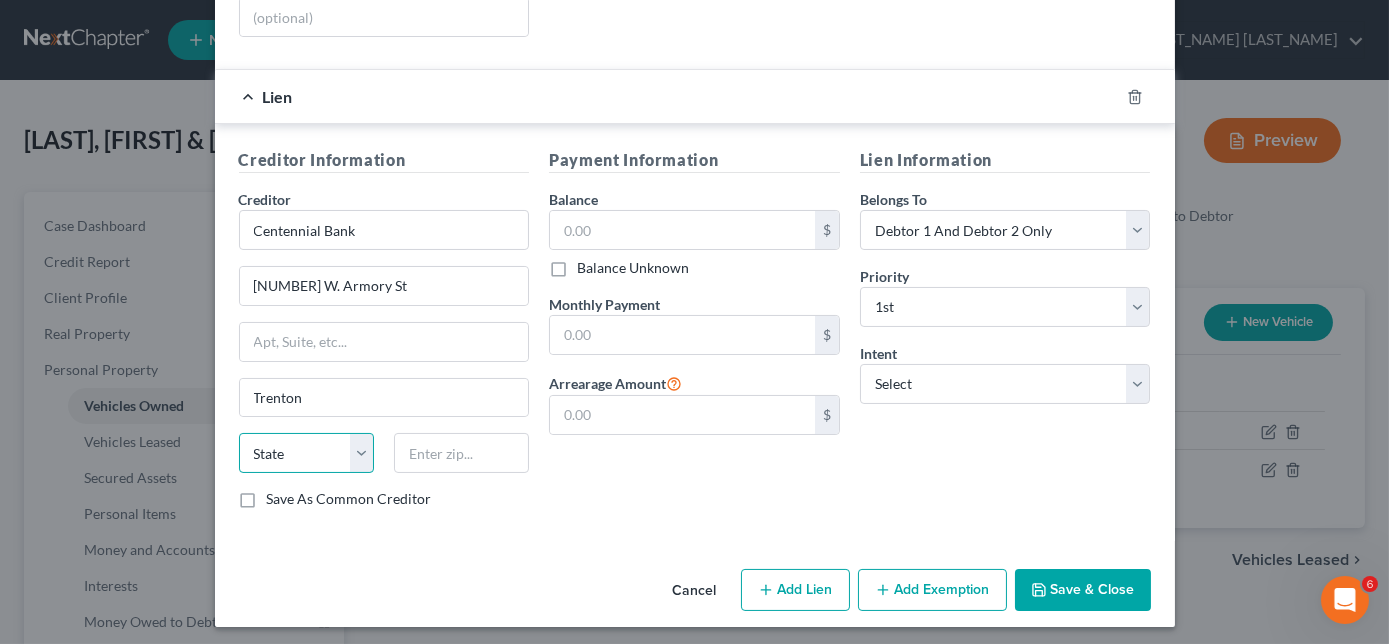 click on "State AL AK AR AZ CA CO CT DE DC FL GA GU HI ID IL IN IA KS KY LA ME MD MA MI MN MS MO MT NC ND NE NV NH NJ NM NY OH OK OR PA PR RI SC SD TN TX UT VI VA VT WA WV WI WY" at bounding box center [306, 453] 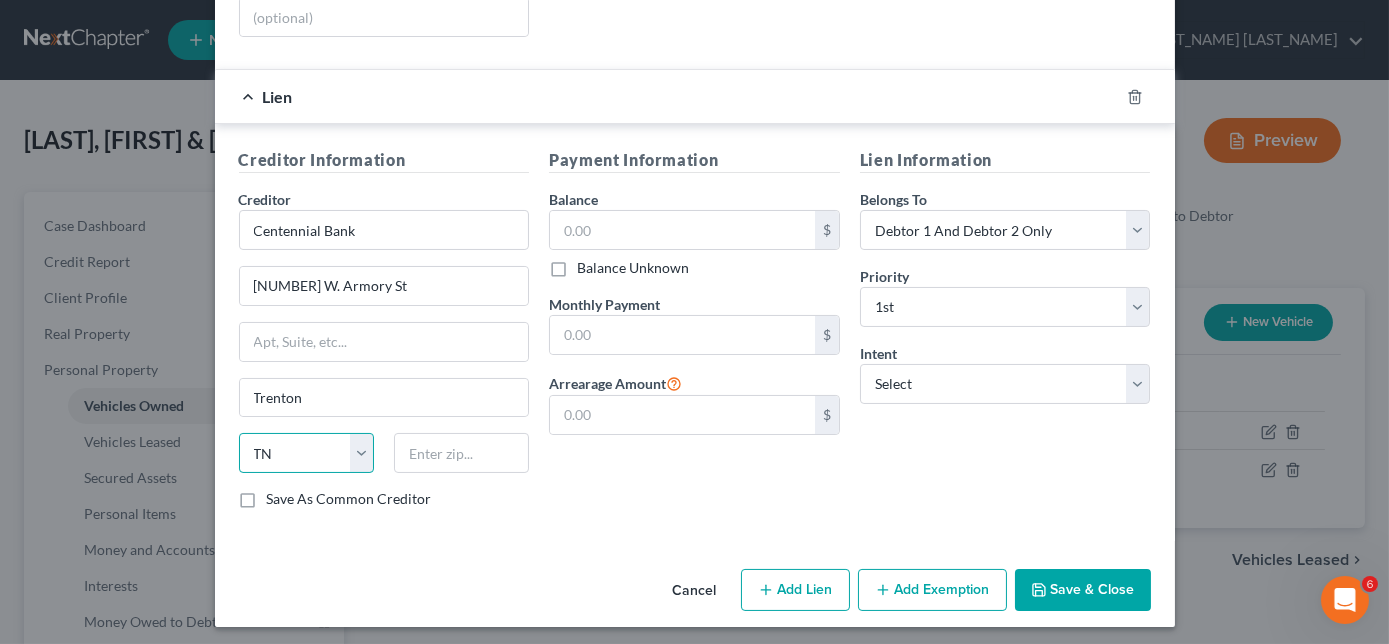 click on "State AL AK AR AZ CA CO CT DE DC FL GA GU HI ID IL IN IA KS KY LA ME MD MA MI MN MS MO MT NC ND NE NV NH NJ NM NY OH OK OR PA PR RI SC SD TN TX UT VI VA VT WA WV WI WY" at bounding box center [306, 453] 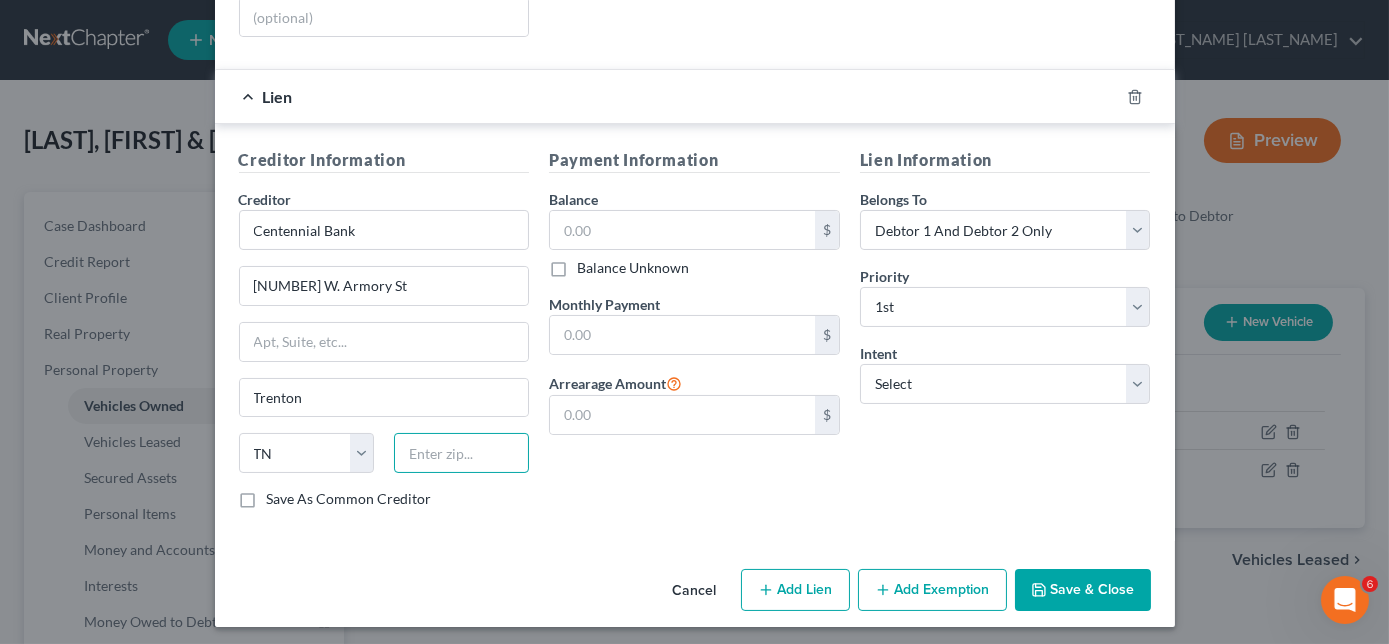 click at bounding box center (461, 453) 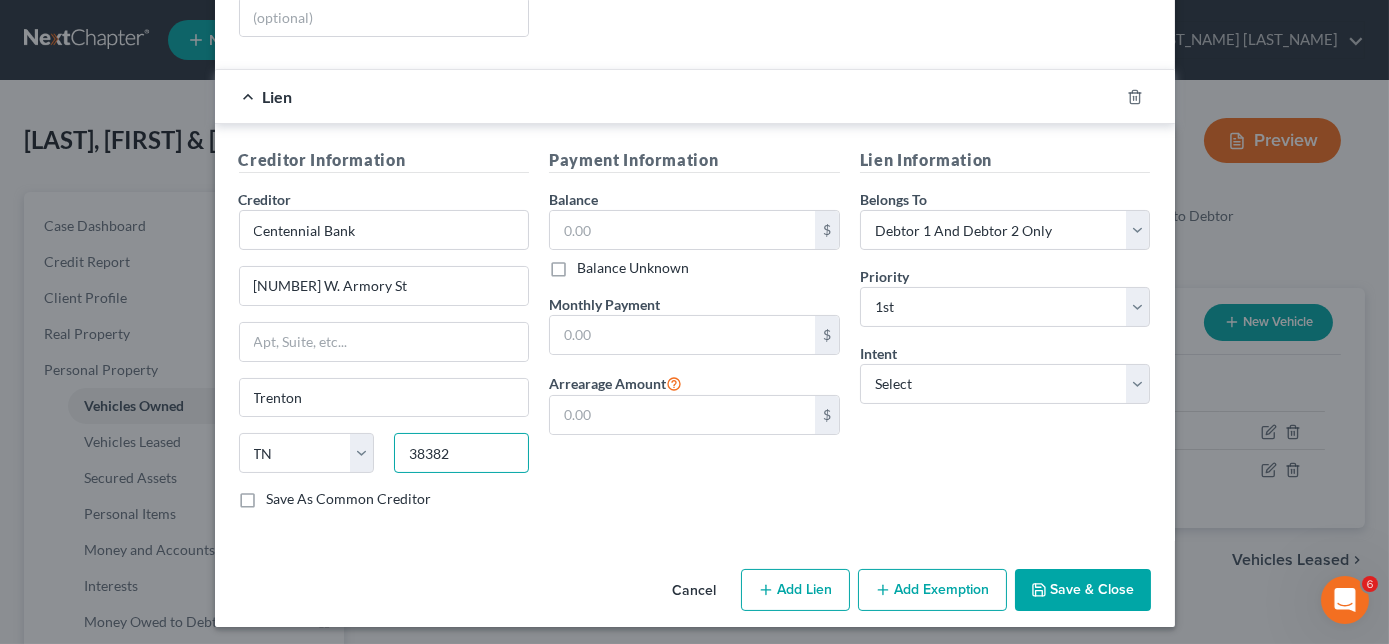 type on "38382" 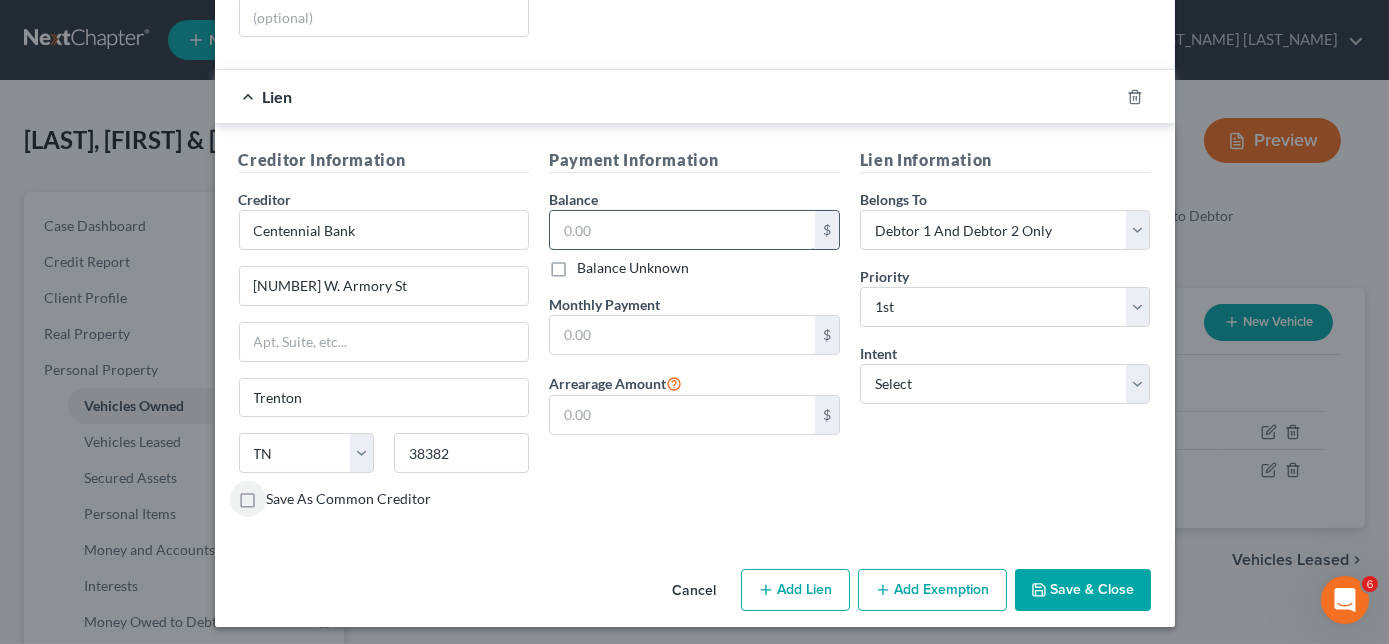 click at bounding box center [682, 230] 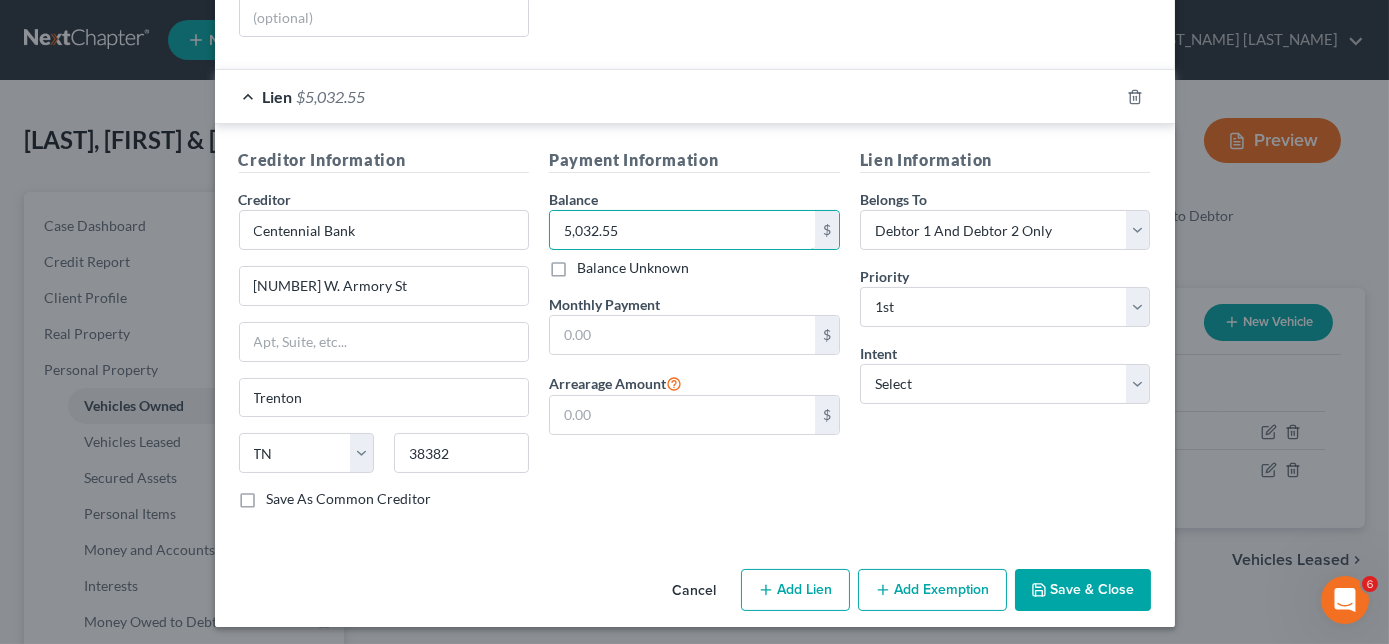 type on "5,032.55" 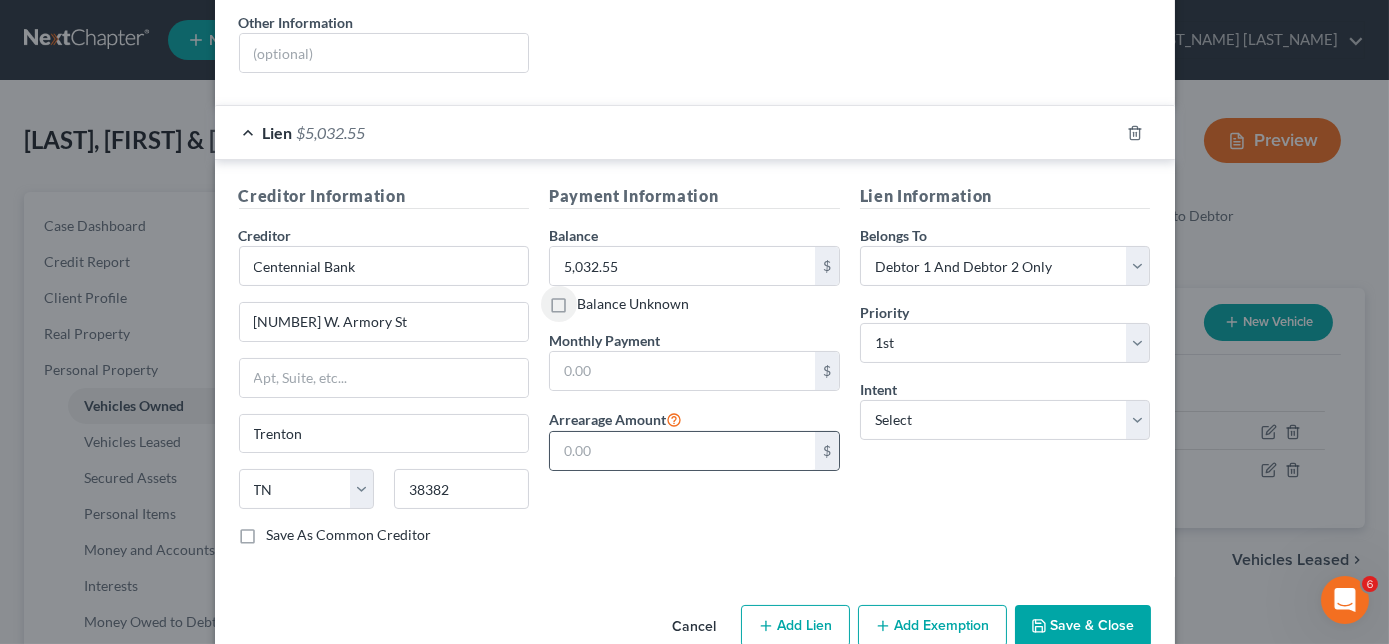 scroll, scrollTop: 443, scrollLeft: 0, axis: vertical 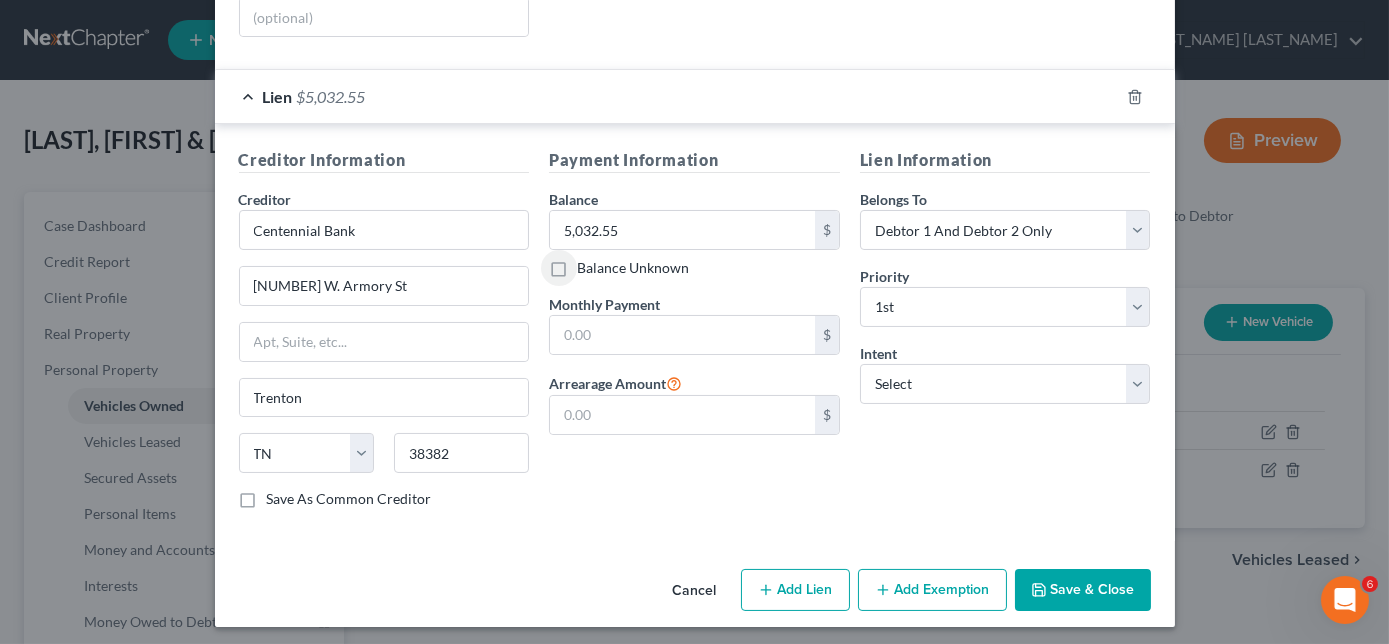 click on "Save & Close" at bounding box center (1083, 590) 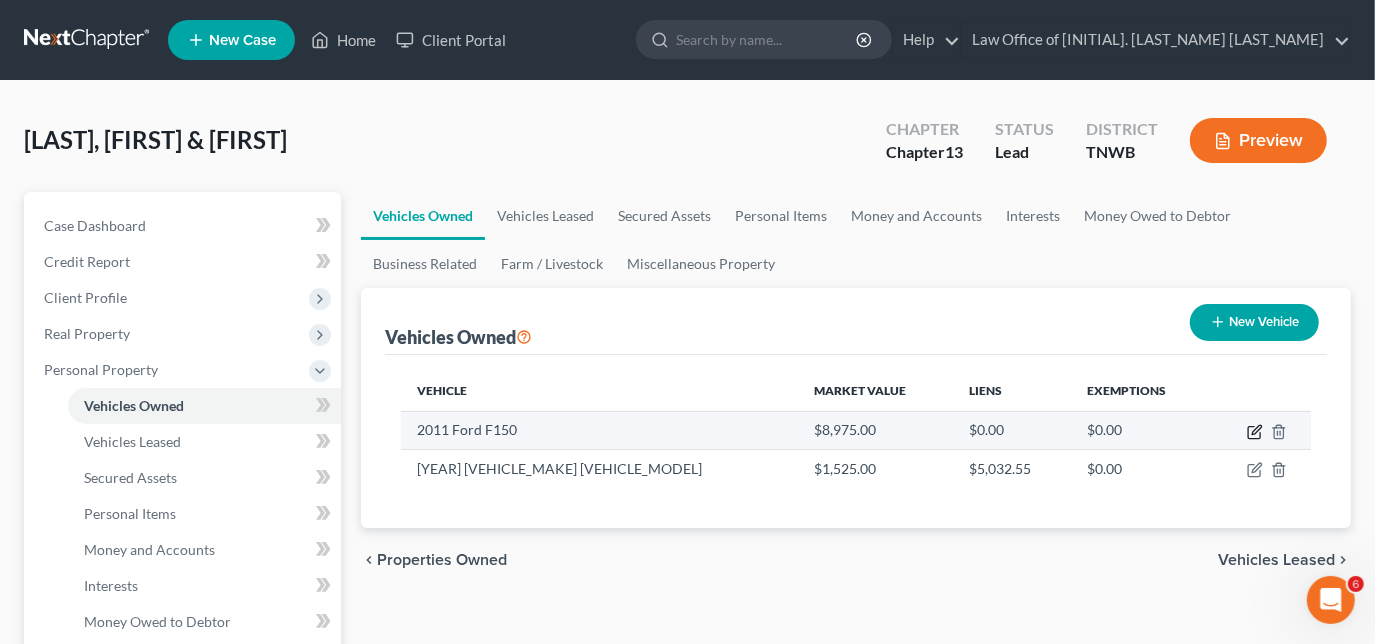 click 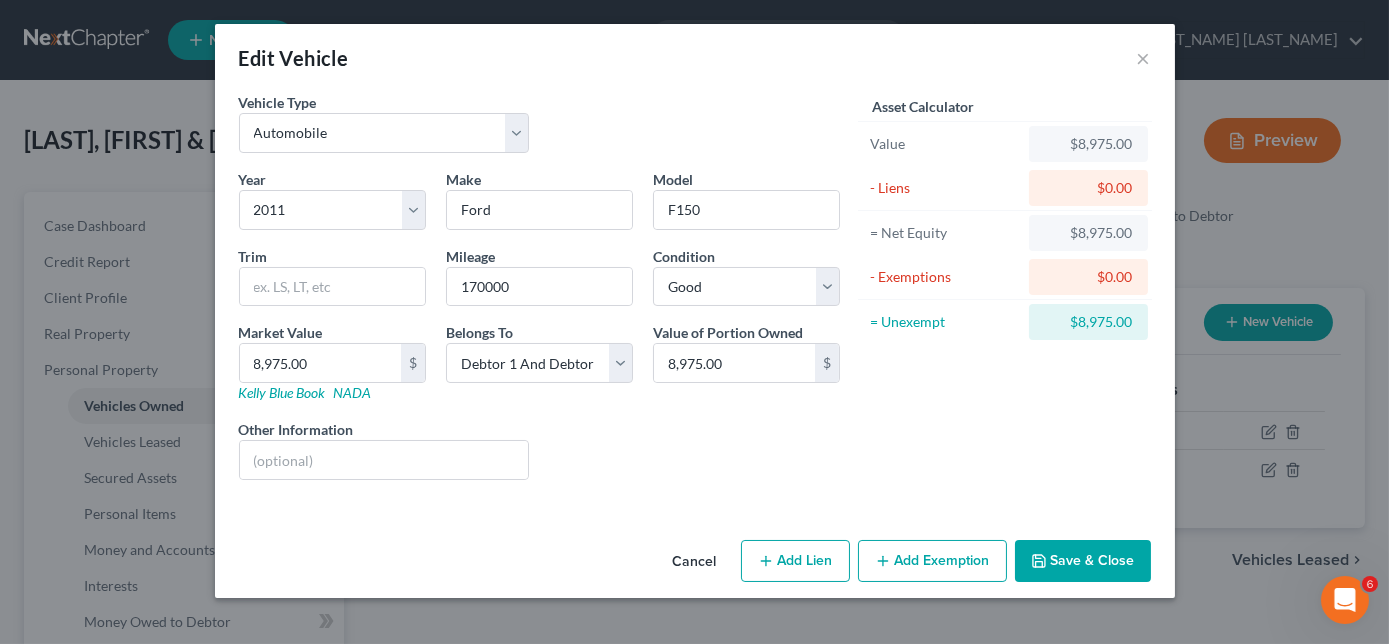 click on "Add Lien" at bounding box center [795, 561] 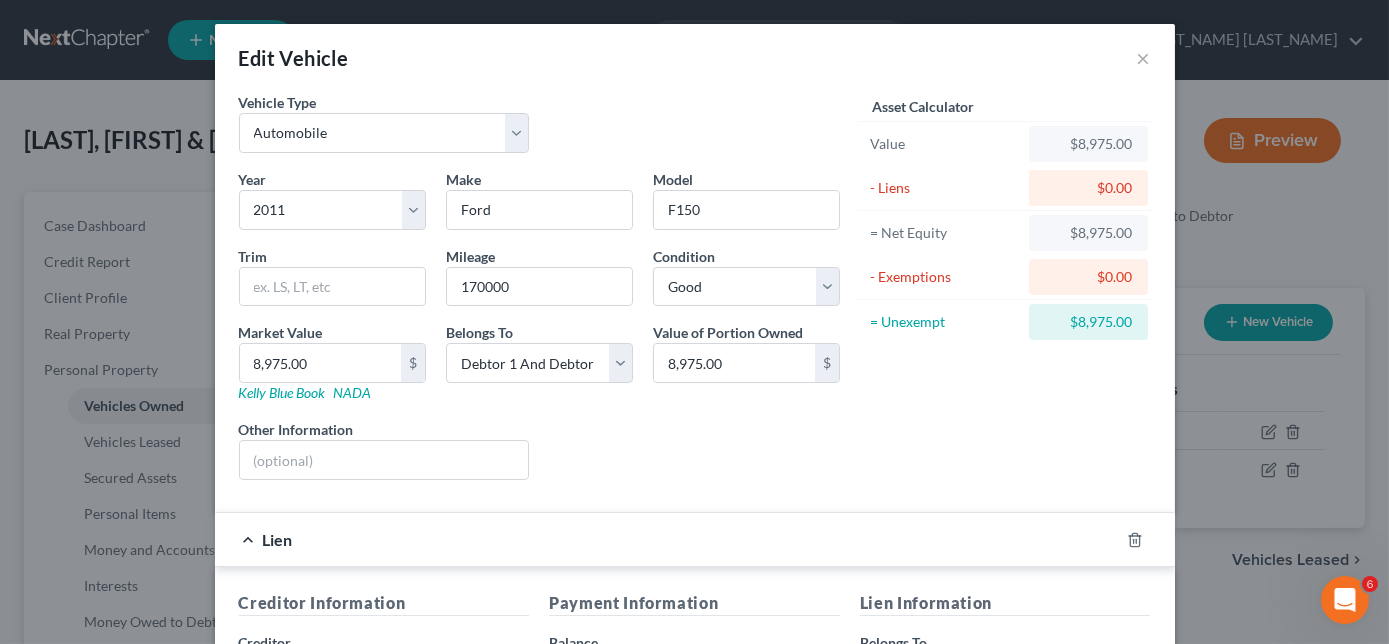 scroll, scrollTop: 272, scrollLeft: 0, axis: vertical 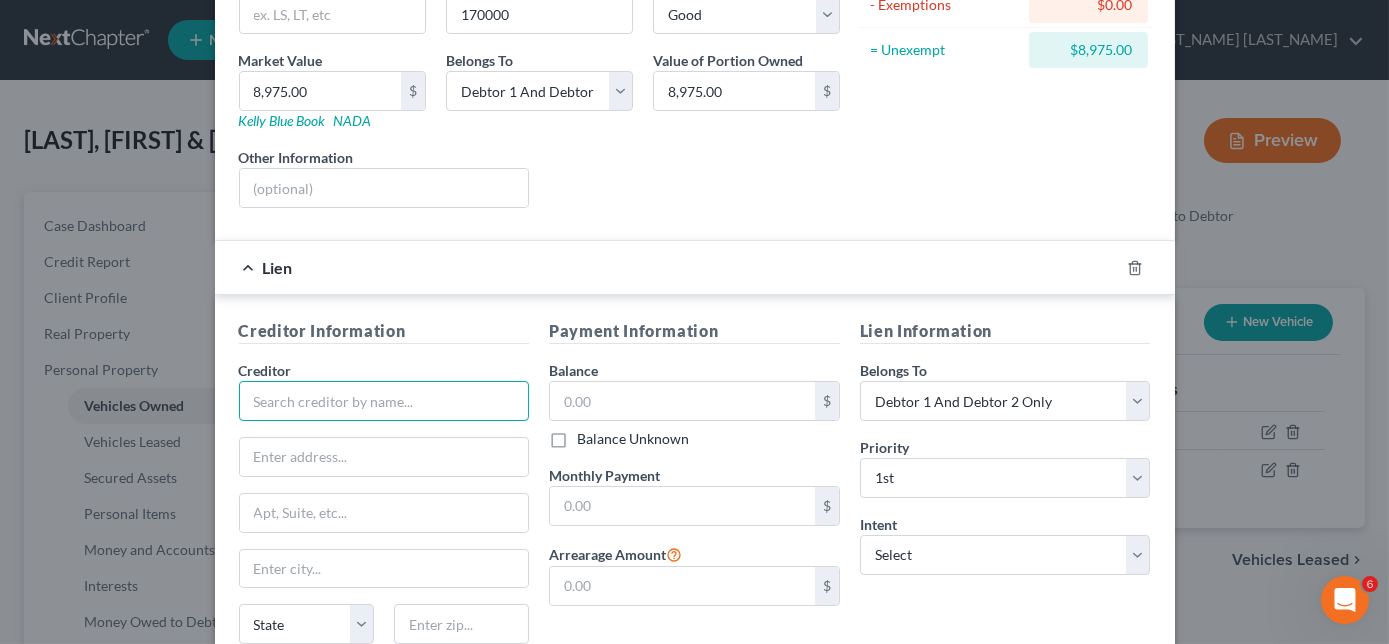 click at bounding box center (384, 401) 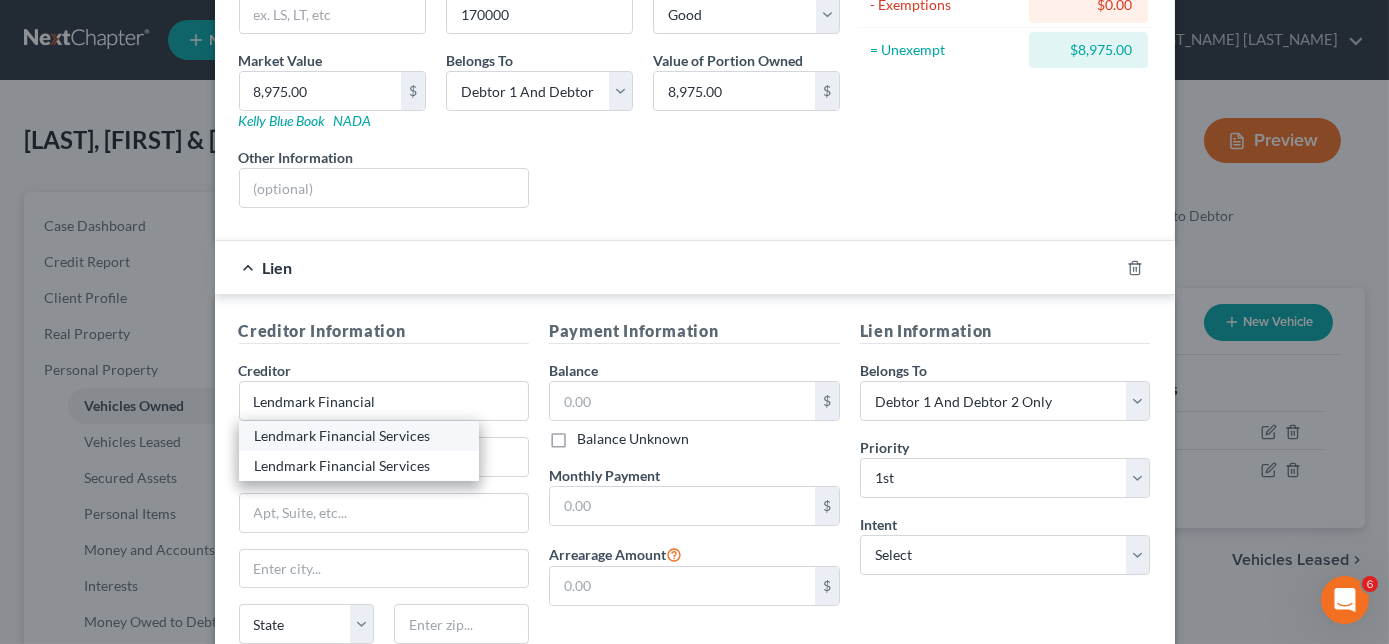 click on "Lendmark Financial Services" at bounding box center [359, 436] 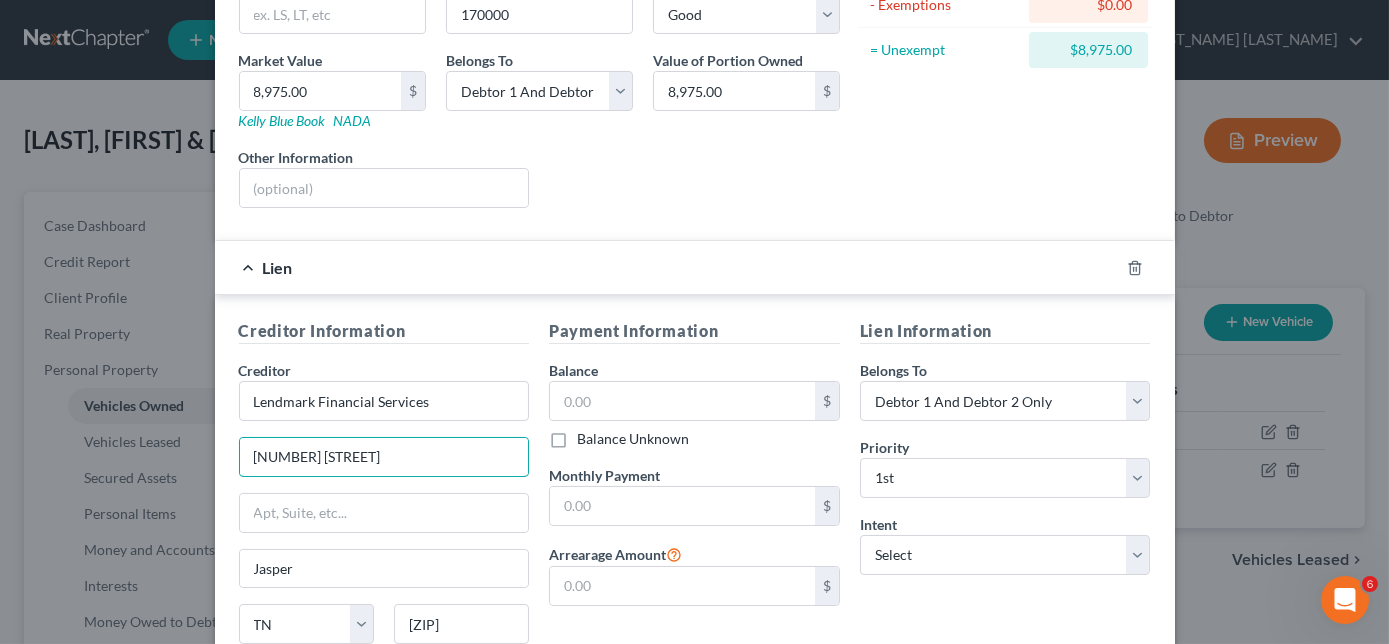drag, startPoint x: 392, startPoint y: 463, endPoint x: 148, endPoint y: 450, distance: 244.34607 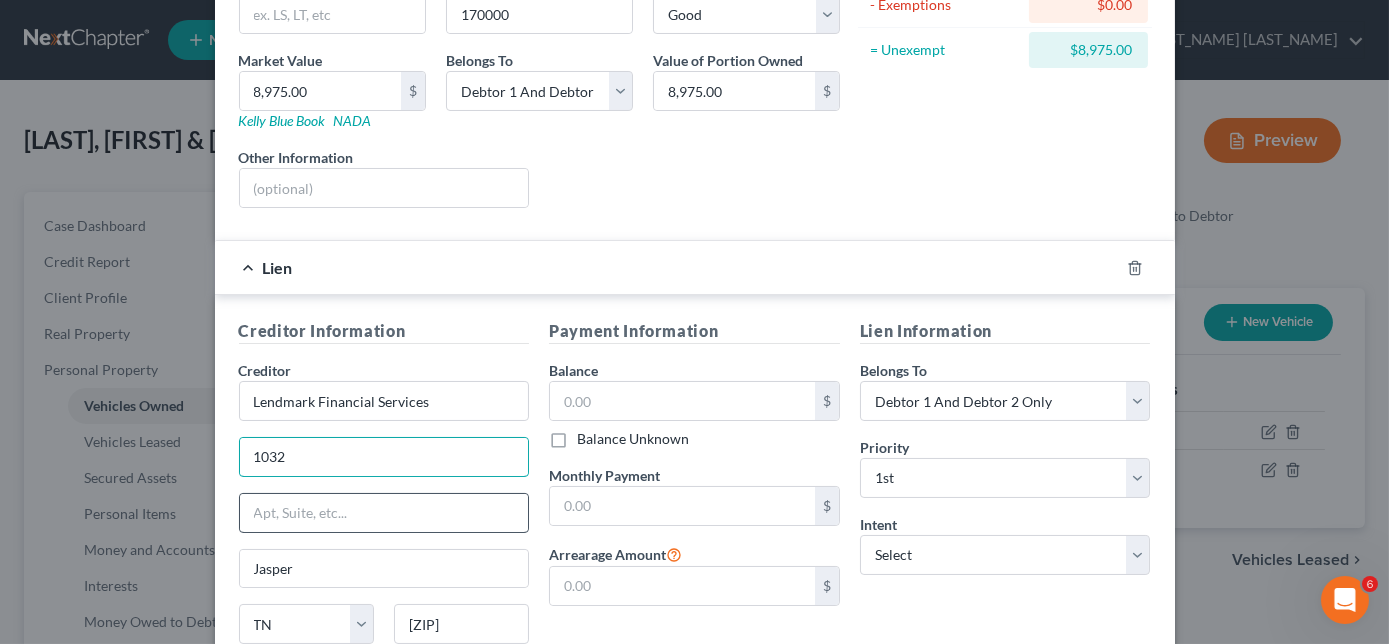 type on "[NUMBER] [STREET]" 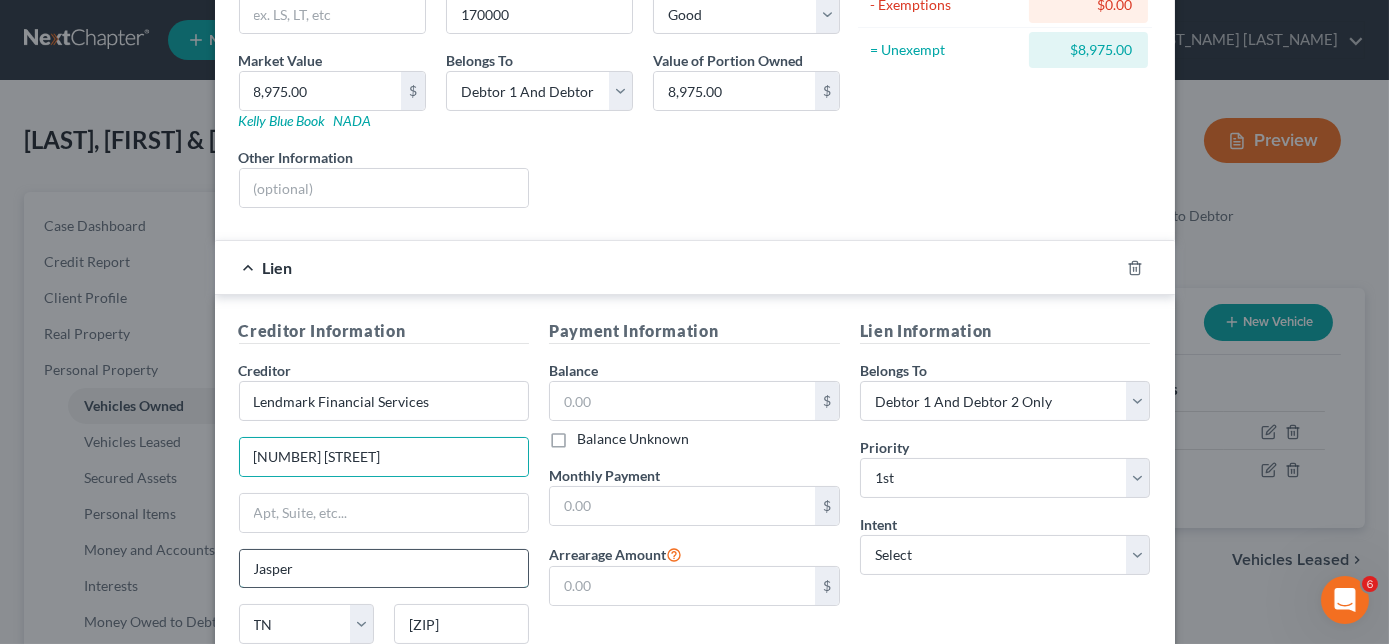 click on "Jasper" at bounding box center (384, 569) 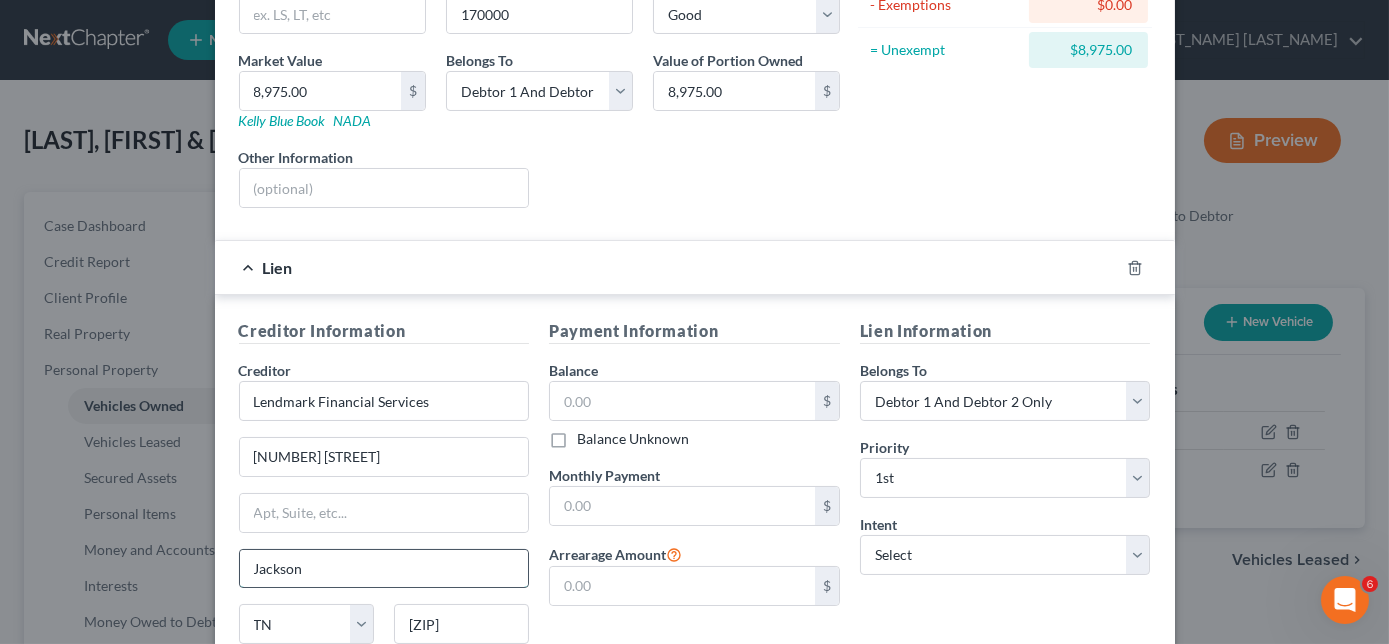 type on "Jackson" 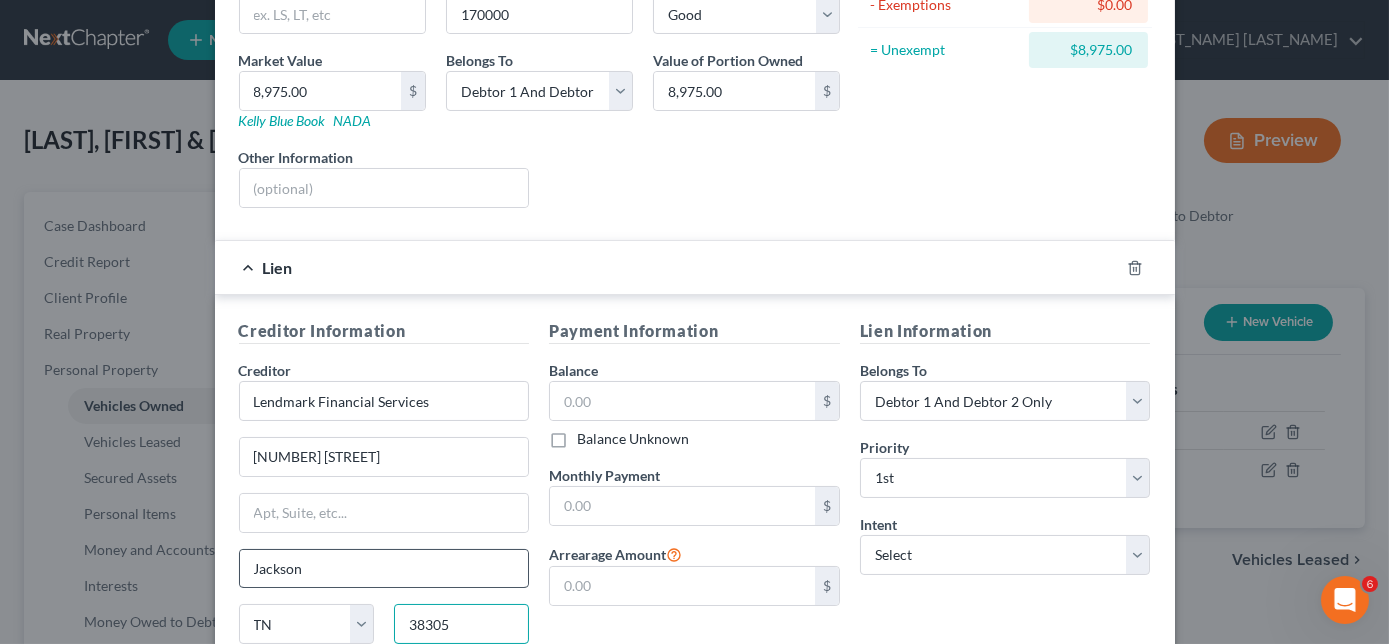 type on "38305" 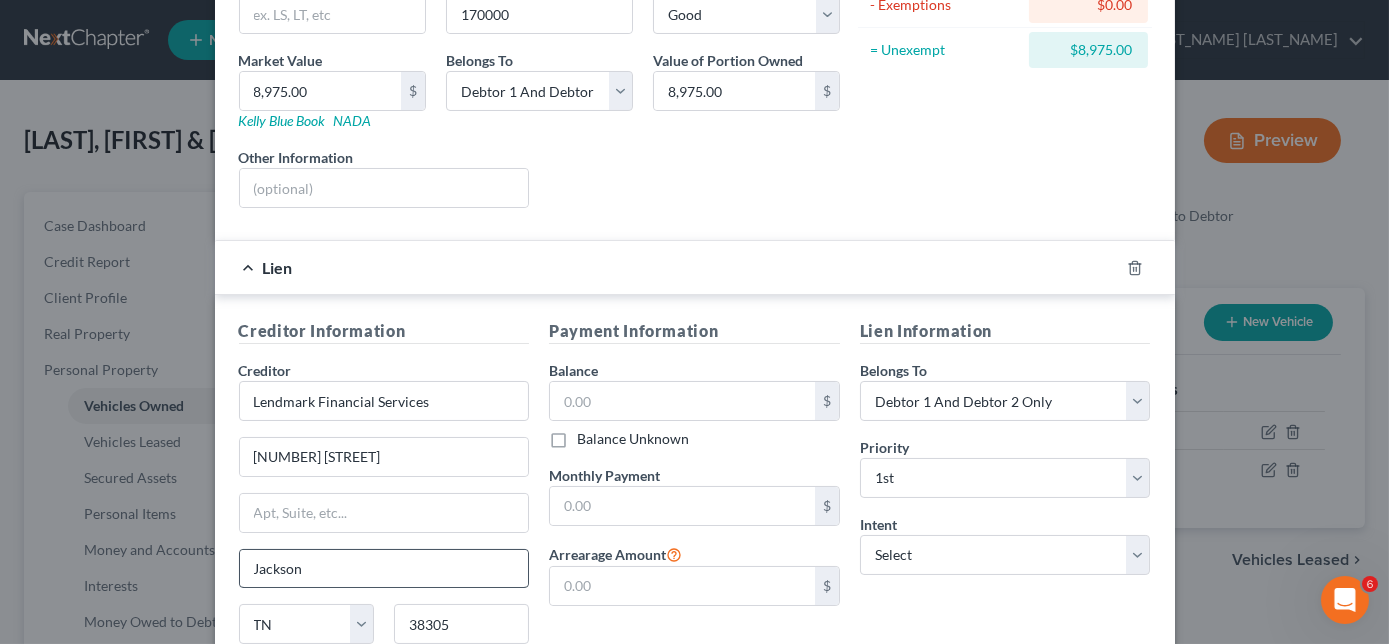 scroll, scrollTop: 443, scrollLeft: 0, axis: vertical 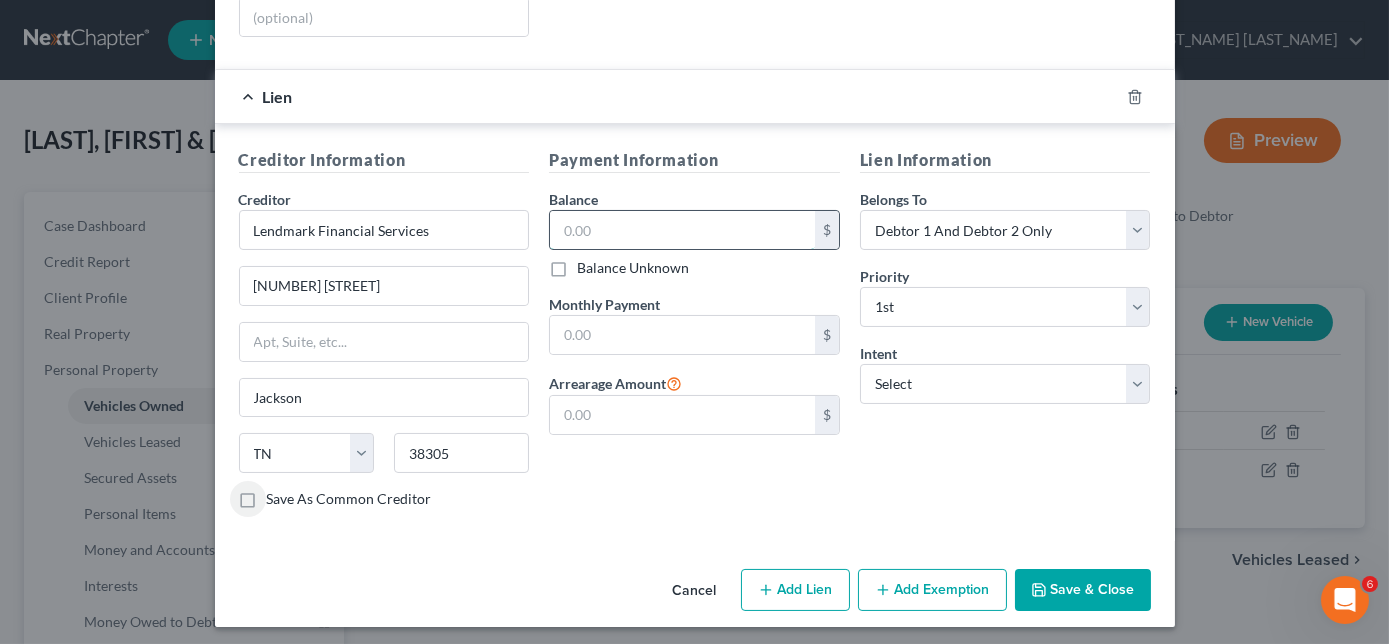 click at bounding box center [682, 230] 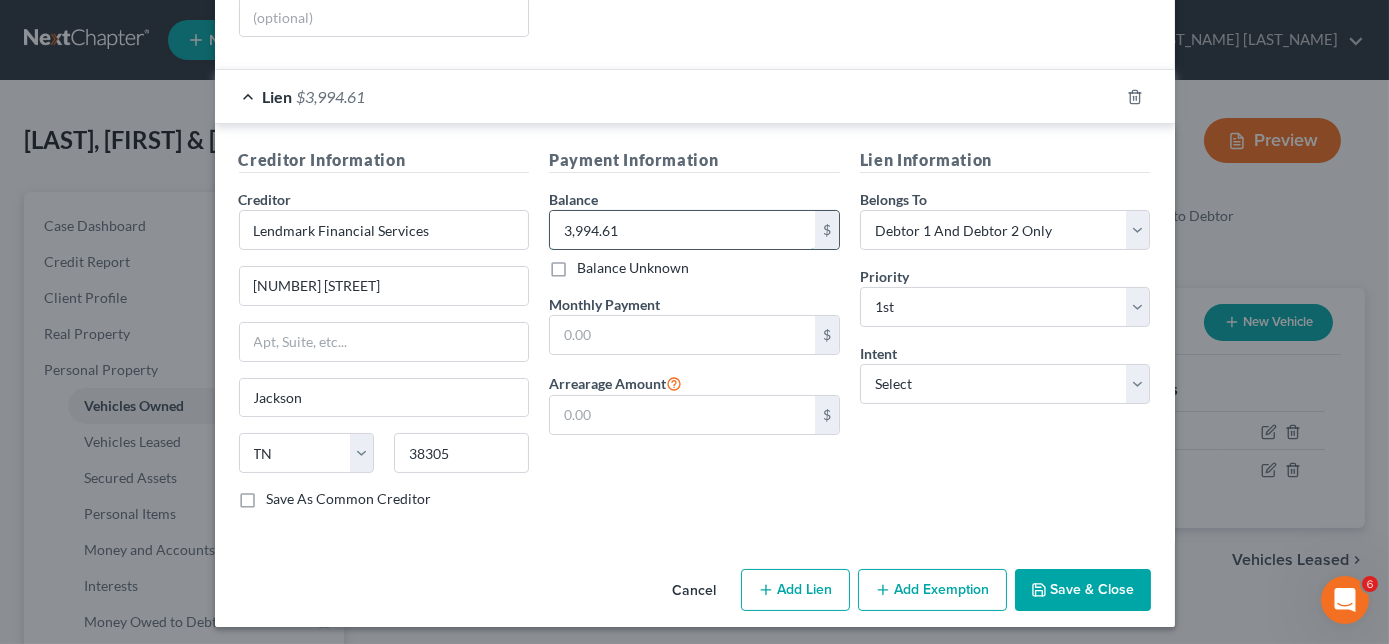 type on "3,994.61" 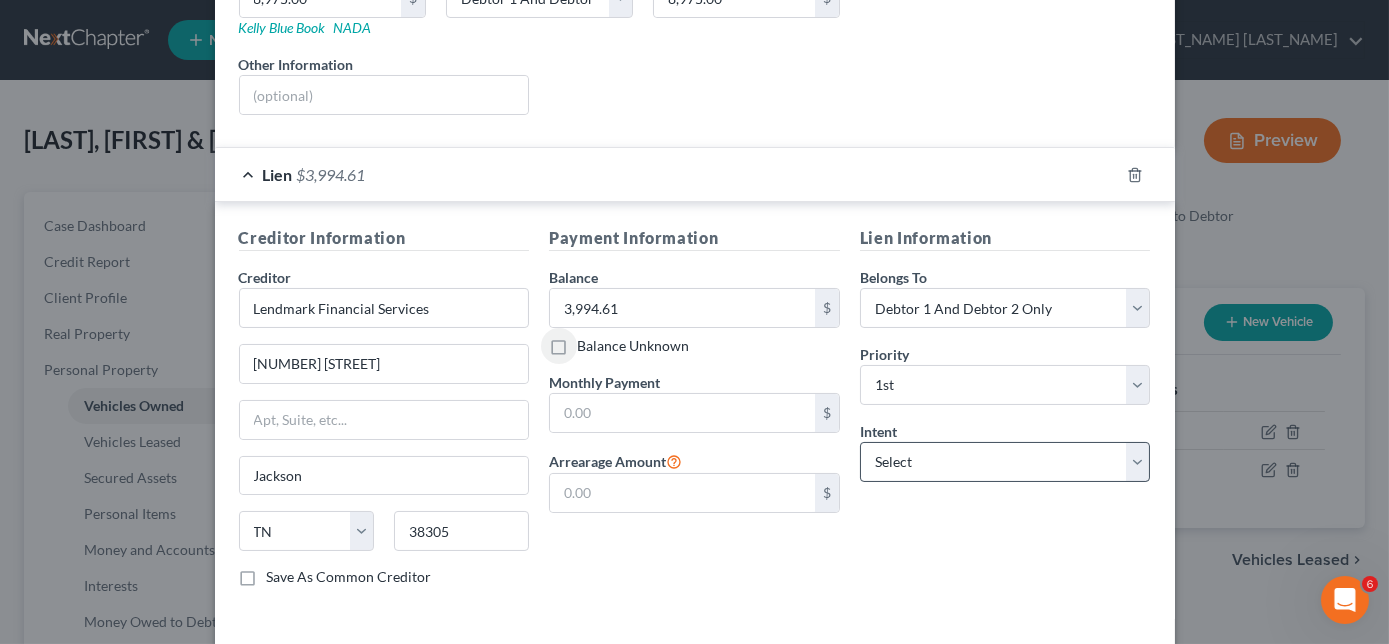 scroll, scrollTop: 443, scrollLeft: 0, axis: vertical 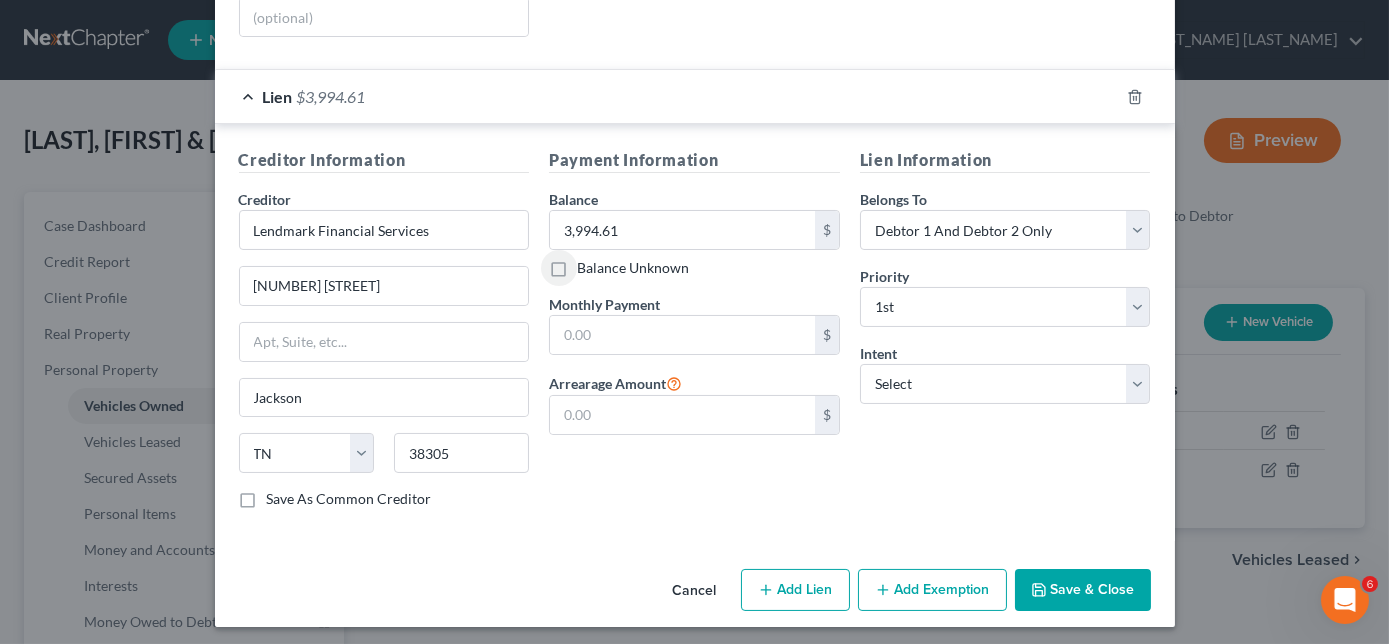 click on "Add Exemption" at bounding box center (932, 590) 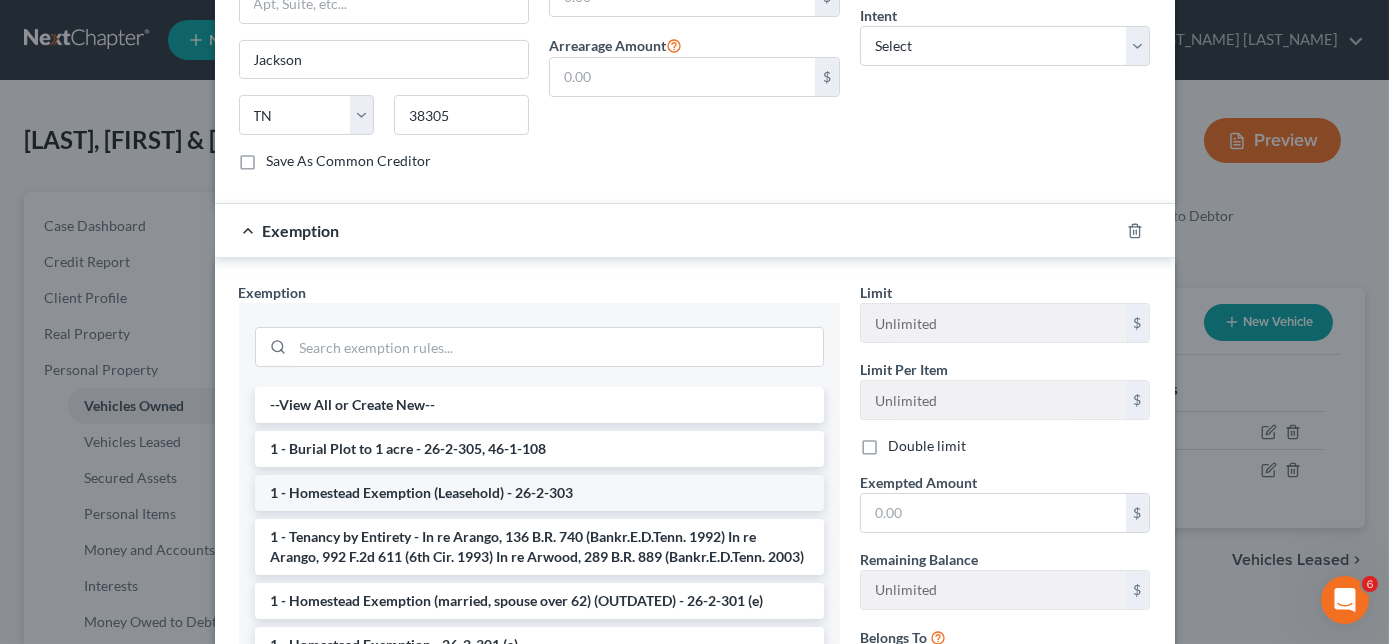 scroll, scrollTop: 807, scrollLeft: 0, axis: vertical 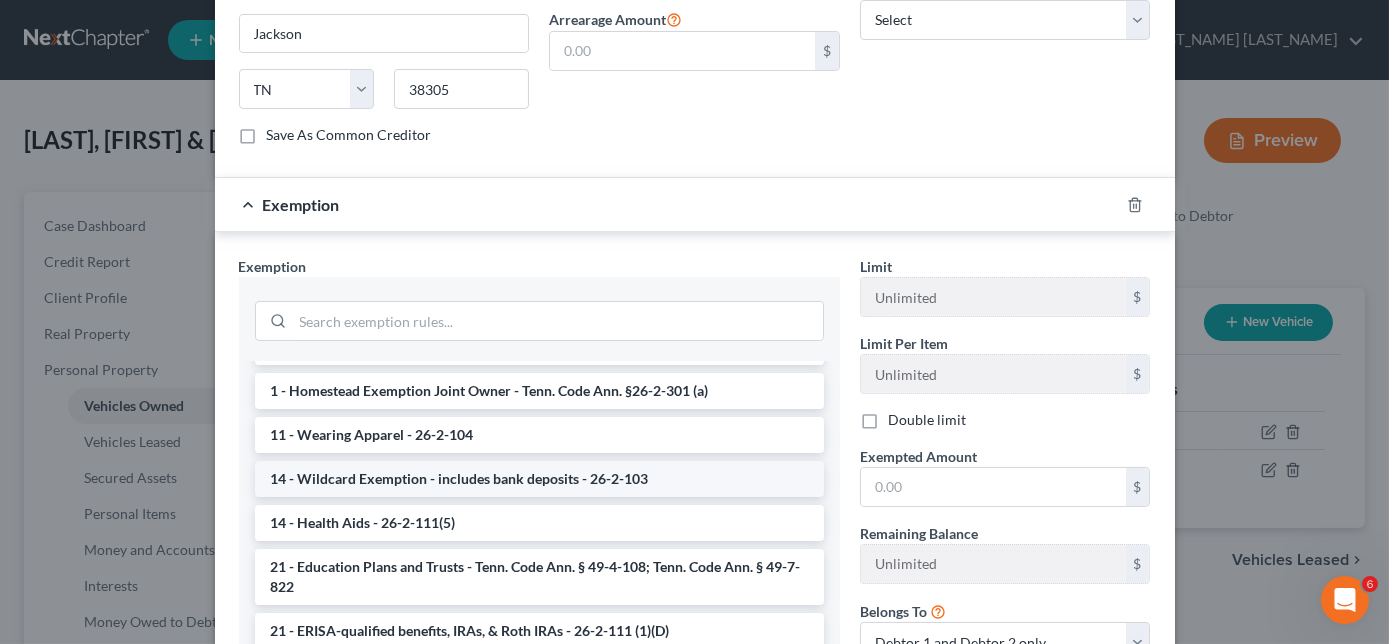 click on "14 - Wildcard Exemption - includes bank deposits - 26-2-103" at bounding box center (539, 479) 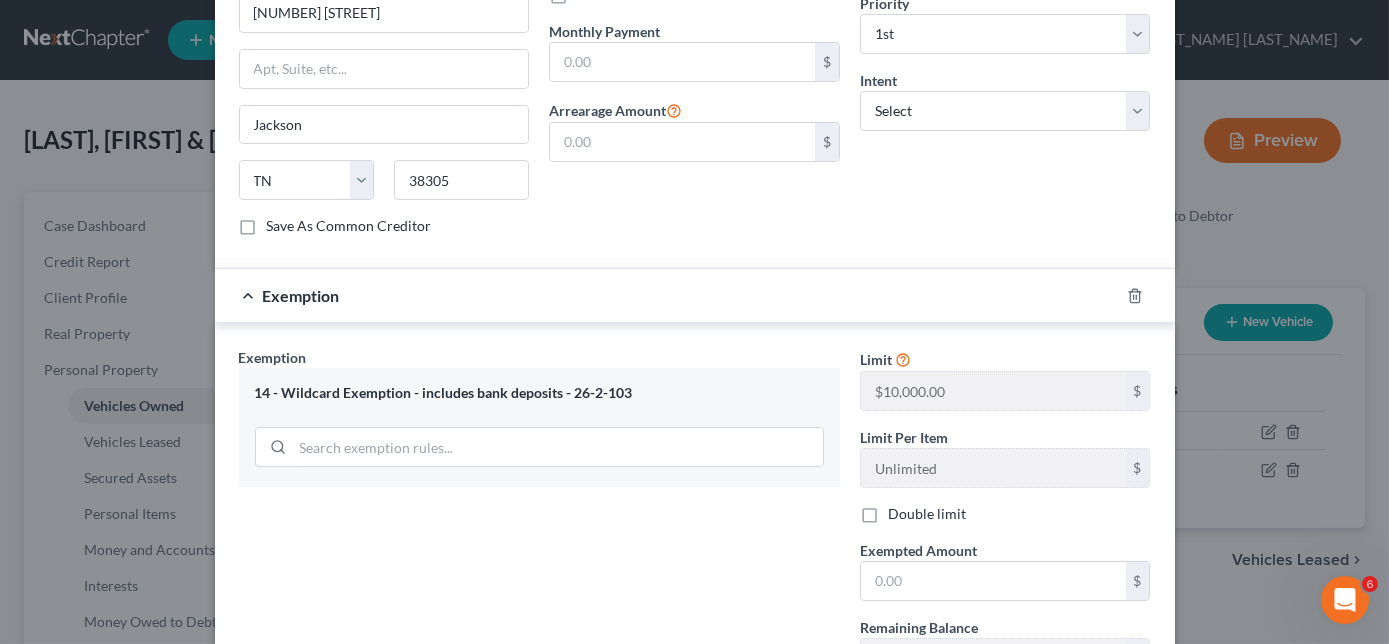 scroll, scrollTop: 807, scrollLeft: 0, axis: vertical 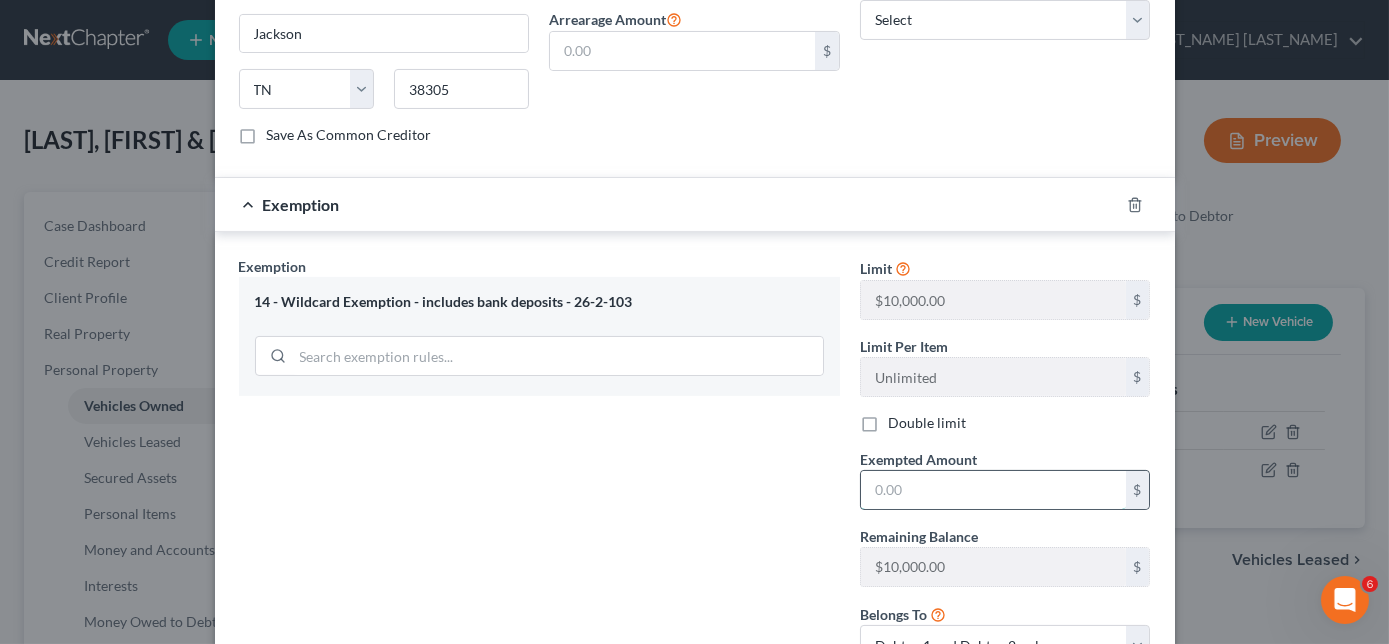 click at bounding box center [993, 490] 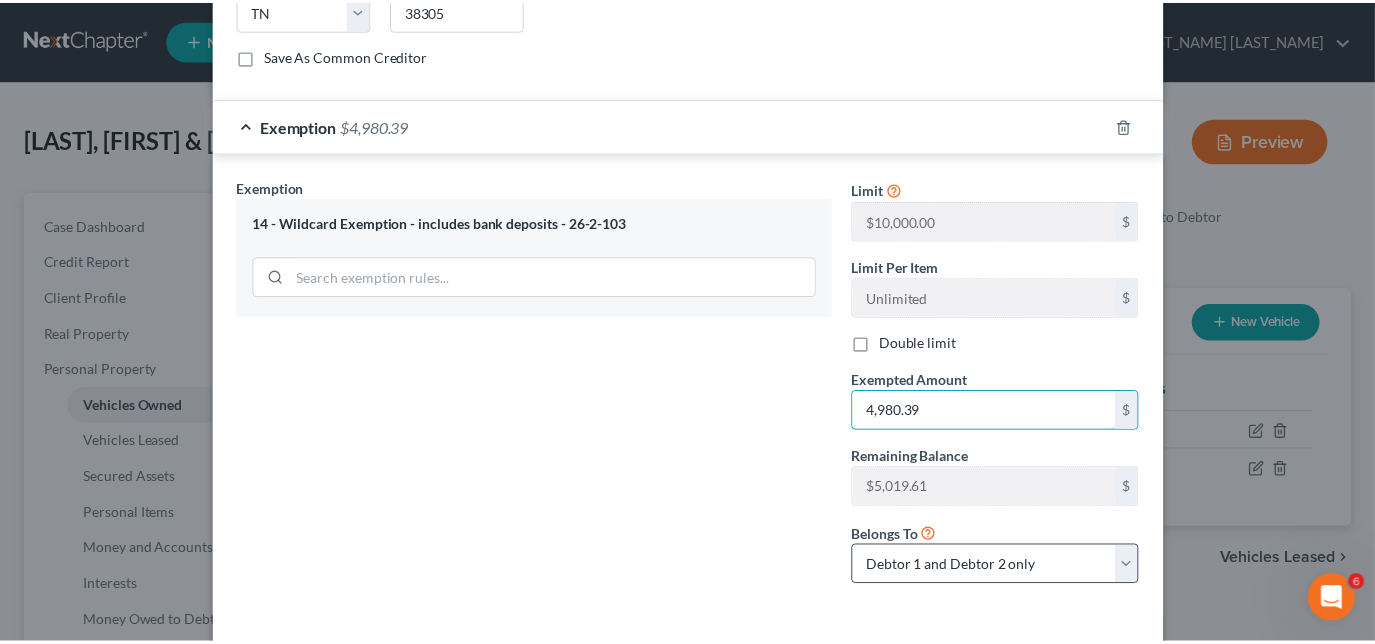 scroll, scrollTop: 962, scrollLeft: 0, axis: vertical 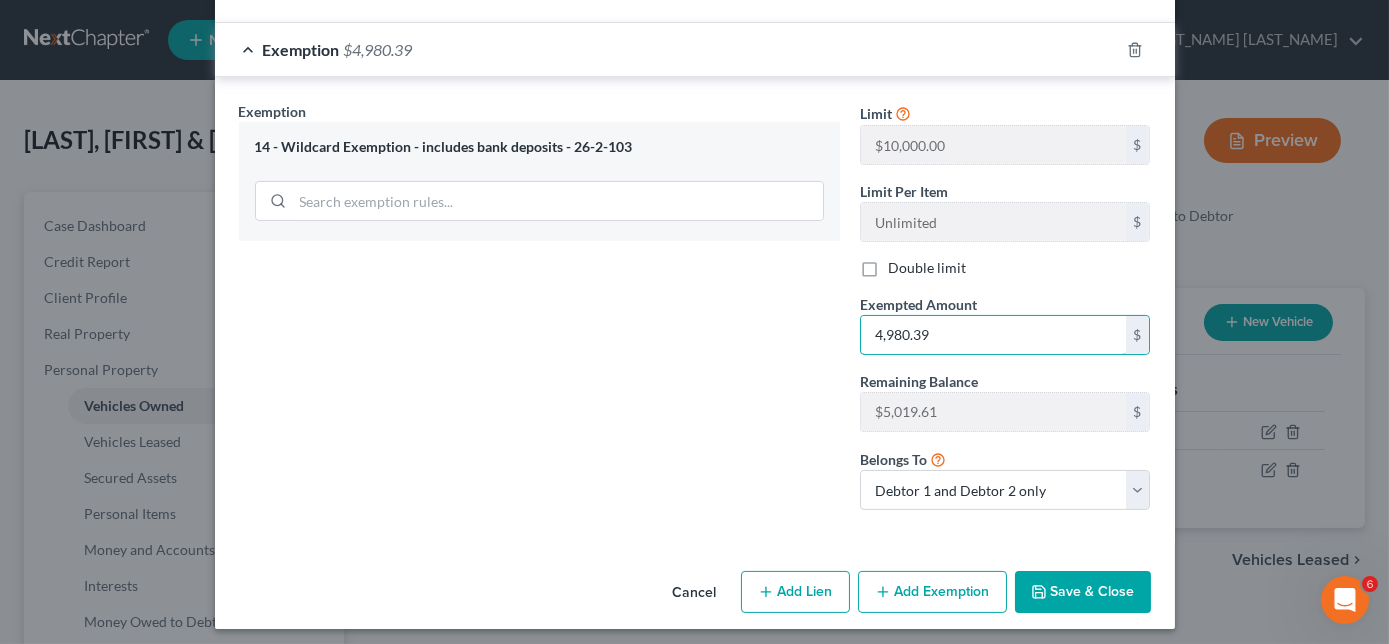 type on "4,980.39" 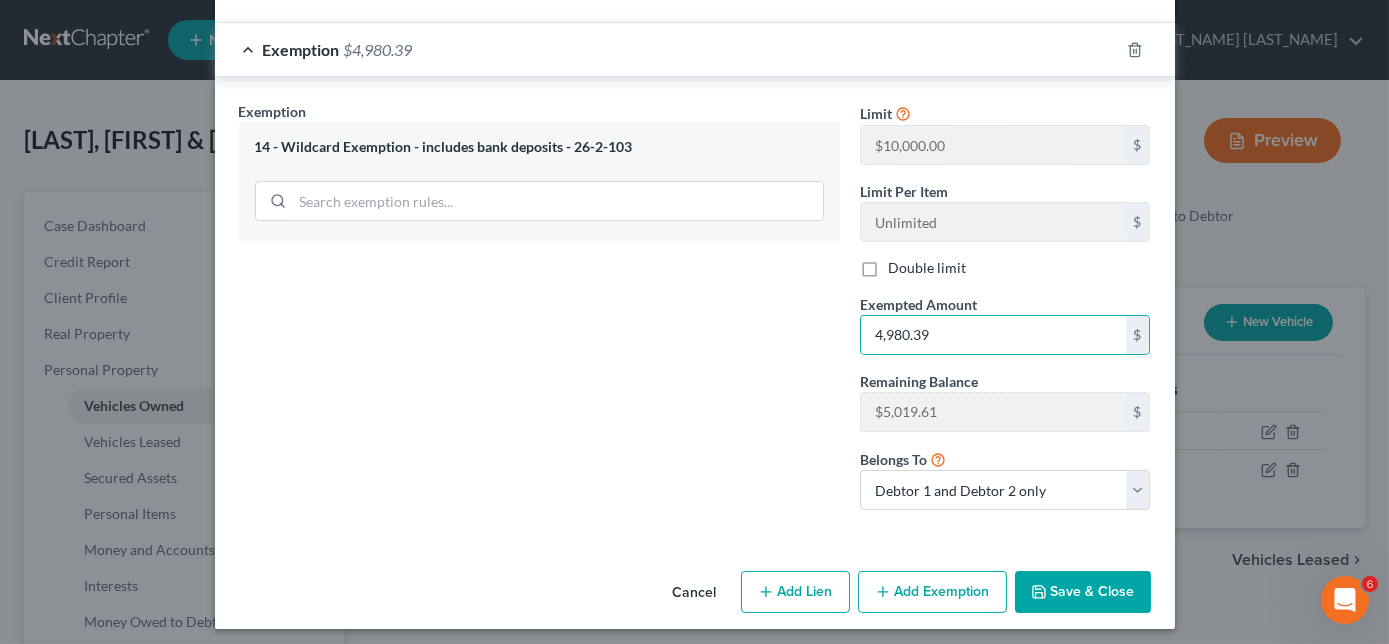 click on "Save & Close" at bounding box center (1083, 592) 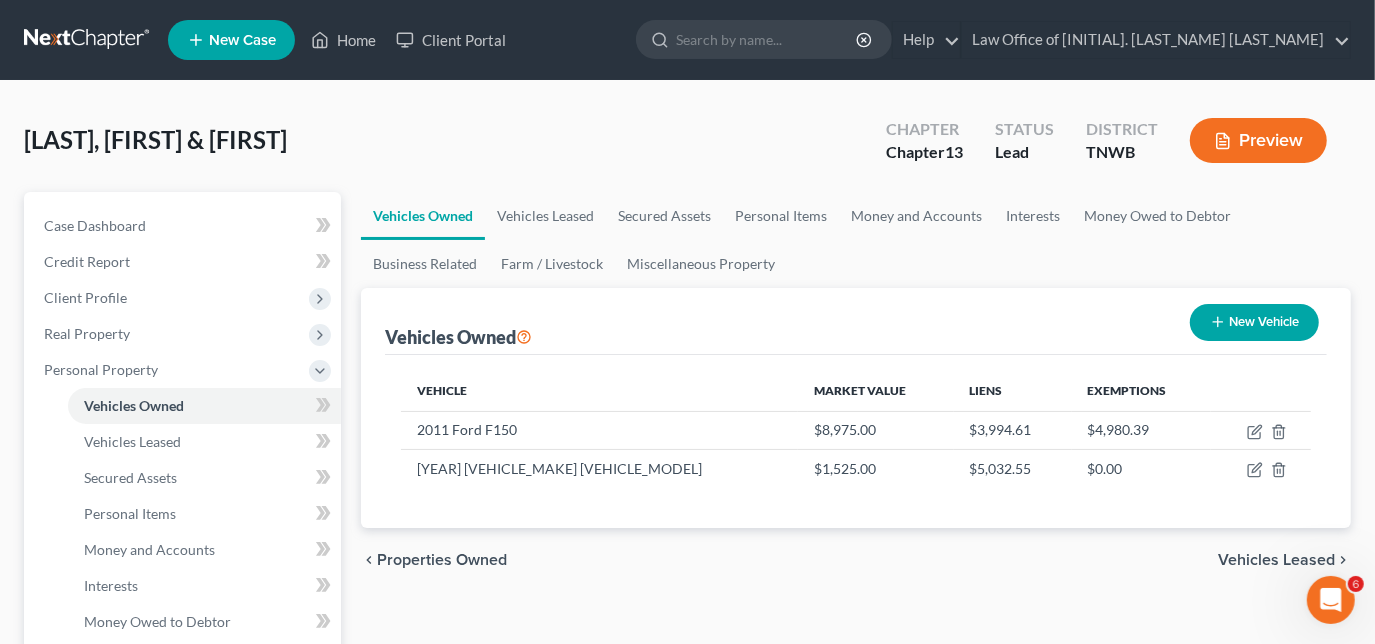 click on "New Vehicle" at bounding box center [1254, 322] 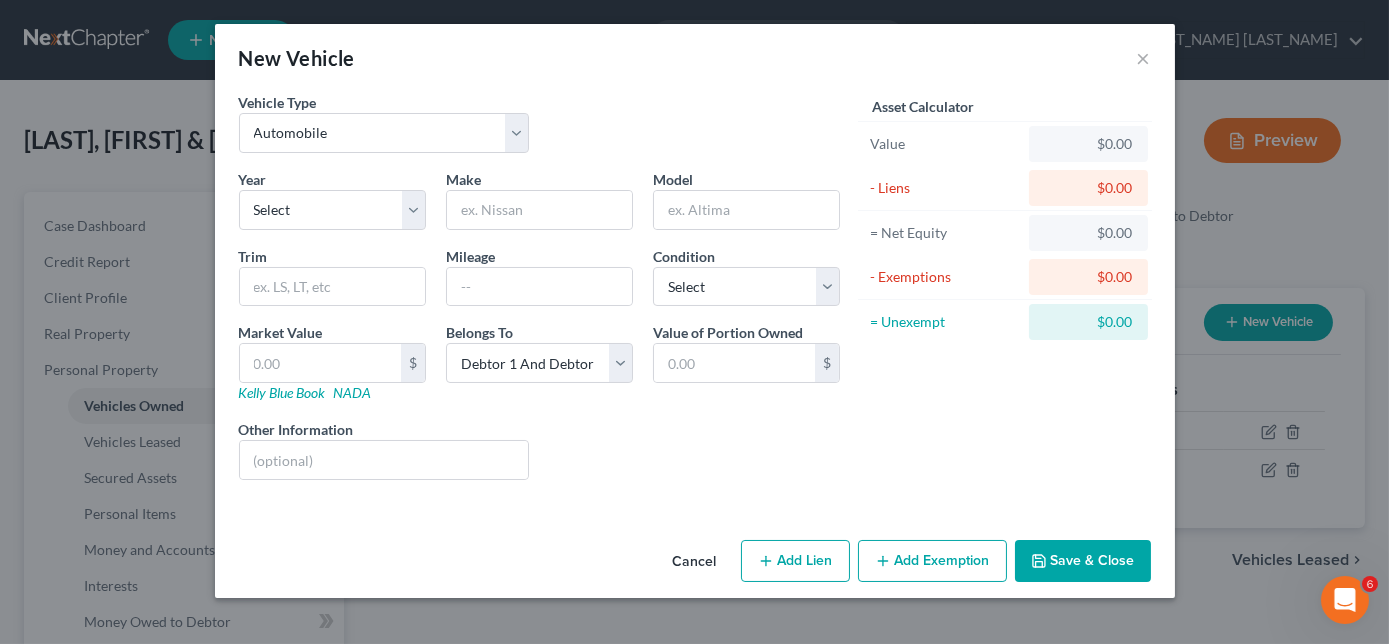 click on "New Vehicle ×" at bounding box center (695, 58) 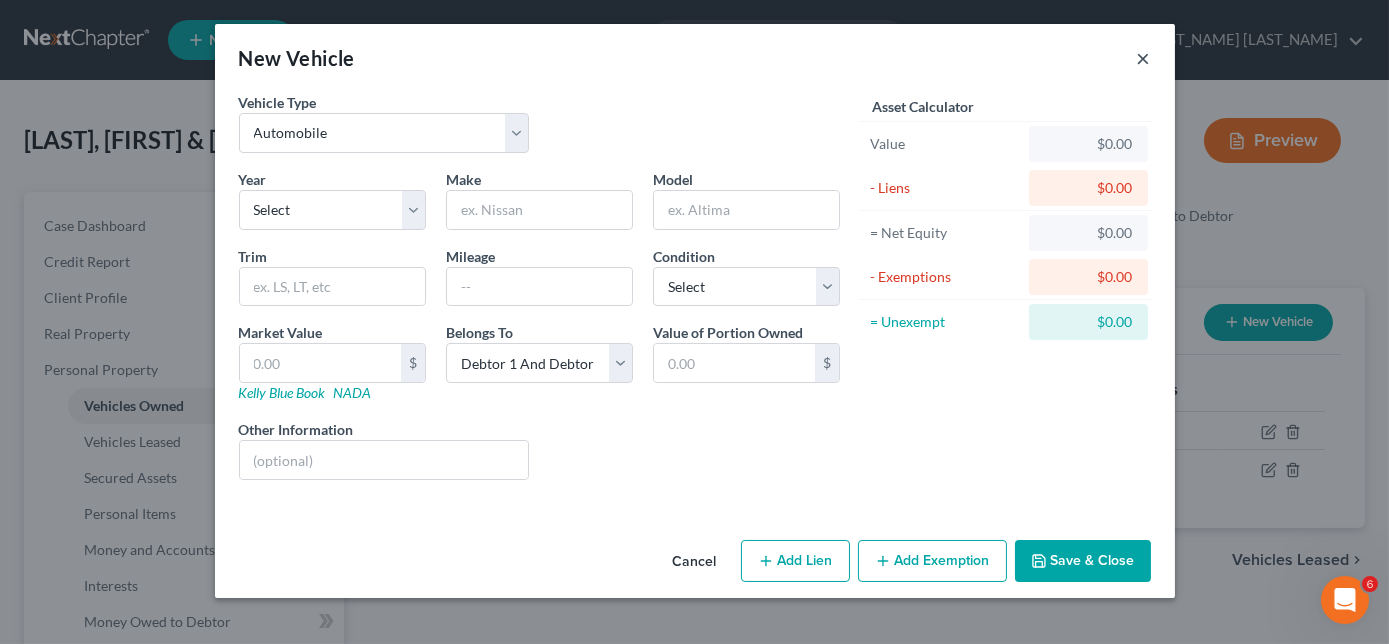 click on "×" at bounding box center (1144, 58) 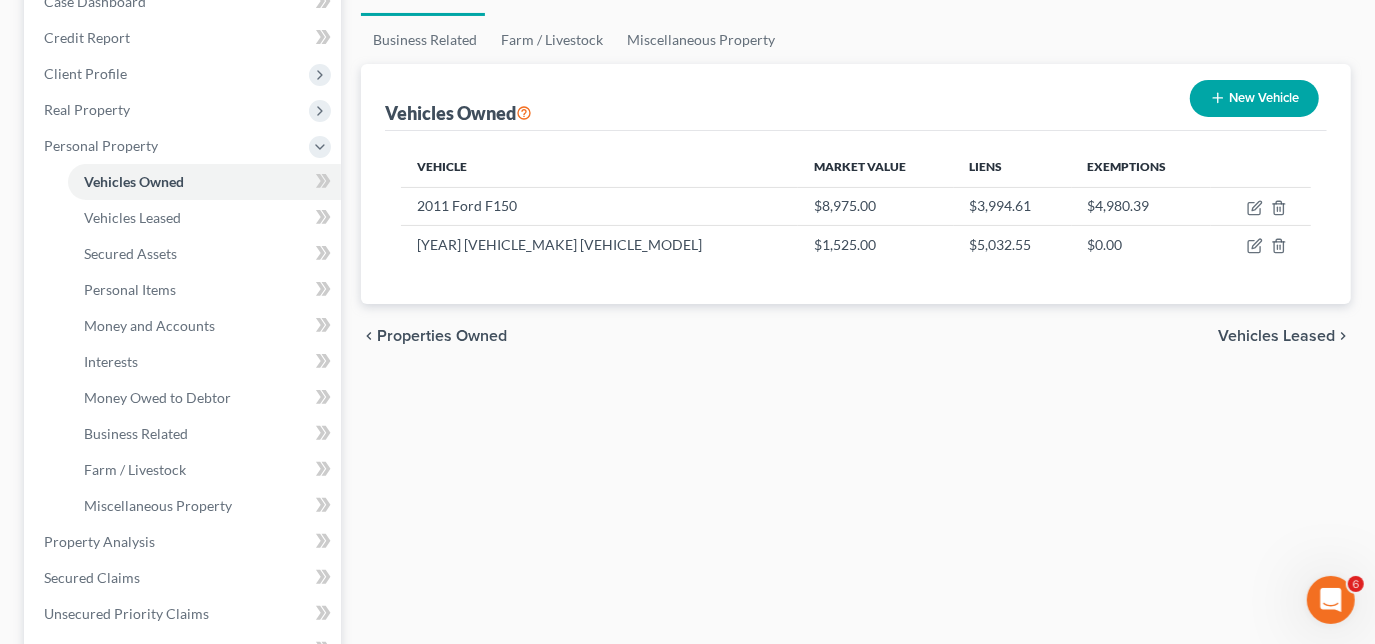 scroll, scrollTop: 272, scrollLeft: 0, axis: vertical 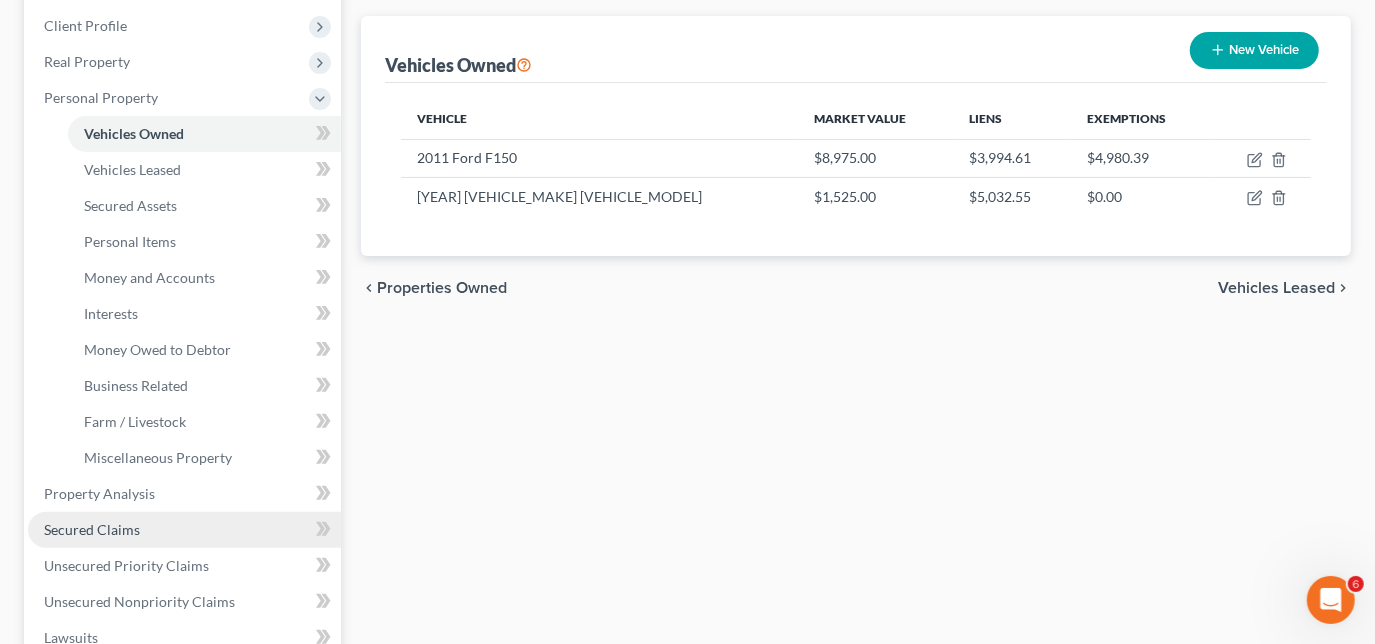 click on "Secured Claims" at bounding box center [92, 529] 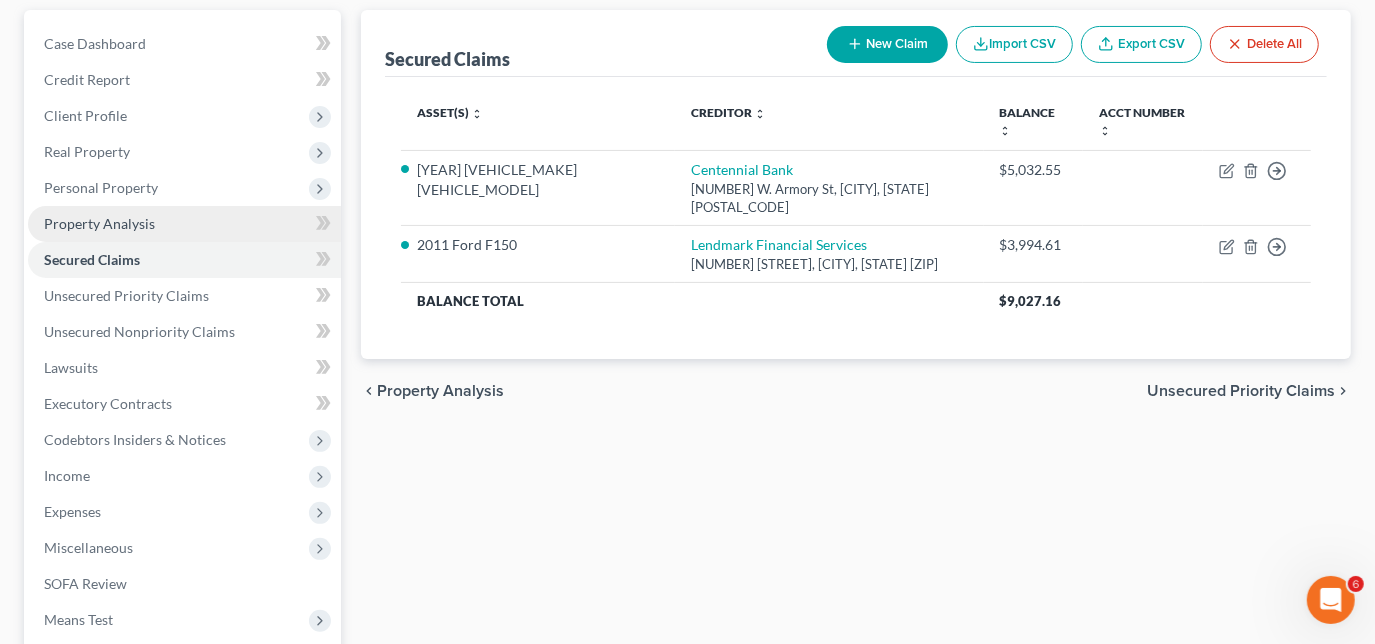 scroll, scrollTop: 181, scrollLeft: 0, axis: vertical 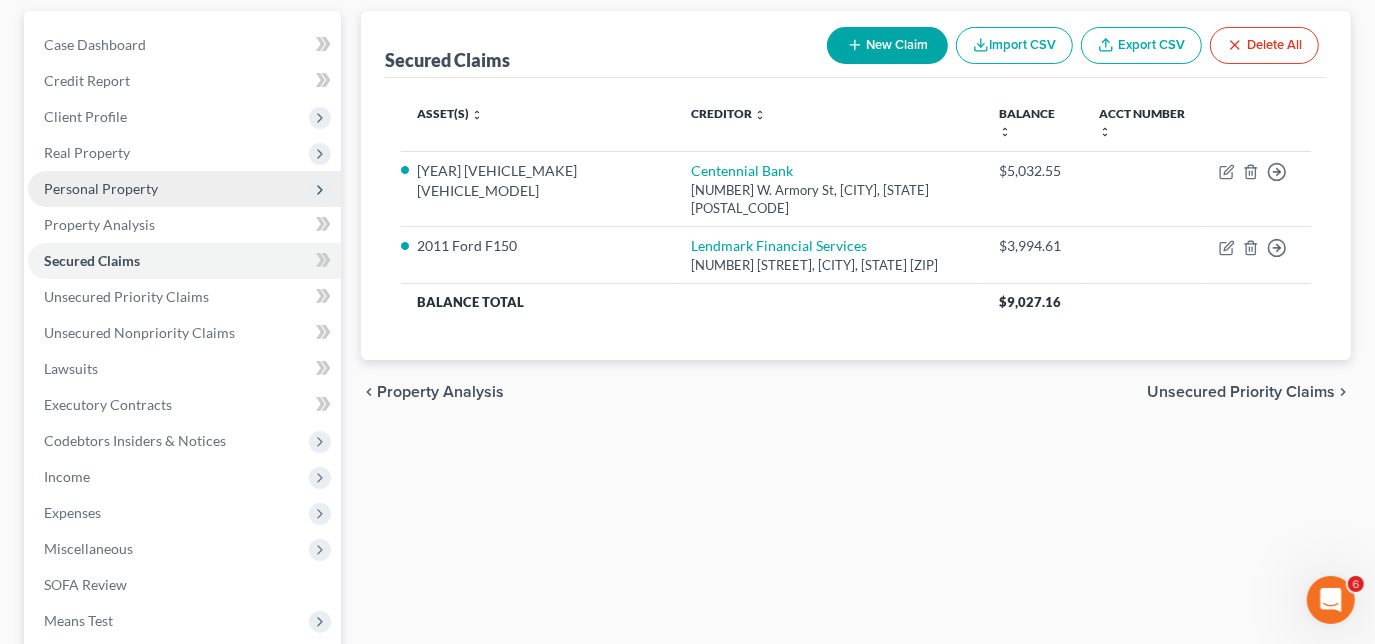 click on "Personal Property" at bounding box center [101, 188] 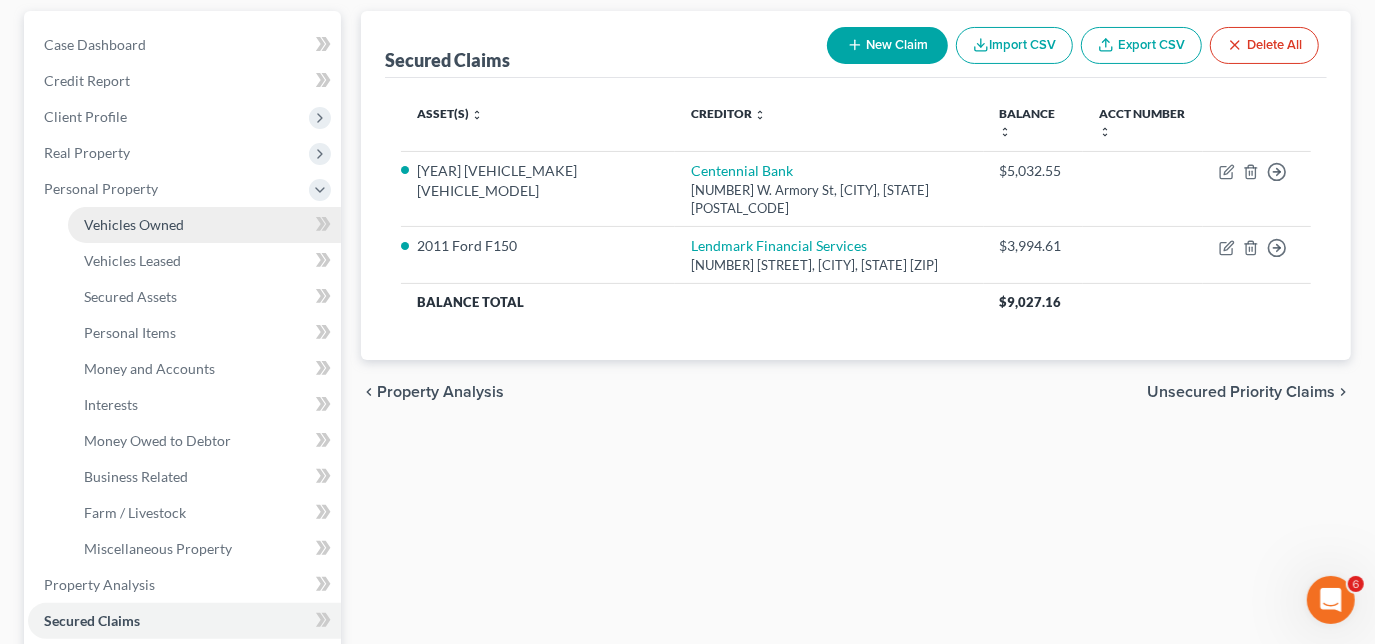 click on "Vehicles Owned" at bounding box center [204, 225] 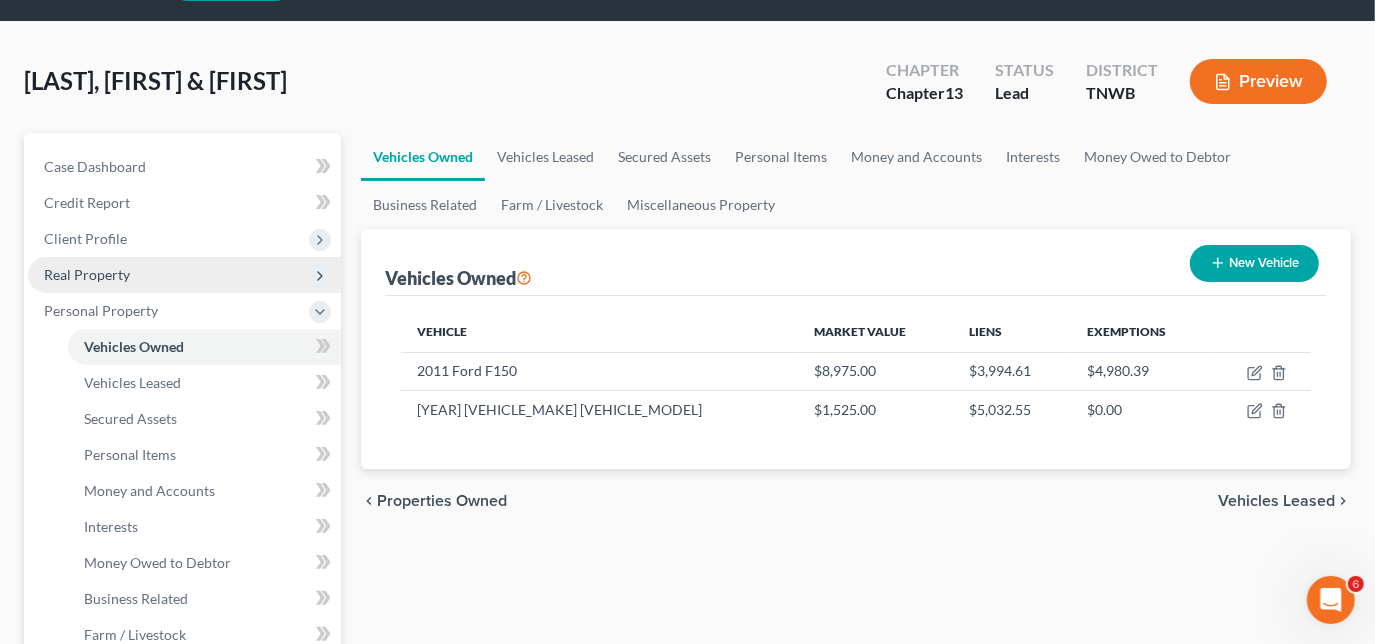 scroll, scrollTop: 90, scrollLeft: 0, axis: vertical 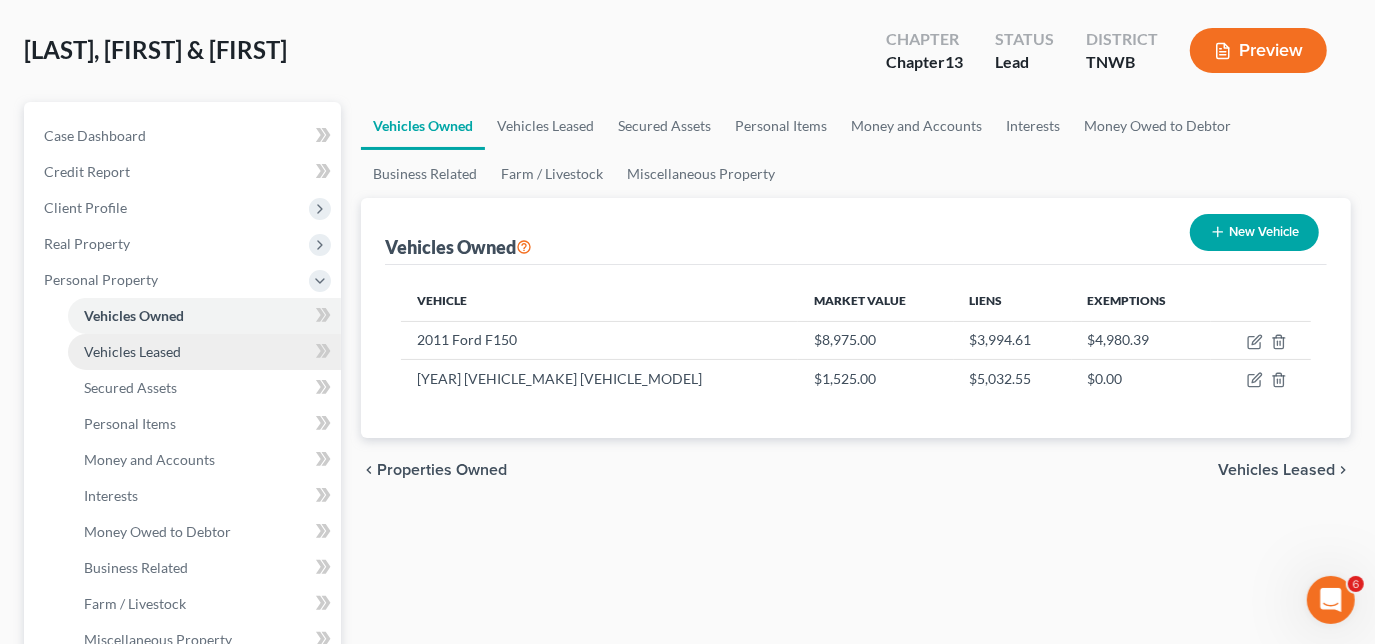 click on "Vehicles Leased" at bounding box center (132, 351) 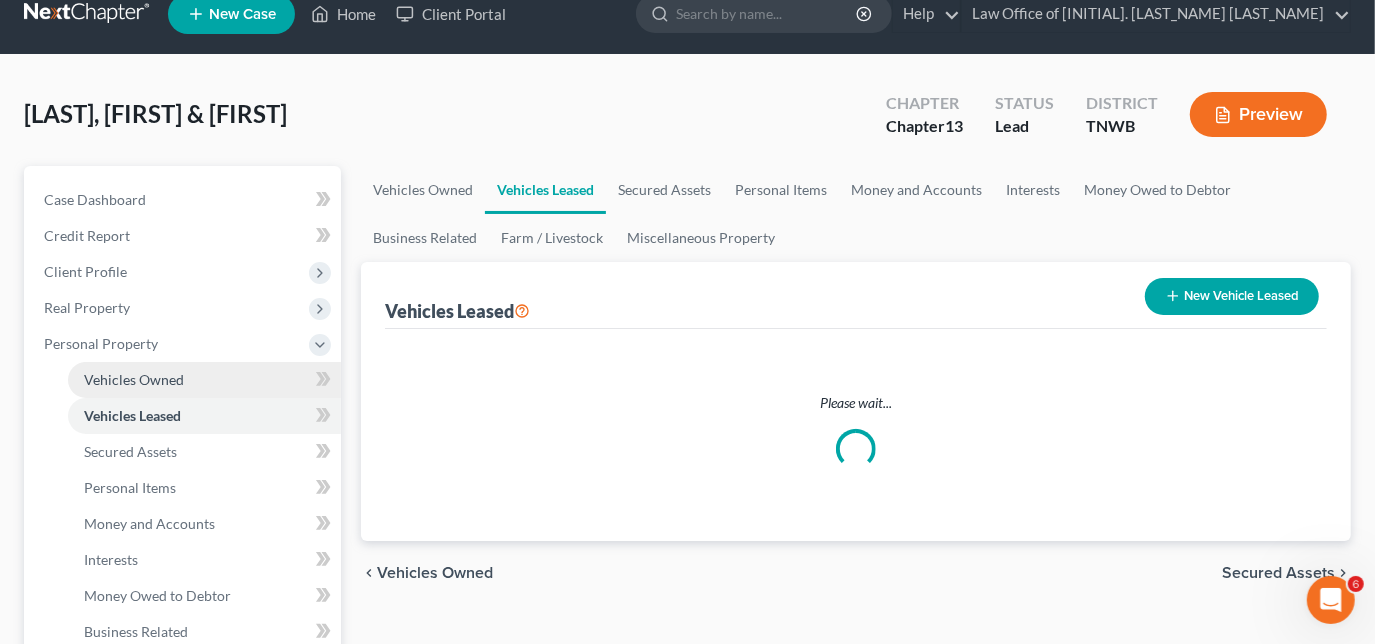 scroll, scrollTop: 0, scrollLeft: 0, axis: both 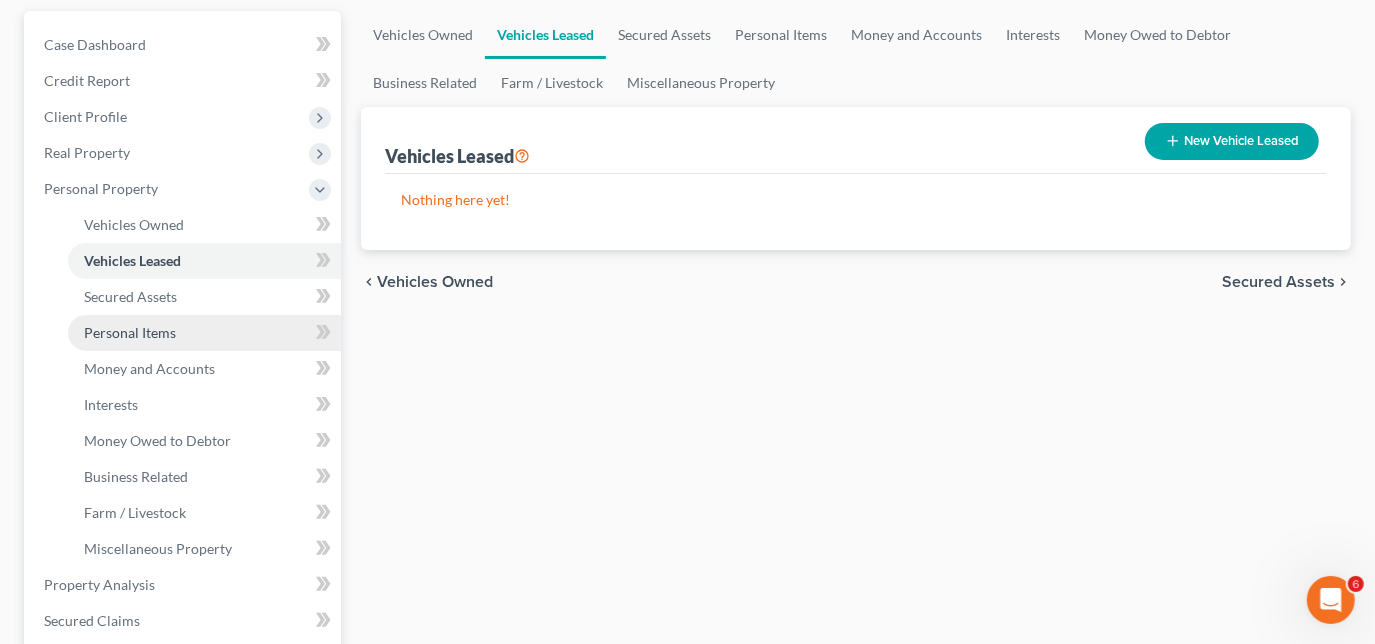 click on "Personal Items" at bounding box center [130, 332] 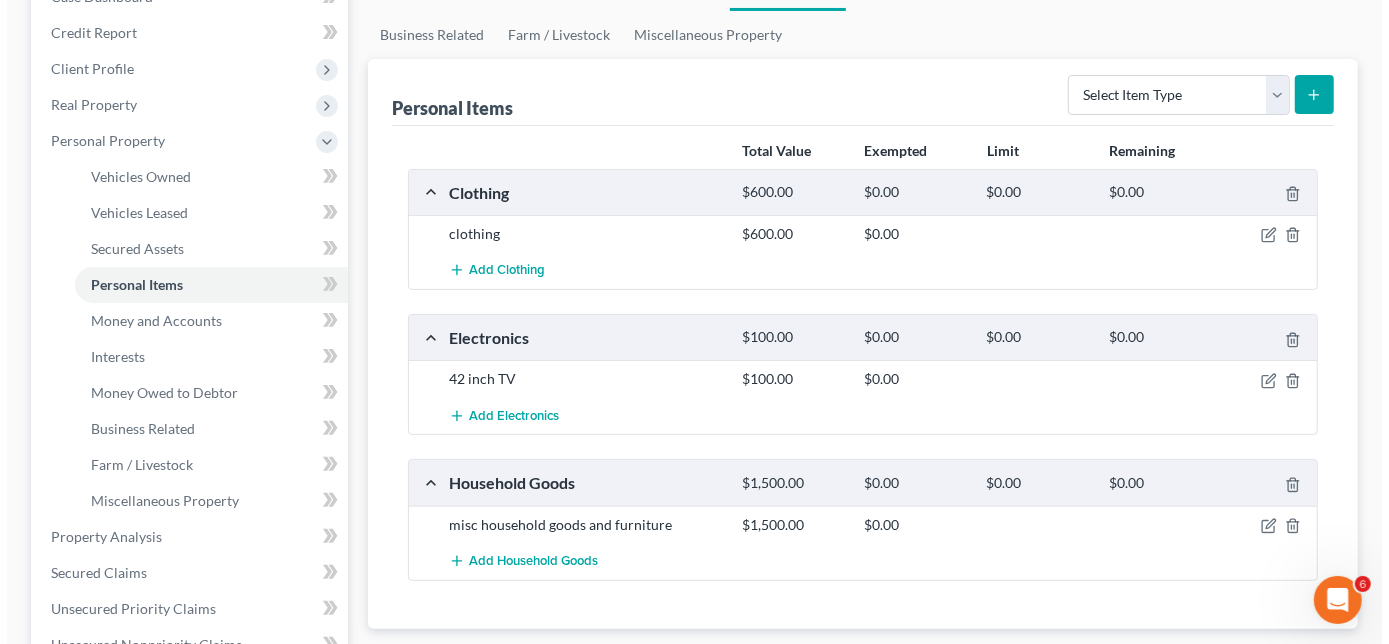 scroll, scrollTop: 272, scrollLeft: 0, axis: vertical 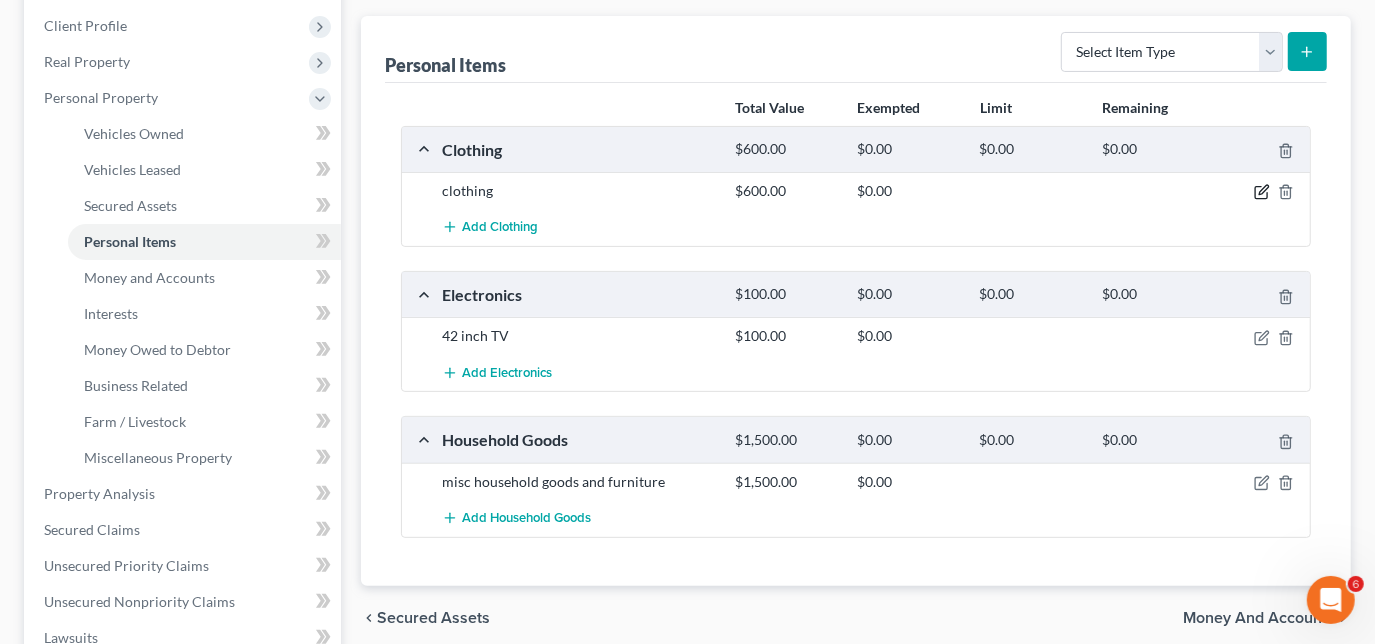 click 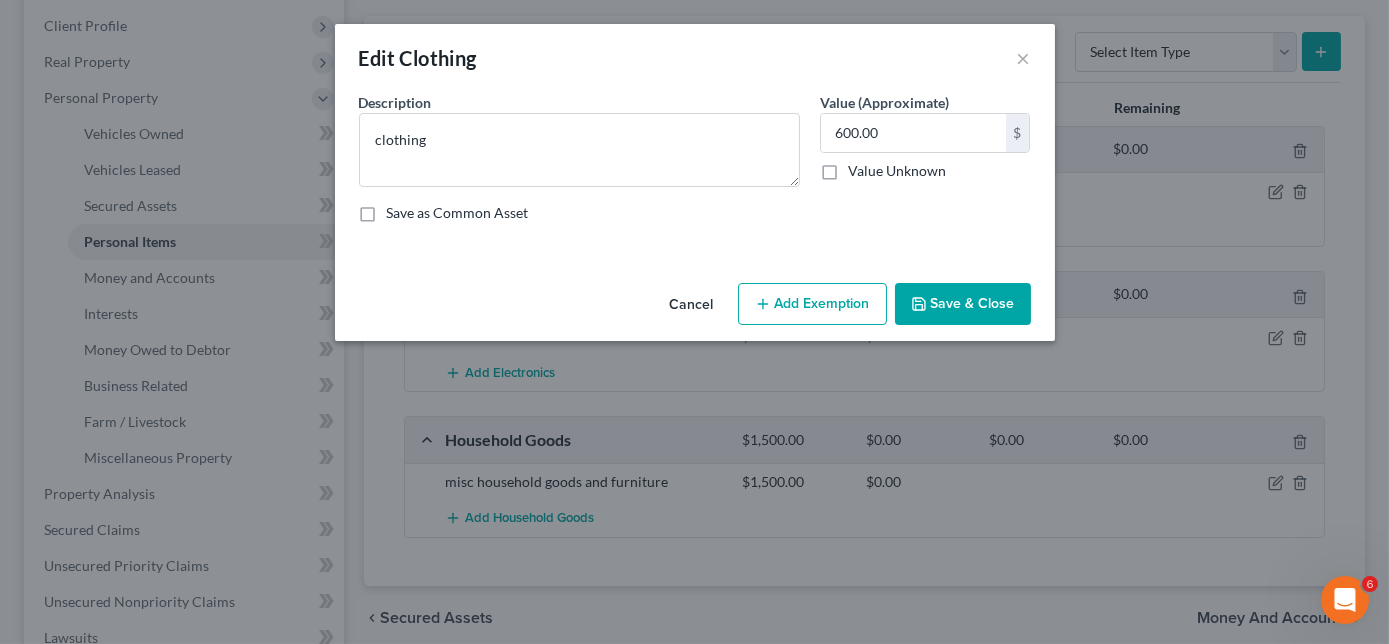 click on "Add Exemption" at bounding box center [812, 304] 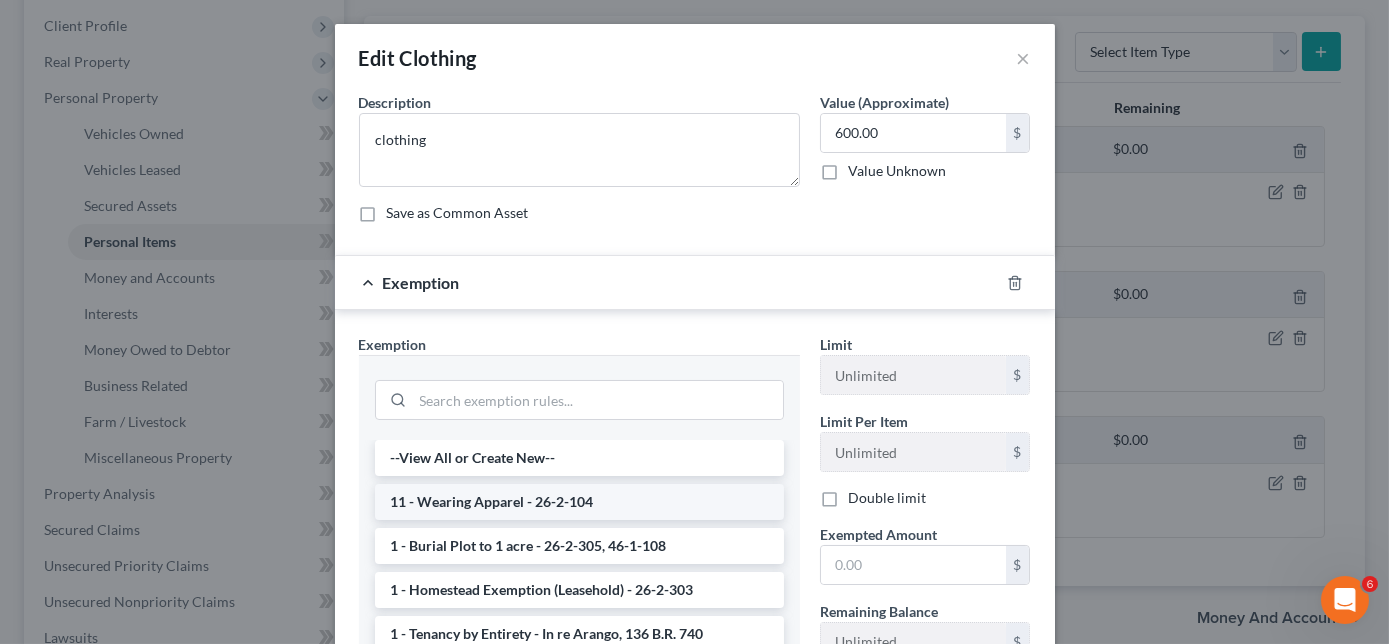 click on "11 - Wearing Apparel - 26-2-104" at bounding box center (579, 502) 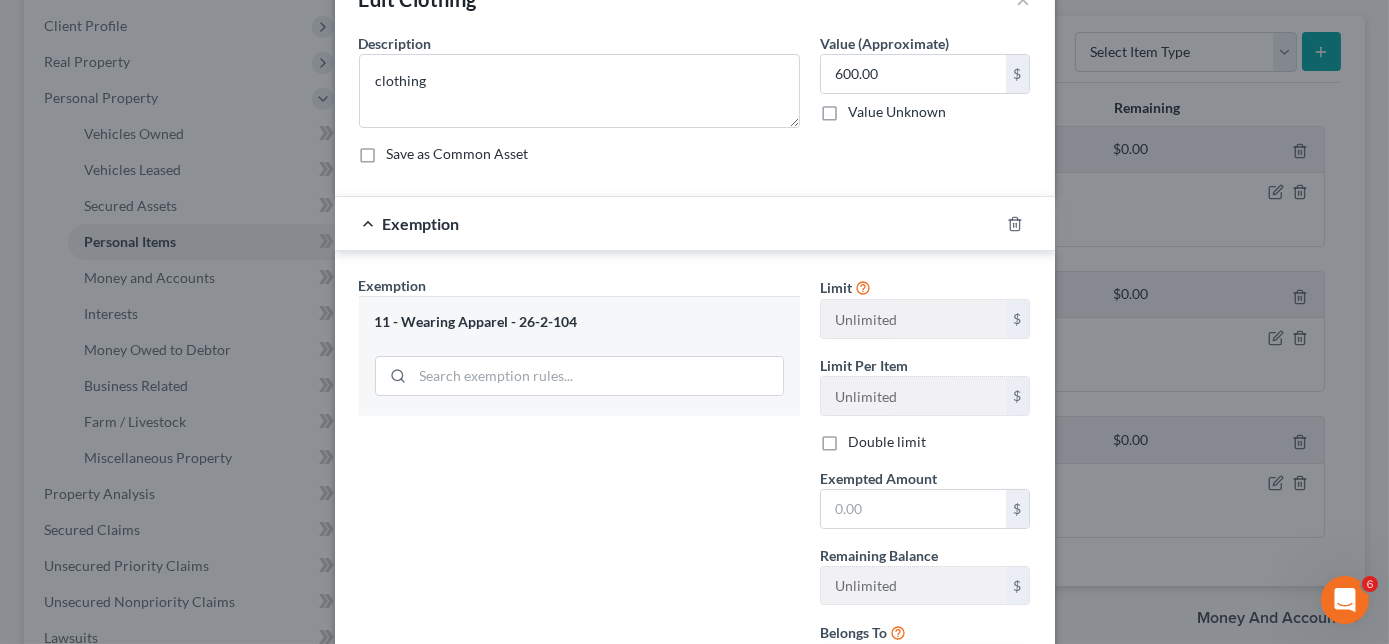 scroll, scrollTop: 90, scrollLeft: 0, axis: vertical 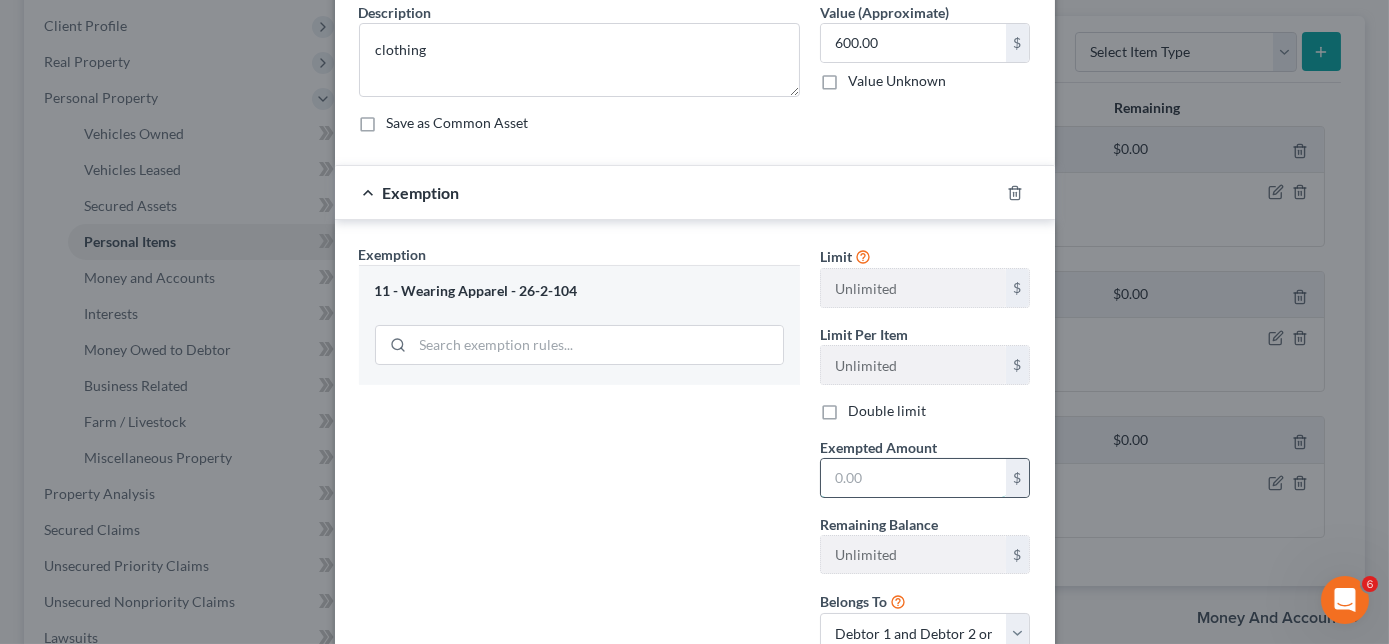 click at bounding box center [913, 478] 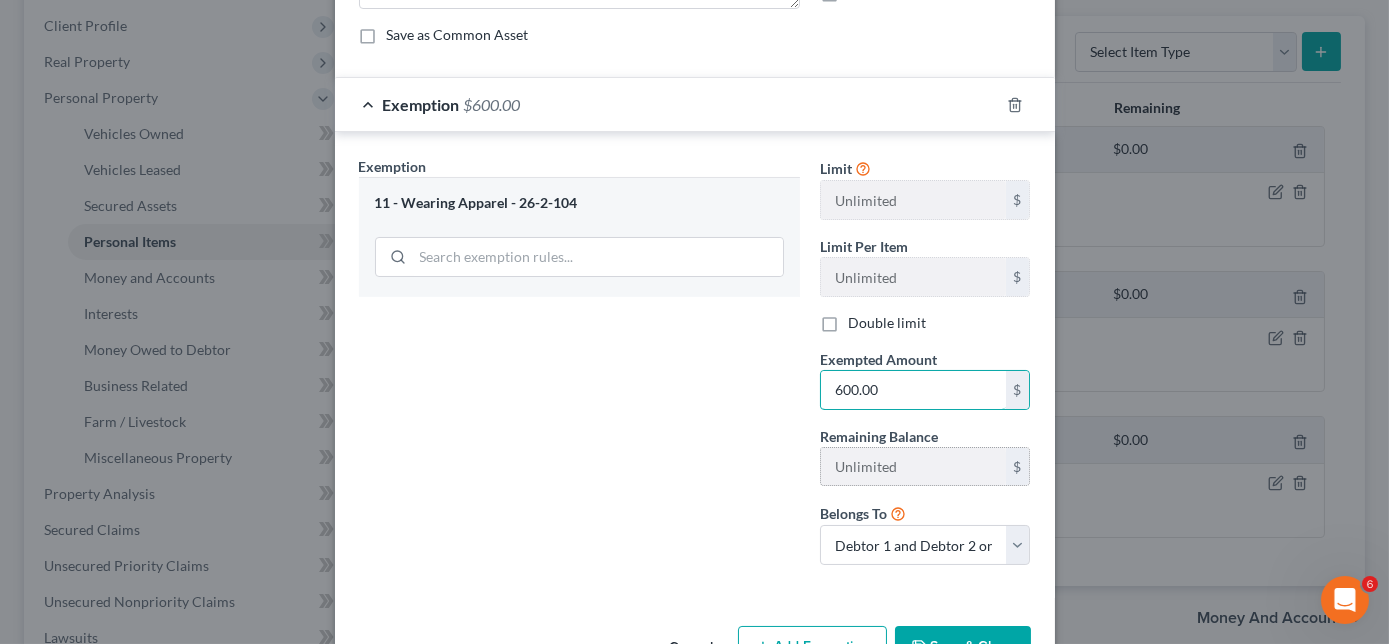scroll, scrollTop: 238, scrollLeft: 0, axis: vertical 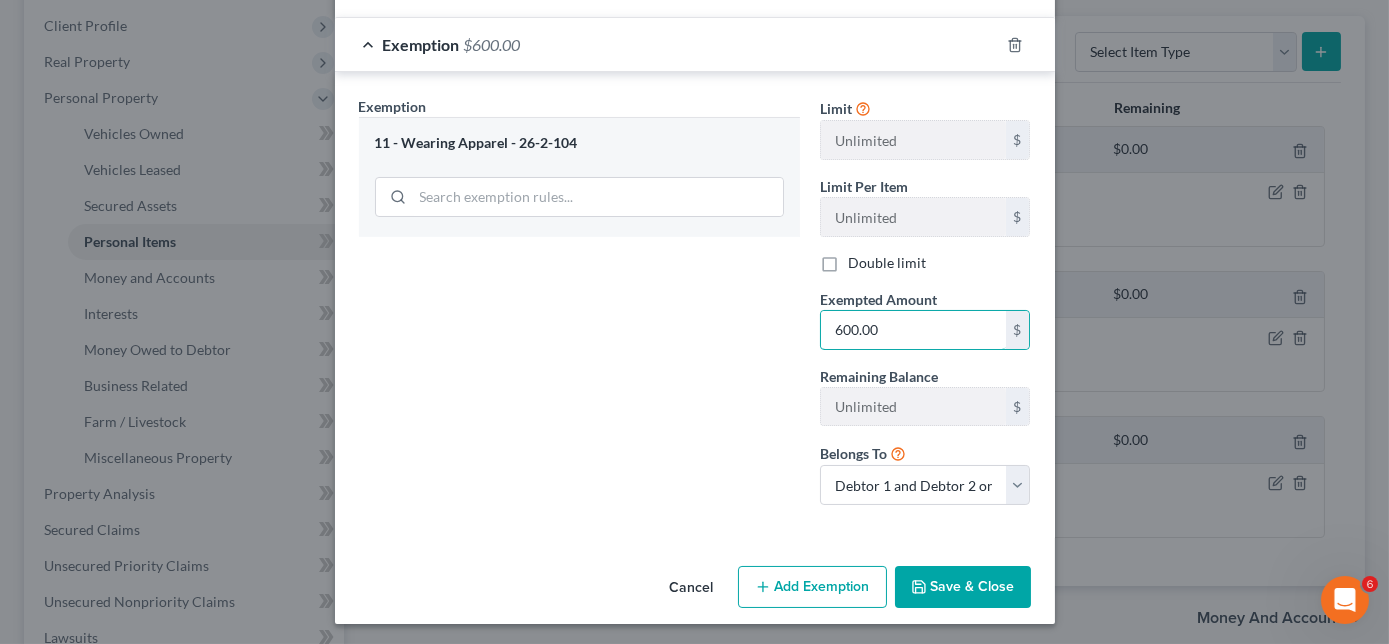 type on "600.00" 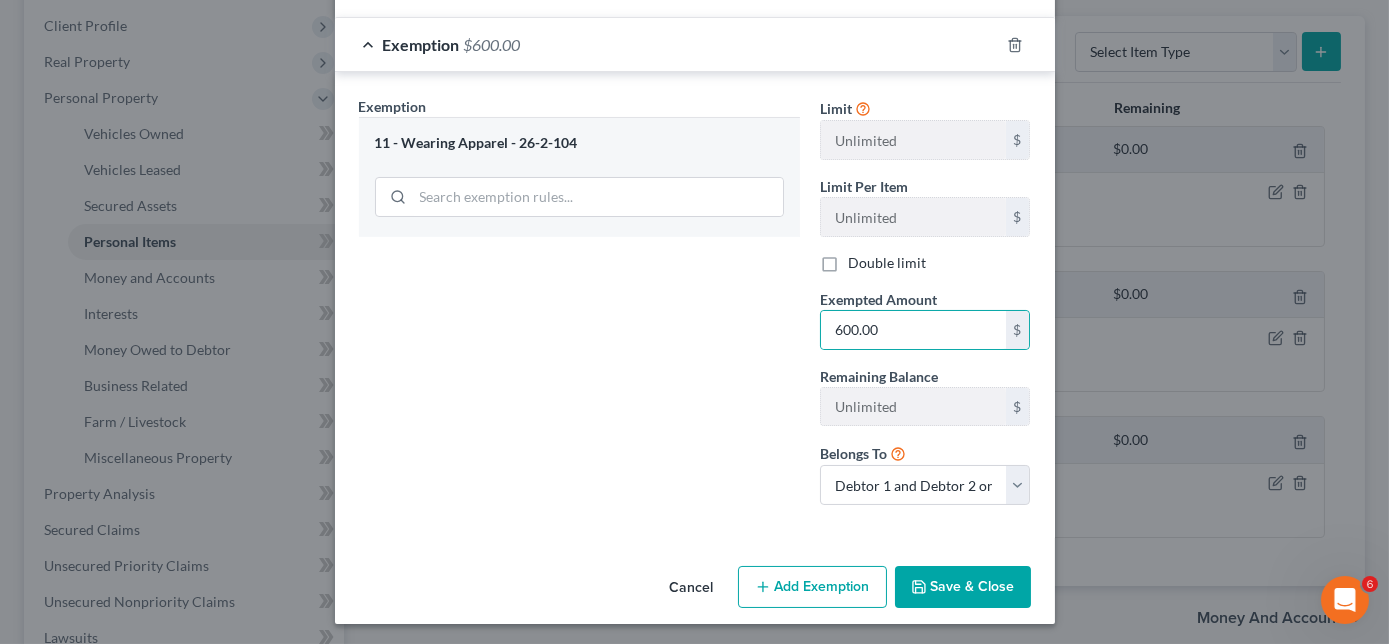 click on "Save & Close" at bounding box center [963, 587] 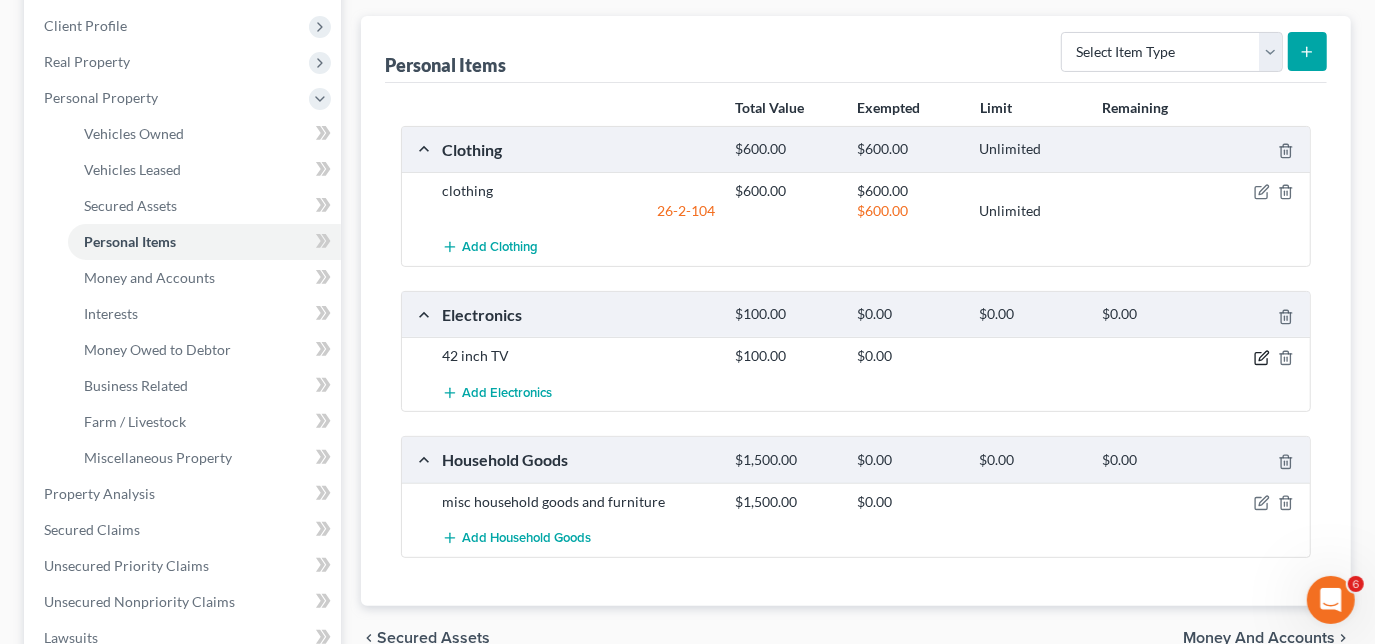 click 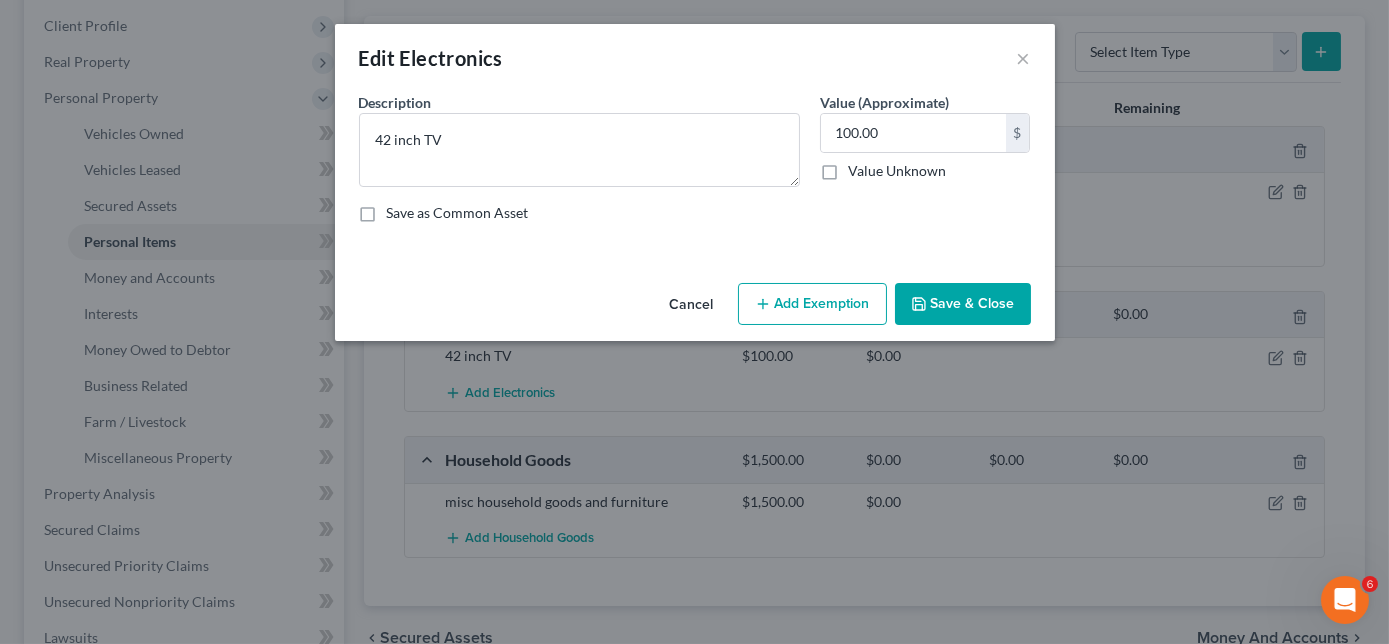 click on "Add Exemption" at bounding box center [812, 304] 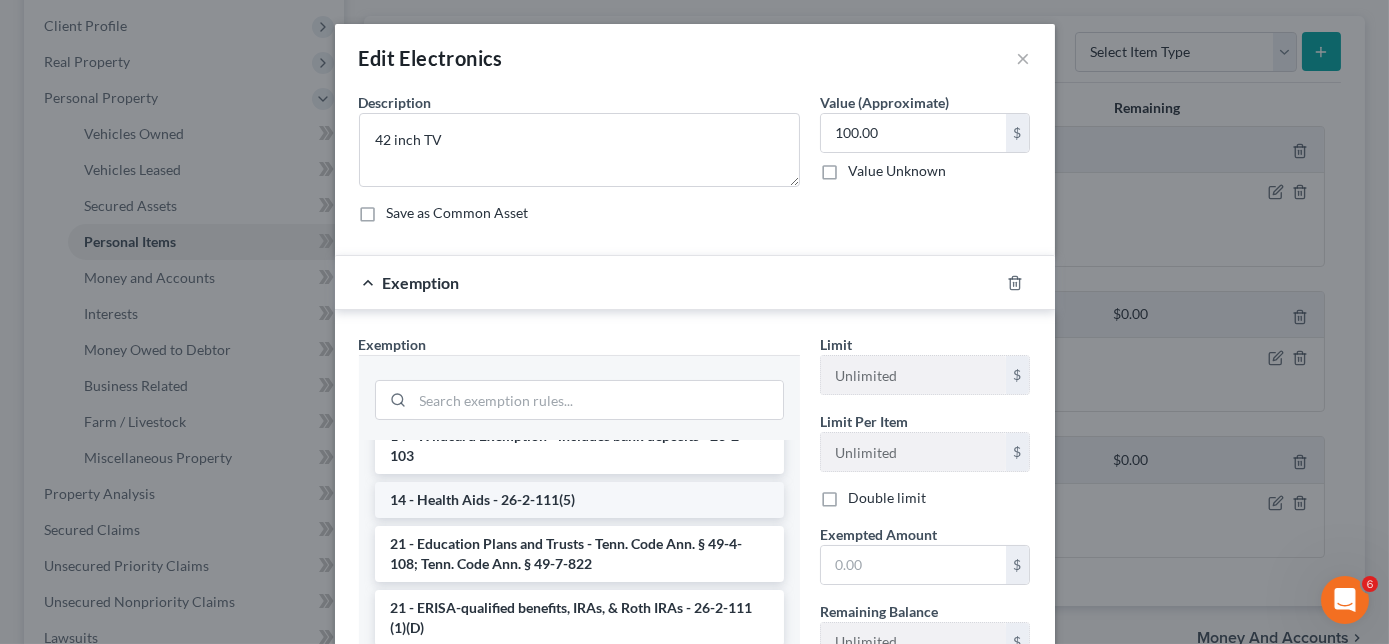 scroll, scrollTop: 363, scrollLeft: 0, axis: vertical 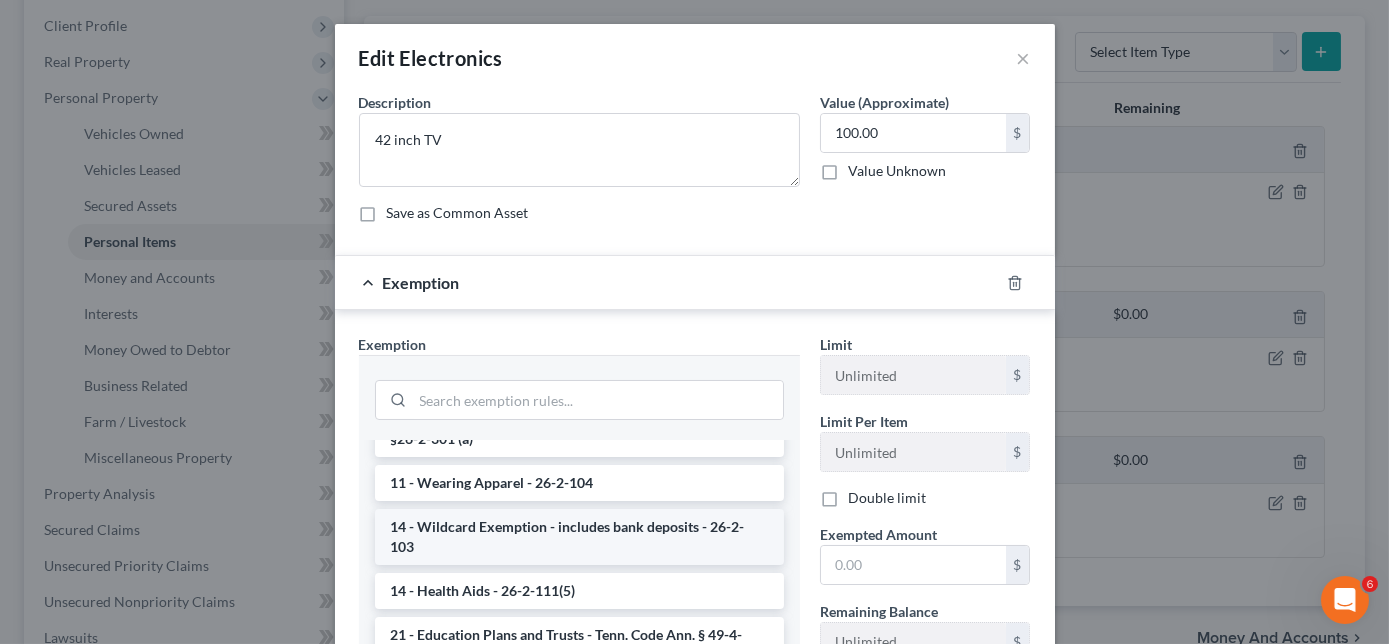 click on "14 - Wildcard Exemption - includes bank deposits - 26-2-103" at bounding box center [579, 537] 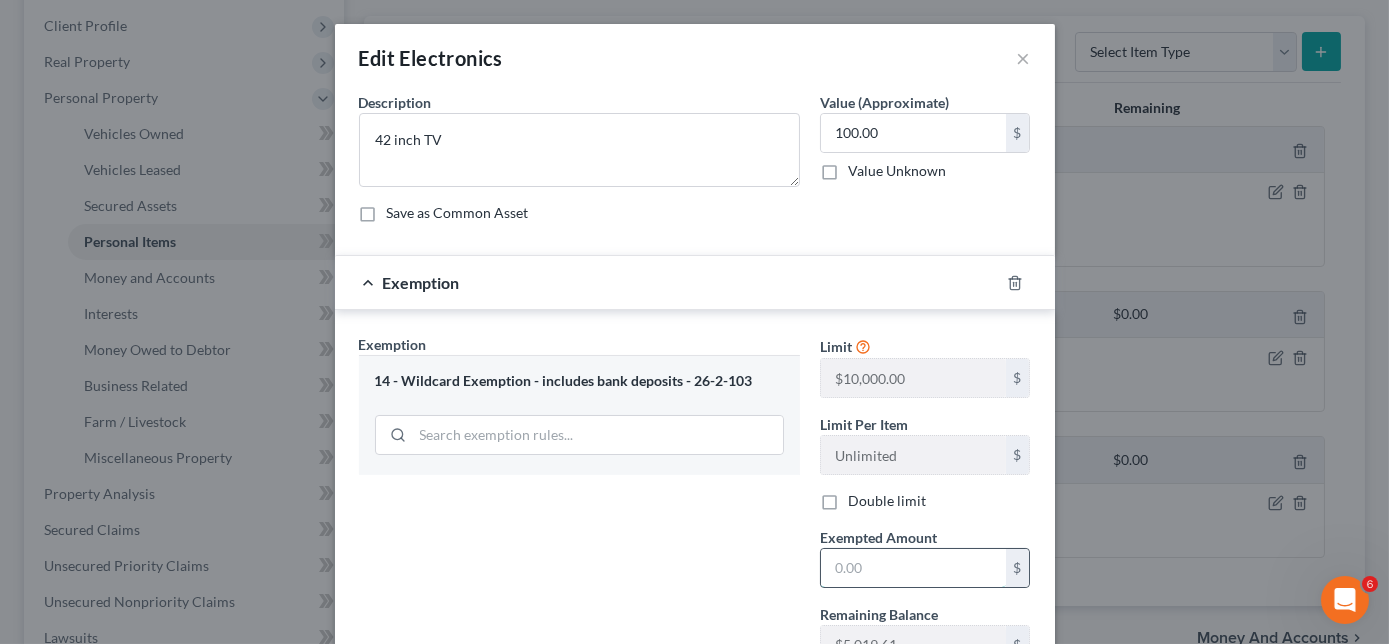 click at bounding box center (913, 568) 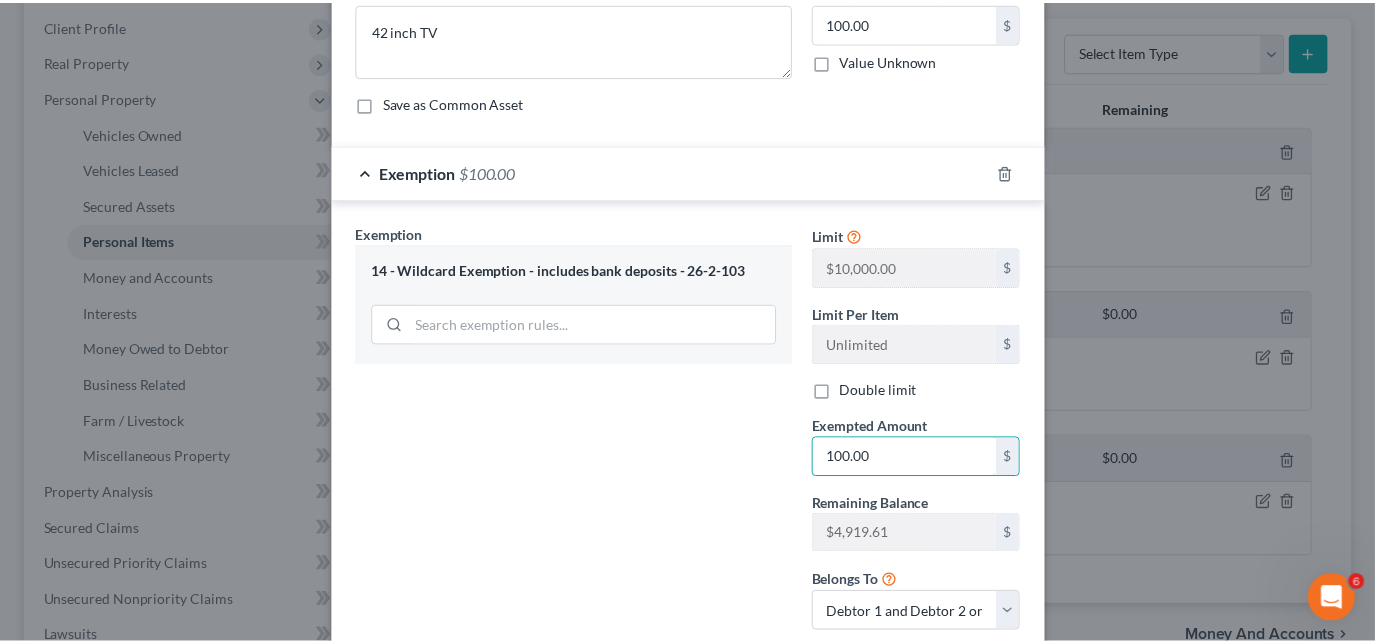 scroll, scrollTop: 238, scrollLeft: 0, axis: vertical 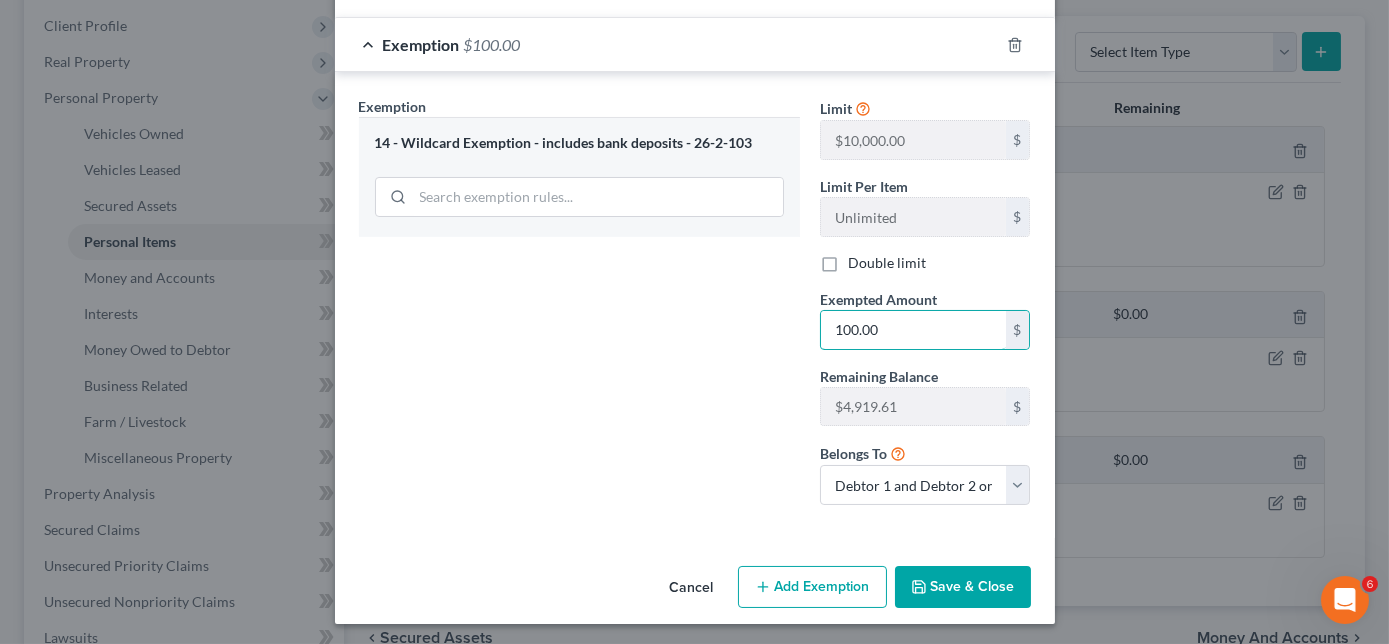 type on "100.00" 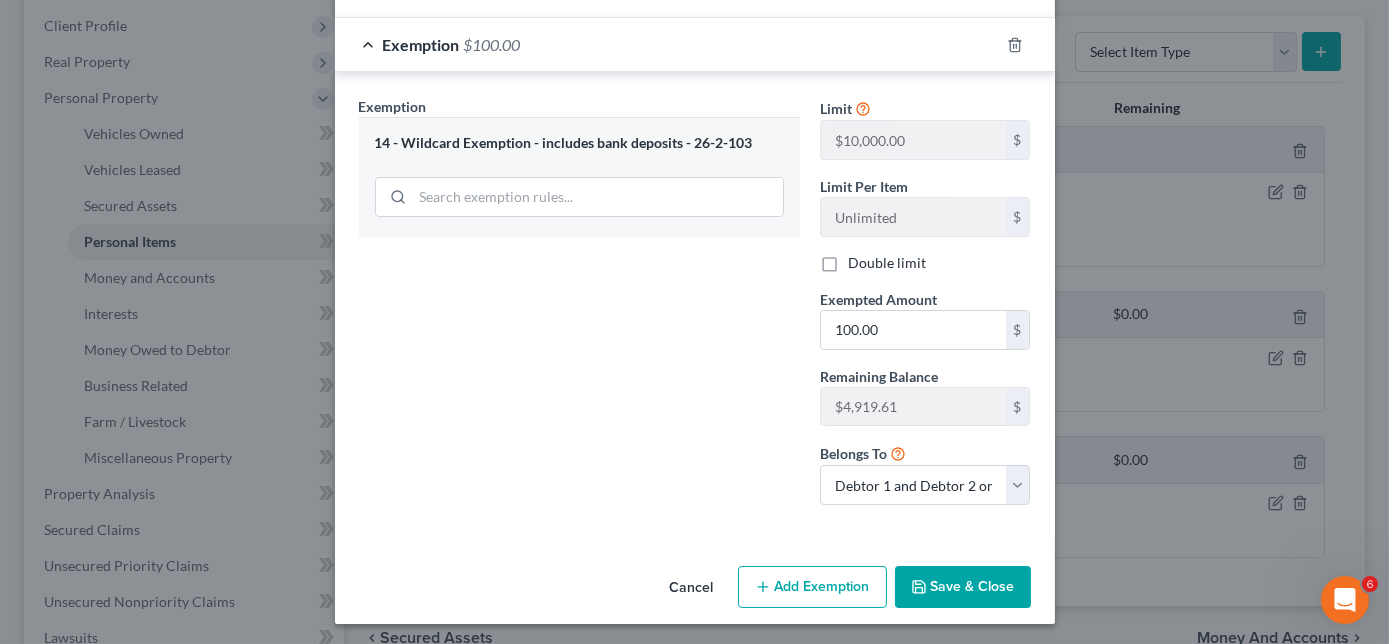 click on "Save & Close" at bounding box center (963, 587) 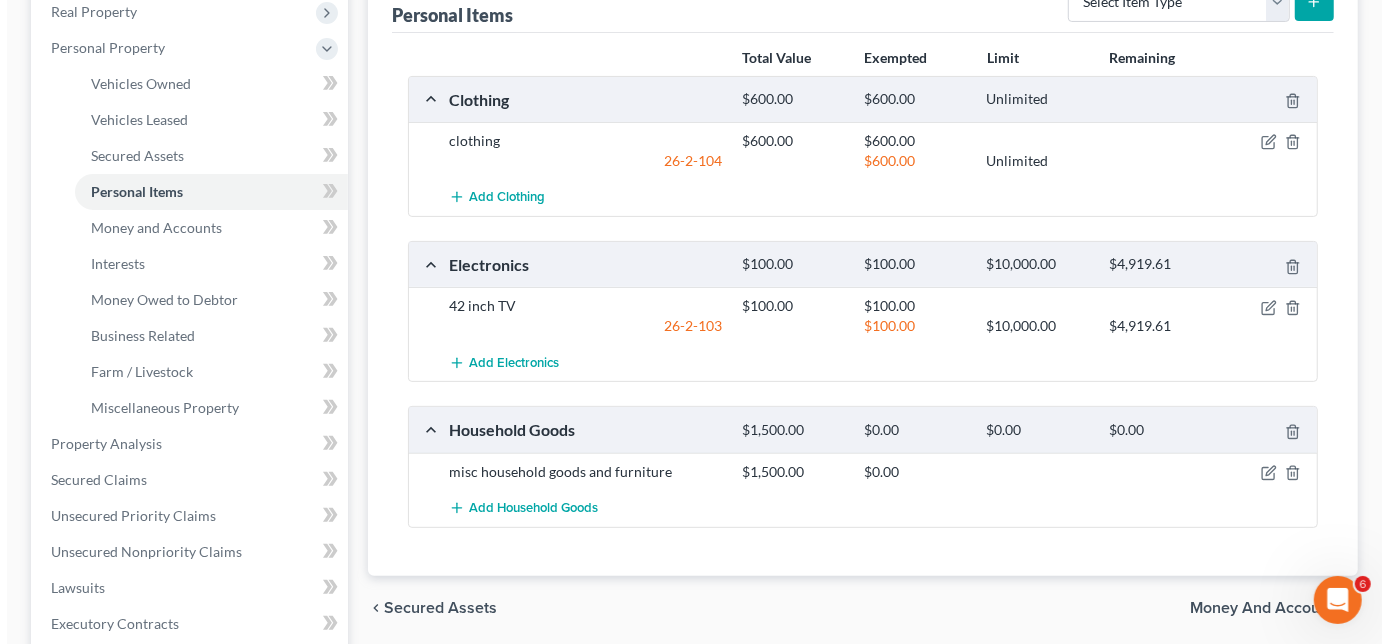 scroll, scrollTop: 363, scrollLeft: 0, axis: vertical 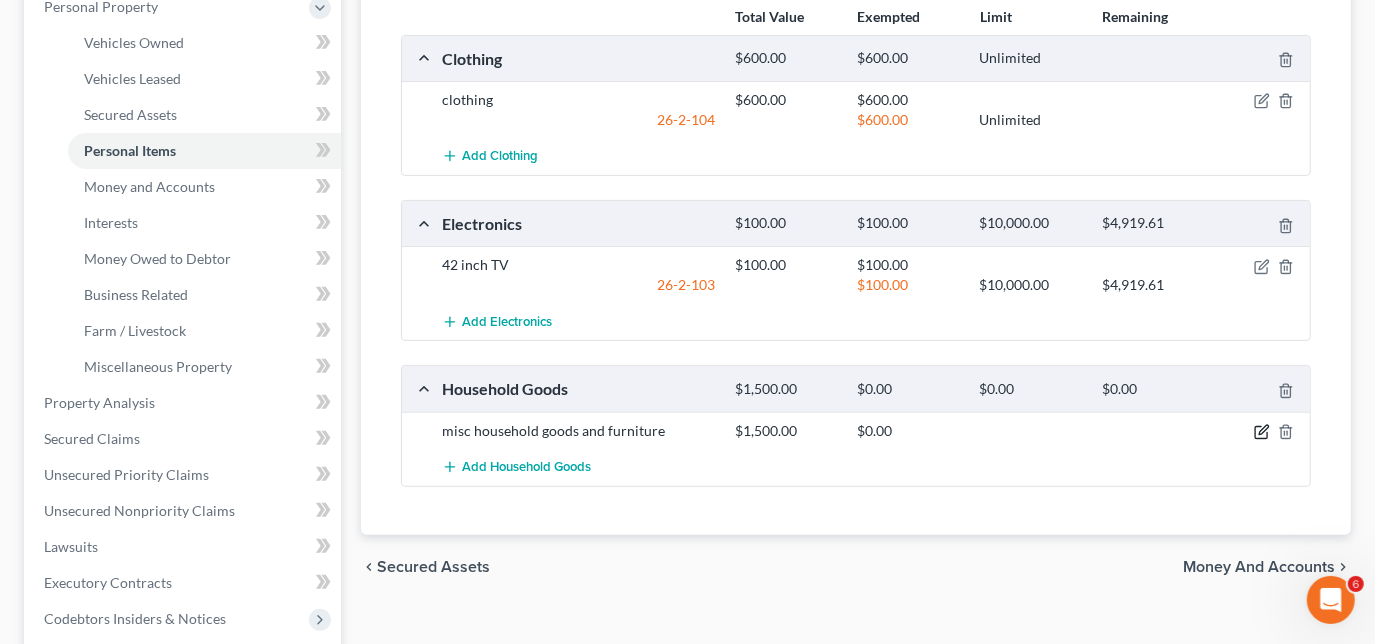click 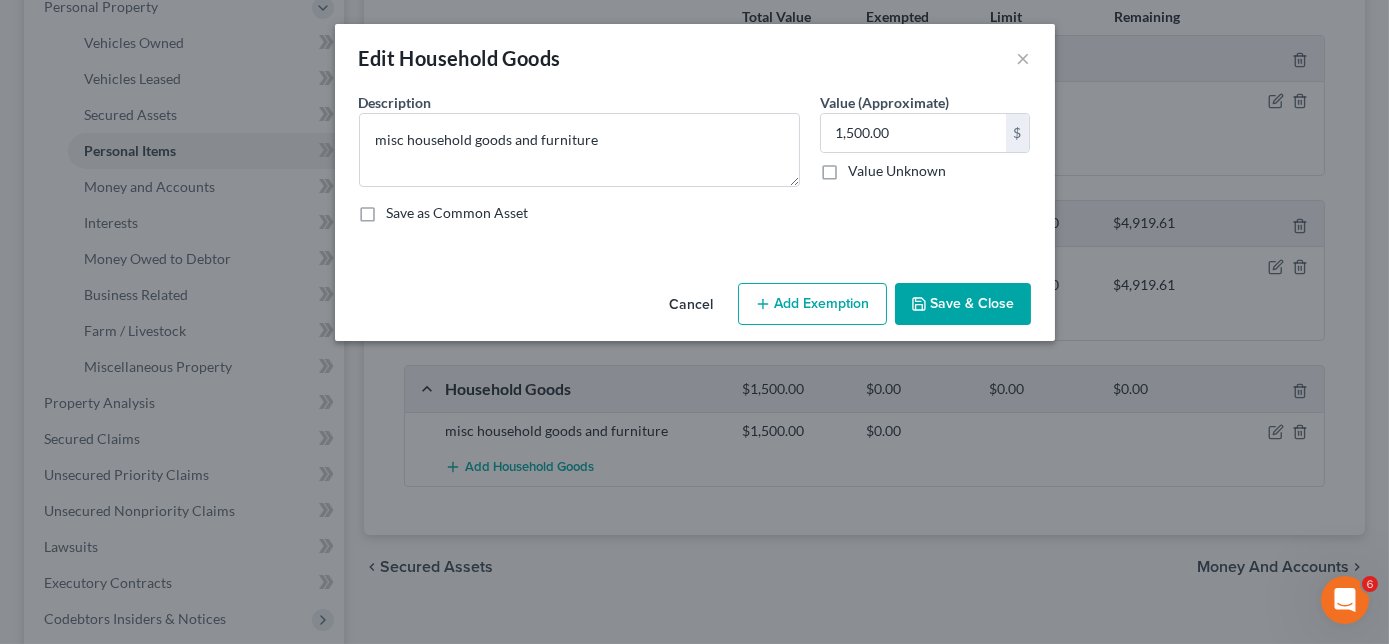 click on "Add Exemption" at bounding box center [812, 304] 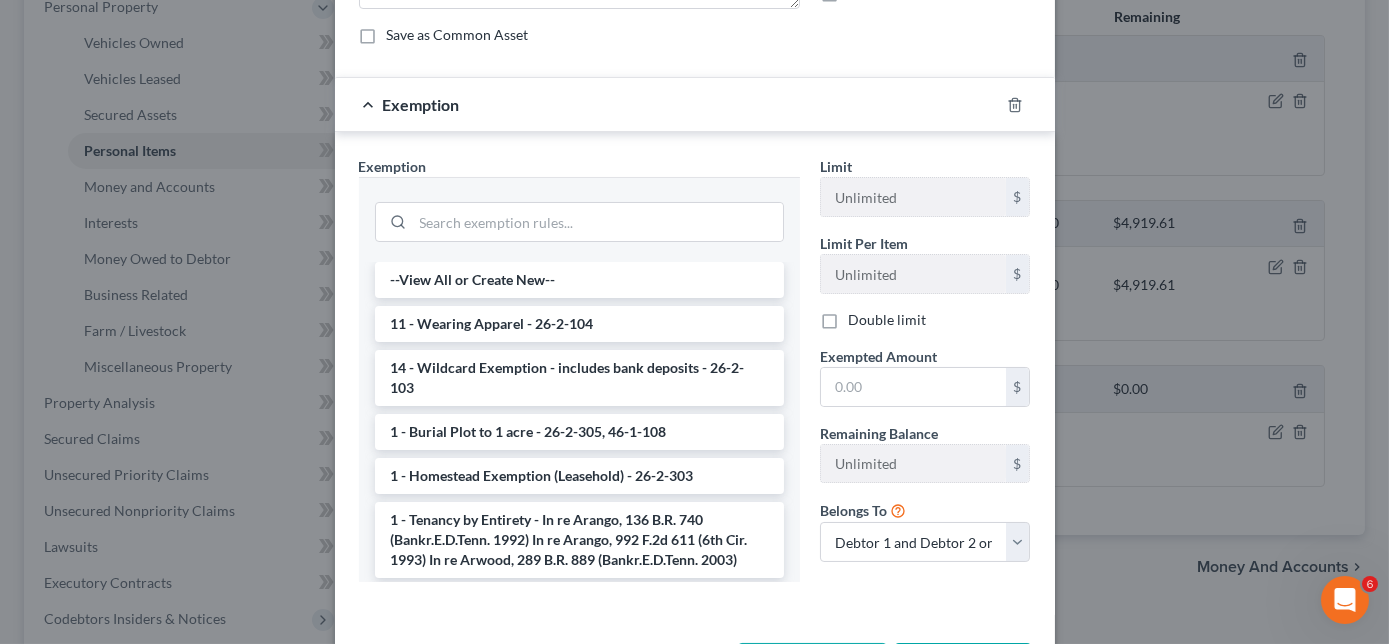 scroll, scrollTop: 257, scrollLeft: 0, axis: vertical 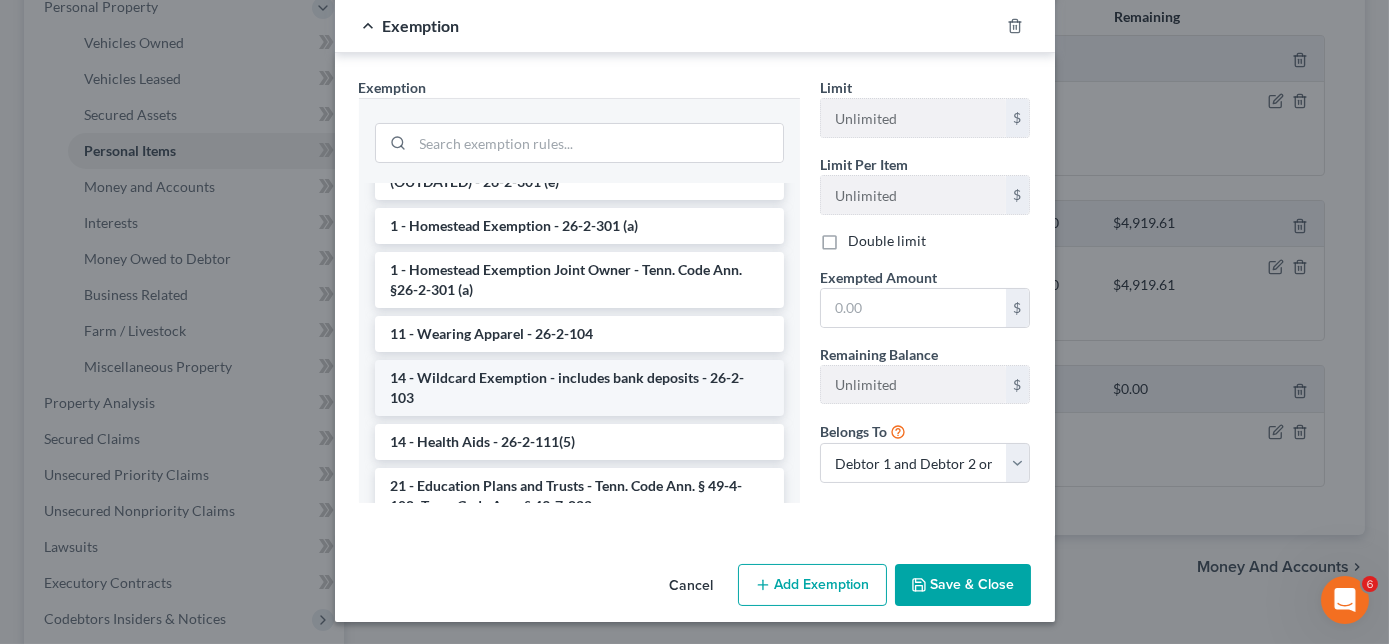 click on "14 - Wildcard Exemption - includes bank deposits - 26-2-103" at bounding box center (579, 388) 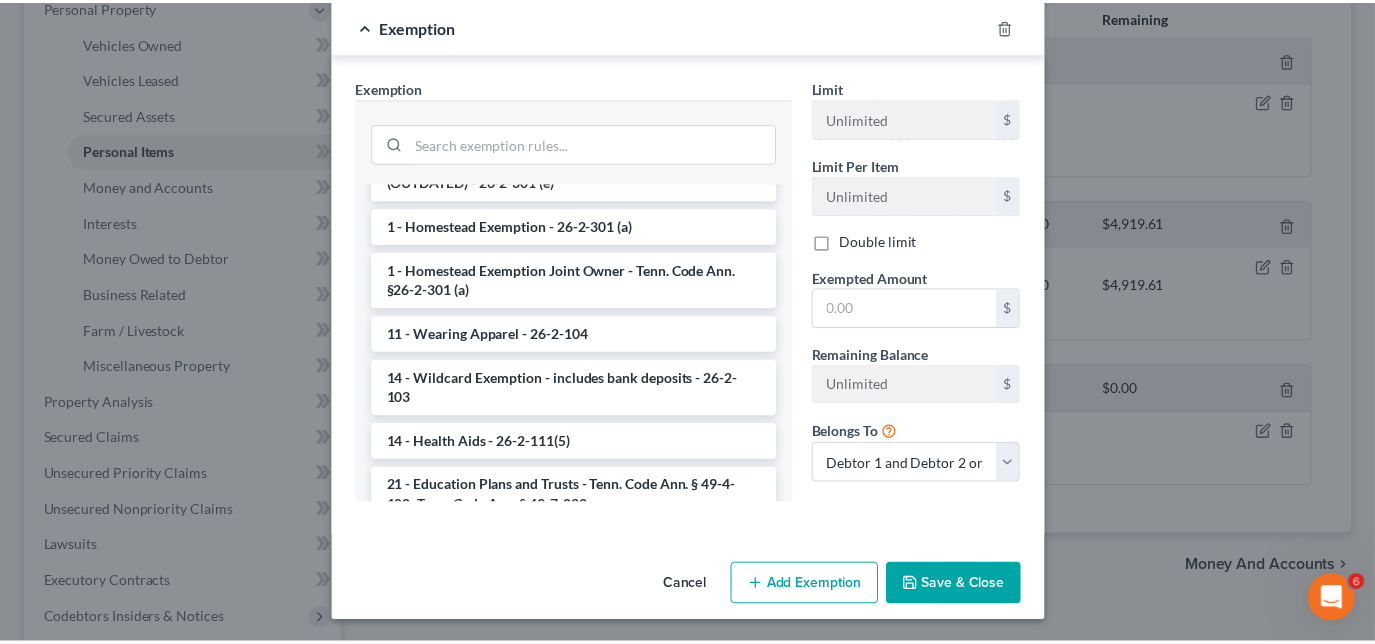scroll, scrollTop: 238, scrollLeft: 0, axis: vertical 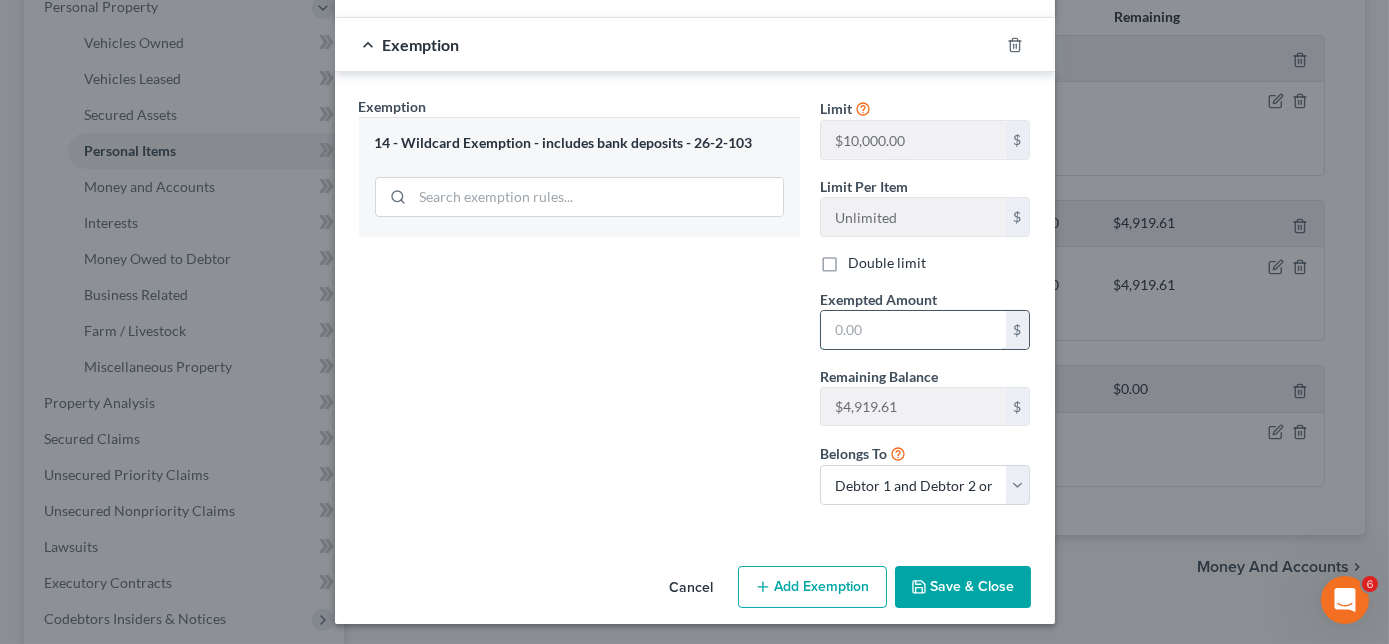 click at bounding box center (913, 330) 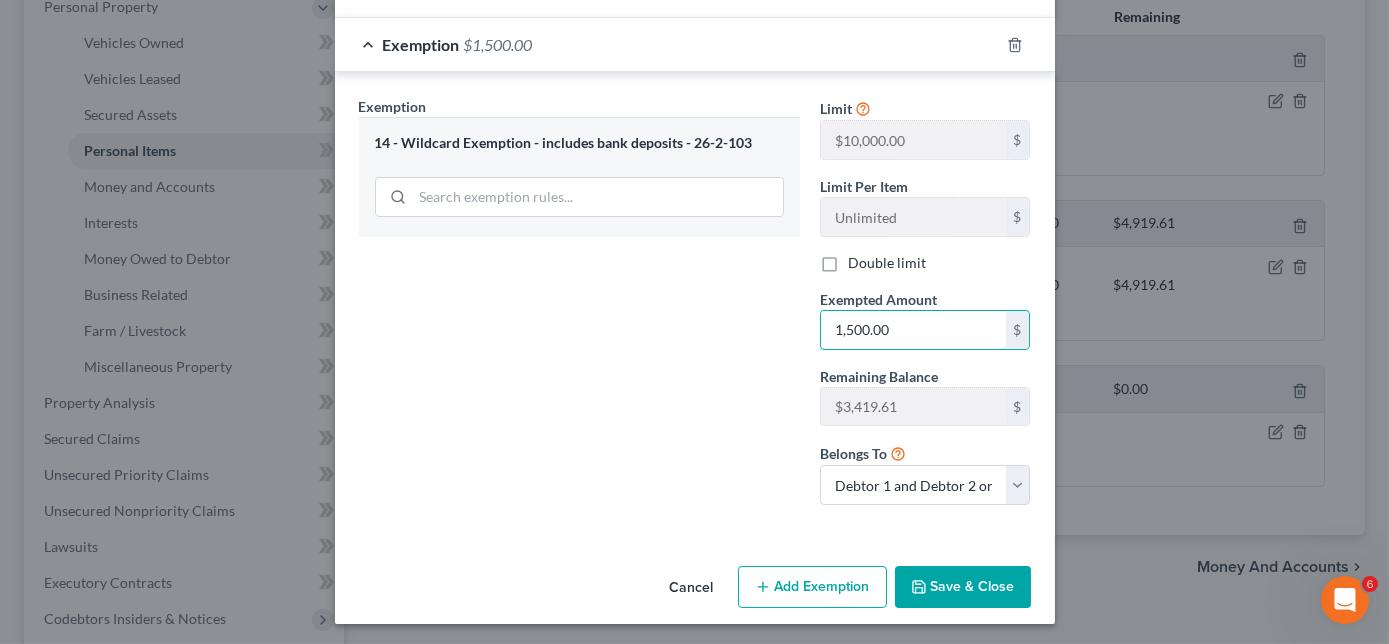 type on "1,500.00" 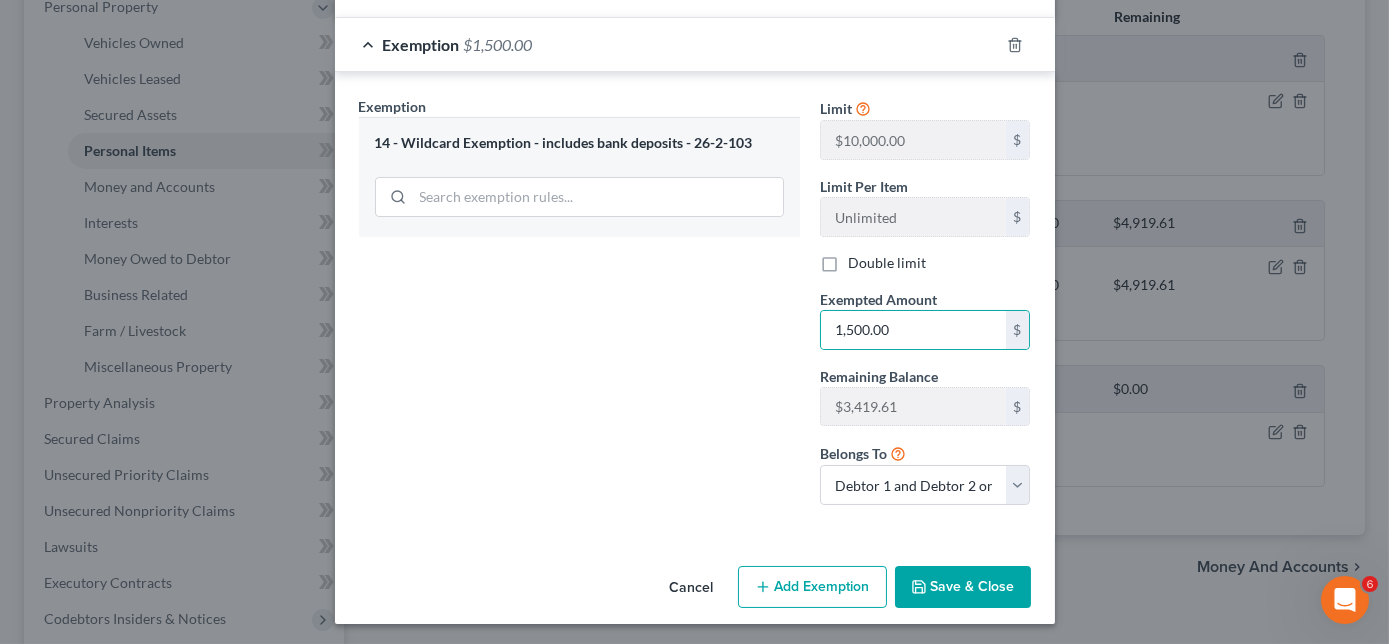click on "Save & Close" at bounding box center (963, 587) 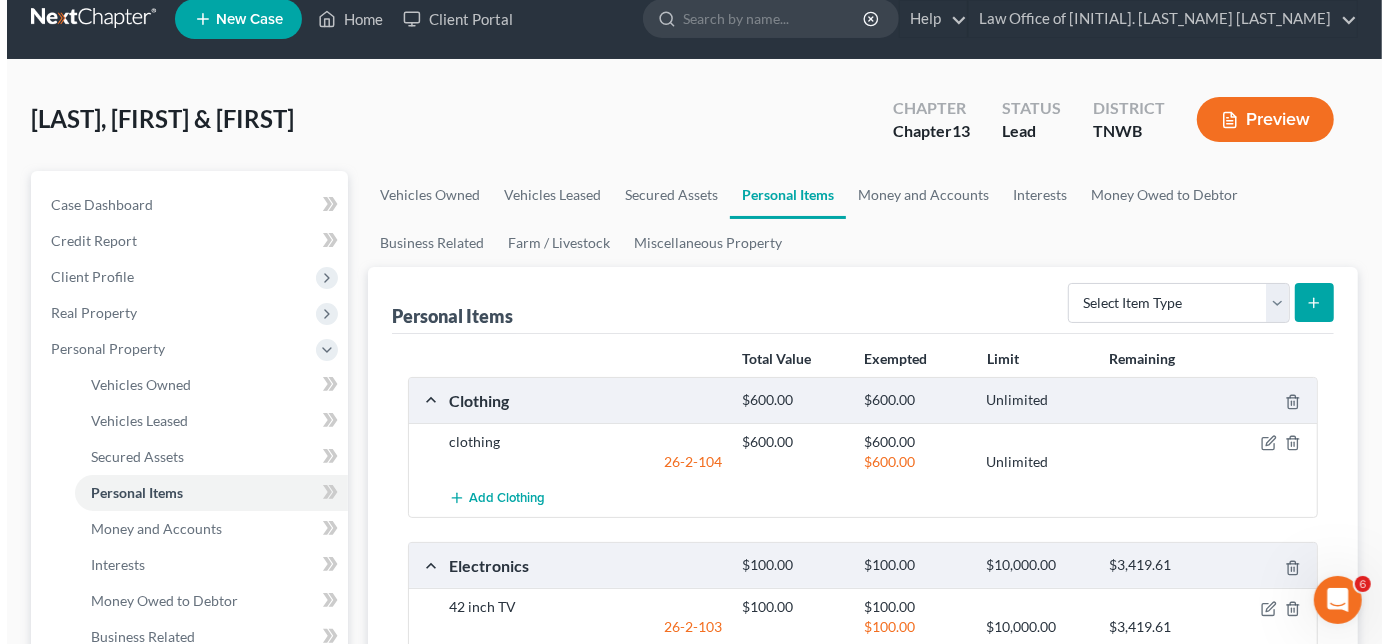 scroll, scrollTop: 0, scrollLeft: 0, axis: both 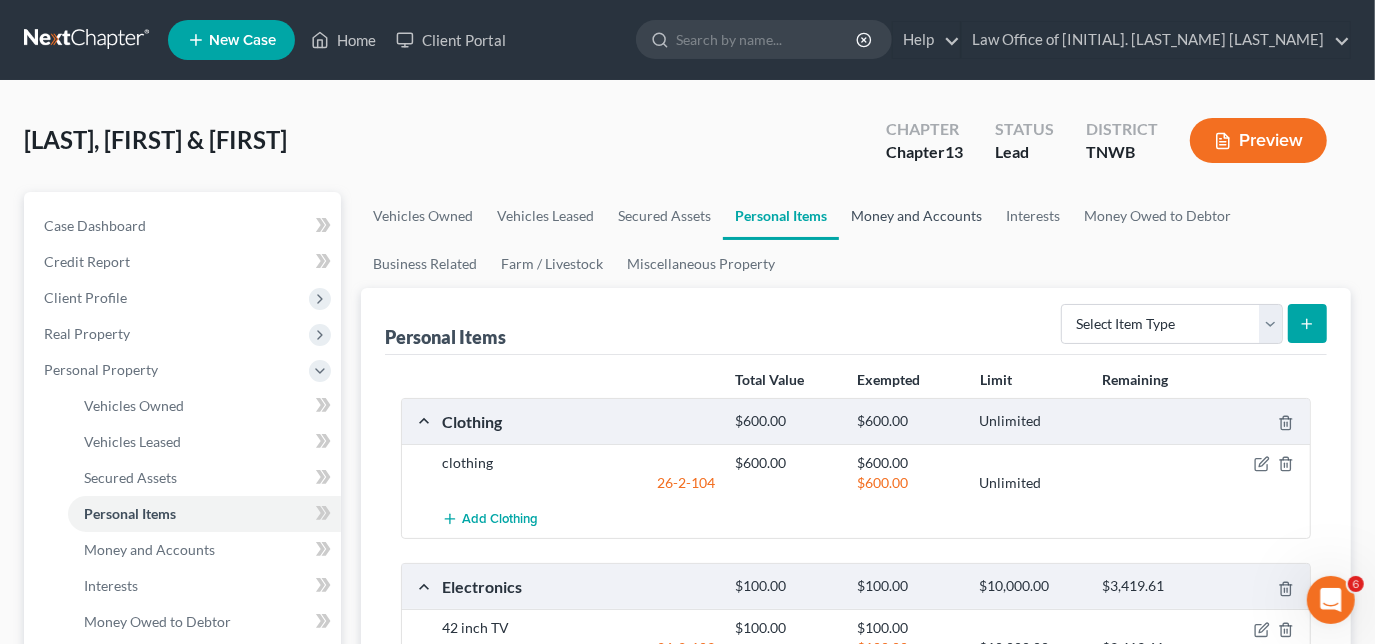 click on "Money and Accounts" at bounding box center [916, 216] 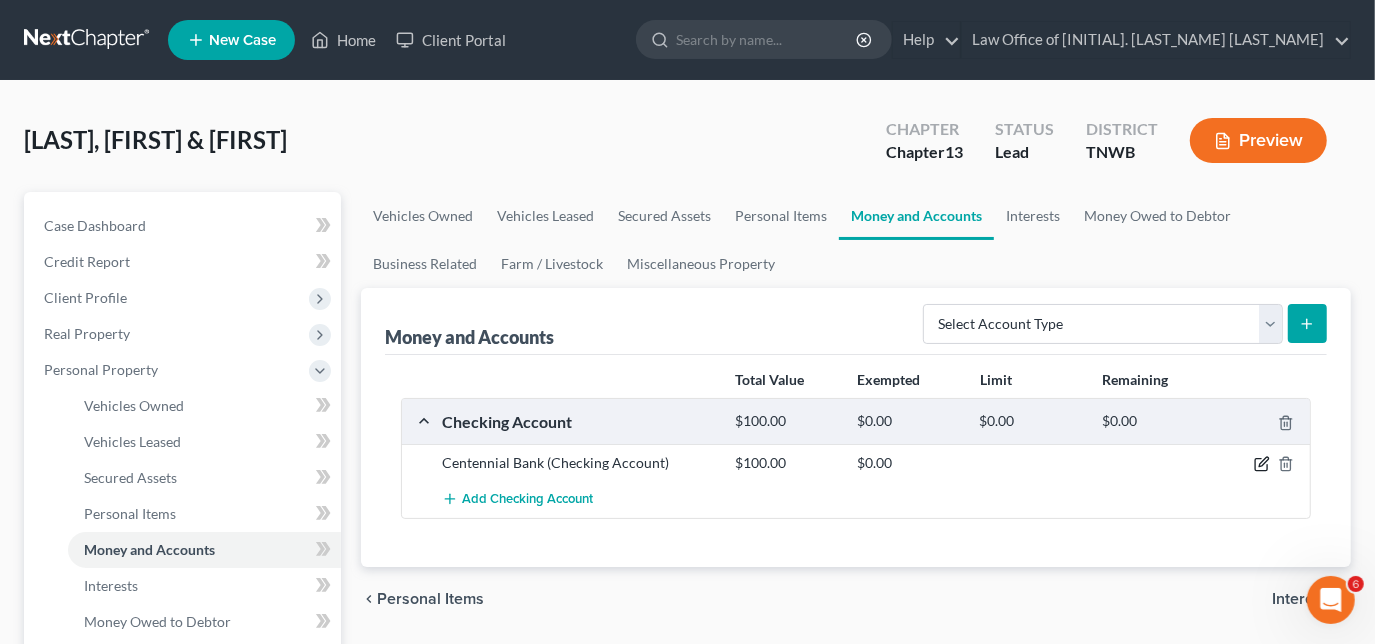 click 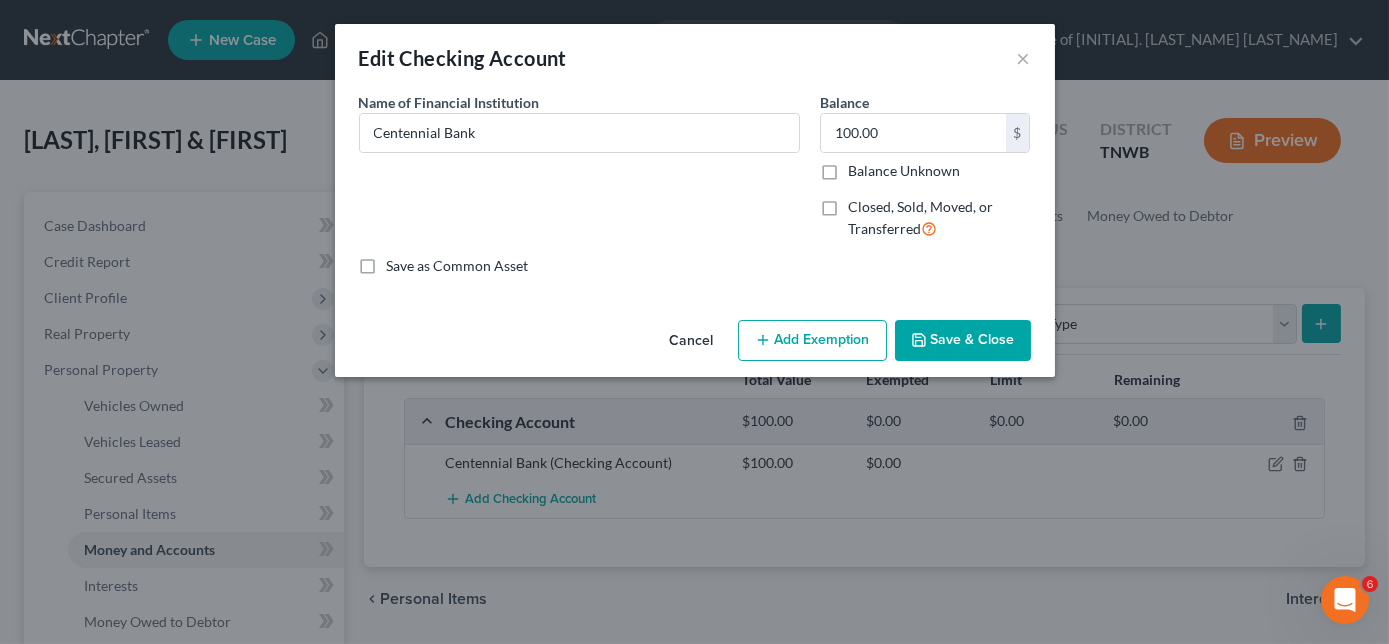 click on "Add Exemption" at bounding box center (812, 341) 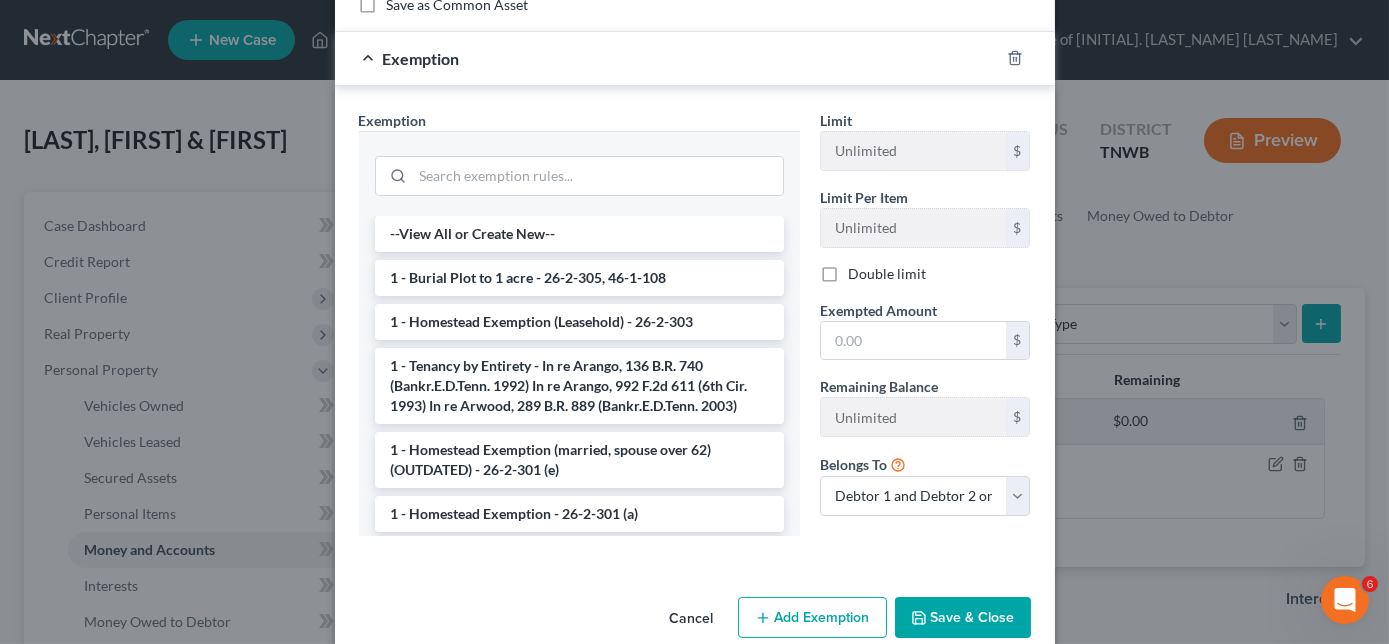 scroll, scrollTop: 272, scrollLeft: 0, axis: vertical 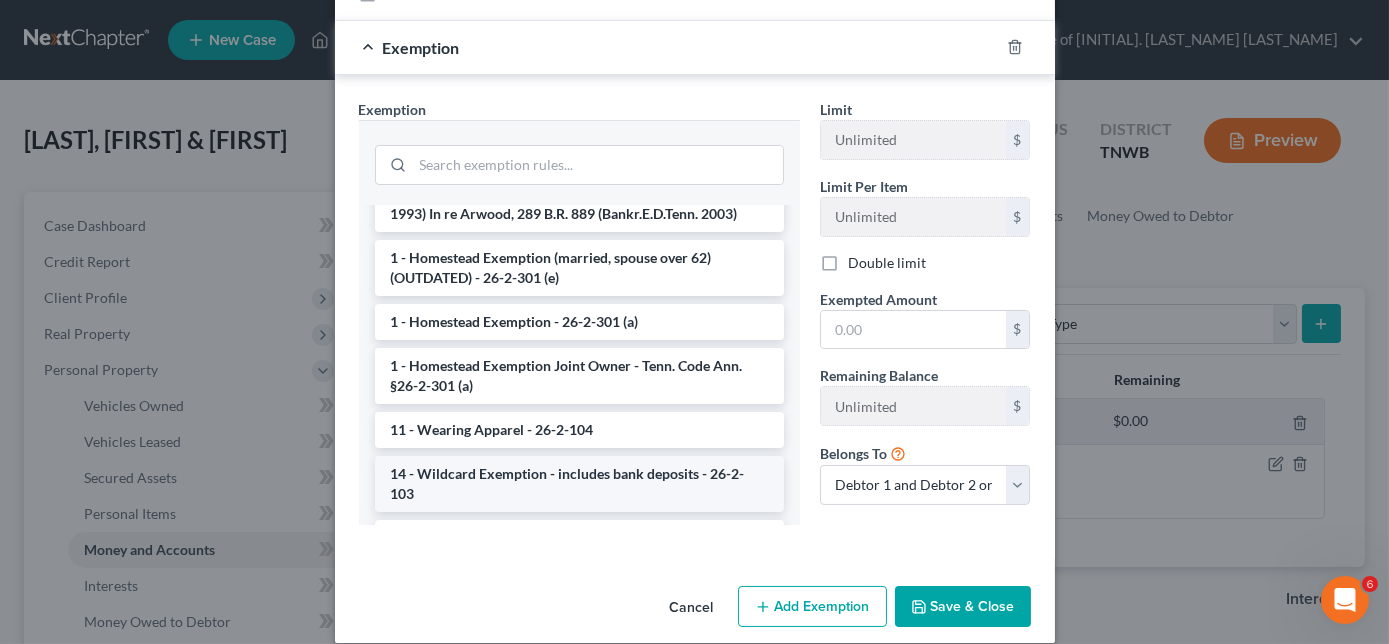 click on "14 - Wildcard Exemption - includes bank deposits - 26-2-103" at bounding box center [579, 484] 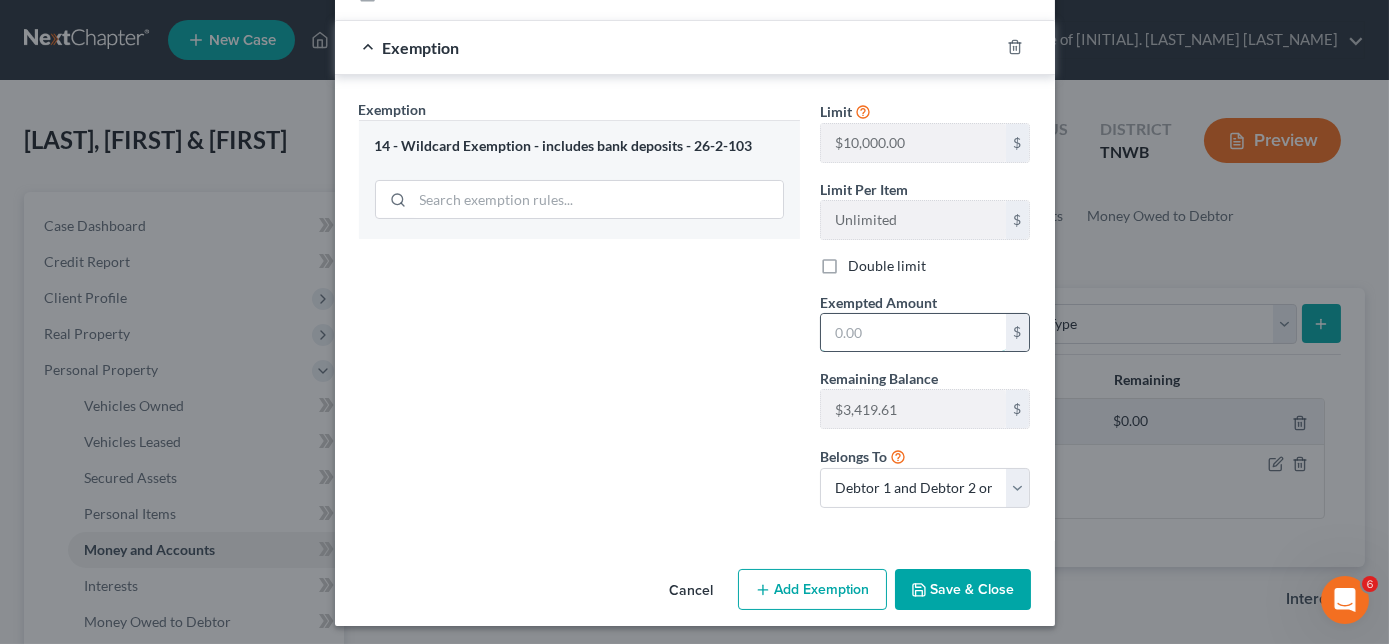 click at bounding box center [913, 333] 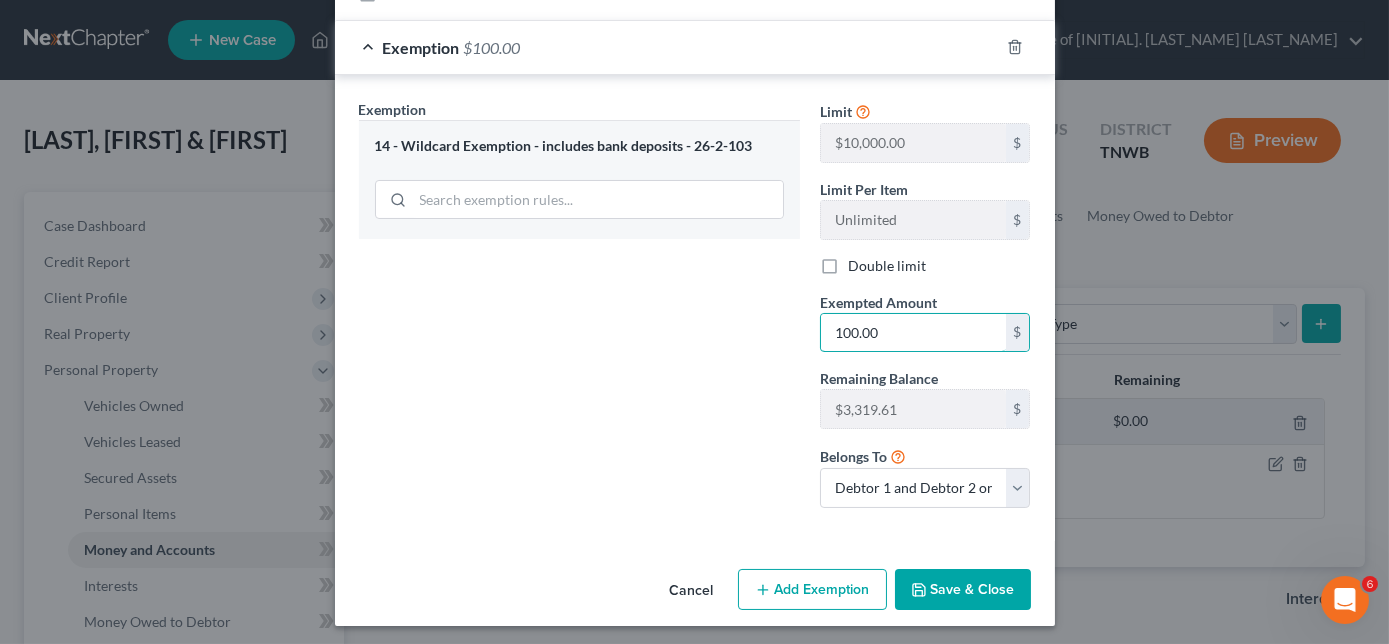 type on "100.00" 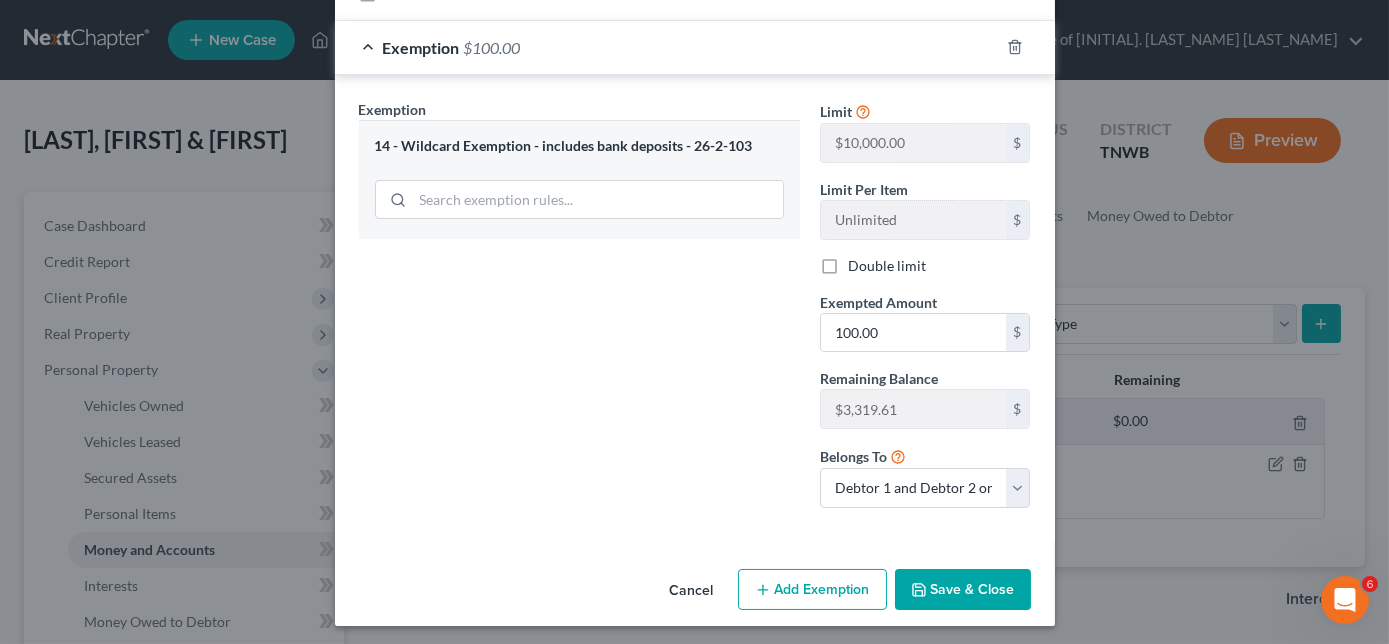 click on "Save & Close" at bounding box center [963, 590] 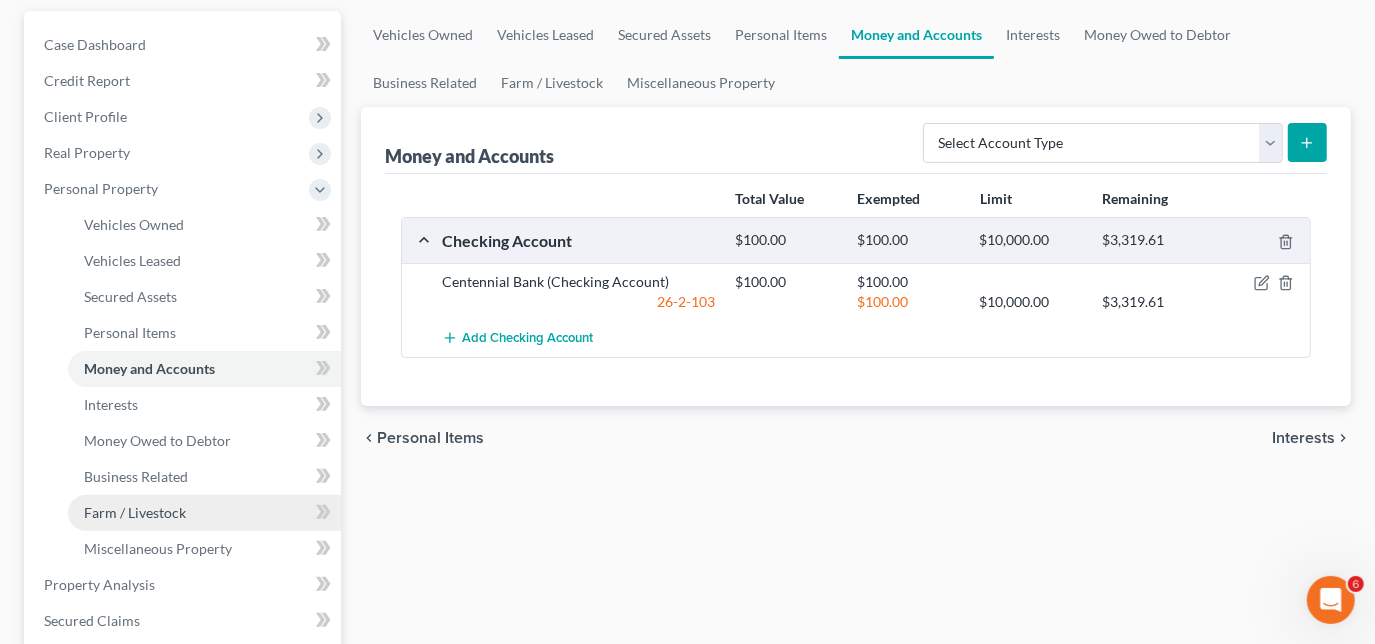 scroll, scrollTop: 272, scrollLeft: 0, axis: vertical 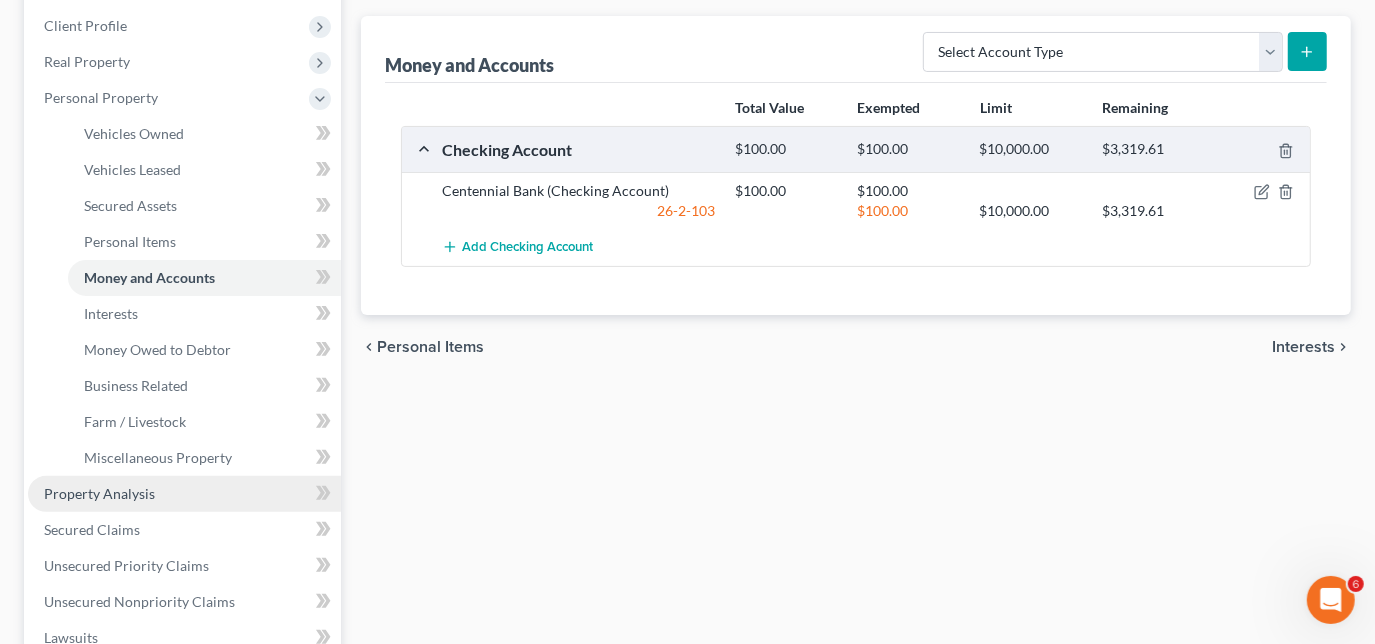 click on "Property Analysis" at bounding box center (184, 494) 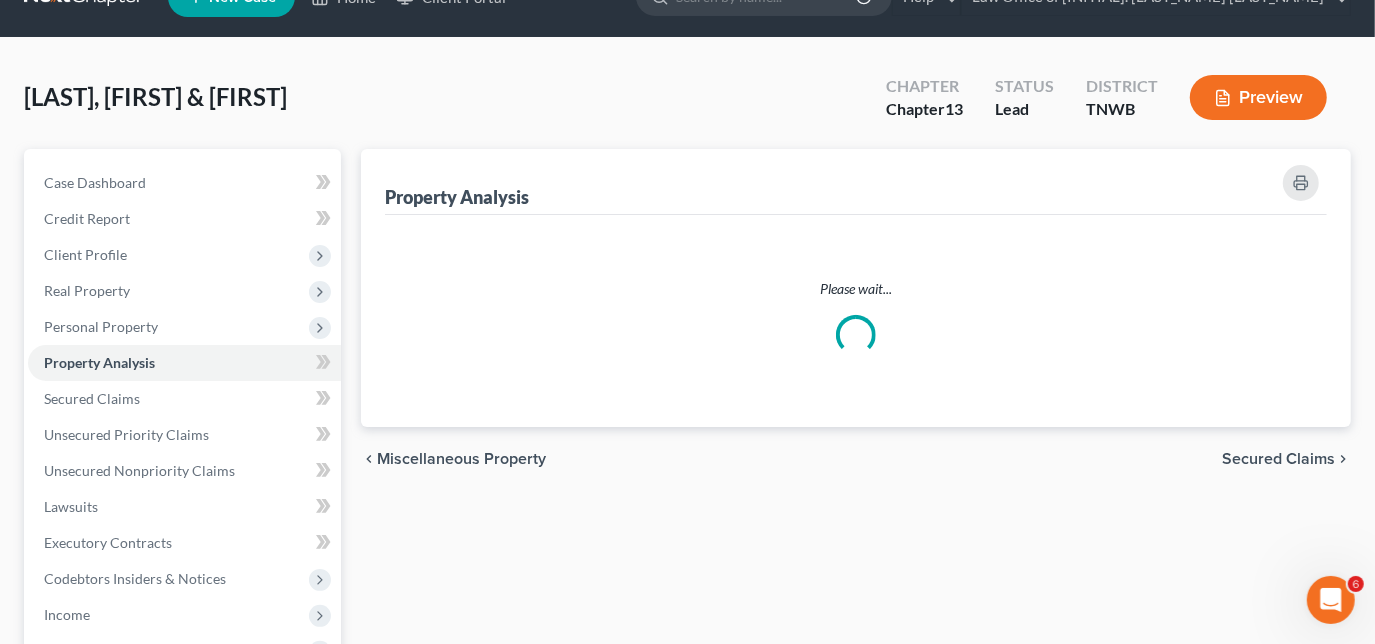 scroll, scrollTop: 0, scrollLeft: 0, axis: both 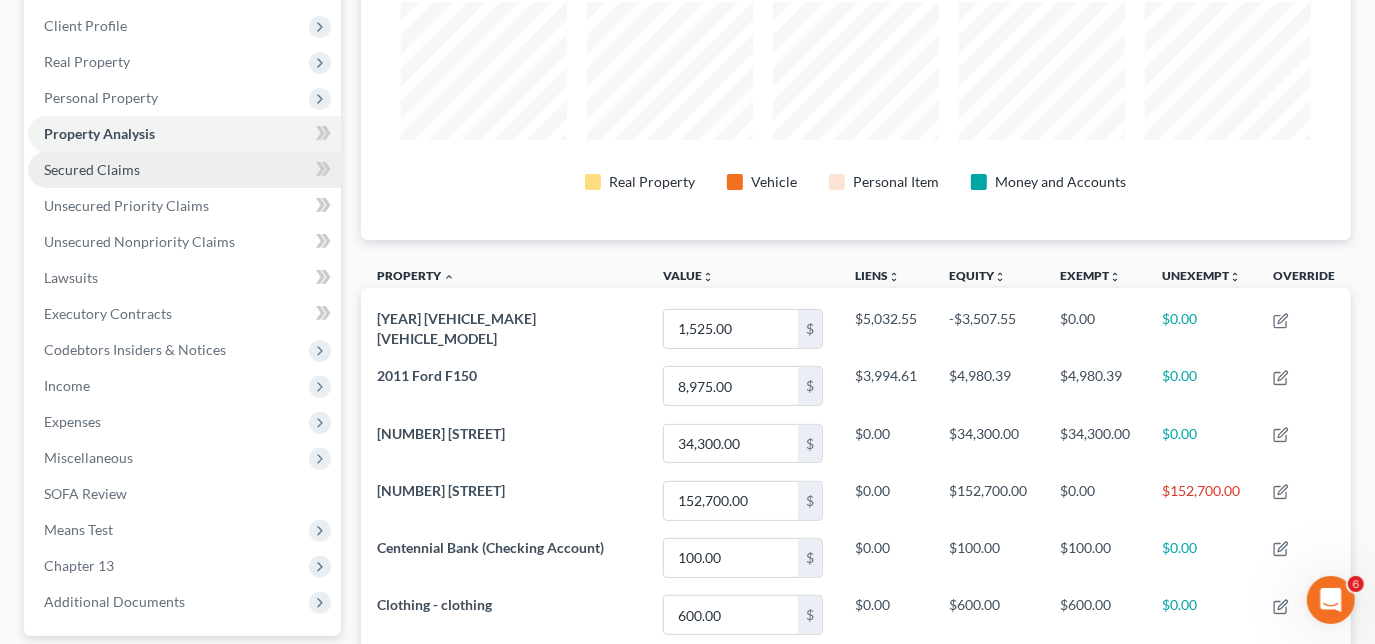 click on "Secured Claims" at bounding box center [92, 169] 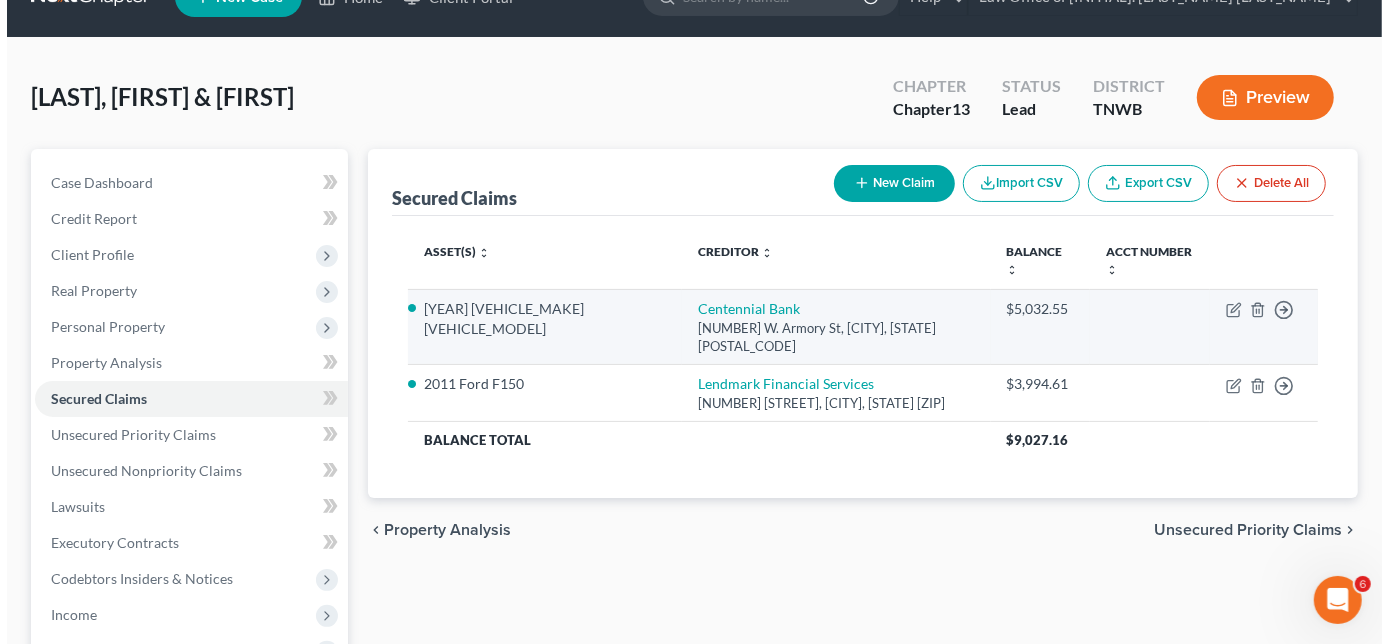 scroll, scrollTop: 0, scrollLeft: 0, axis: both 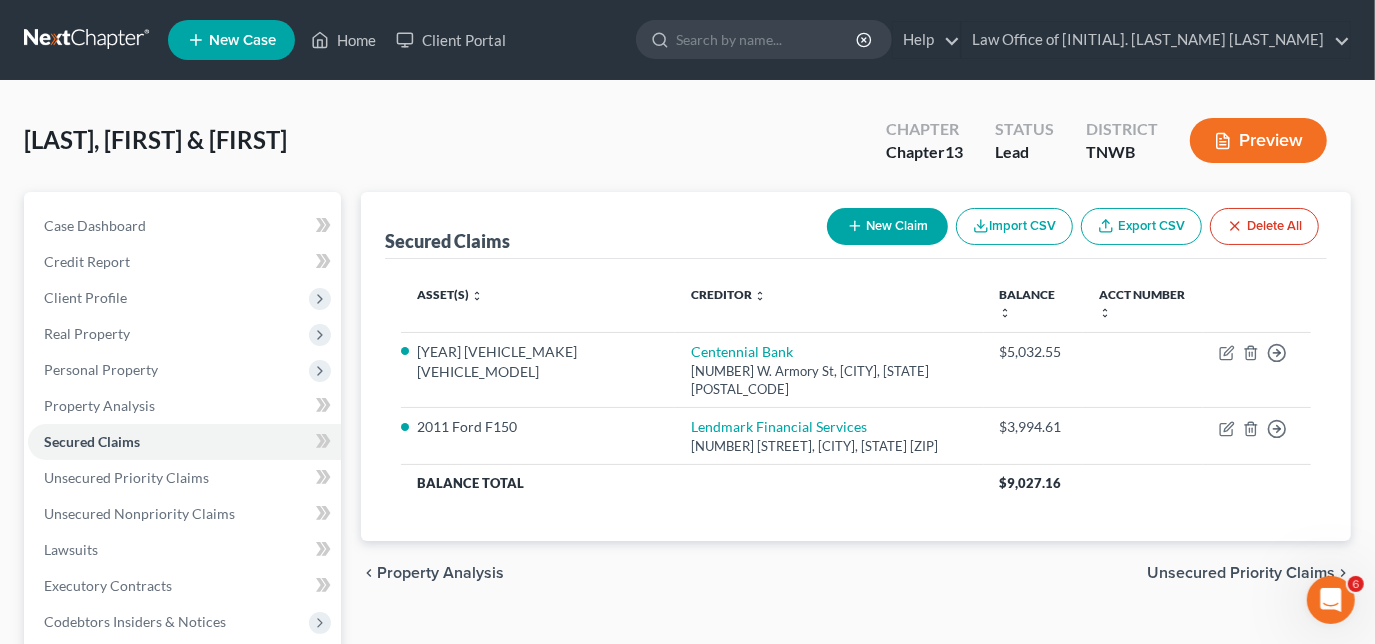click on "New Claim" at bounding box center (887, 226) 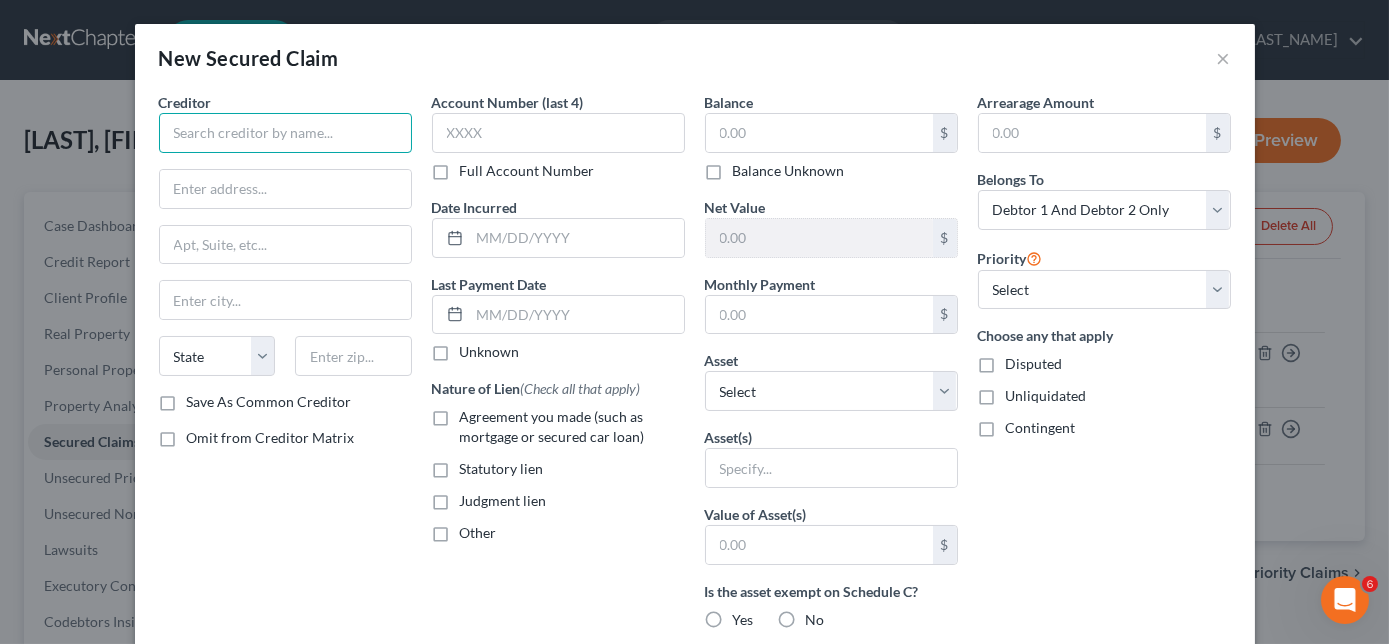 click at bounding box center (285, 133) 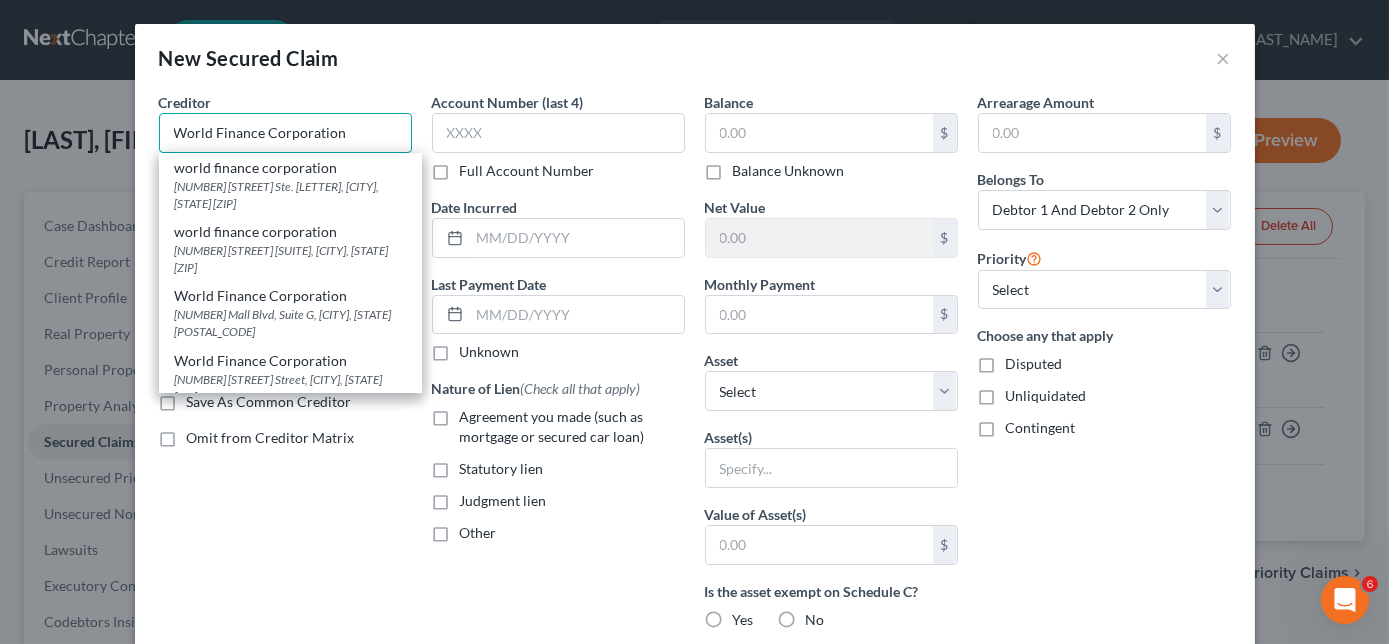 type on "World Finance Corporation" 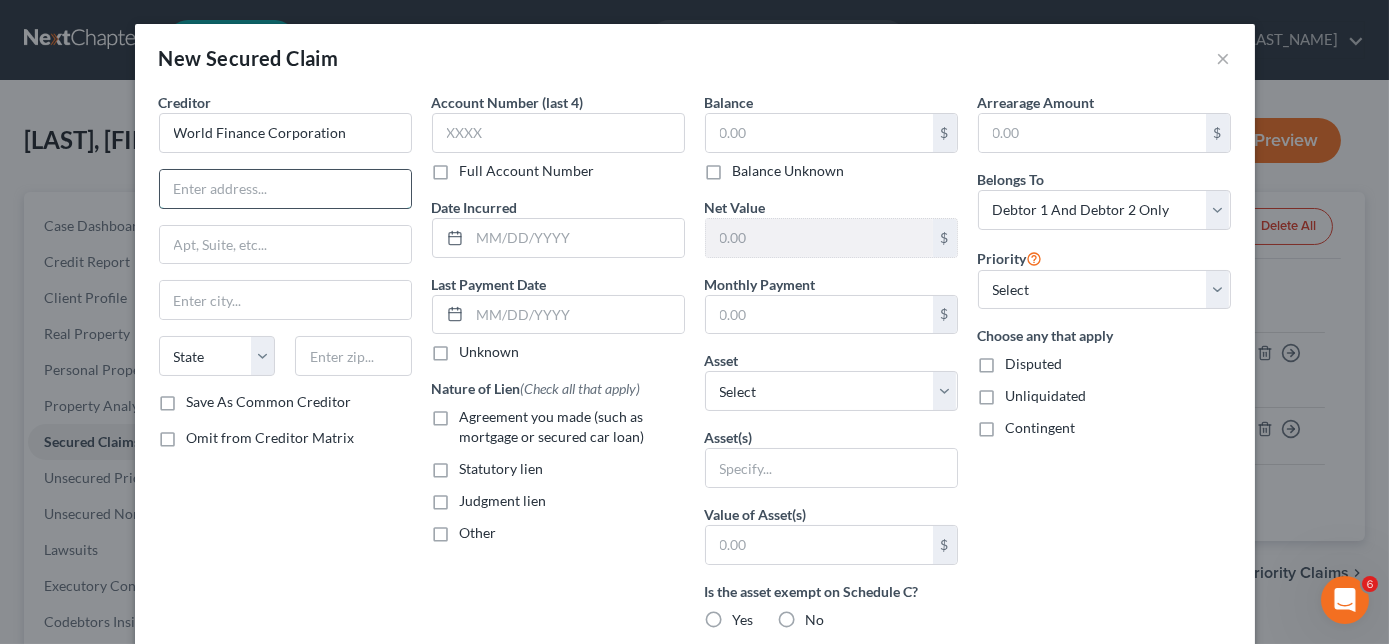 click at bounding box center (285, 189) 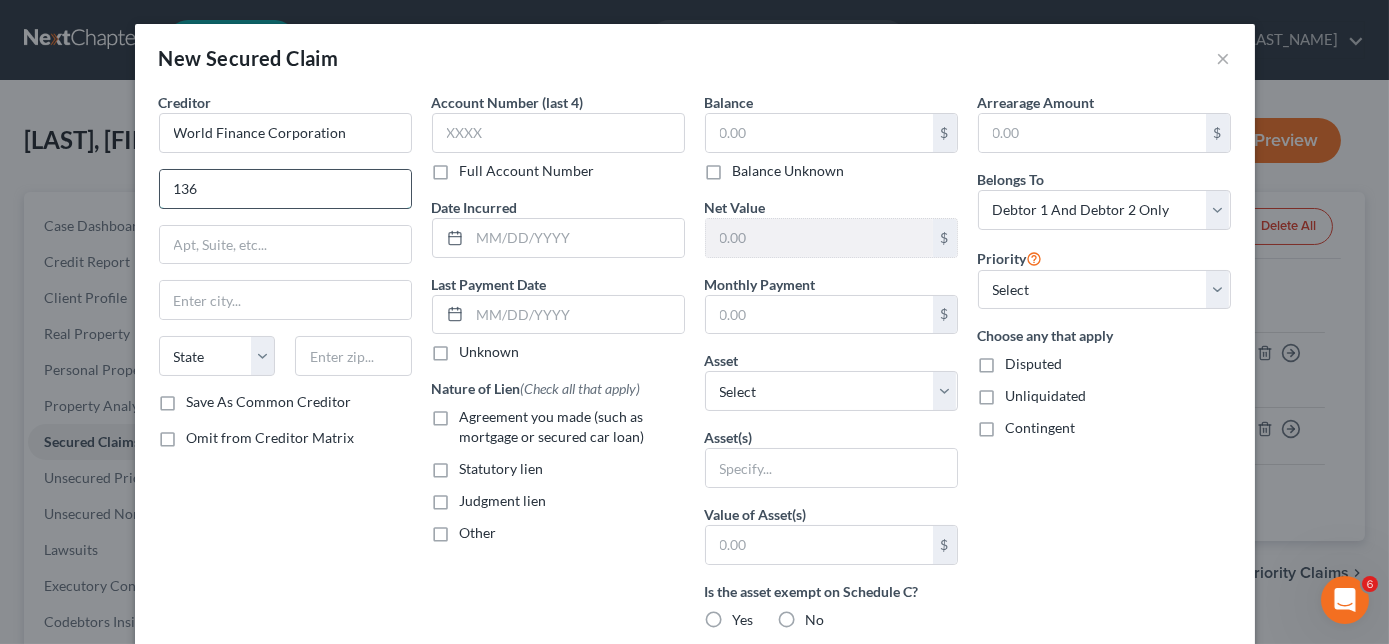 type on "136 Davy Crockett Mall" 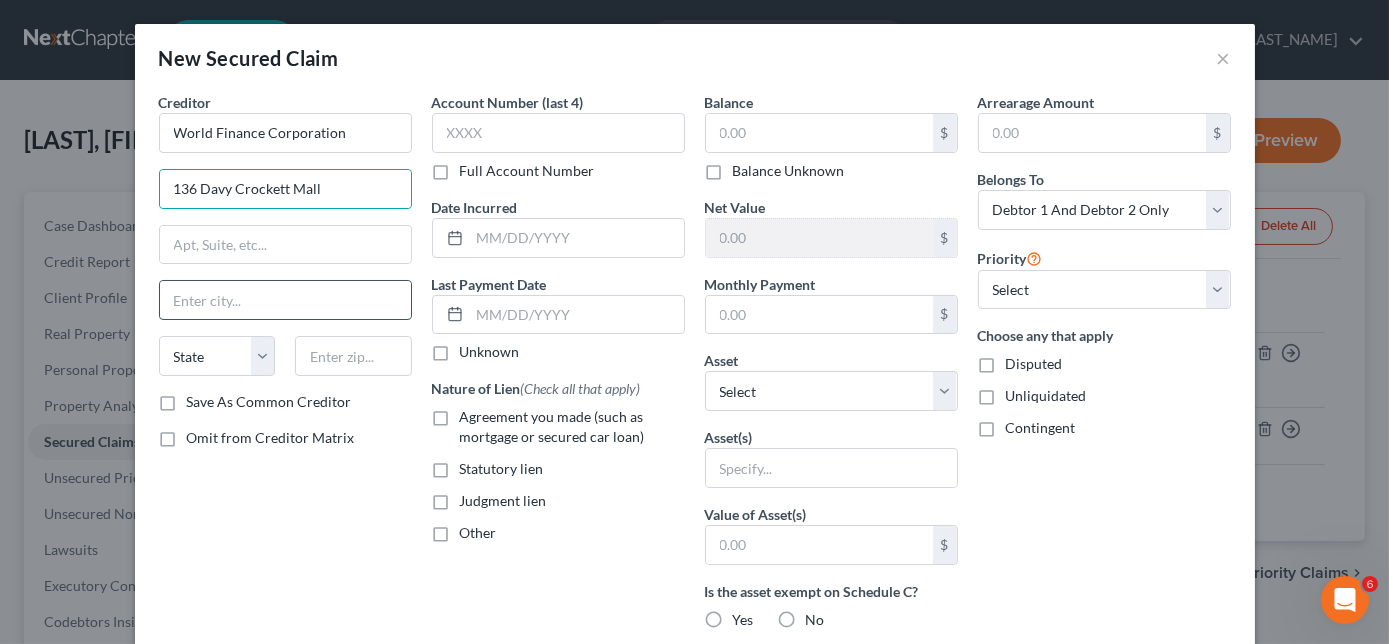 click at bounding box center [285, 300] 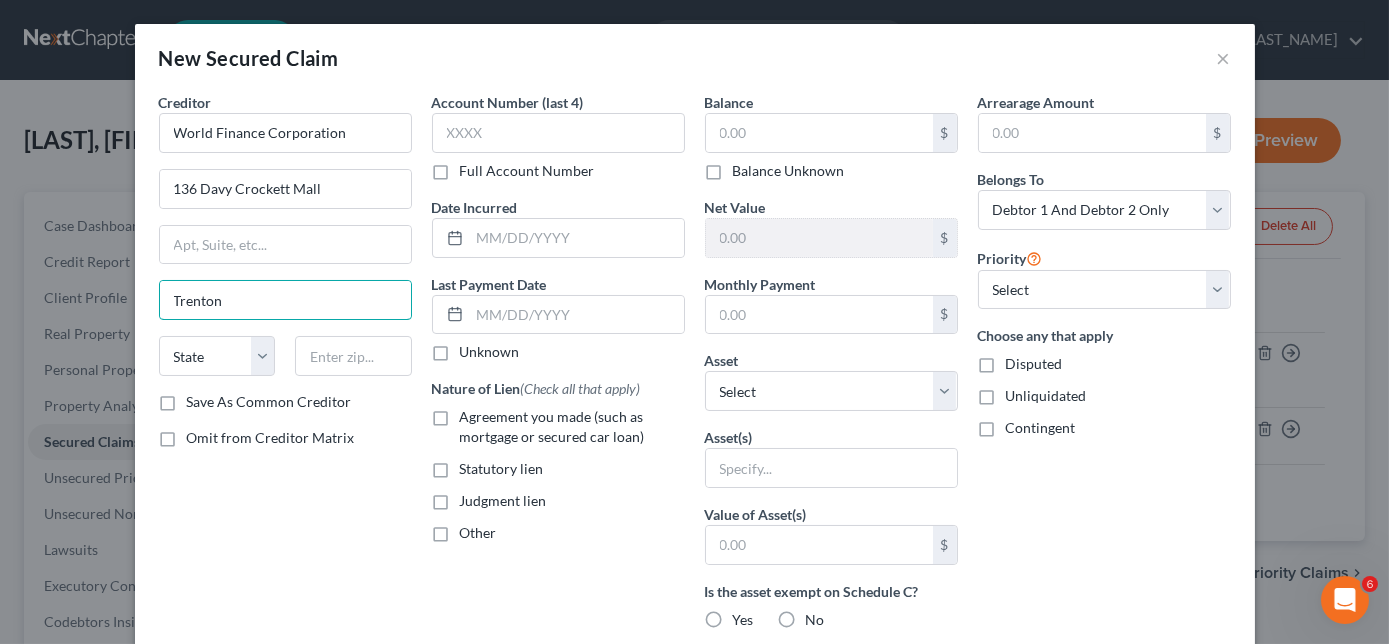 type on "Trenton" 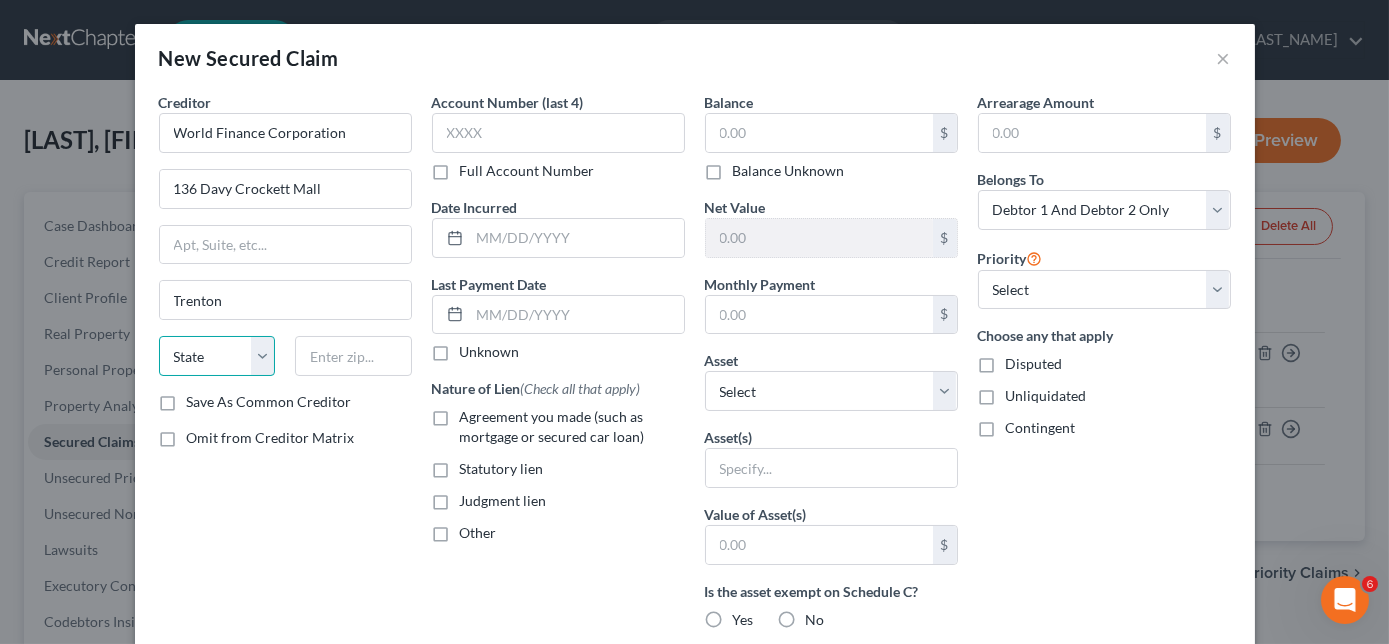 select on "44" 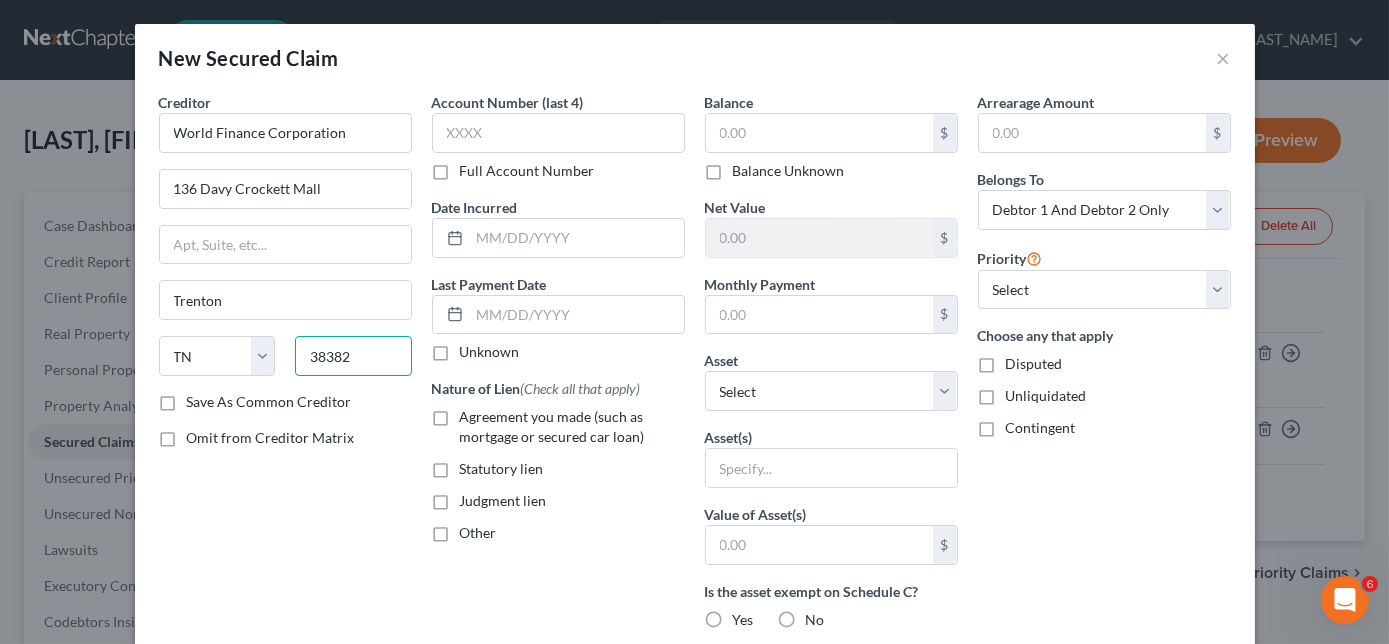 type on "38382" 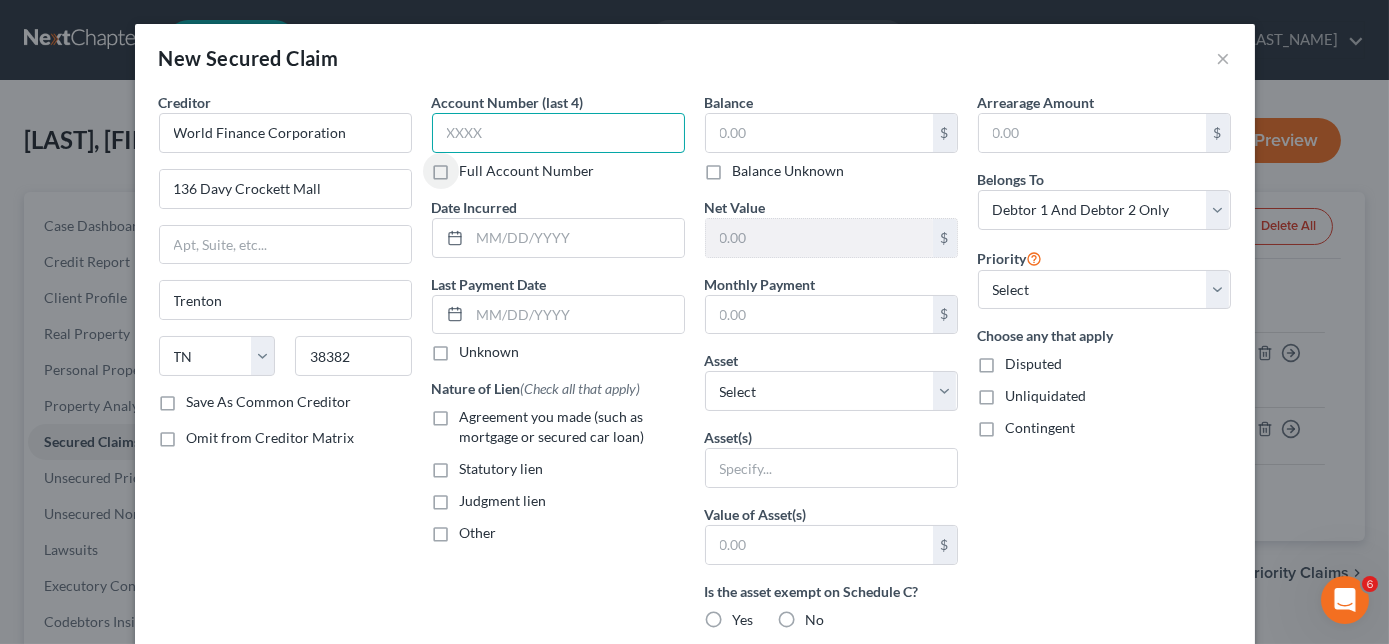 click at bounding box center [558, 133] 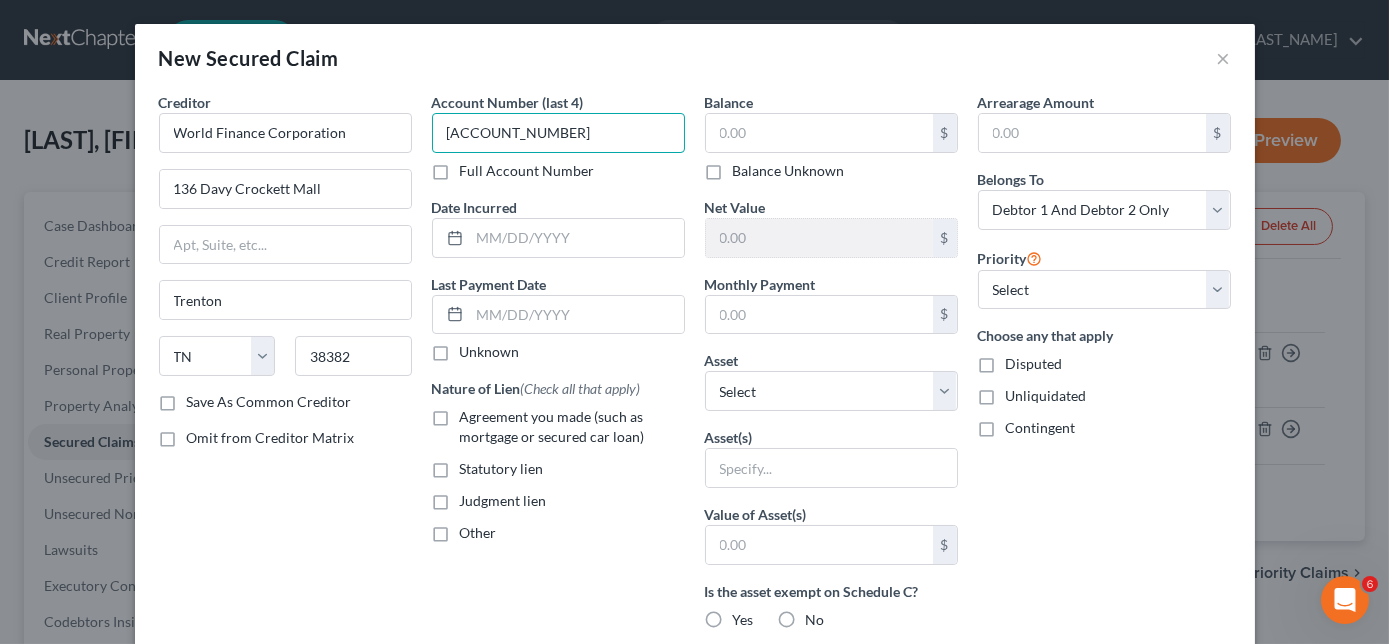 type on "[ACCOUNT_NUMBER]" 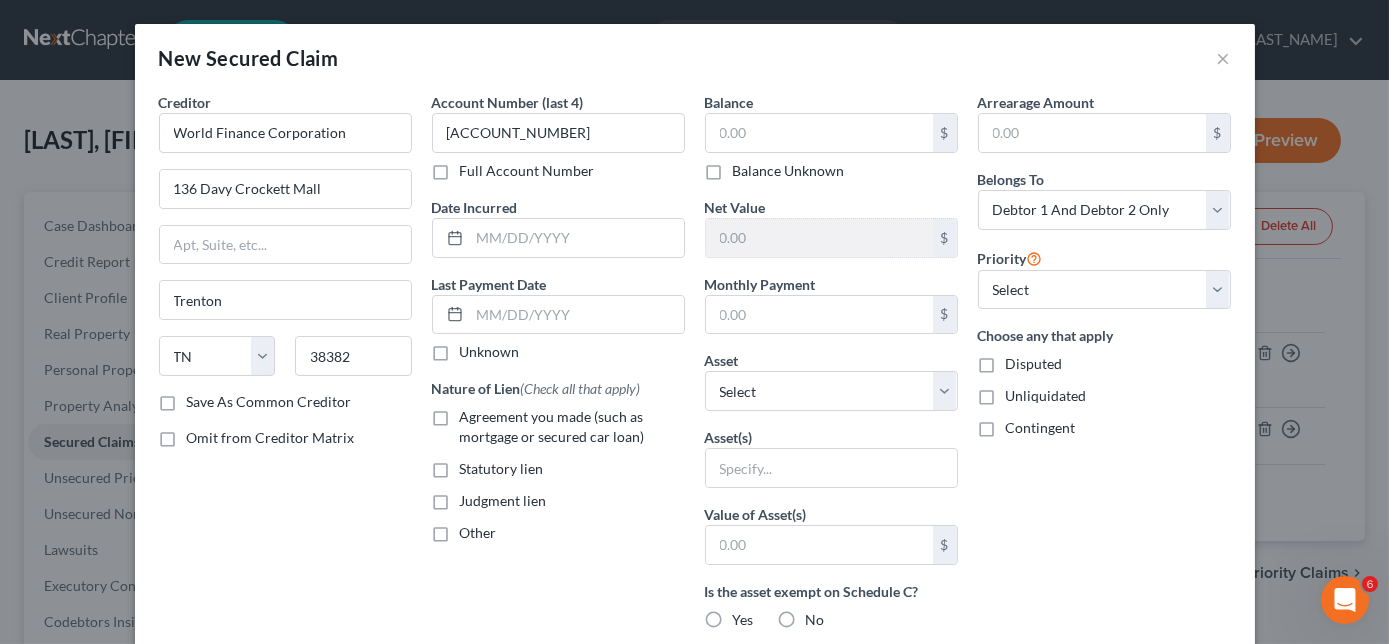 click on "Agreement you made (such as mortgage or secured car loan)" at bounding box center (572, 427) 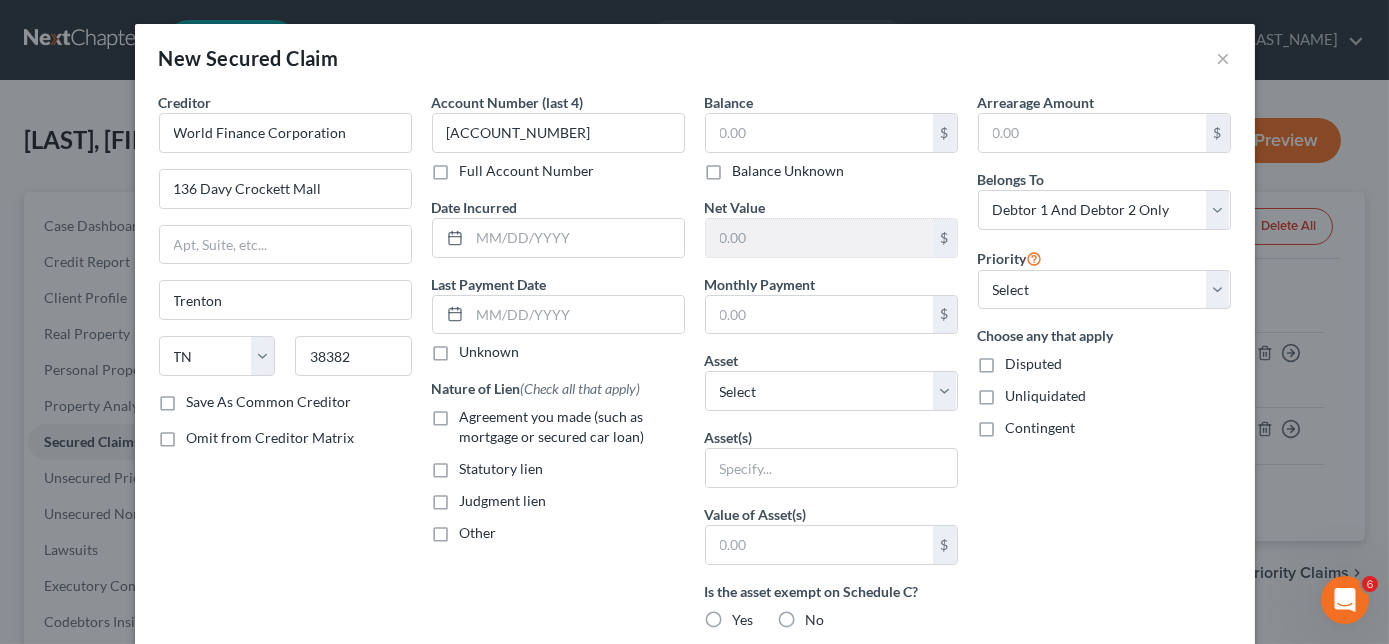click on "Agreement you made (such as mortgage or secured car loan)" at bounding box center (474, 413) 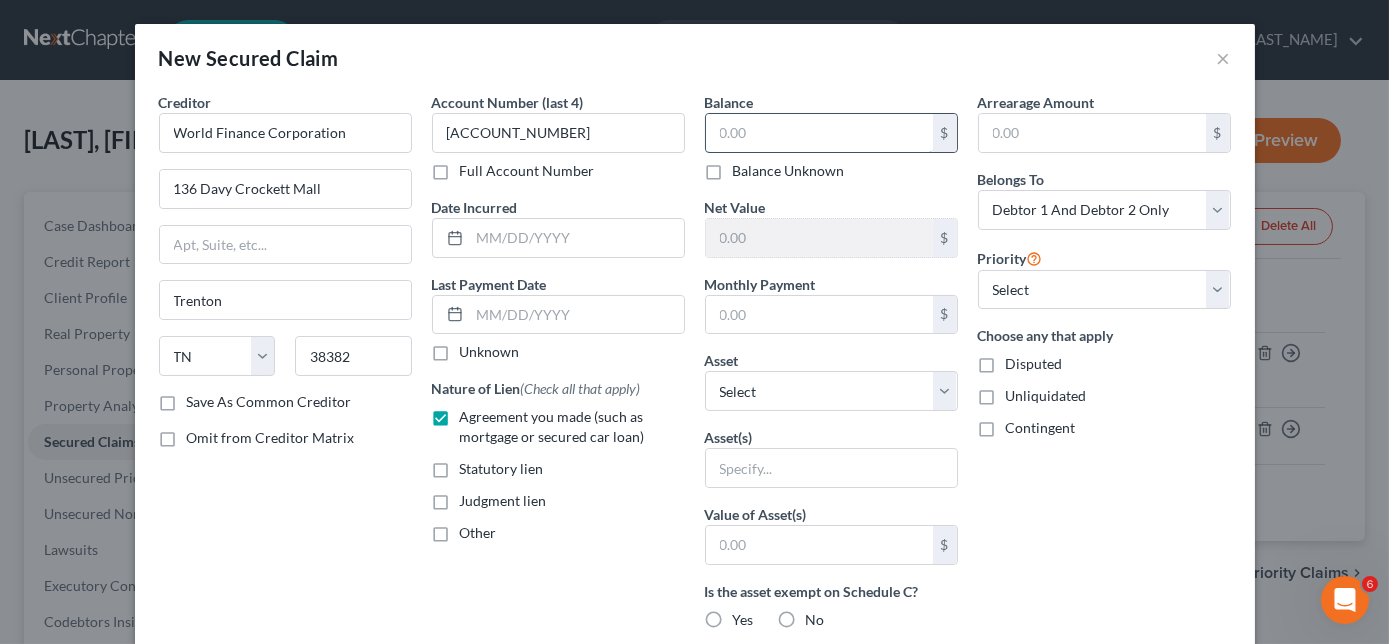 click at bounding box center [819, 133] 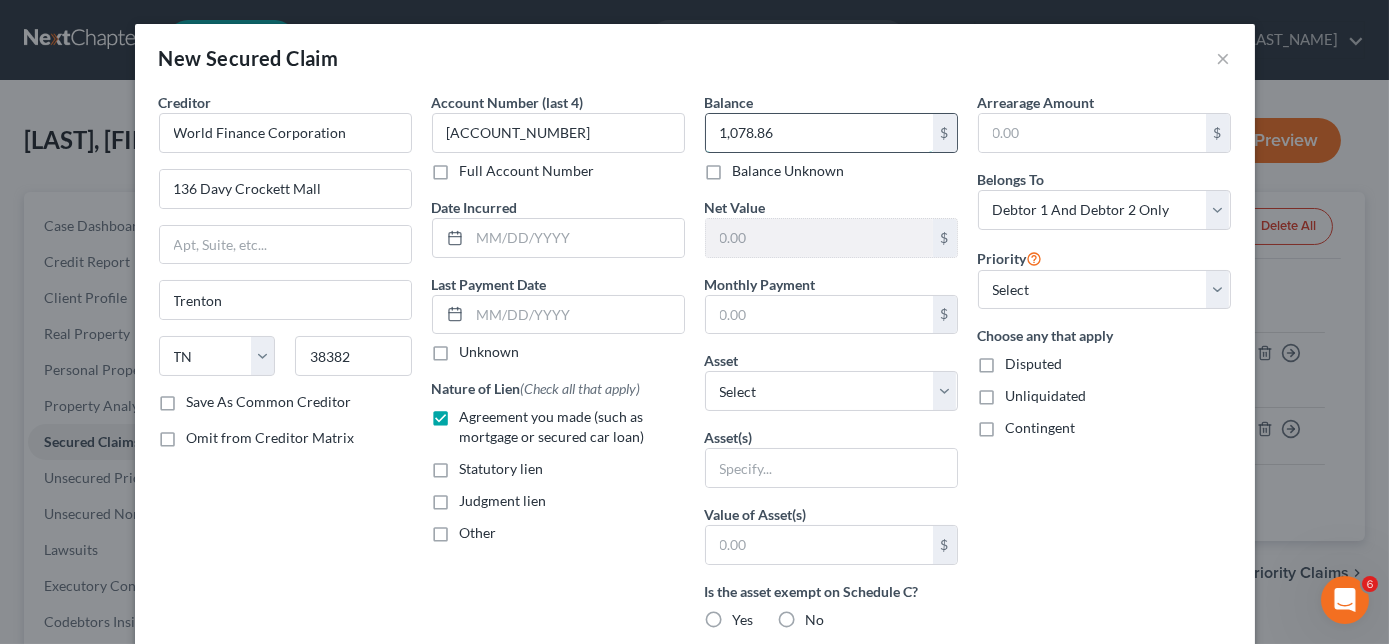 type on "1,078.86" 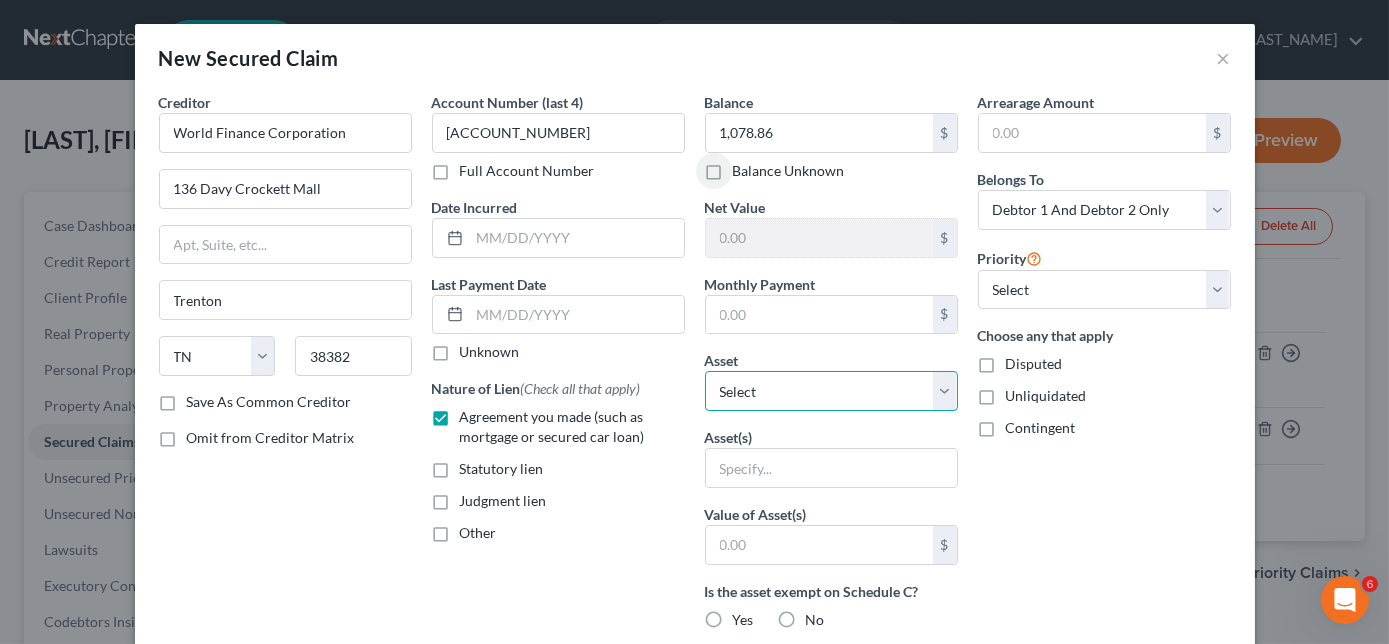 click on "Select Other Multiple Assets [NUMBER] [STREET] - $[AMOUNT] [NUMBER] [STREET] - $[AMOUNT] [YEAR] [VEHICLE_MAKE] [VEHICLE_MODEL] - $[AMOUNT] Household Goods - misc household goods and furniture - $[AMOUNT] Electronics - [ITEM] - $[AMOUNT] Clothing - clothing - $[AMOUNT] [BANK_NAME] ([ACCOUNT_TYPE]) - $[AMOUNT]" at bounding box center [831, 391] 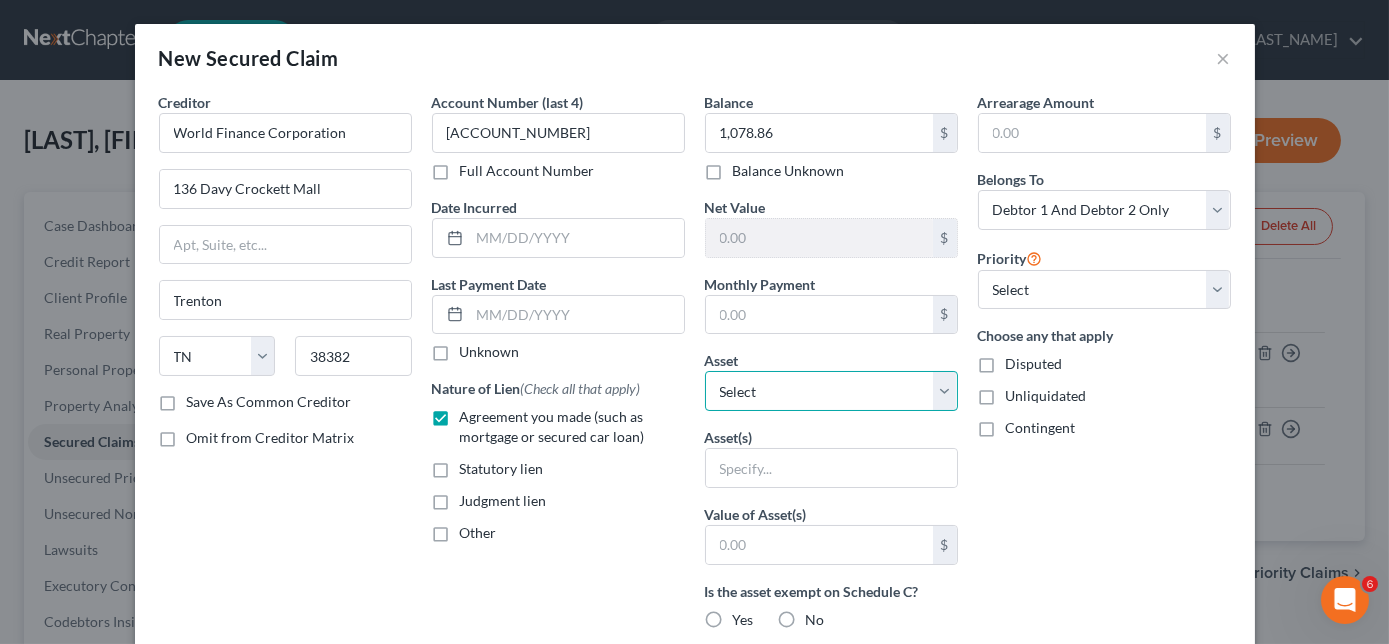select on "5" 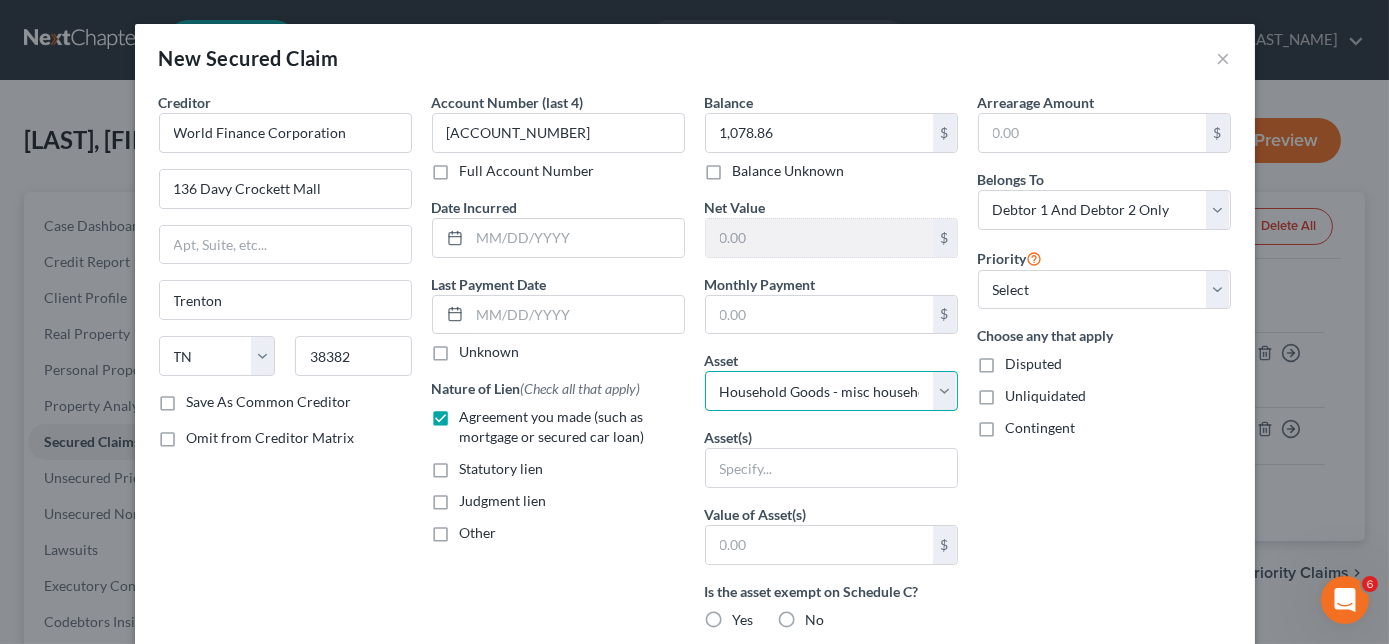 click on "Select Other Multiple Assets [NUMBER] [STREET] - $[AMOUNT] [NUMBER] [STREET] - $[AMOUNT] [YEAR] [VEHICLE_MAKE] [VEHICLE_MODEL] - $[AMOUNT] Household Goods - misc household goods and furniture - $[AMOUNT] Electronics - [ITEM] - $[AMOUNT] Clothing - clothing - $[AMOUNT] [BANK_NAME] ([ACCOUNT_TYPE]) - $[AMOUNT]" at bounding box center (831, 391) 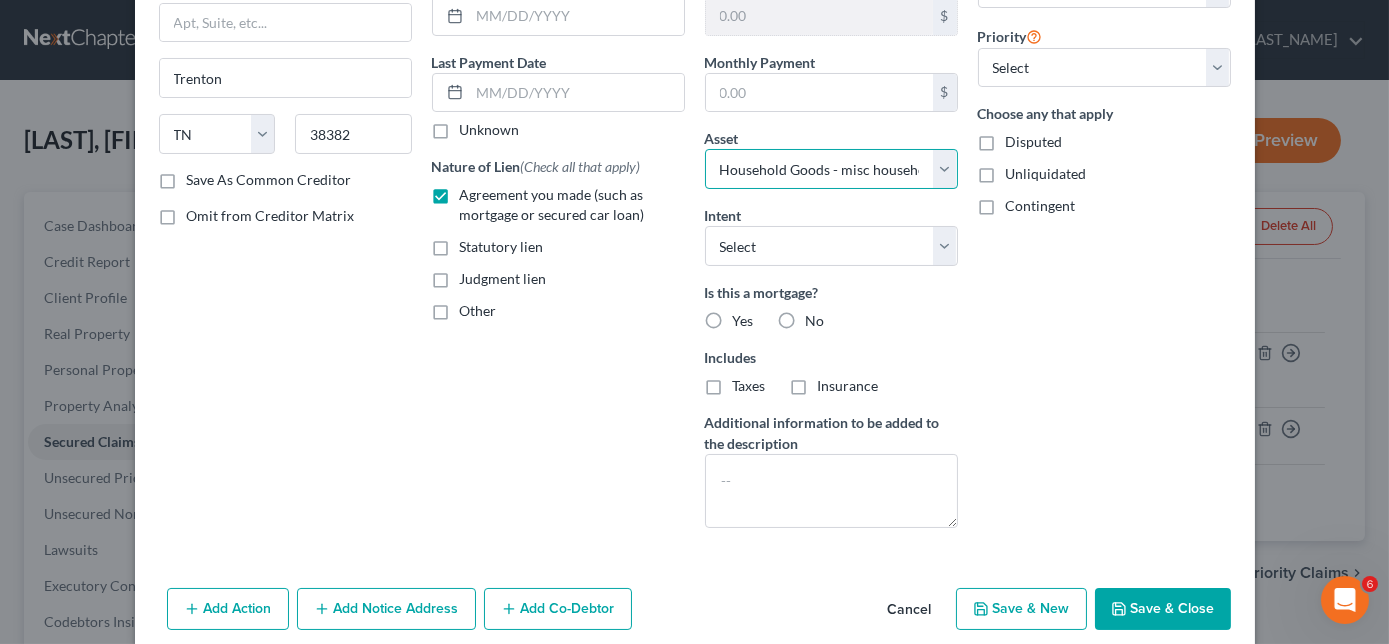 scroll, scrollTop: 244, scrollLeft: 0, axis: vertical 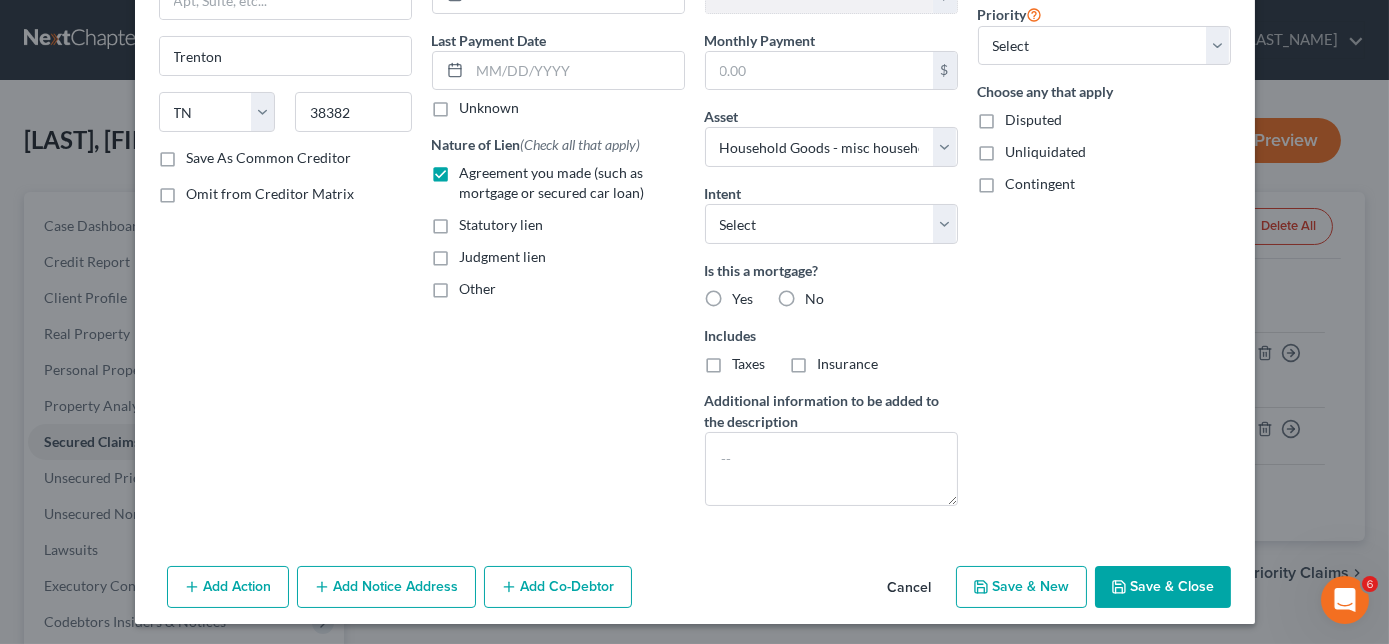 click on "No" at bounding box center [815, 299] 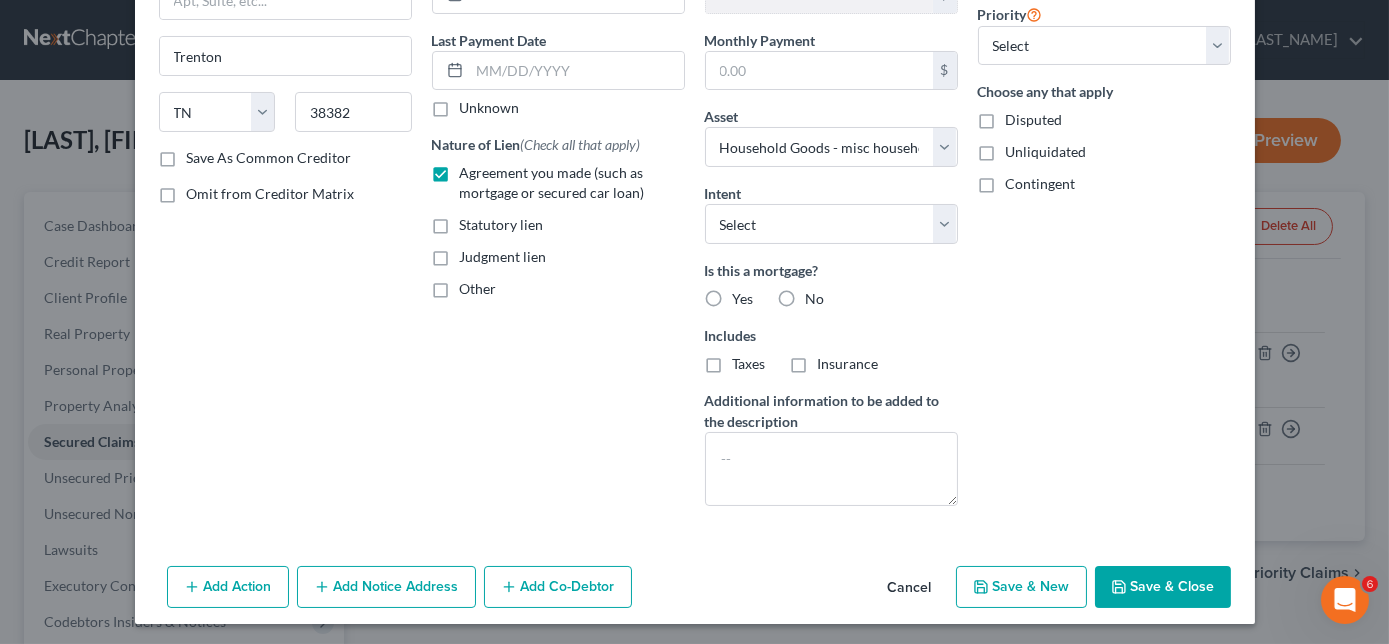 click on "No" at bounding box center [820, 295] 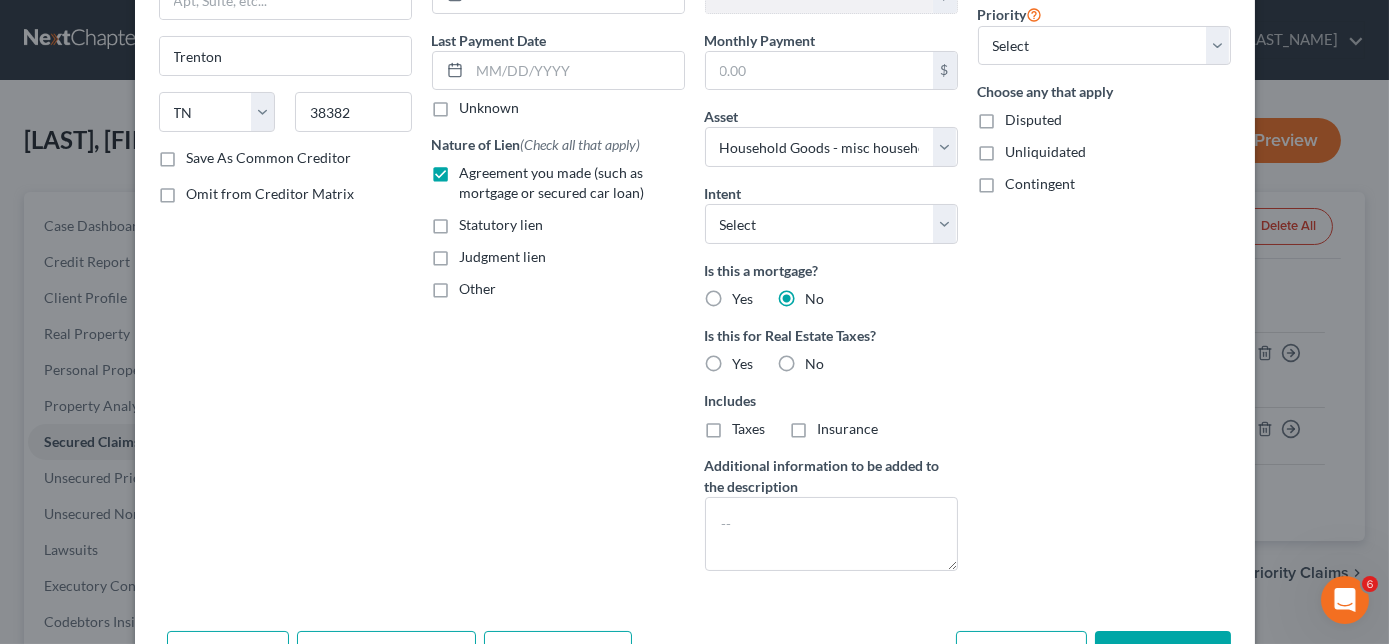 click on "No" at bounding box center [815, 364] 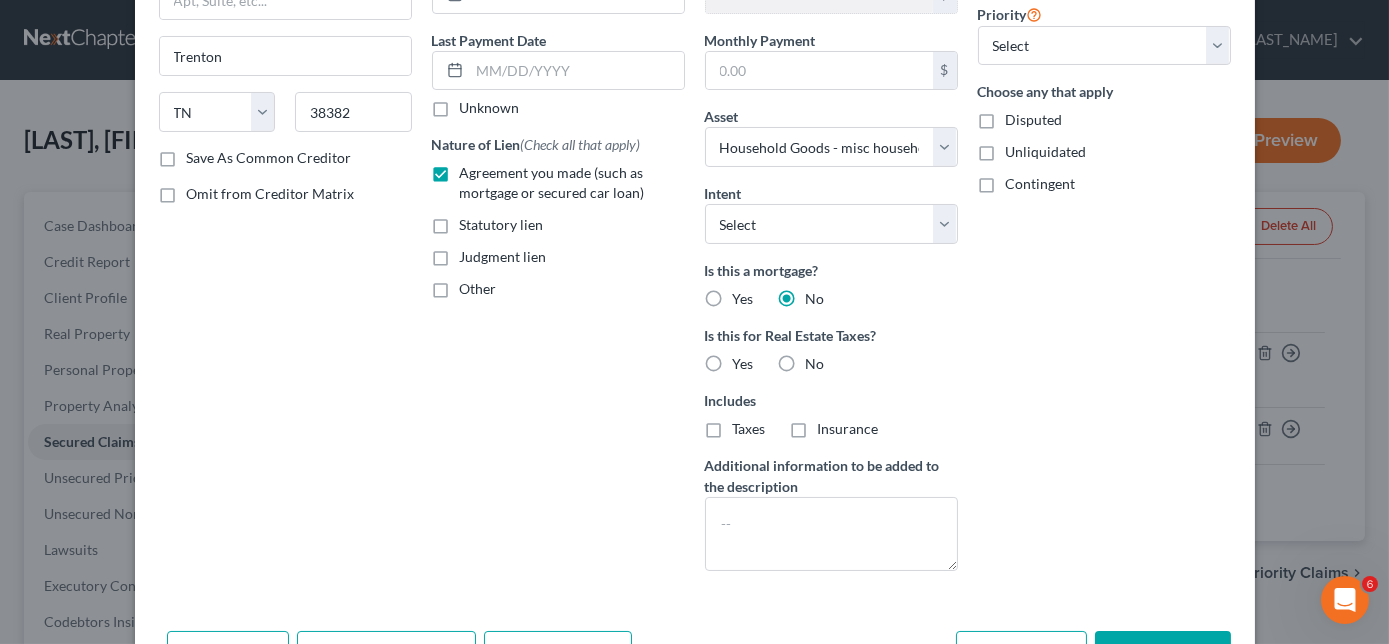 click on "No" at bounding box center (820, 360) 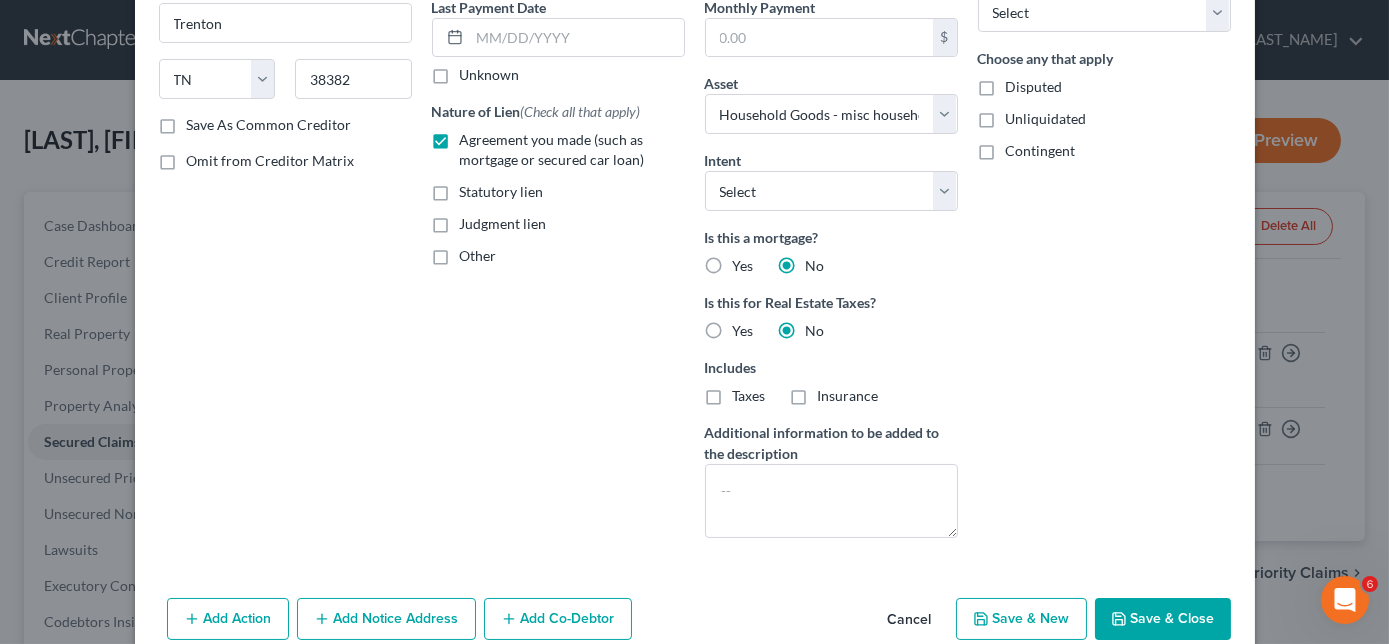 scroll, scrollTop: 309, scrollLeft: 0, axis: vertical 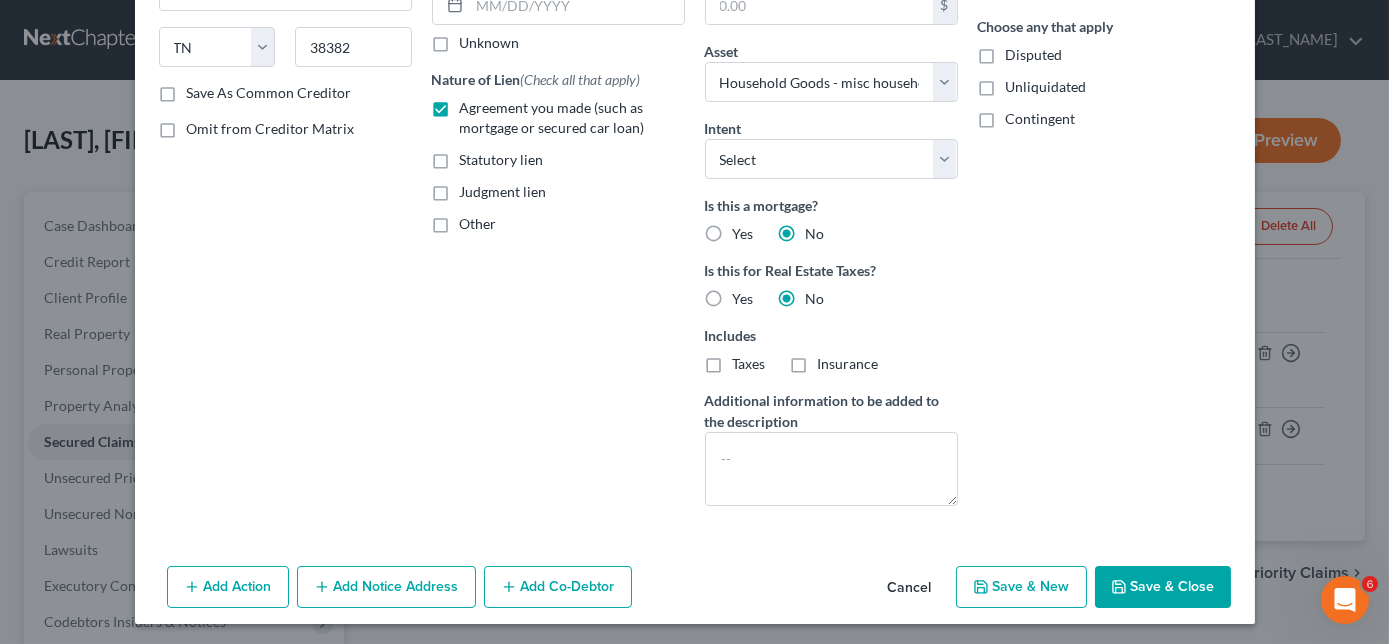 click on "Save & Close" at bounding box center (1163, 587) 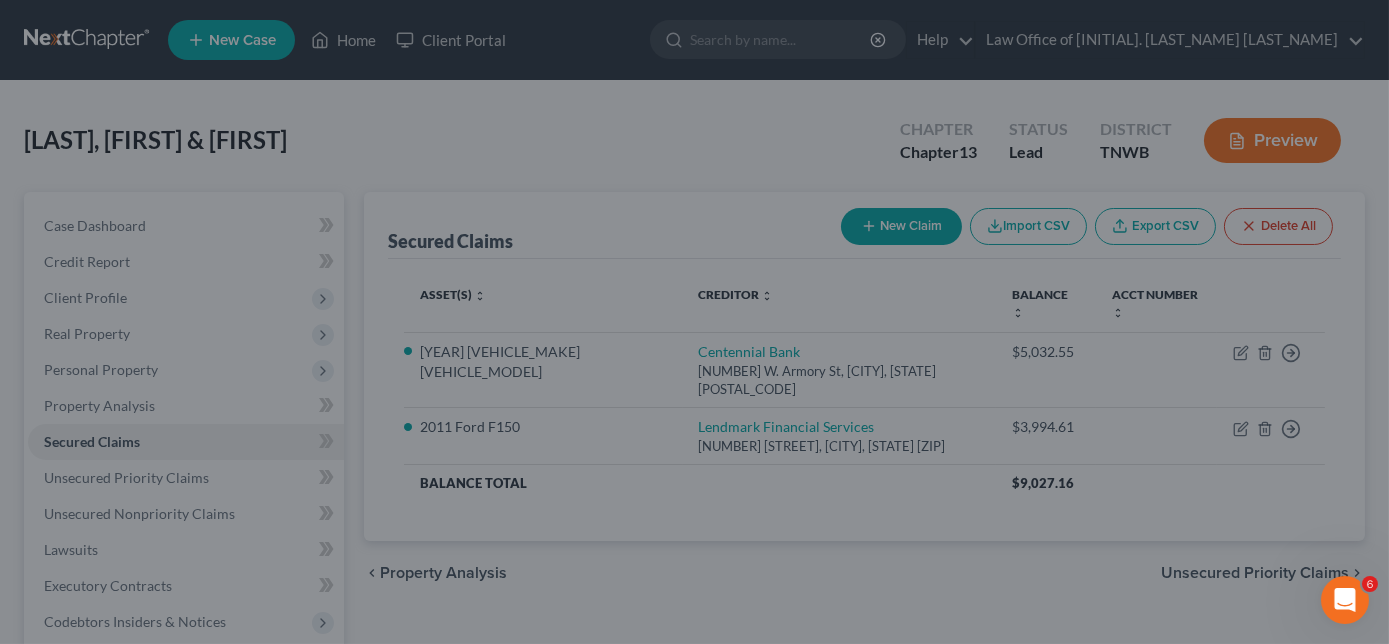 type on "421.14" 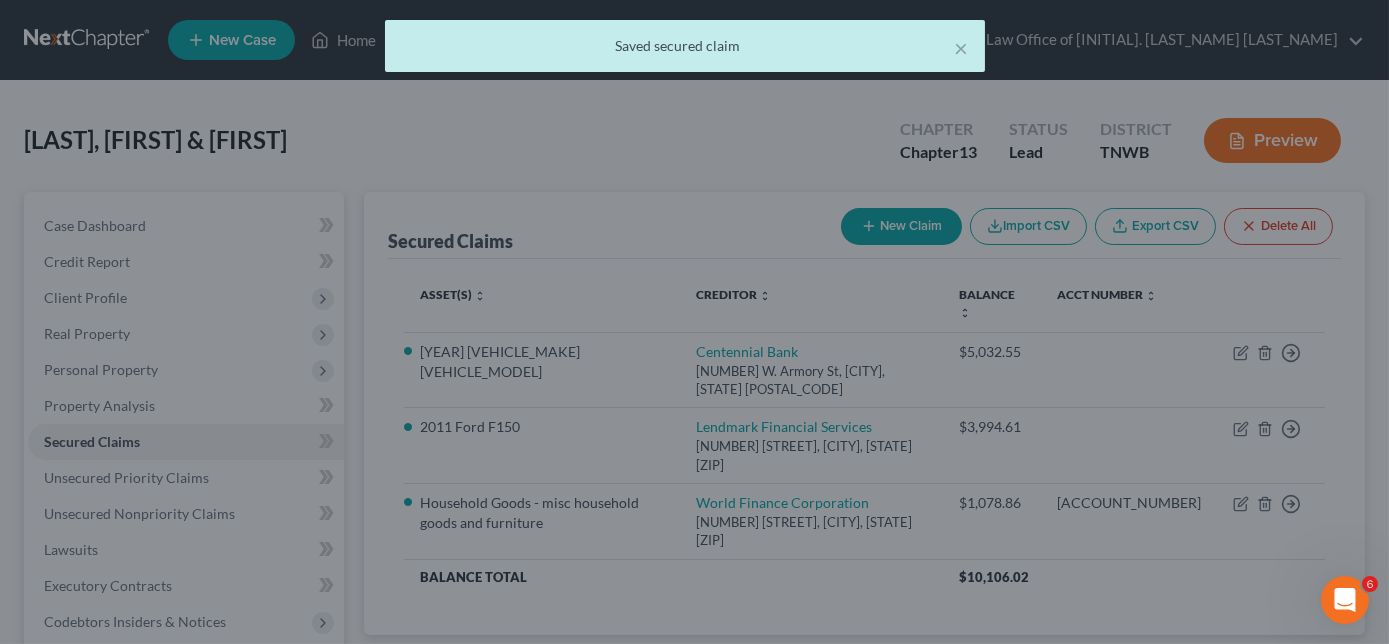 scroll, scrollTop: 0, scrollLeft: 0, axis: both 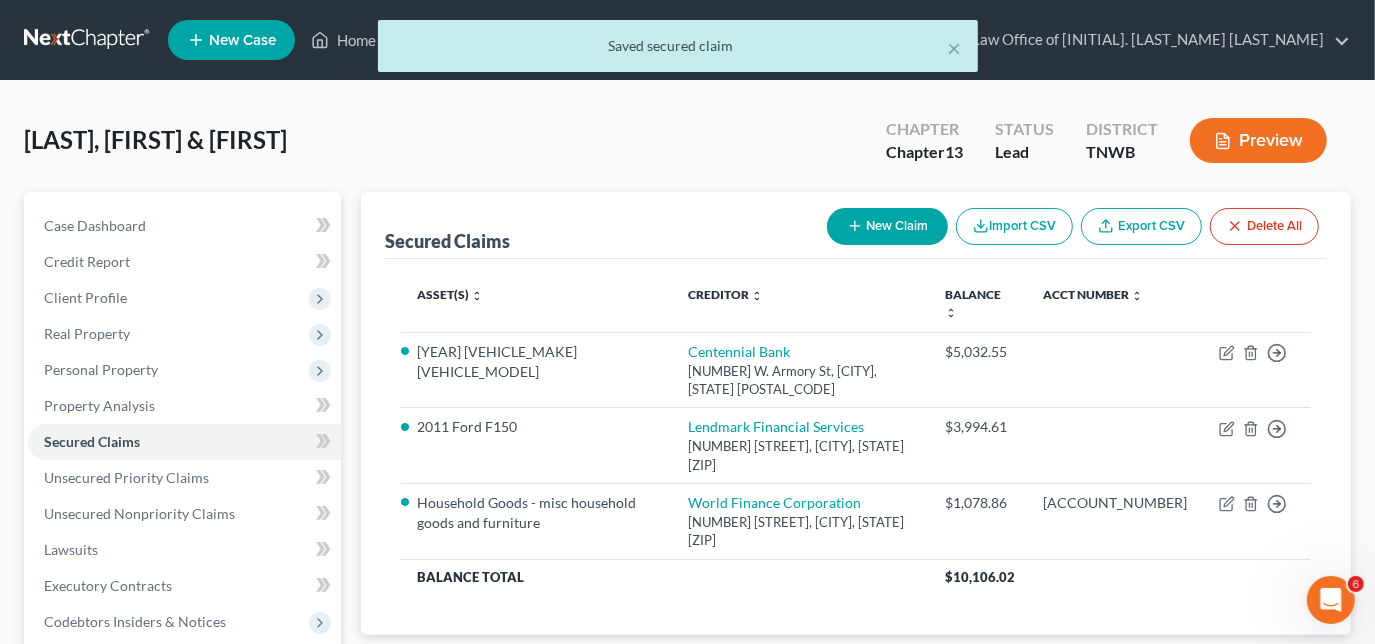 click on "New Claim" at bounding box center (887, 226) 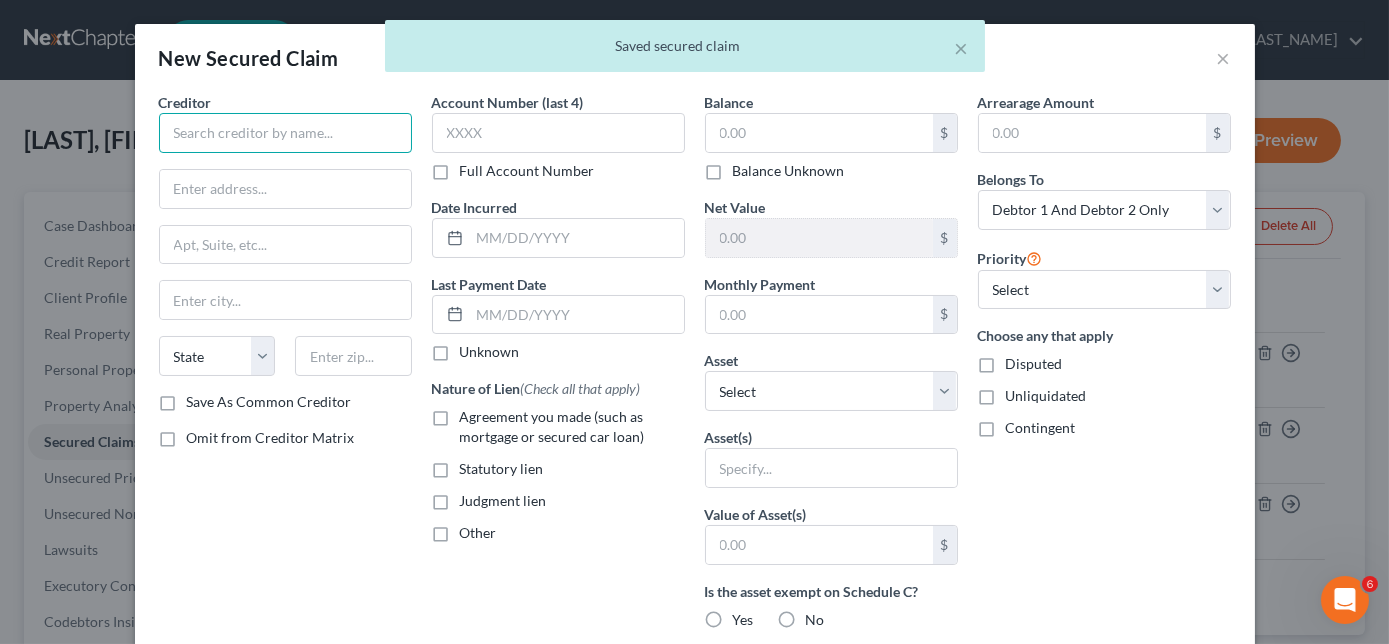 click at bounding box center [285, 133] 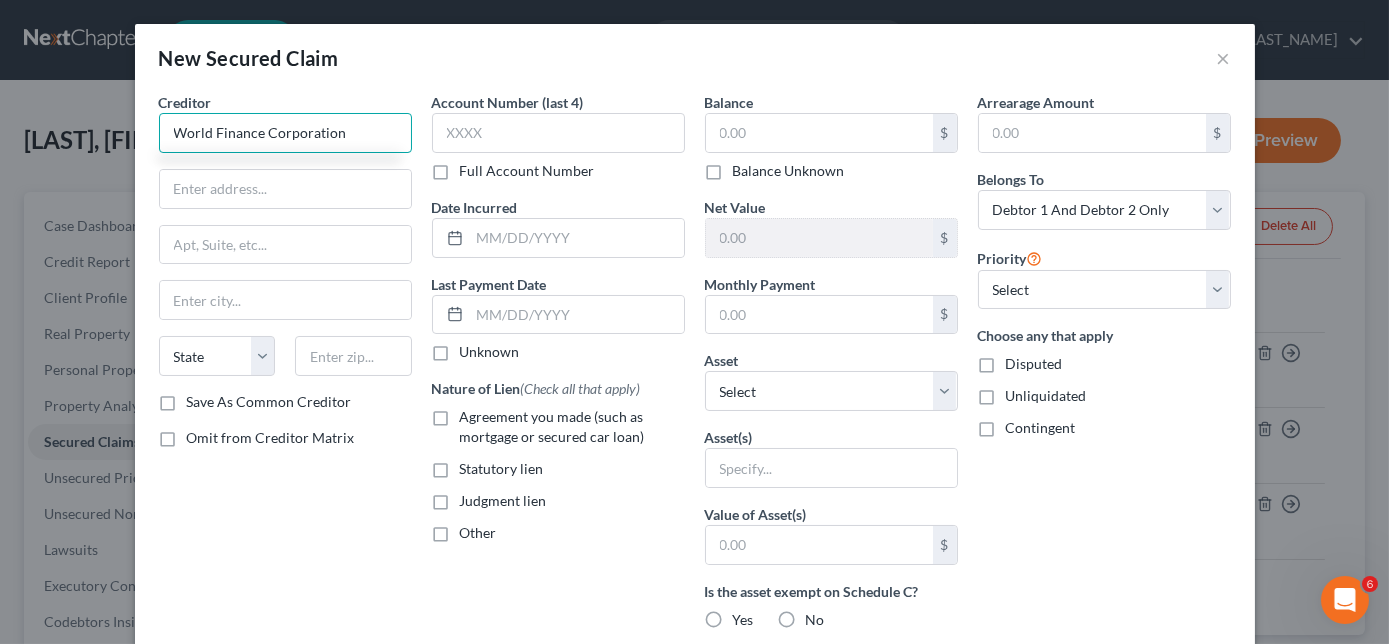 type on "World Finance Corporation" 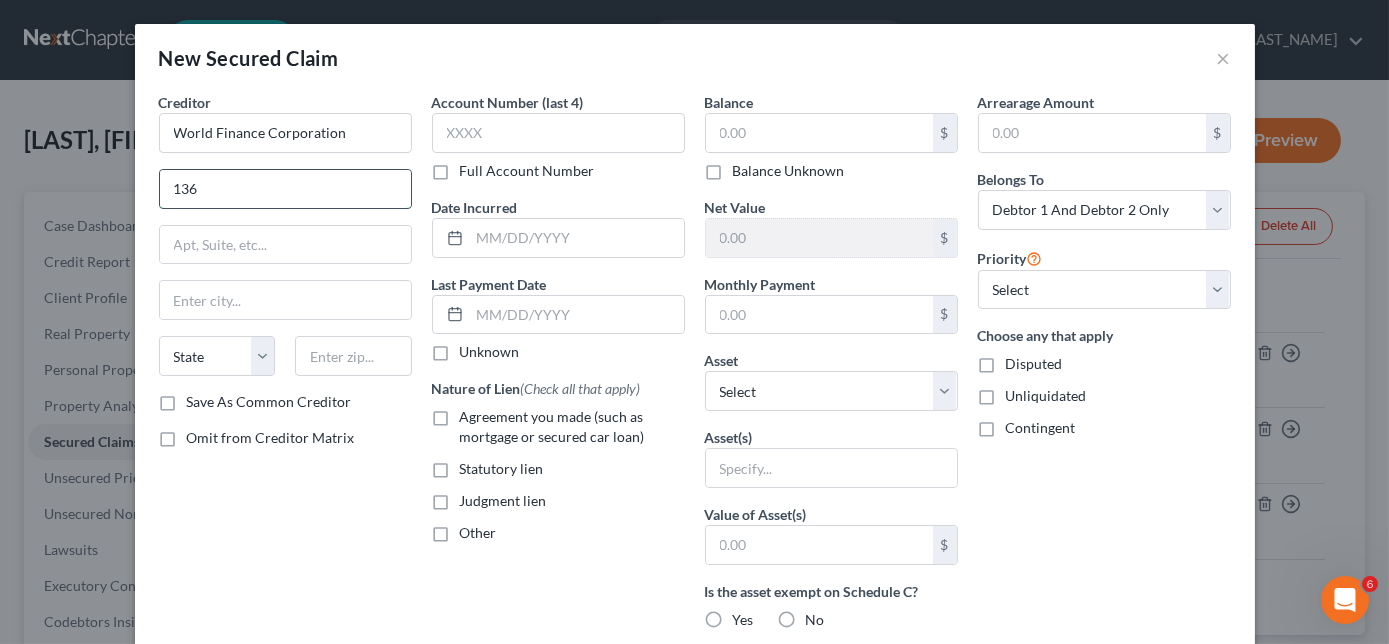 type on "136 Davy Crockett Mall" 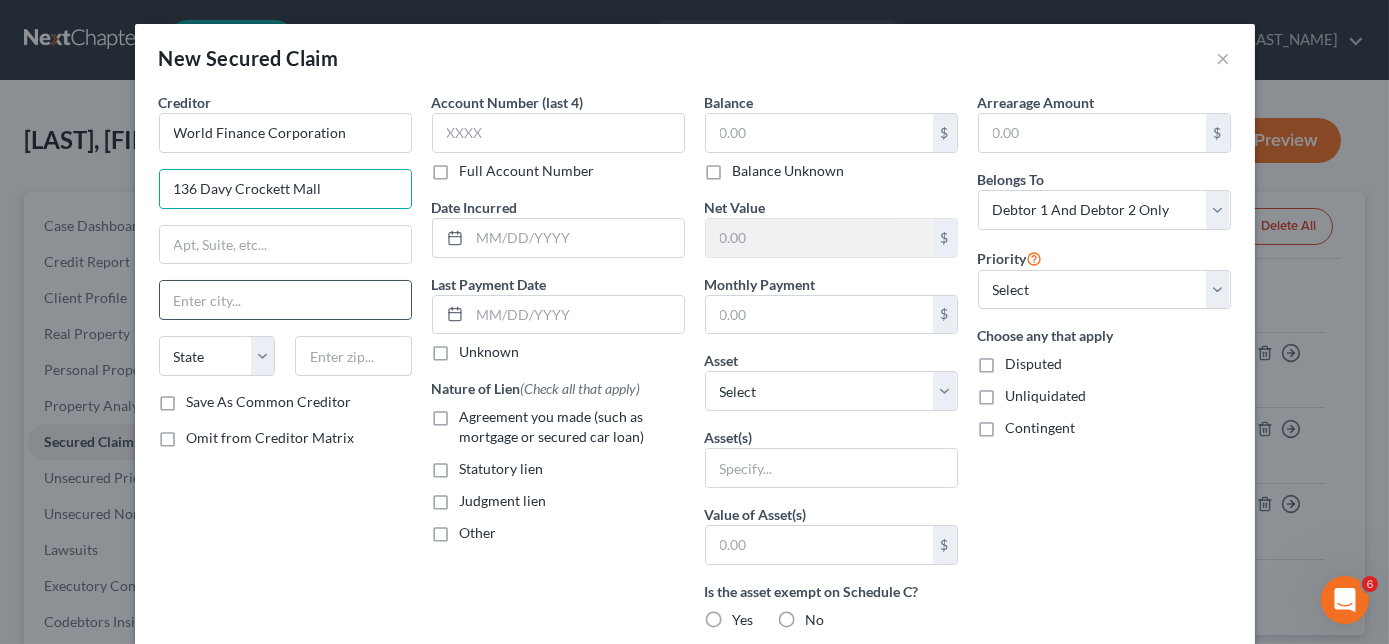 click at bounding box center (285, 300) 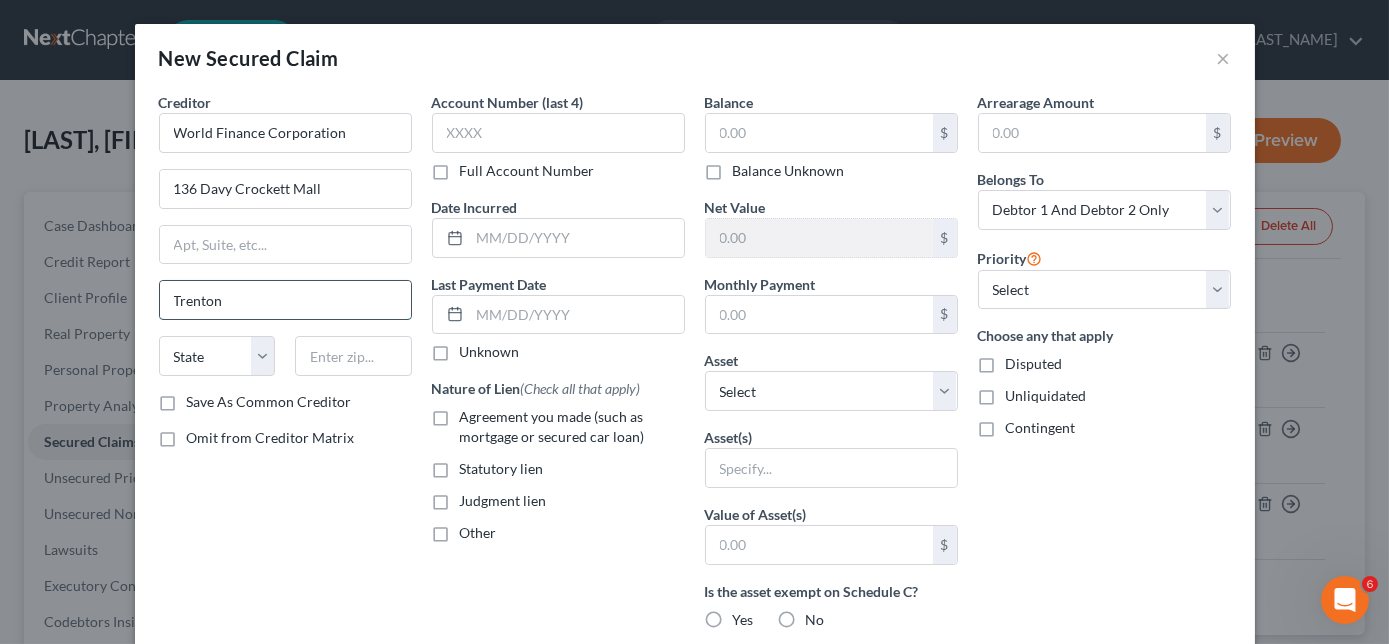 type on "Trenton" 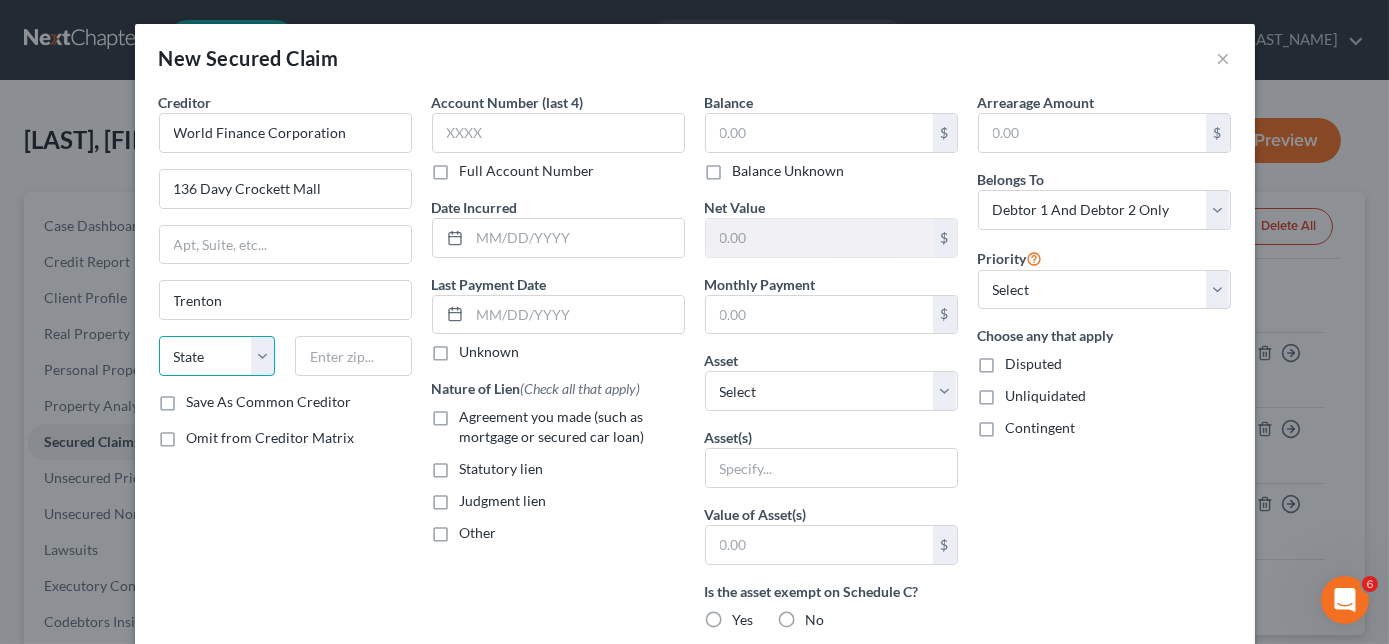click on "State AL AK AR AZ CA CO CT DE DC FL GA GU HI ID IL IN IA KS KY LA ME MD MA MI MN MS MO MT NC ND NE NV NH NJ NM NY OH OK OR PA PR RI SC SD TN TX UT VI VA VT WA WV WI WY" at bounding box center (217, 356) 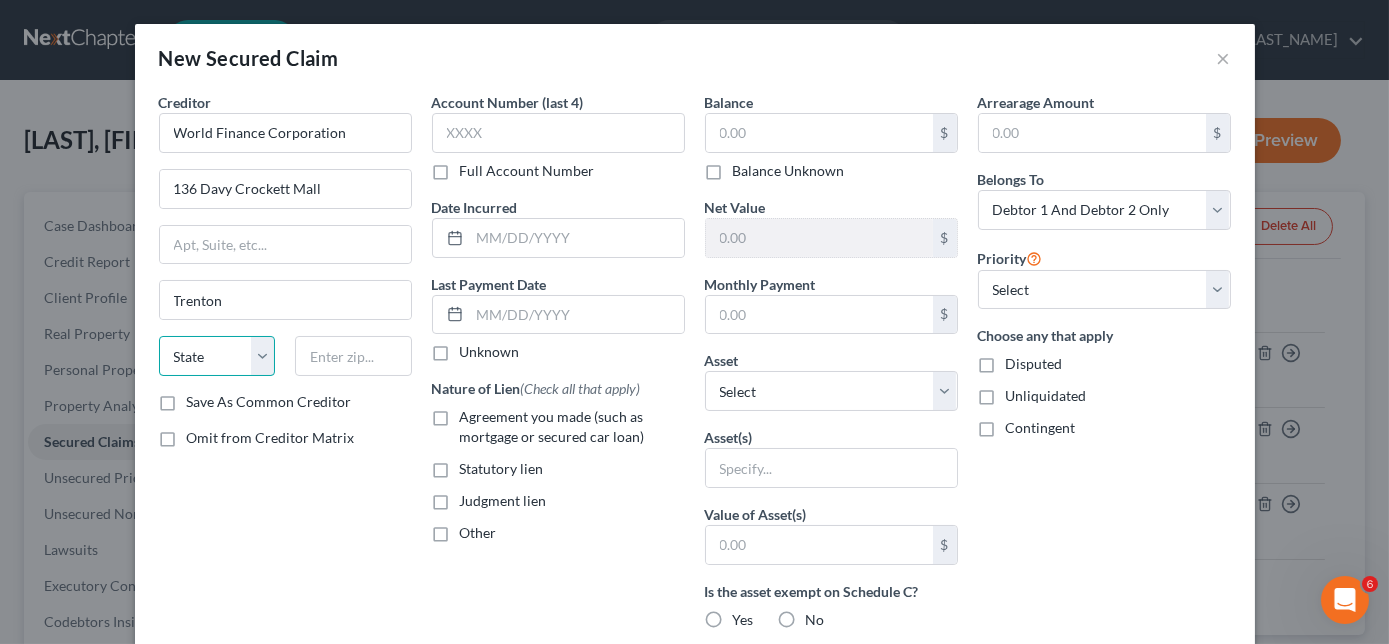 select on "44" 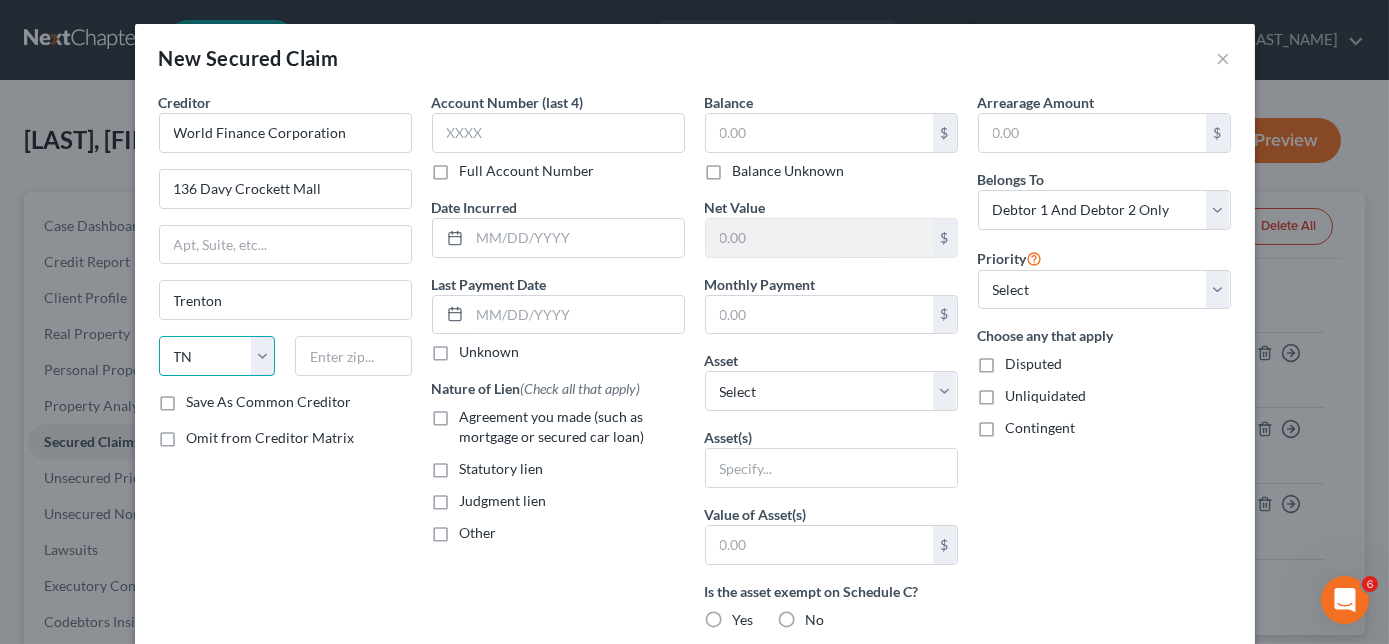 click on "State AL AK AR AZ CA CO CT DE DC FL GA GU HI ID IL IN IA KS KY LA ME MD MA MI MN MS MO MT NC ND NE NV NH NJ NM NY OH OK OR PA PR RI SC SD TN TX UT VI VA VT WA WV WI WY" at bounding box center (217, 356) 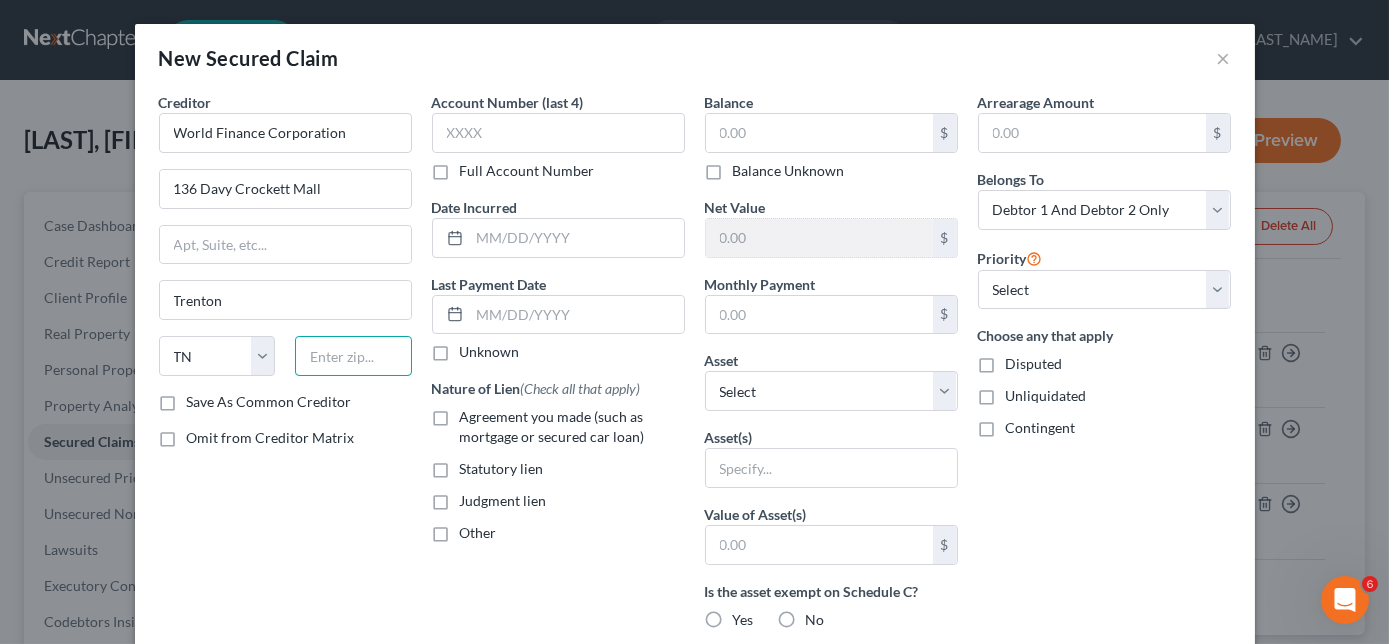 click at bounding box center (353, 356) 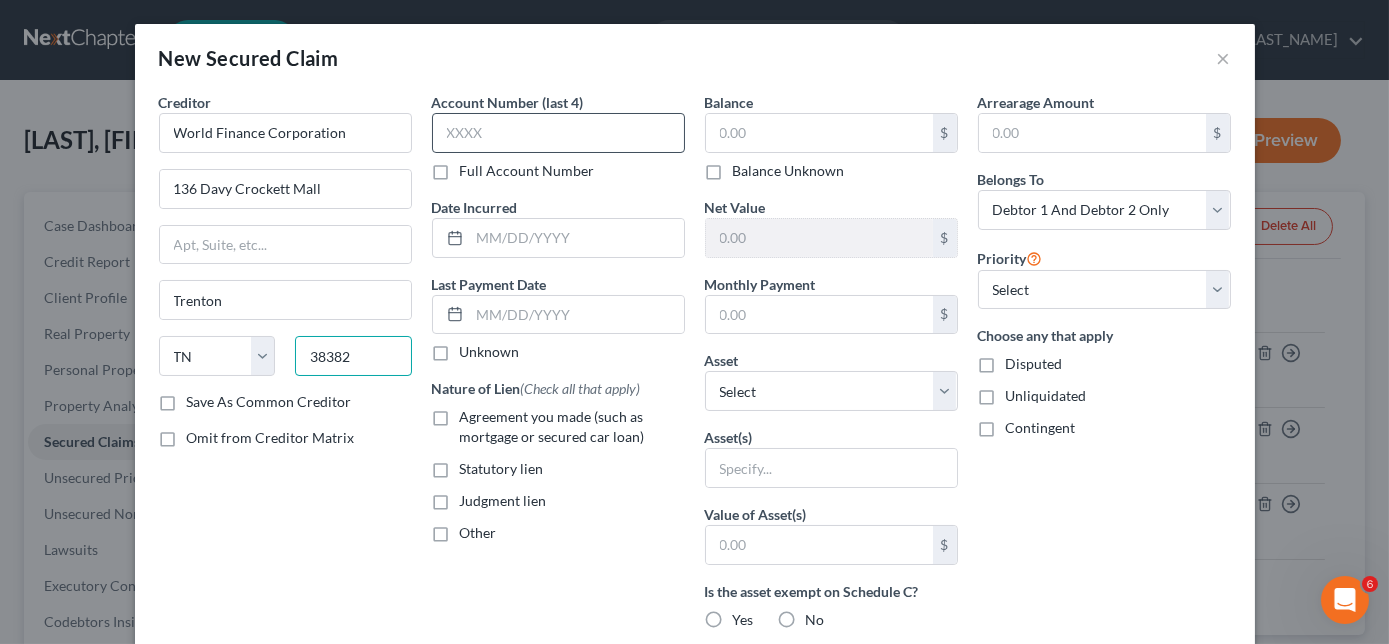 type on "38382" 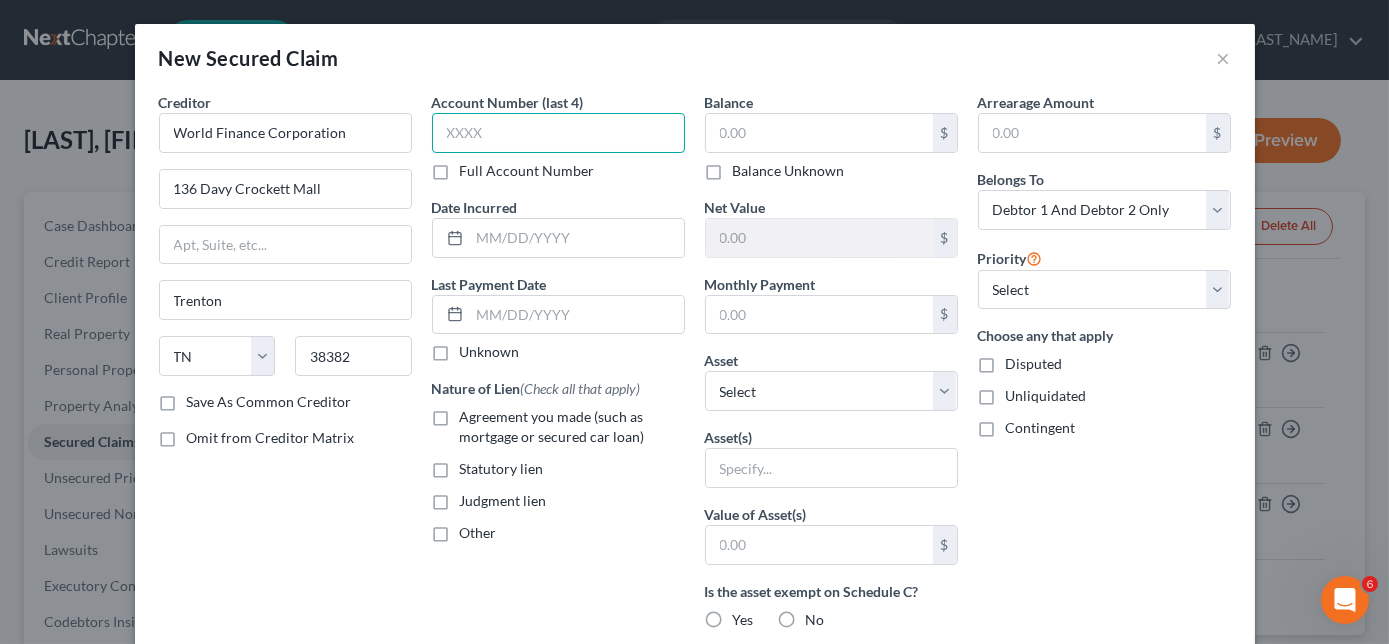 click at bounding box center [558, 133] 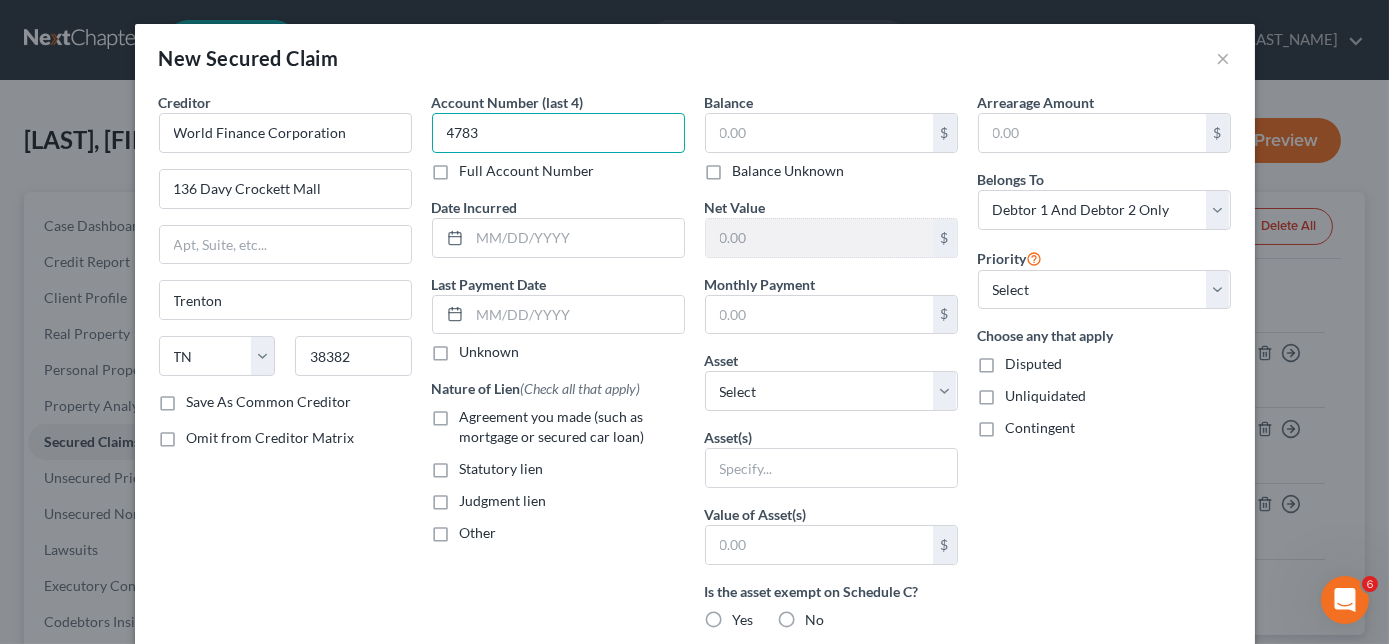 type on "4783" 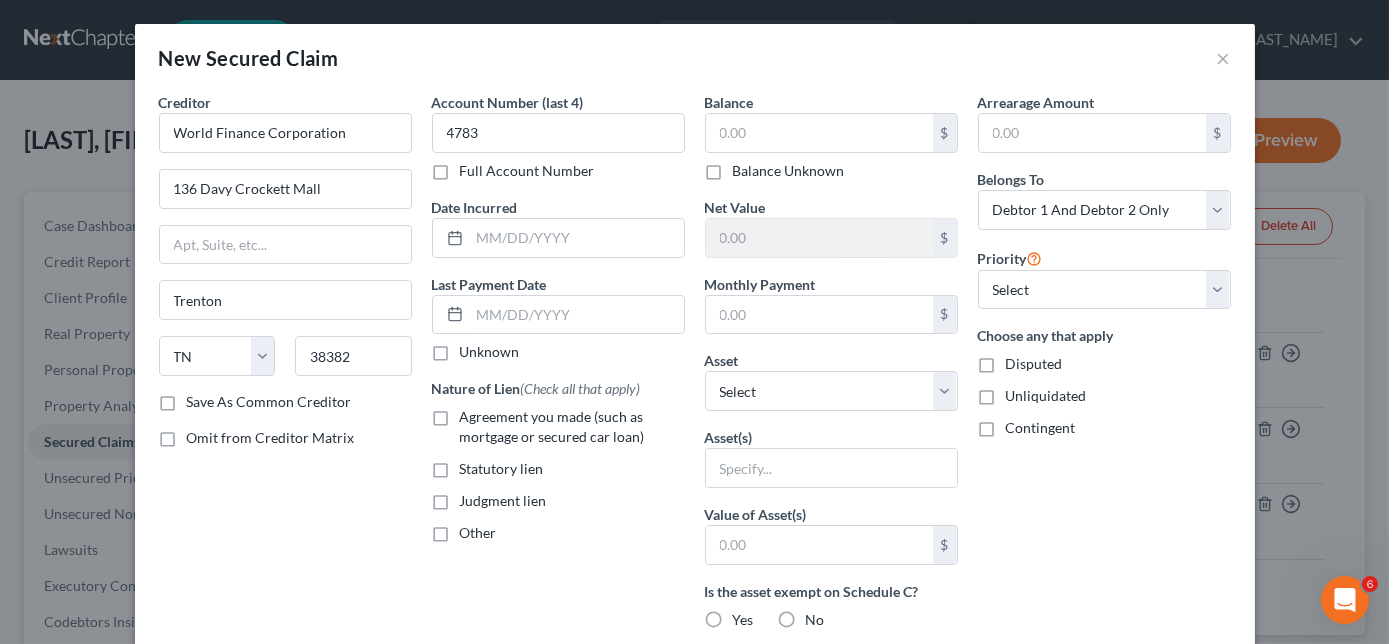 click on "Agreement you made (such as mortgage or secured car loan)" at bounding box center [572, 427] 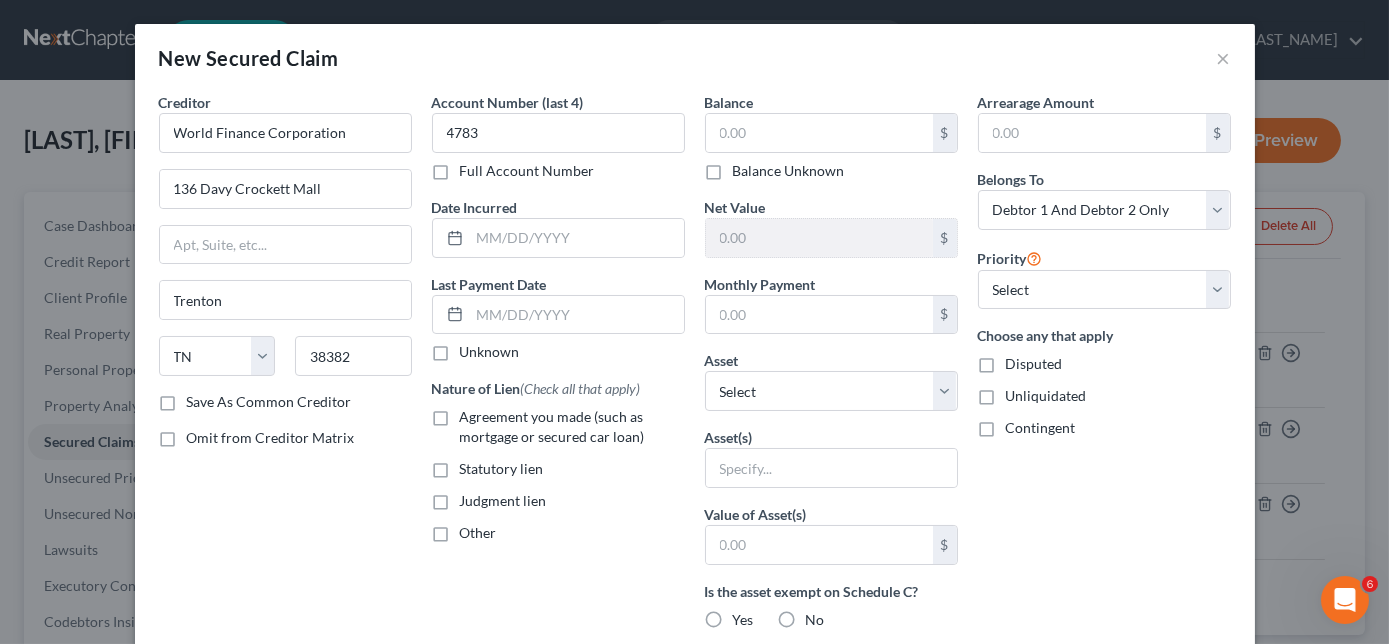 click on "Agreement you made (such as mortgage or secured car loan)" at bounding box center [474, 413] 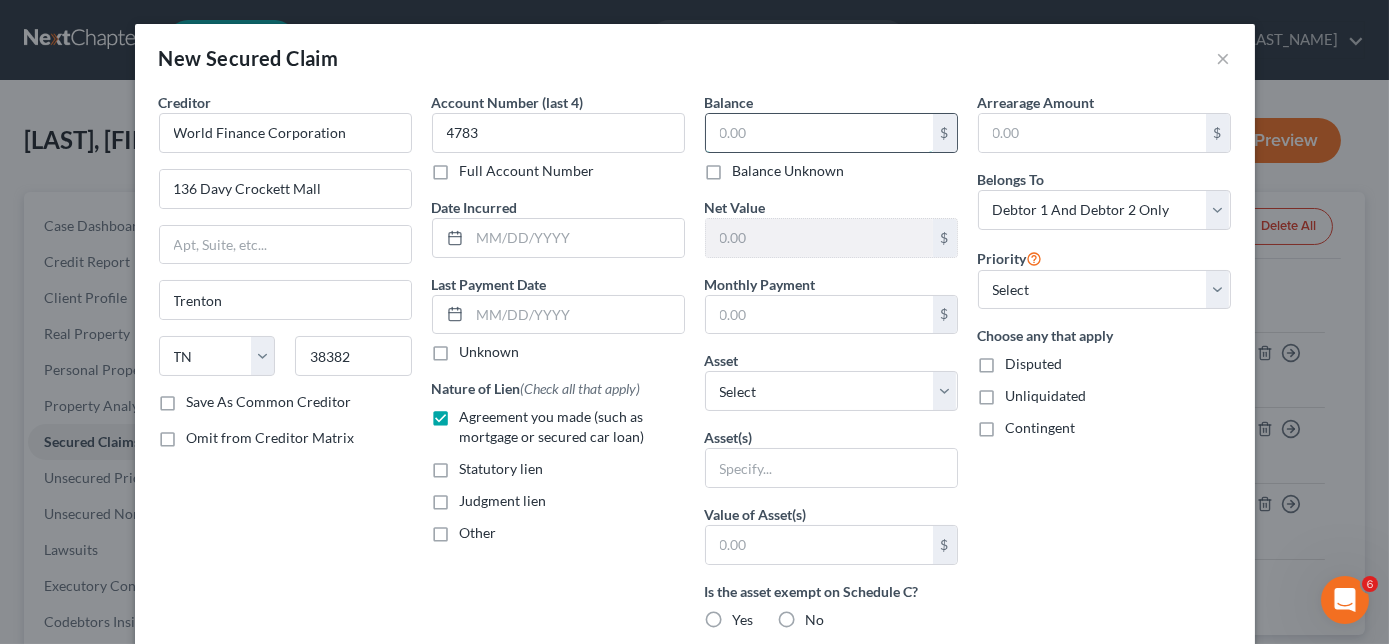 click at bounding box center (819, 133) 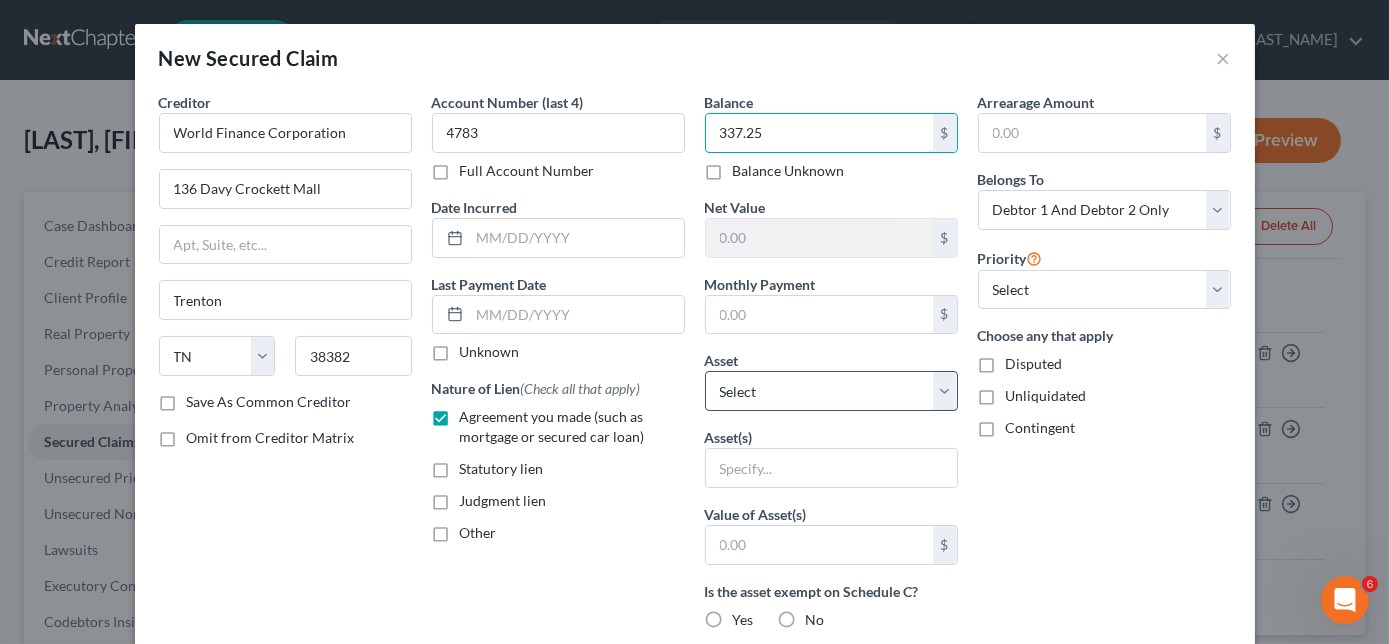 type on "337.25" 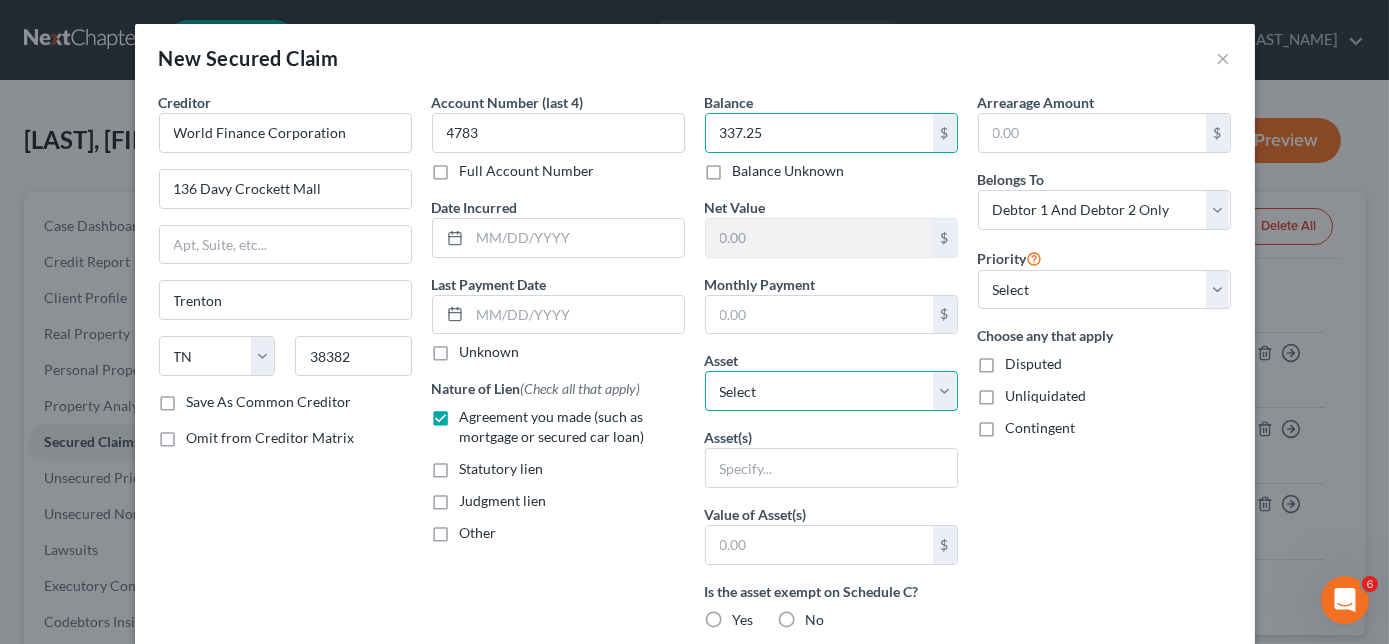 click on "Select Other Multiple Assets [NUMBER] [STREET] - $[AMOUNT] [NUMBER] [STREET] - $[AMOUNT] [YEAR] [VEHICLE_MAKE] [VEHICLE_MODEL] - $[AMOUNT] Household Goods - misc household goods and furniture - $[AMOUNT] Electronics - [ITEM] - $[AMOUNT] Clothing - clothing - $[AMOUNT] [BANK_NAME] ([ACCOUNT_TYPE]) - $[AMOUNT]" at bounding box center [831, 391] 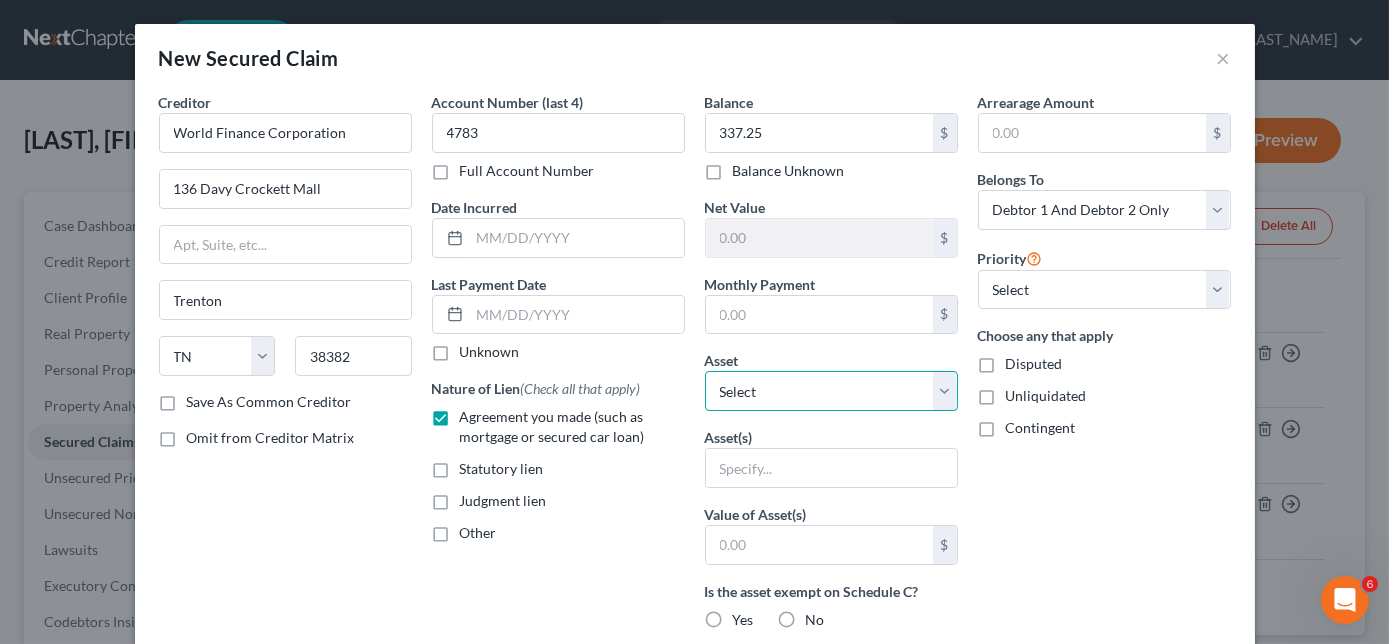select on "5" 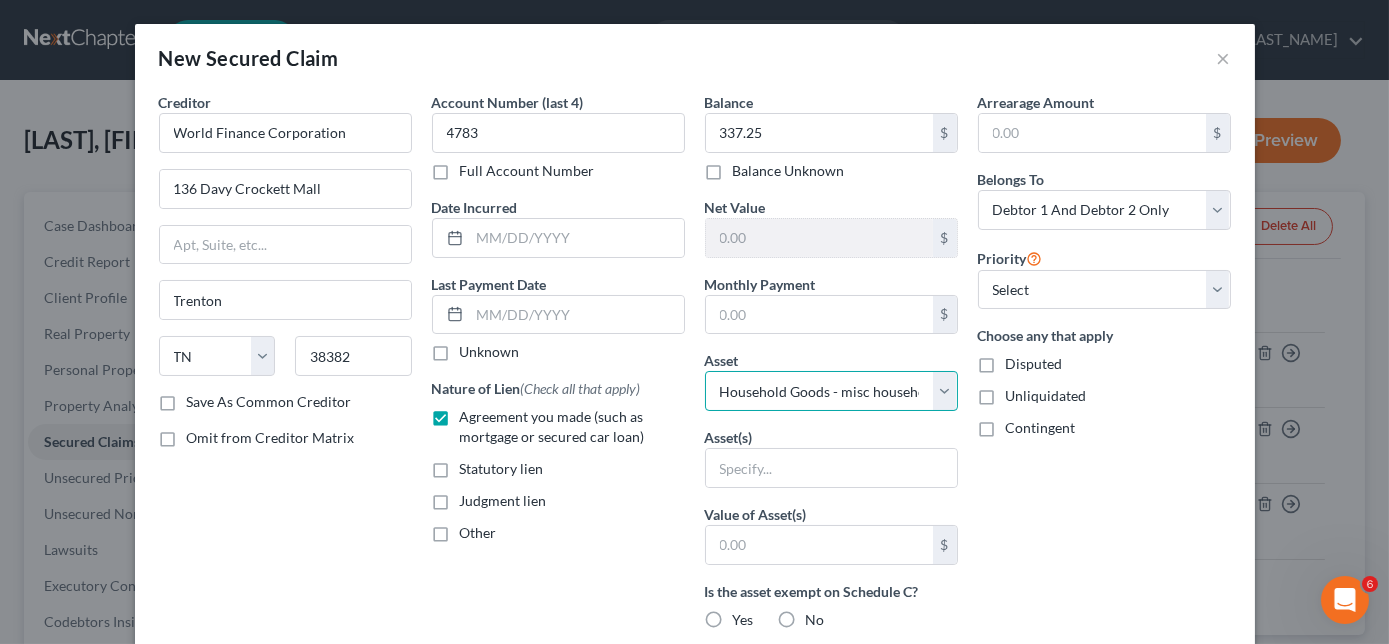 click on "Select Other Multiple Assets [NUMBER] [STREET] - $[AMOUNT] [NUMBER] [STREET] - $[AMOUNT] [YEAR] [VEHICLE_MAKE] [VEHICLE_MODEL] - $[AMOUNT] Household Goods - misc household goods and furniture - $[AMOUNT] Electronics - [ITEM] - $[AMOUNT] Clothing - clothing - $[AMOUNT] [BANK_NAME] ([ACCOUNT_TYPE]) - $[AMOUNT]" at bounding box center (831, 391) 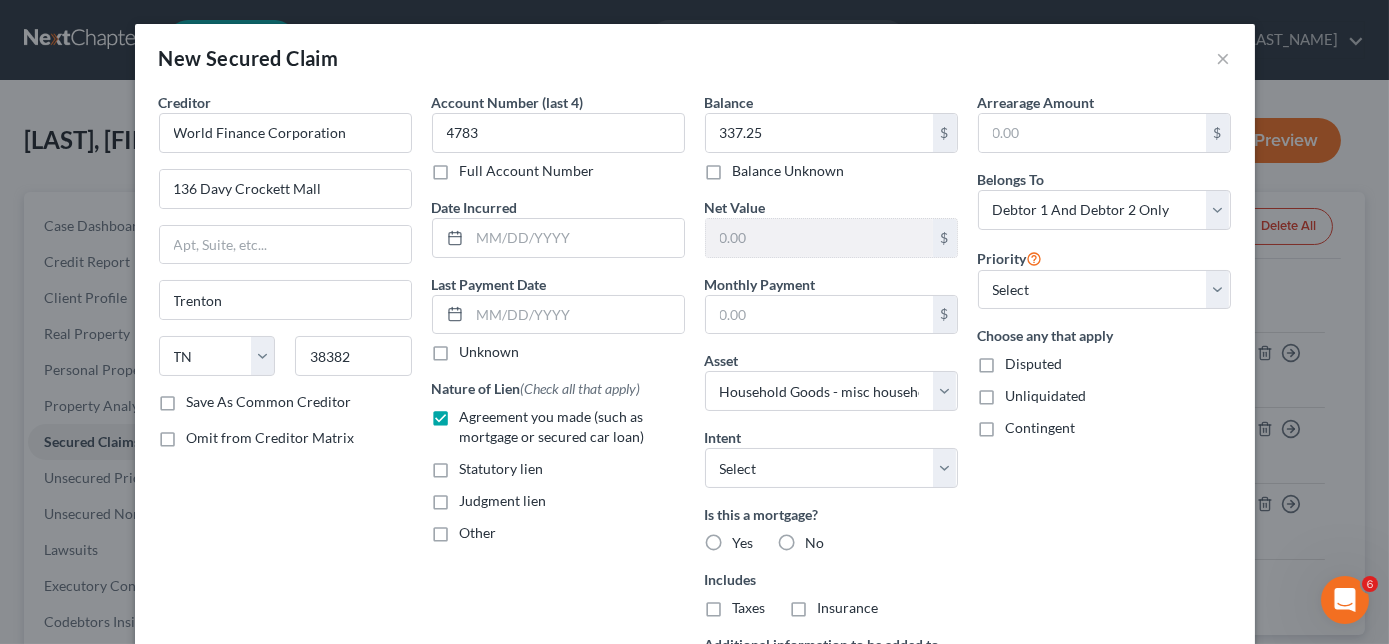 click on "No" at bounding box center (815, 543) 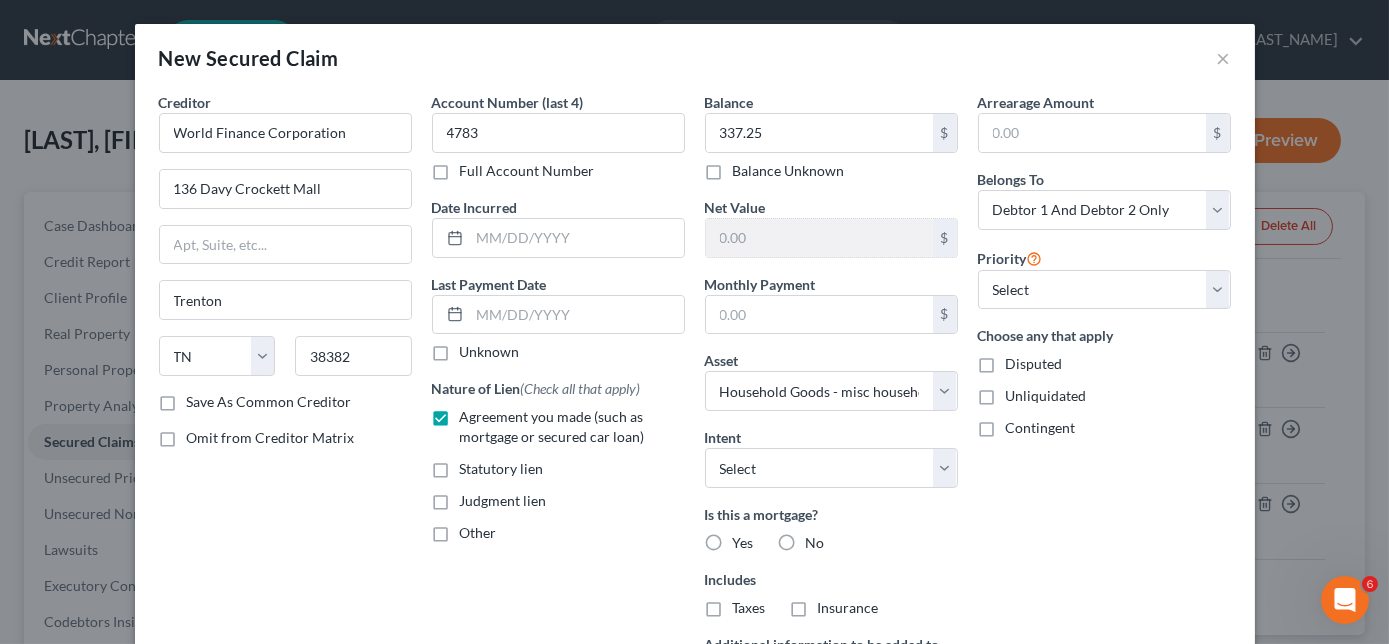 click on "No" at bounding box center [820, 539] 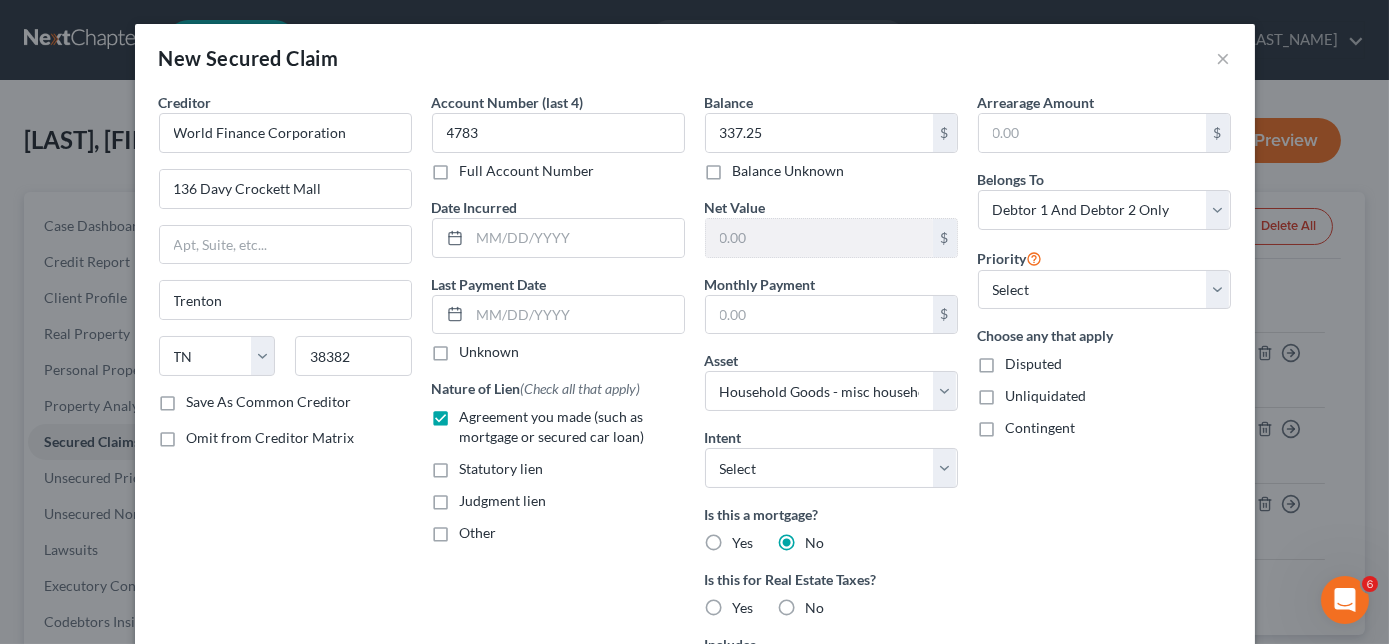 click on "No" at bounding box center [815, 608] 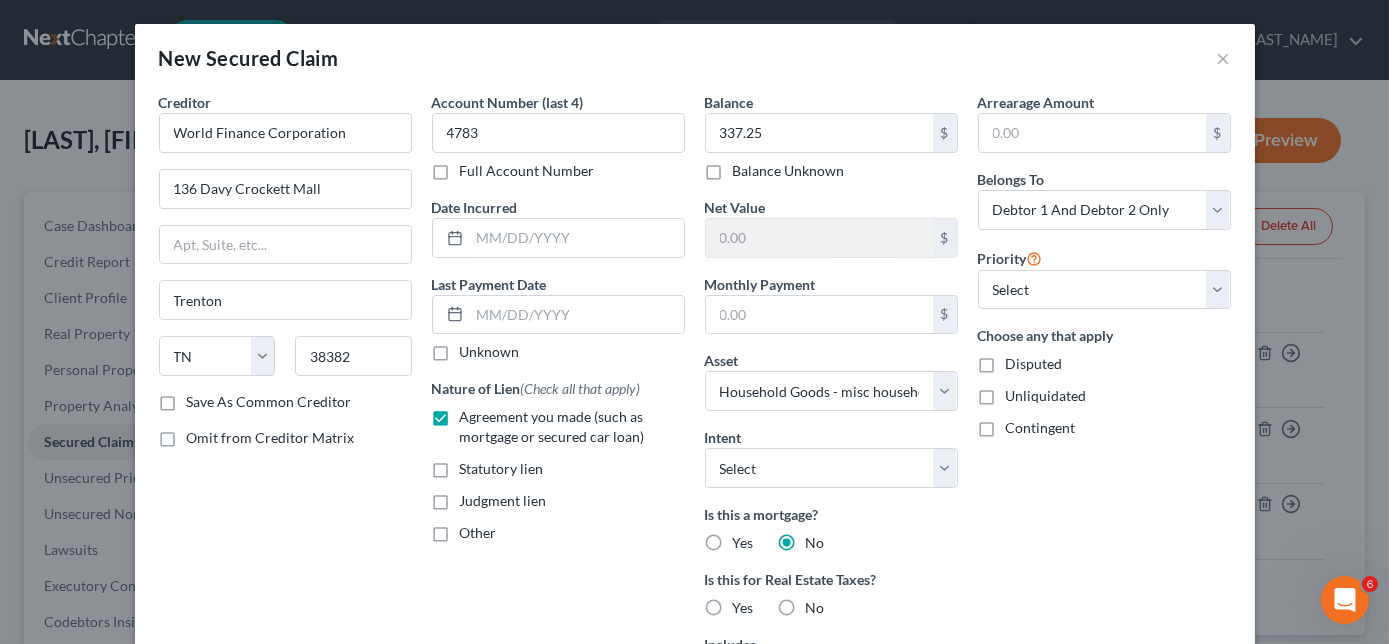 click on "No" at bounding box center [820, 604] 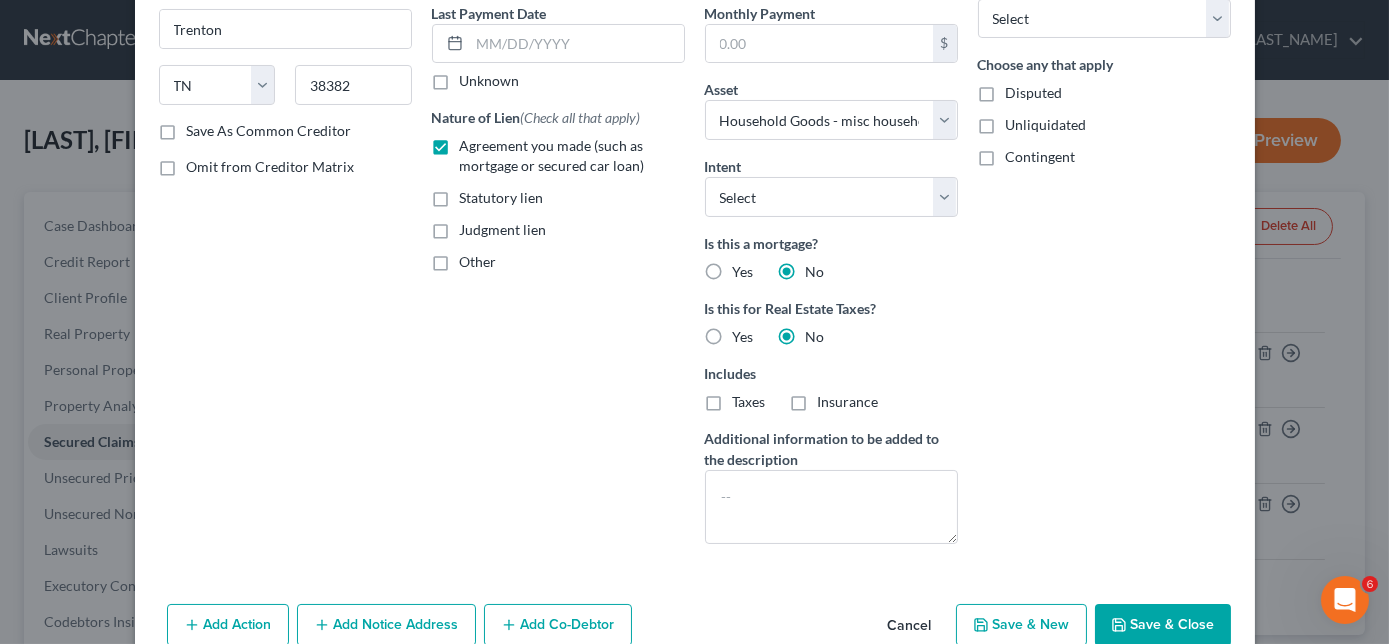 scroll, scrollTop: 272, scrollLeft: 0, axis: vertical 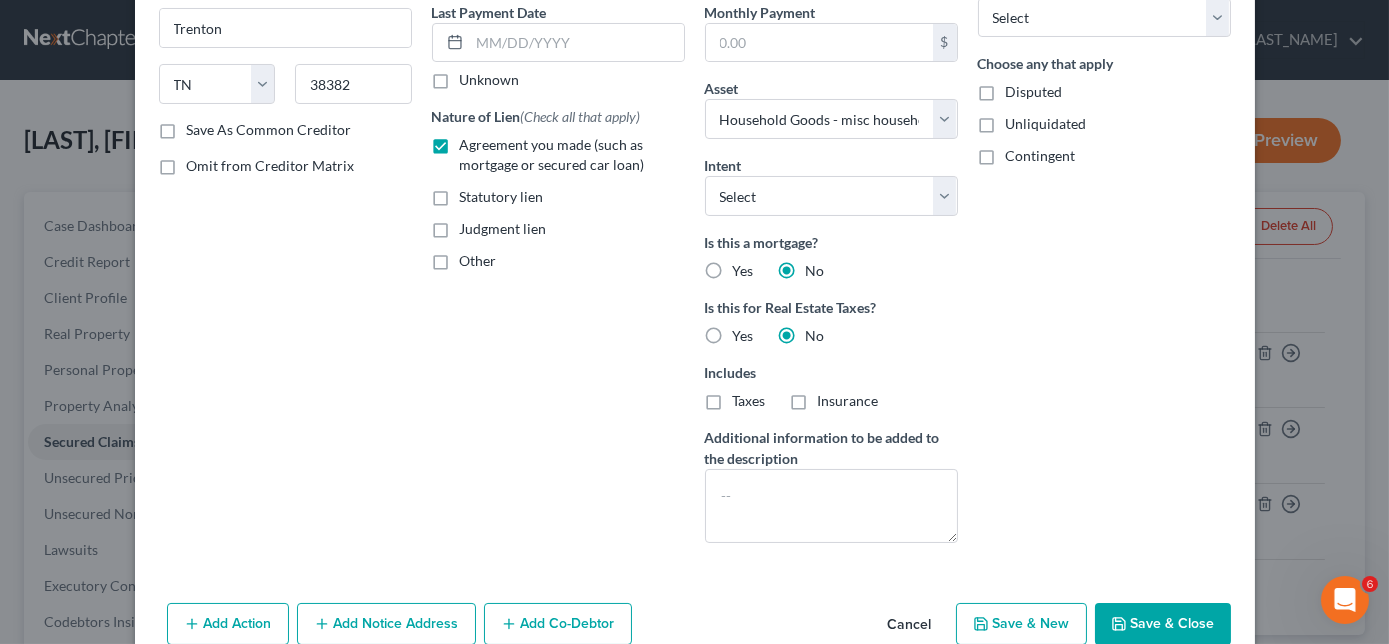 click on "Save & Close" at bounding box center [1163, 624] 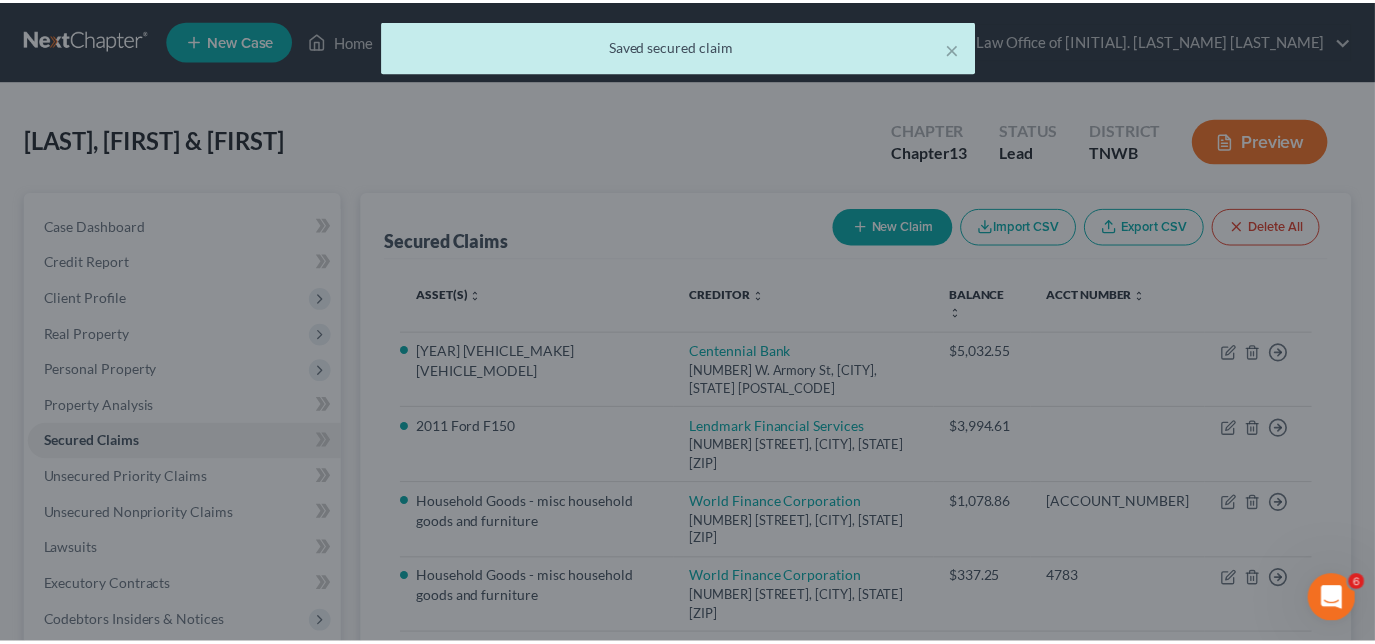 scroll, scrollTop: 0, scrollLeft: 0, axis: both 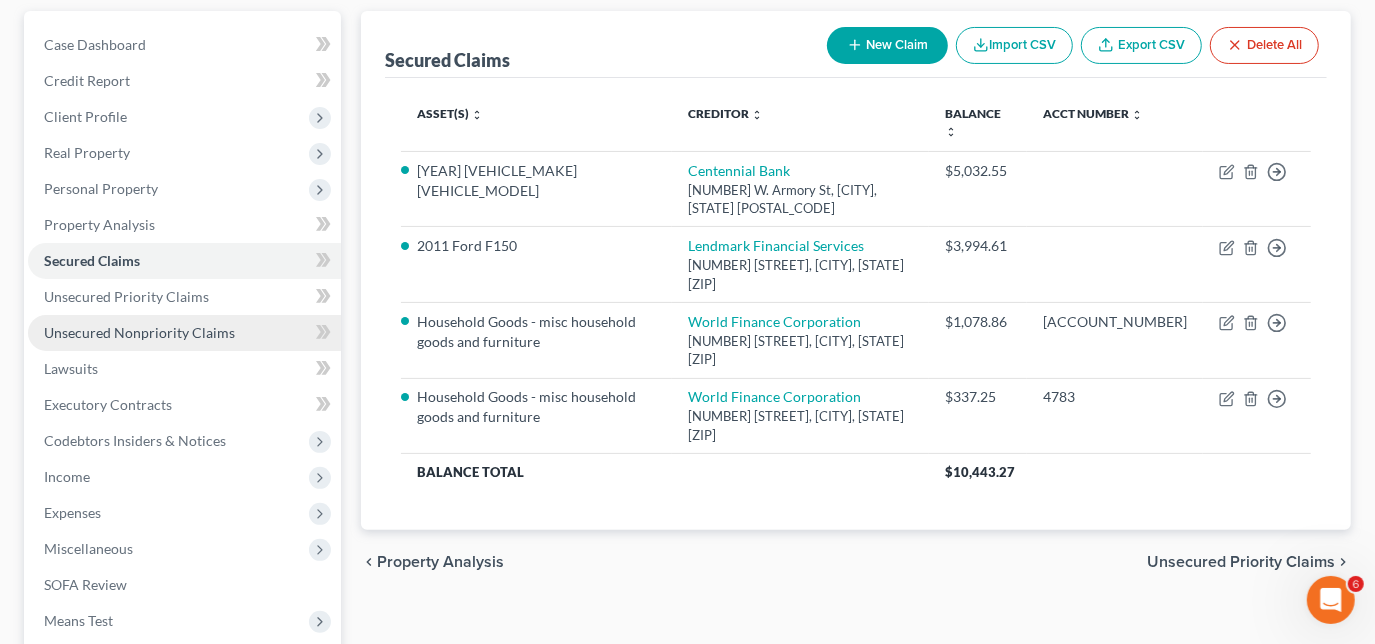 click on "Unsecured Nonpriority Claims" at bounding box center (139, 332) 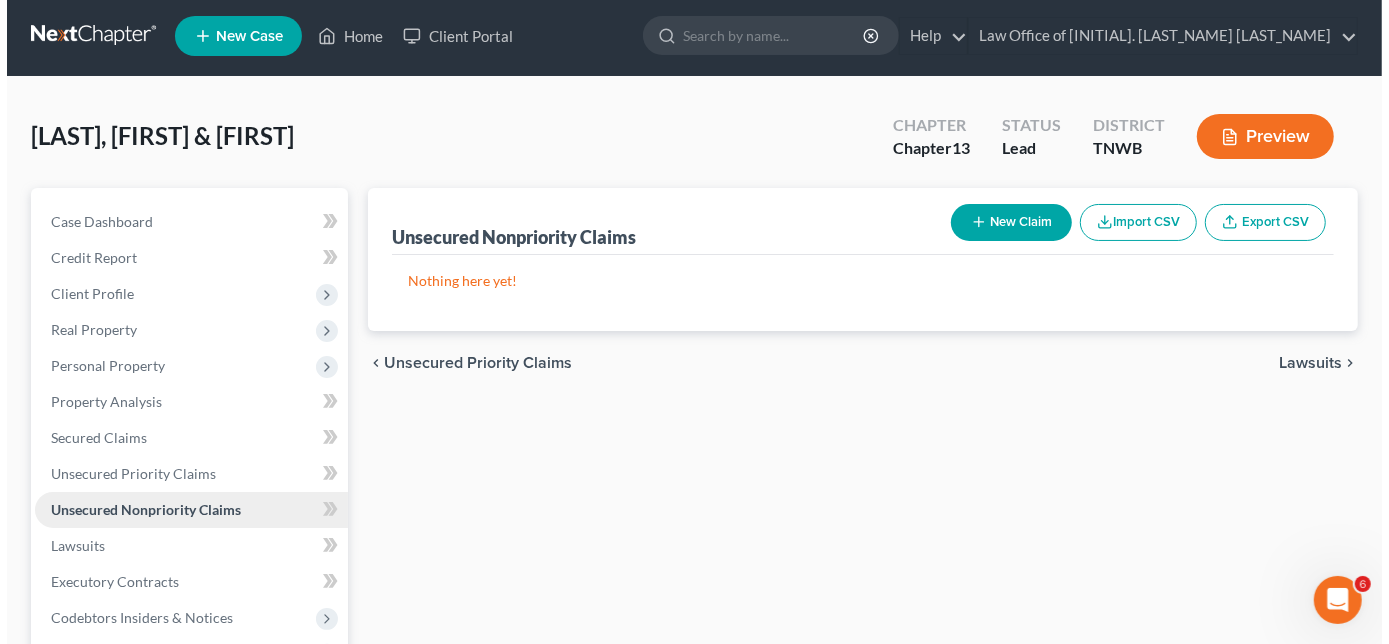 scroll, scrollTop: 0, scrollLeft: 0, axis: both 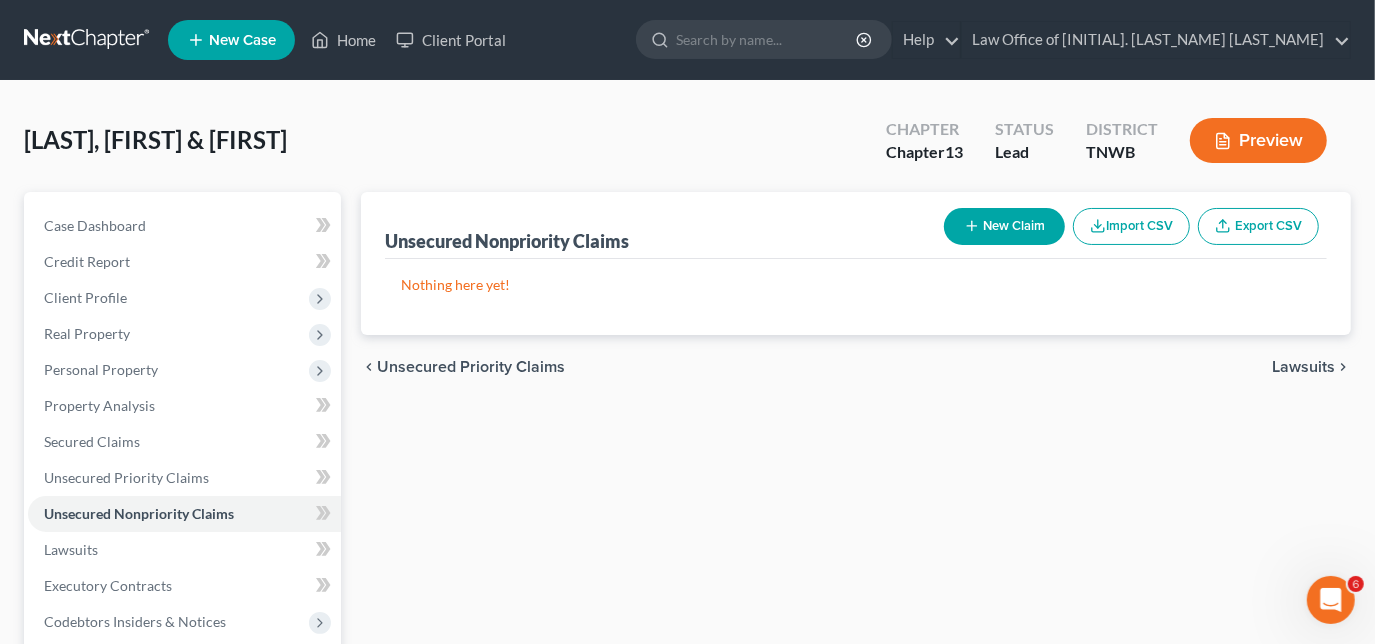 click on "New Claim" at bounding box center [1004, 226] 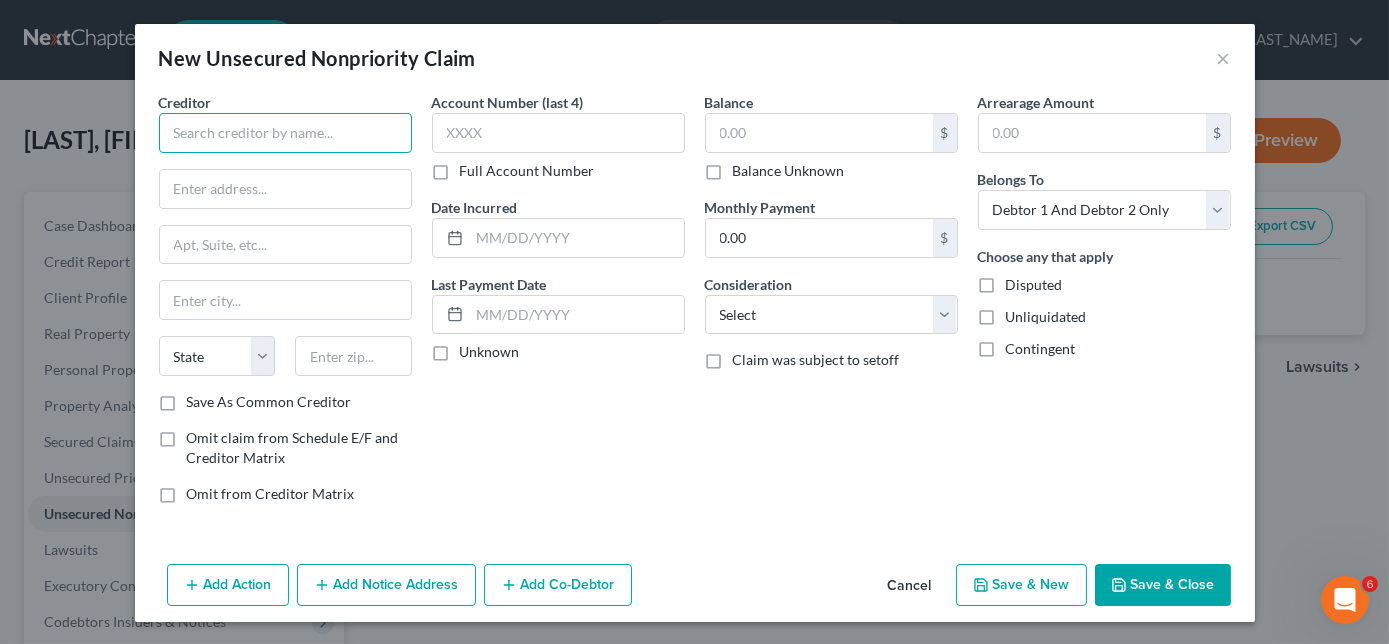 click at bounding box center [285, 133] 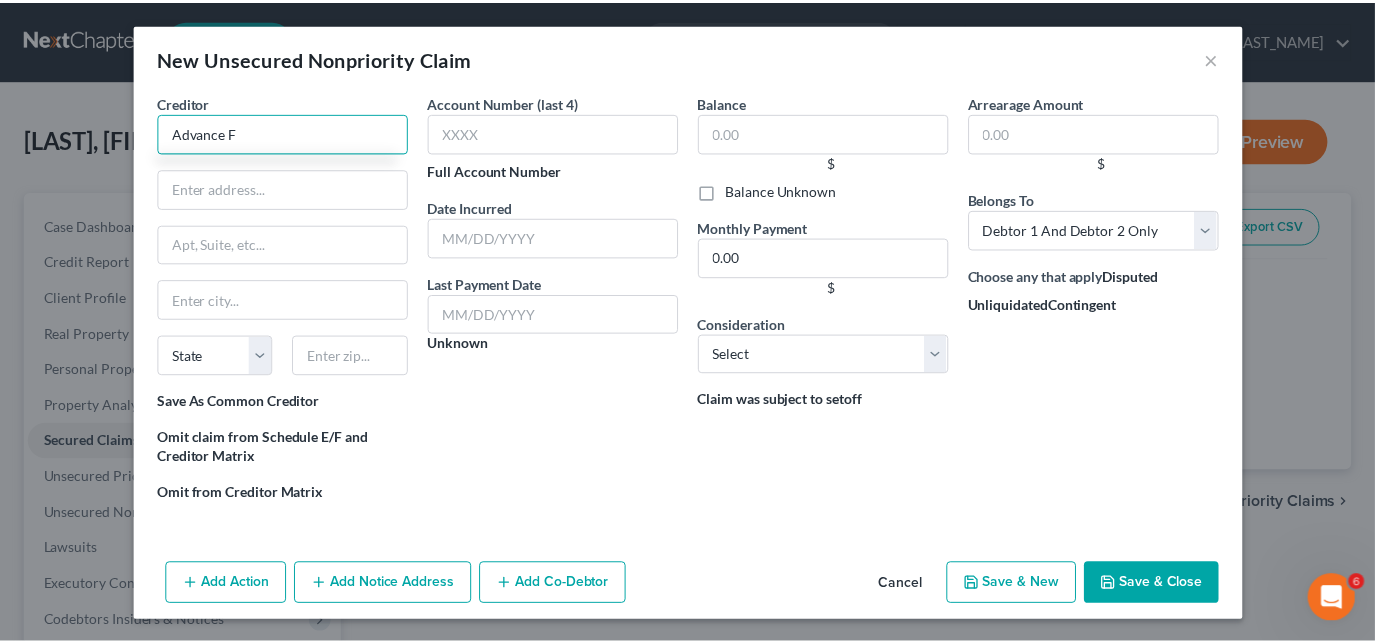 scroll, scrollTop: 181, scrollLeft: 0, axis: vertical 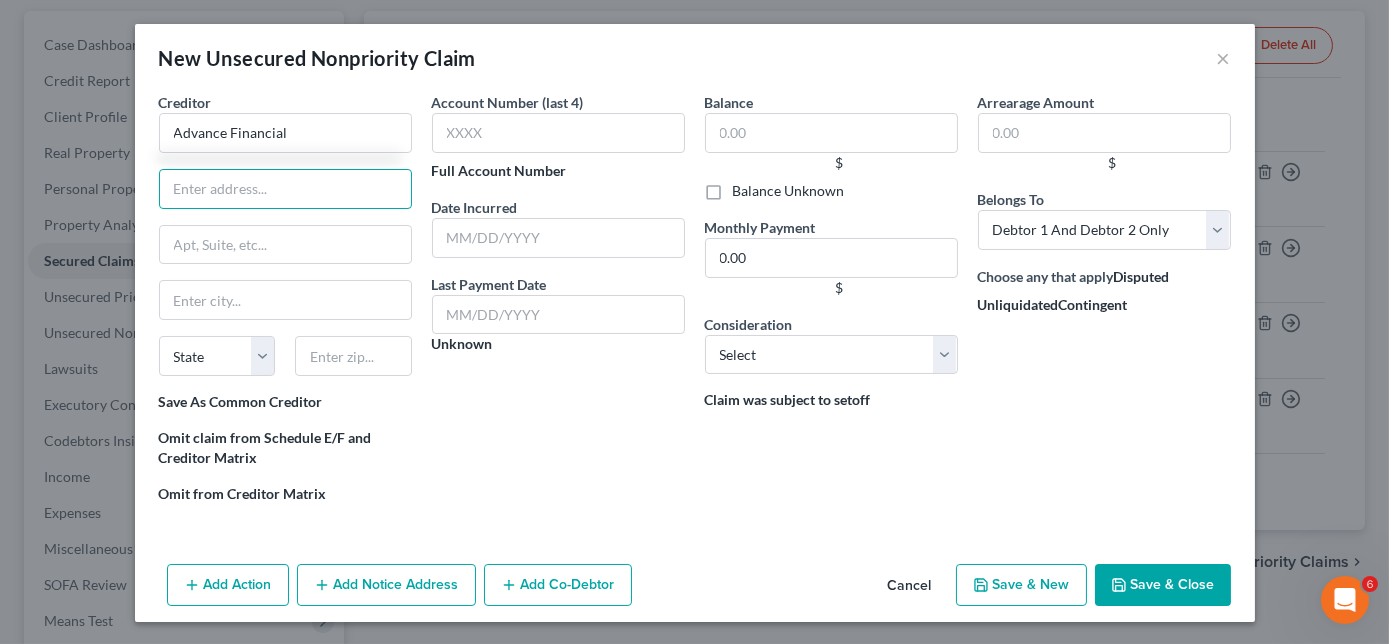 click at bounding box center (285, 189) 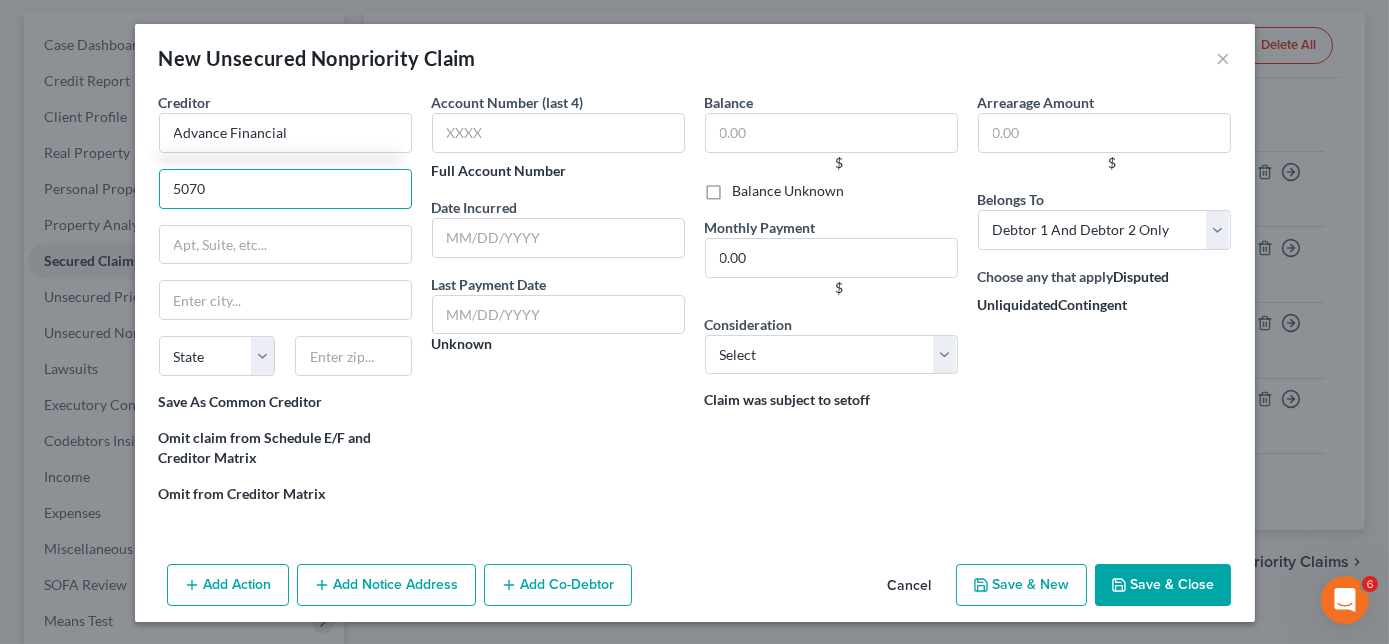click on "5070" at bounding box center [285, 189] 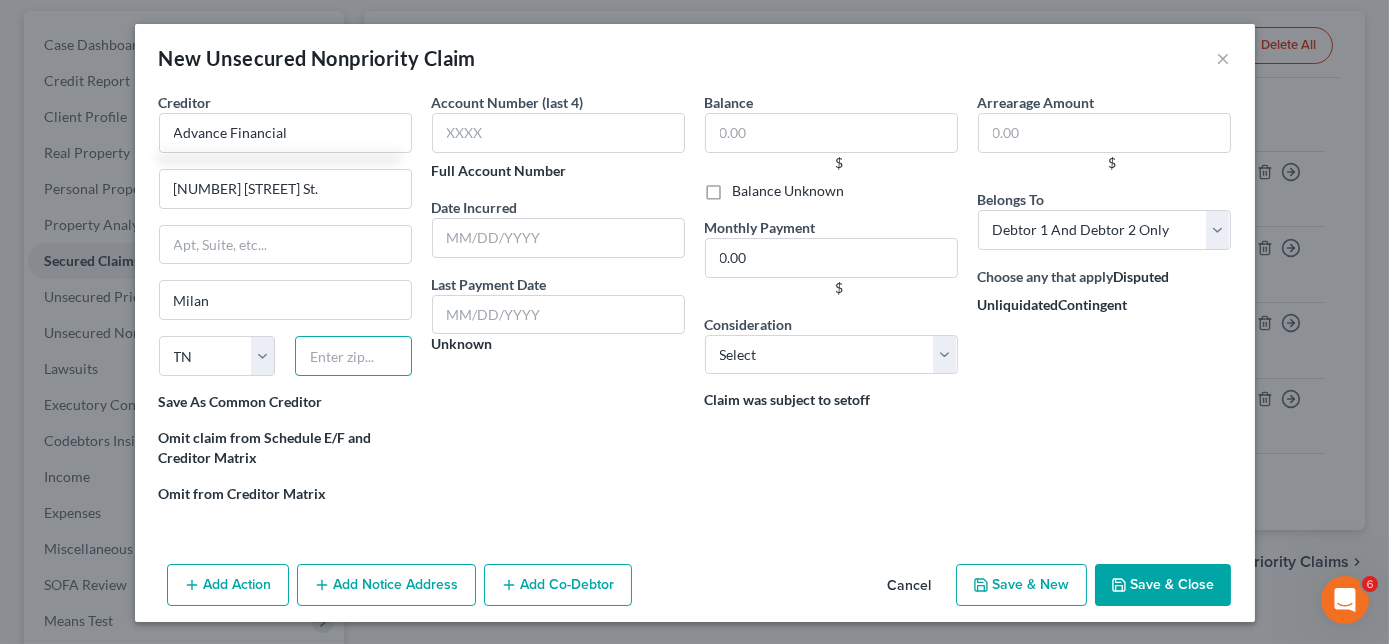 click at bounding box center [353, 356] 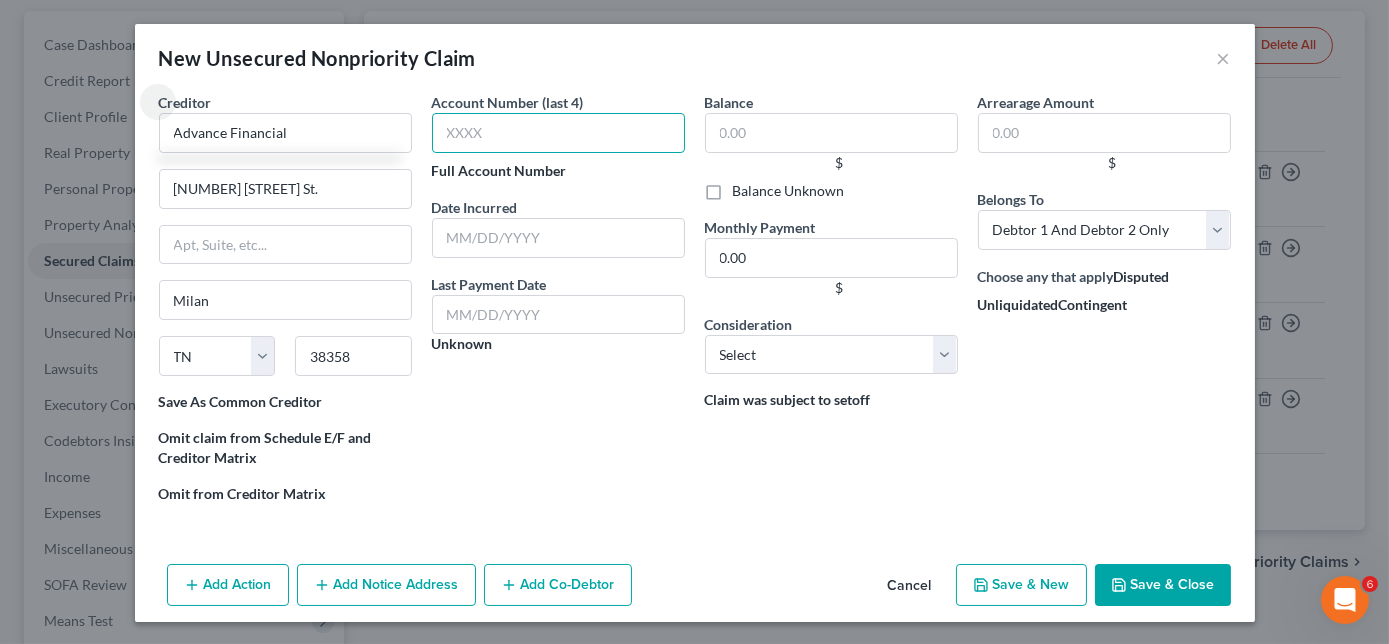 click at bounding box center [558, 133] 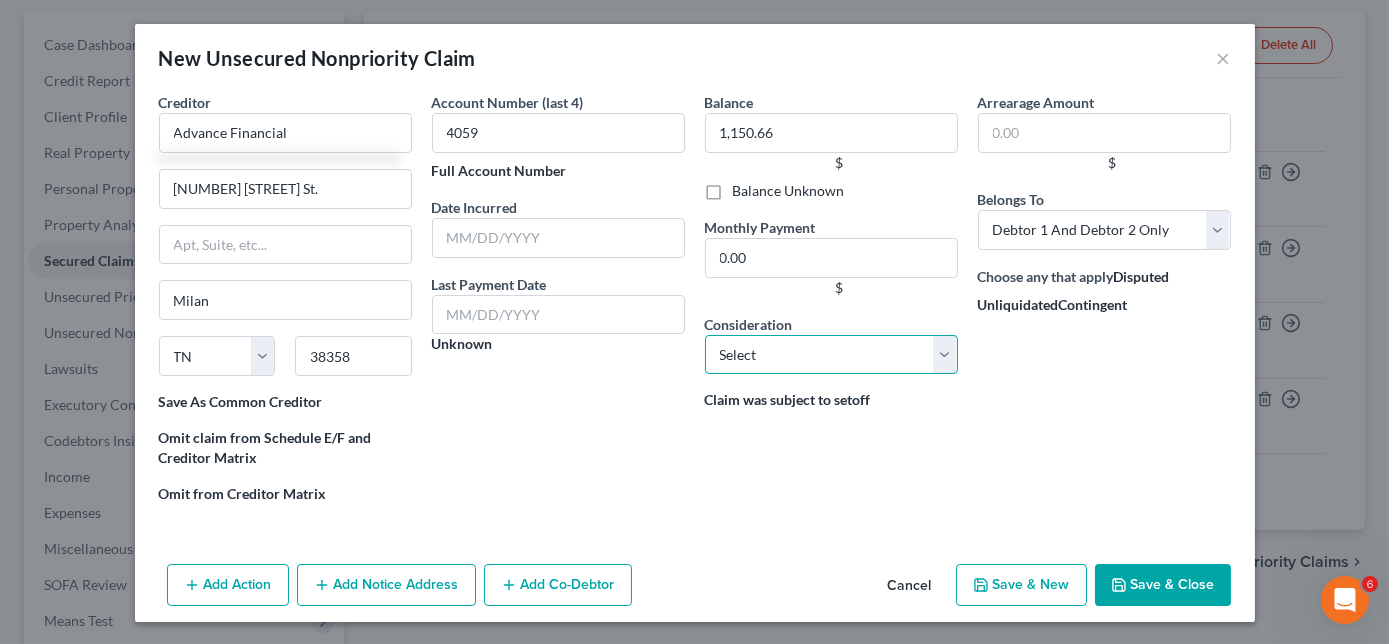 drag, startPoint x: 808, startPoint y: 358, endPoint x: 820, endPoint y: 360, distance: 12.165525 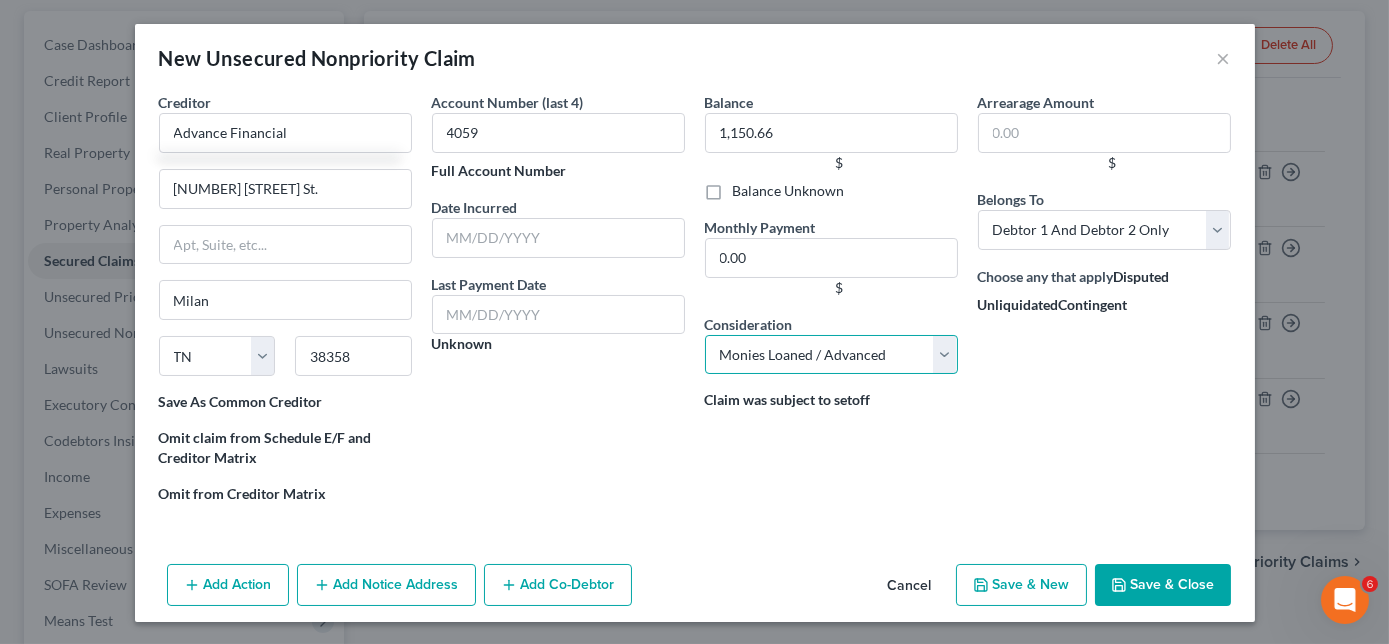 click on "Select Cable / Satellite Services Collection Agency Credit Card Debt Debt Counseling / Attorneys Deficiency Balance Domestic Support Obligations Home / Car Repairs Income Taxes Judgment Liens Medical Services Monies Loaned / Advanced Mortgage Obligation From Divorce Or Separation Obligation To Pensions Other Overdrawn Bank Account Promised To Help Pay Creditors Student Loans Suppliers And Vendors Telephone / Internet Services Utility Services" at bounding box center [831, 355] 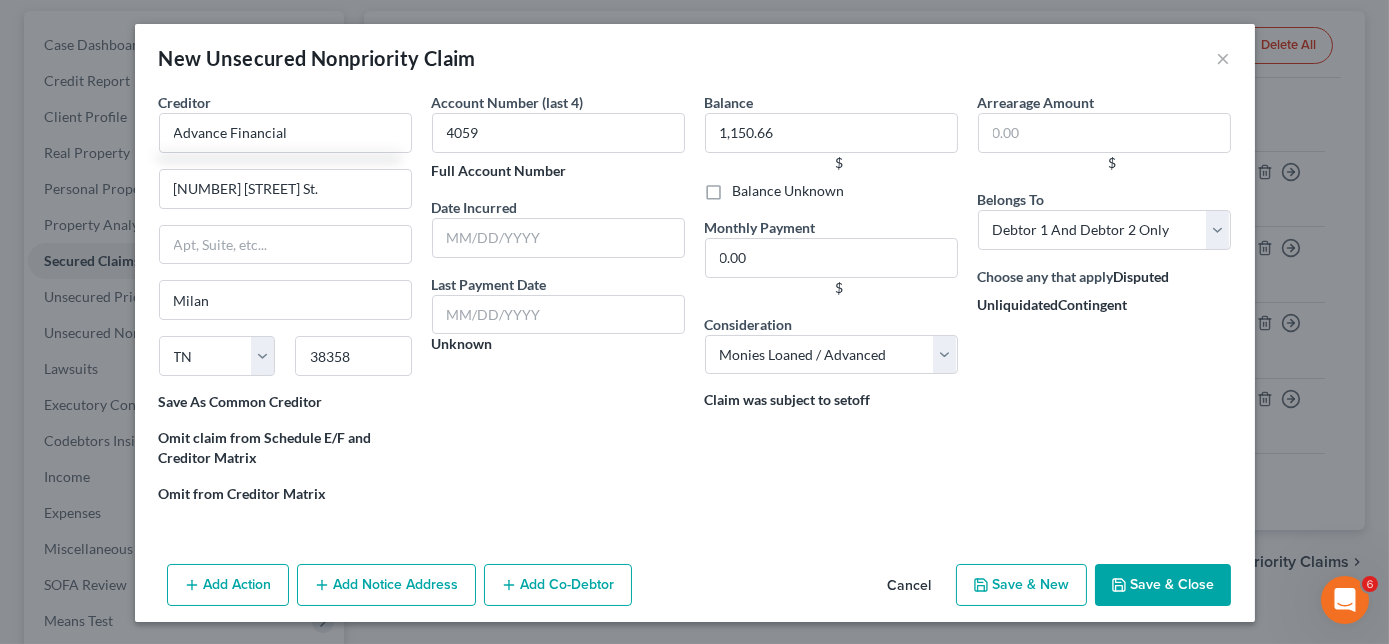 click on "Save & Close" at bounding box center (1163, 585) 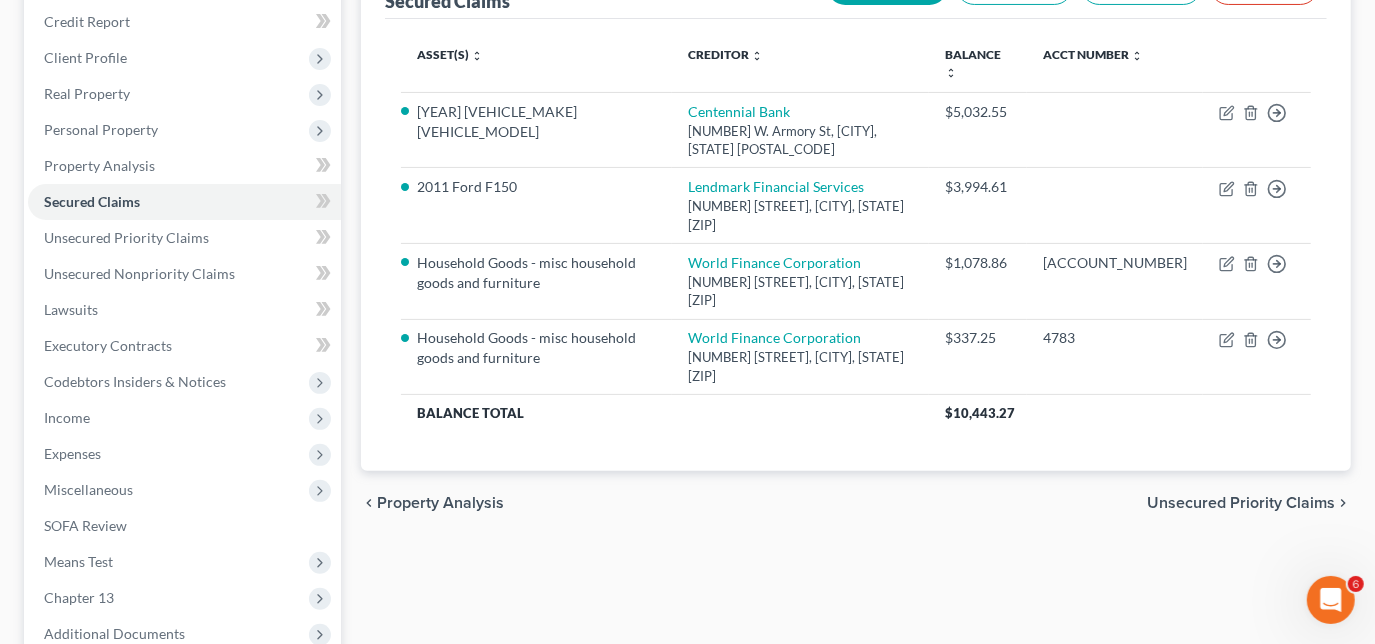 scroll, scrollTop: 272, scrollLeft: 0, axis: vertical 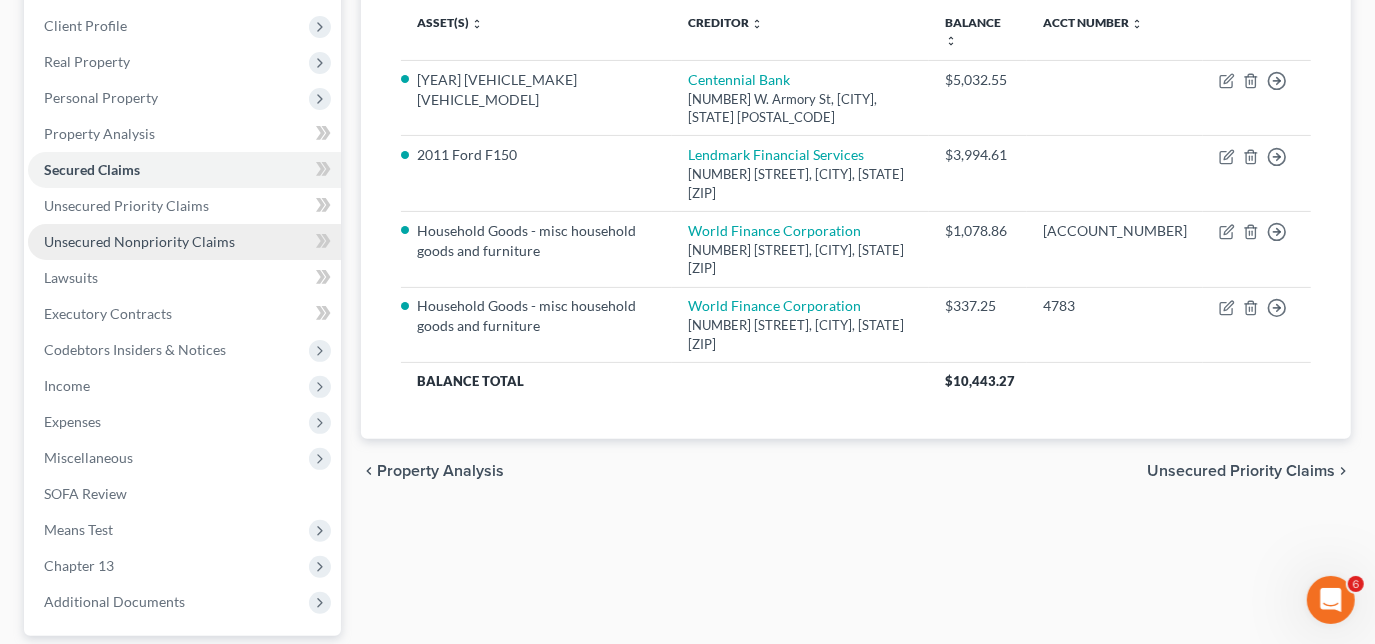 click on "Unsecured Nonpriority Claims" at bounding box center [184, 242] 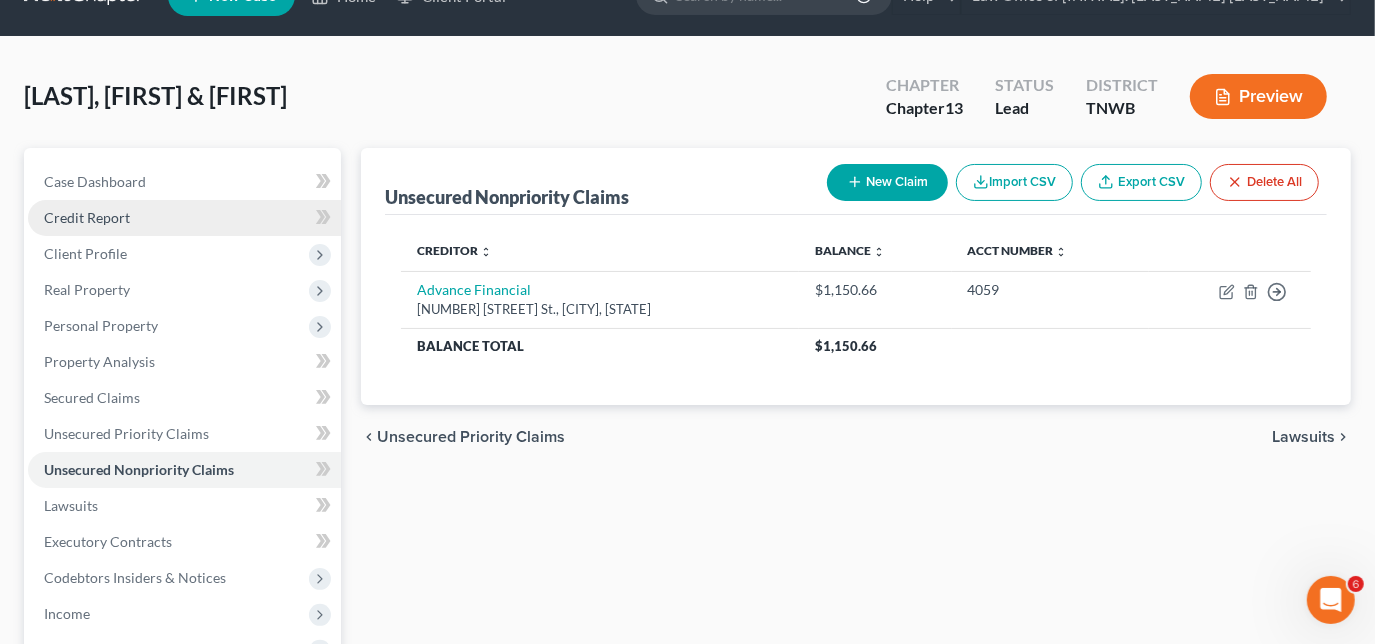 scroll, scrollTop: 0, scrollLeft: 0, axis: both 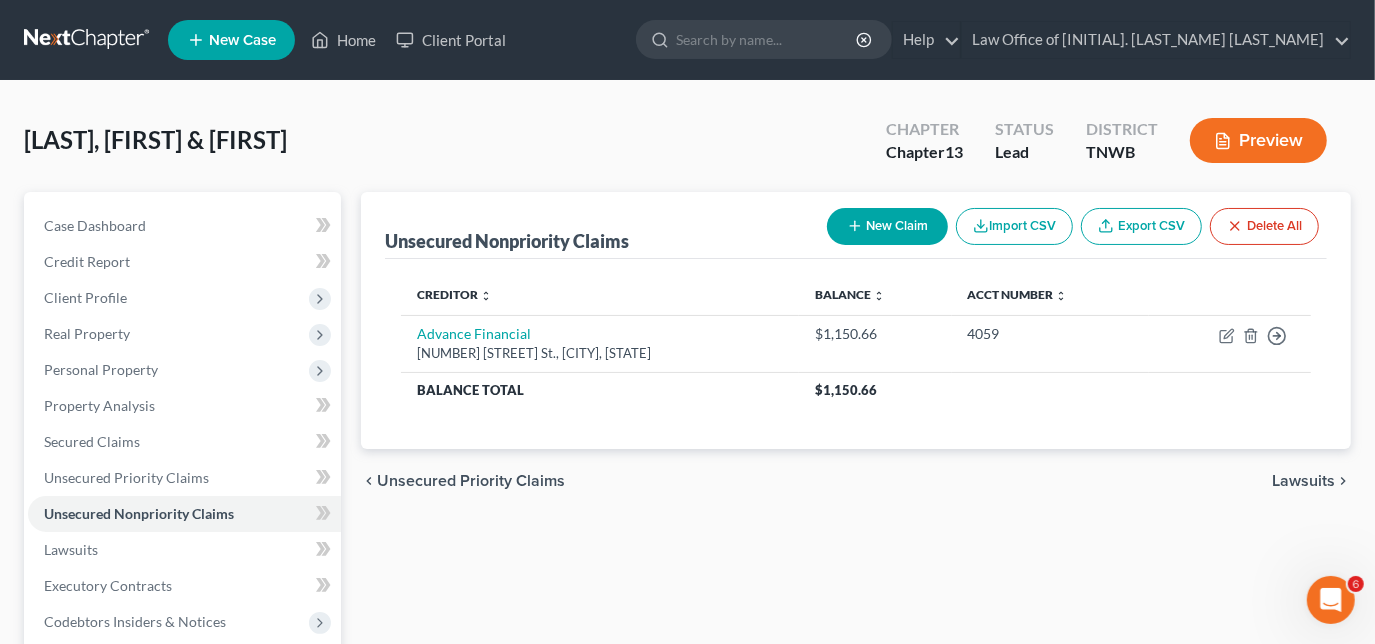 click on "New Claim" at bounding box center (887, 226) 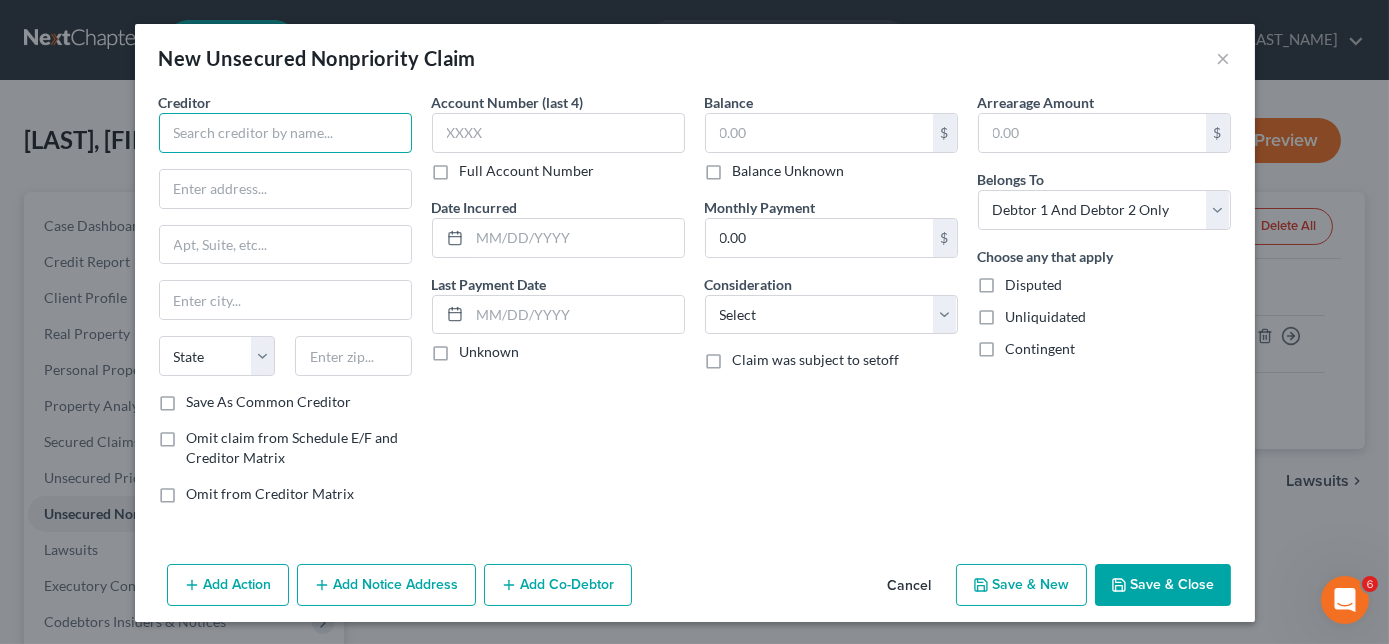 click at bounding box center (285, 133) 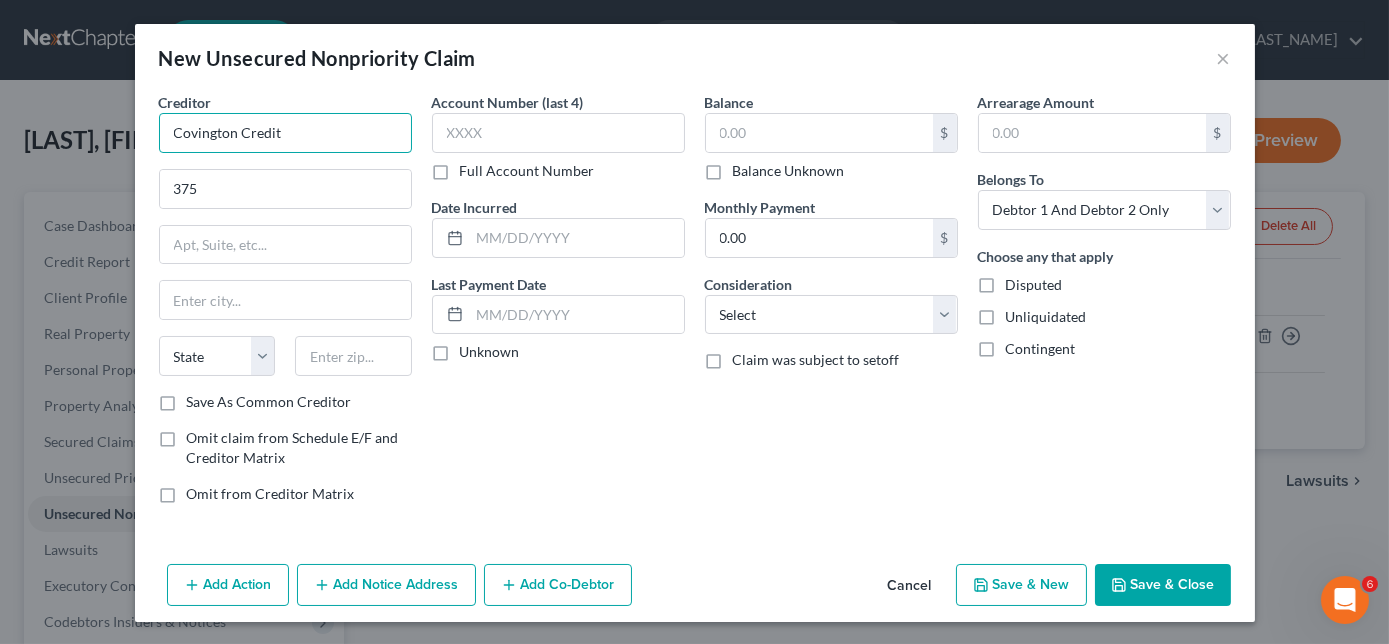 click on "Covington Credit" at bounding box center (285, 133) 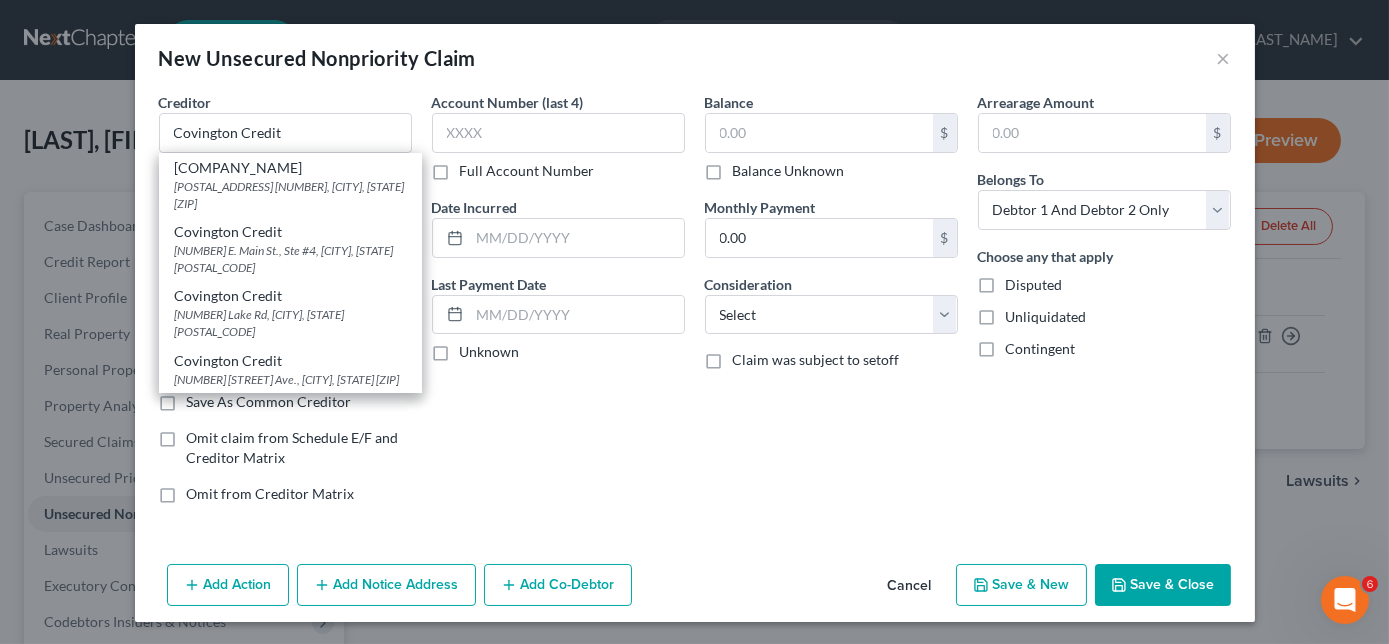 click on "[POSTAL_ADDRESS] [NUMBER], [CITY], [STATE] [ZIP]" at bounding box center [290, 195] 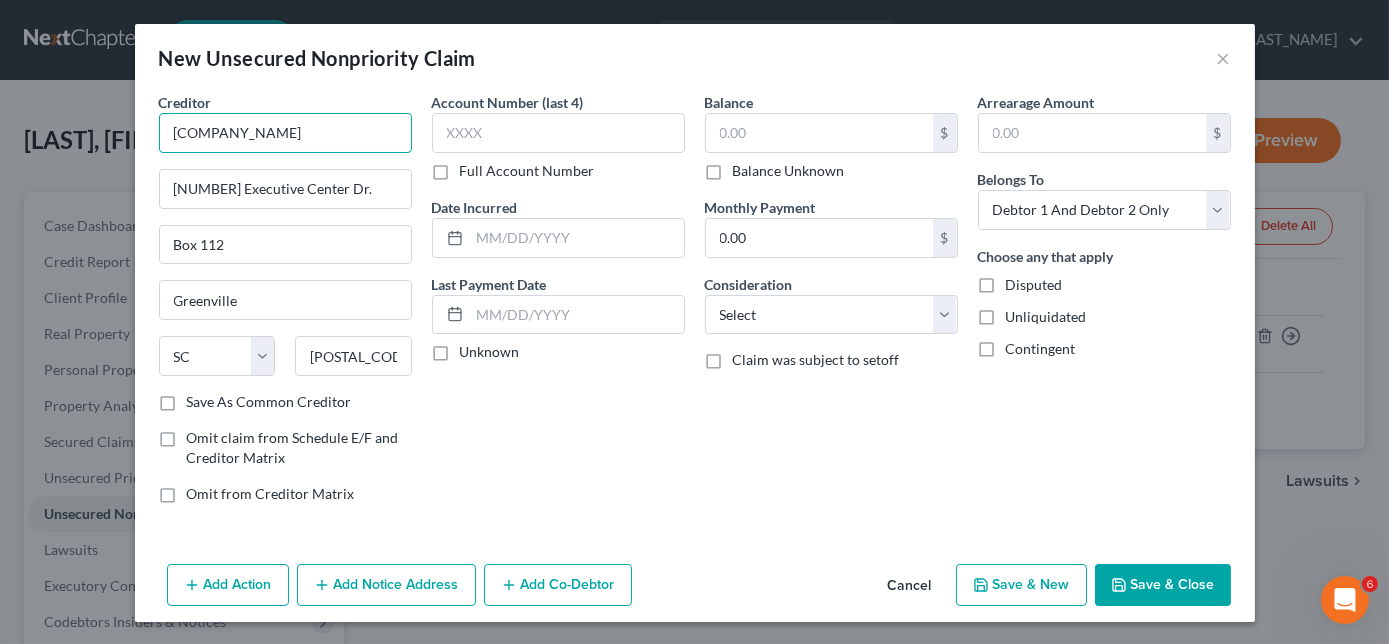 click on "[COMPANY_NAME]" at bounding box center [285, 133] 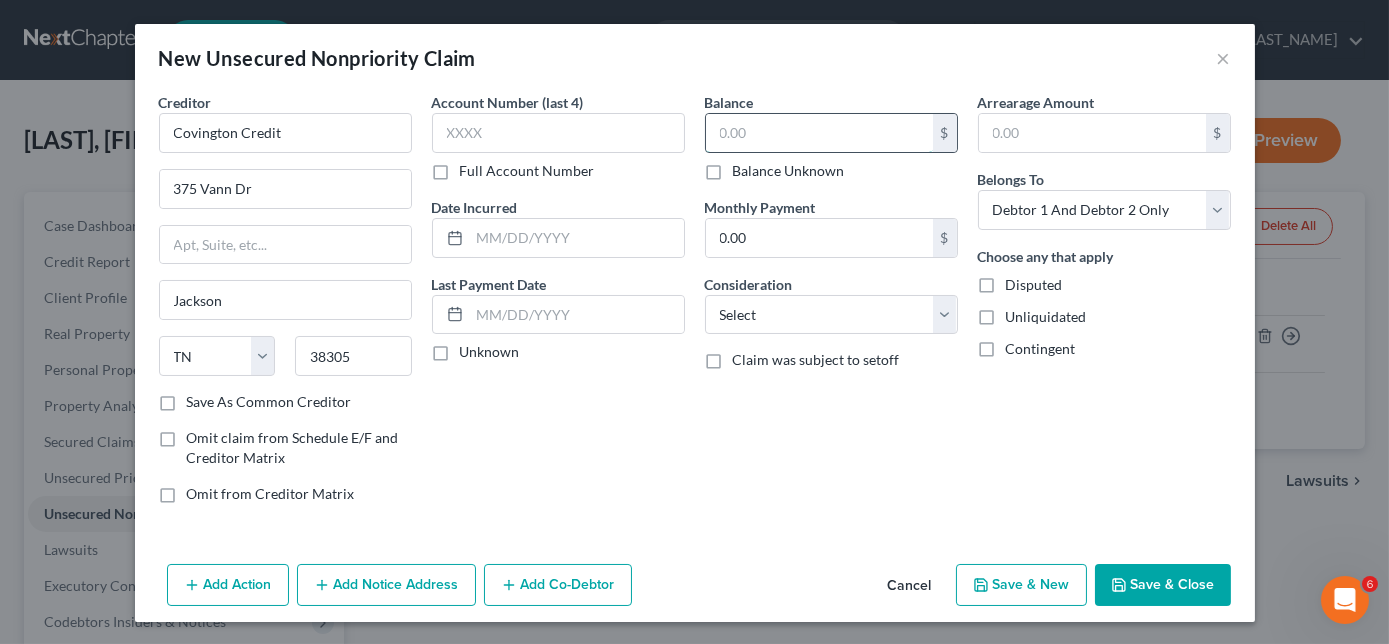 click at bounding box center (819, 133) 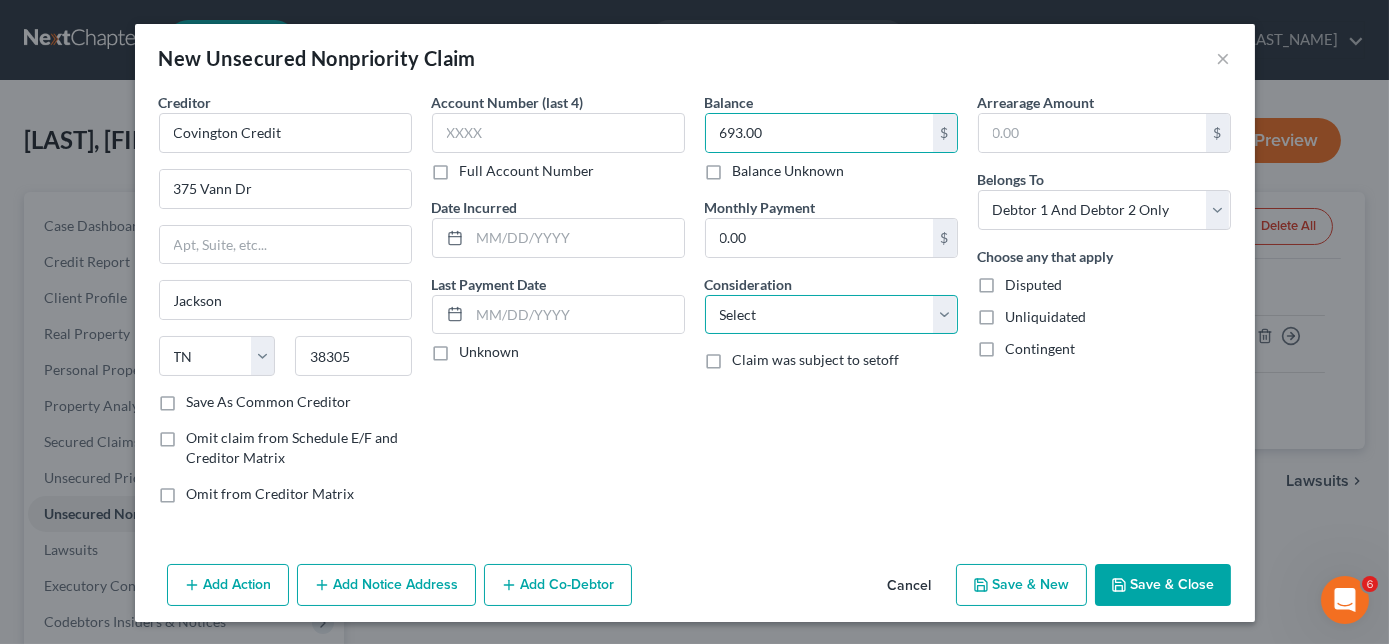 drag, startPoint x: 808, startPoint y: 310, endPoint x: 808, endPoint y: 327, distance: 17 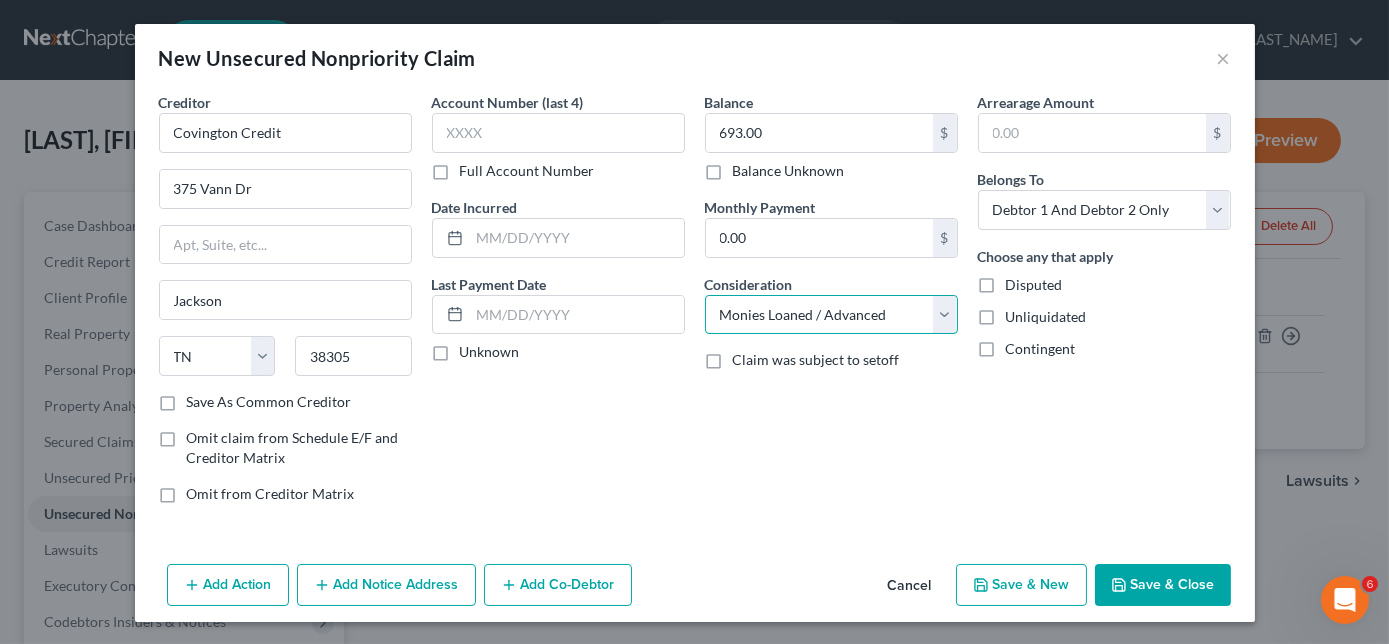 click on "Select Cable / Satellite Services Collection Agency Credit Card Debt Debt Counseling / Attorneys Deficiency Balance Domestic Support Obligations Home / Car Repairs Income Taxes Judgment Liens Medical Services Monies Loaned / Advanced Mortgage Obligation From Divorce Or Separation Obligation To Pensions Other Overdrawn Bank Account Promised To Help Pay Creditors Student Loans Suppliers And Vendors Telephone / Internet Services Utility Services" at bounding box center (831, 315) 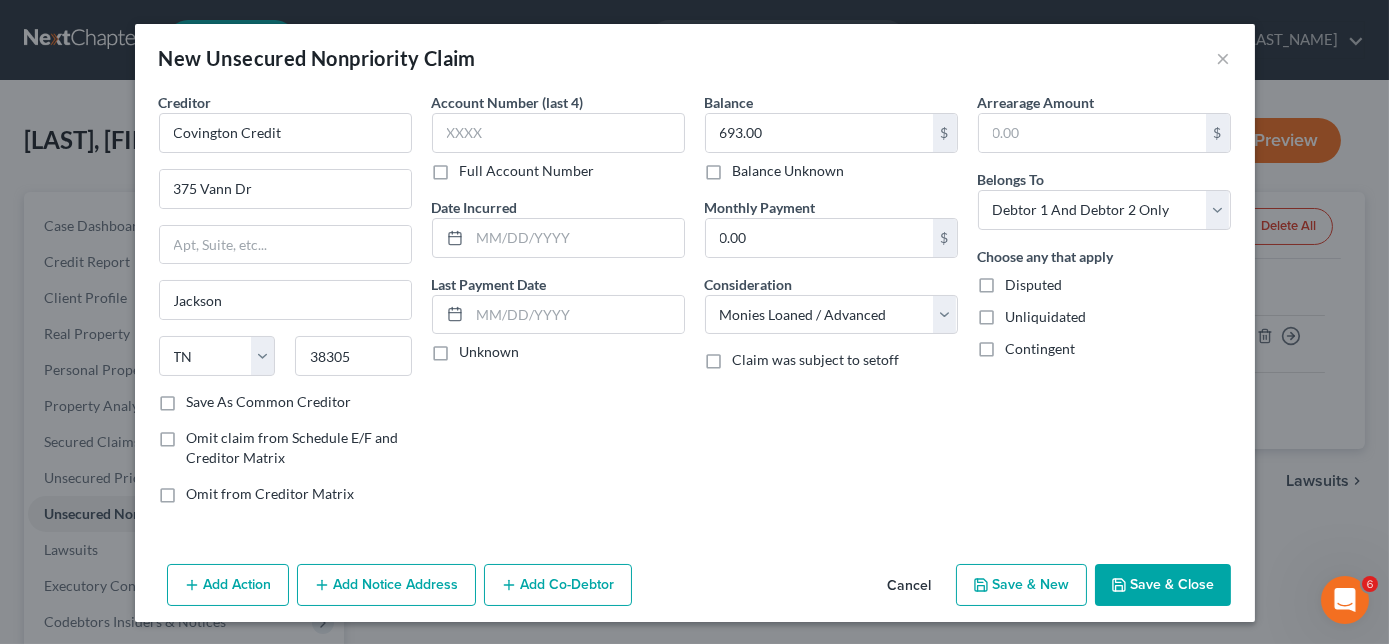 click on "Save & Close" at bounding box center (1163, 585) 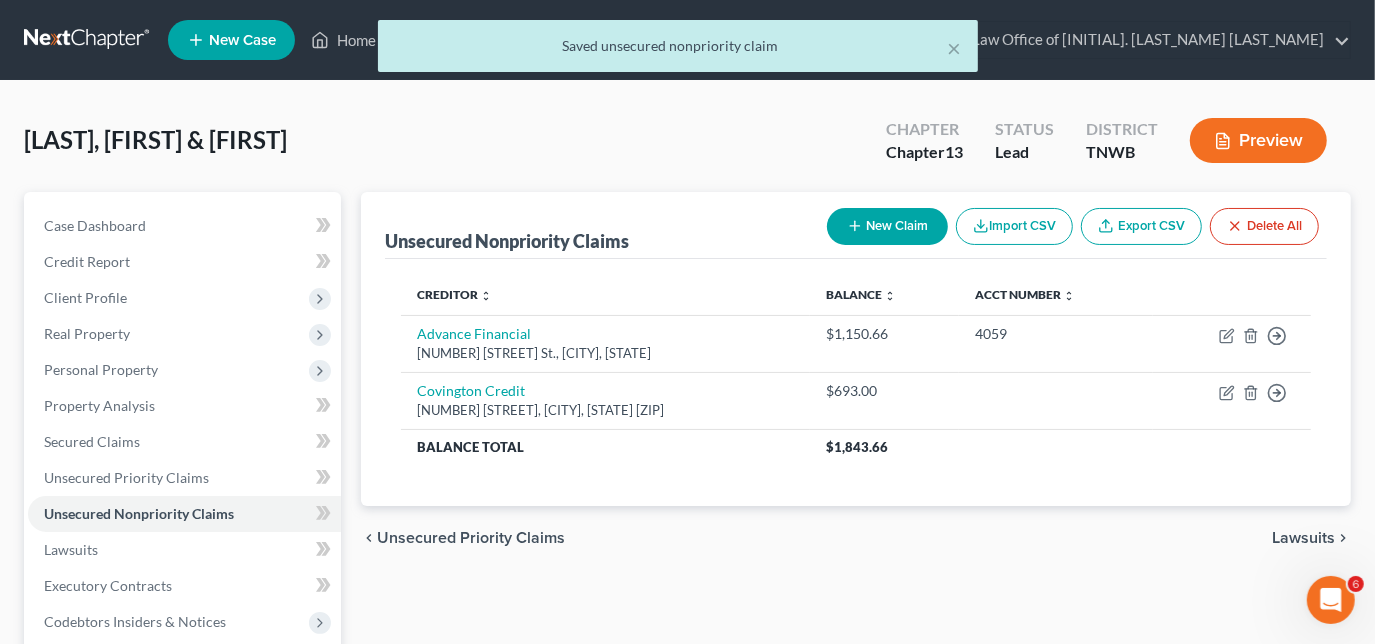 click on "New Claim" at bounding box center [887, 226] 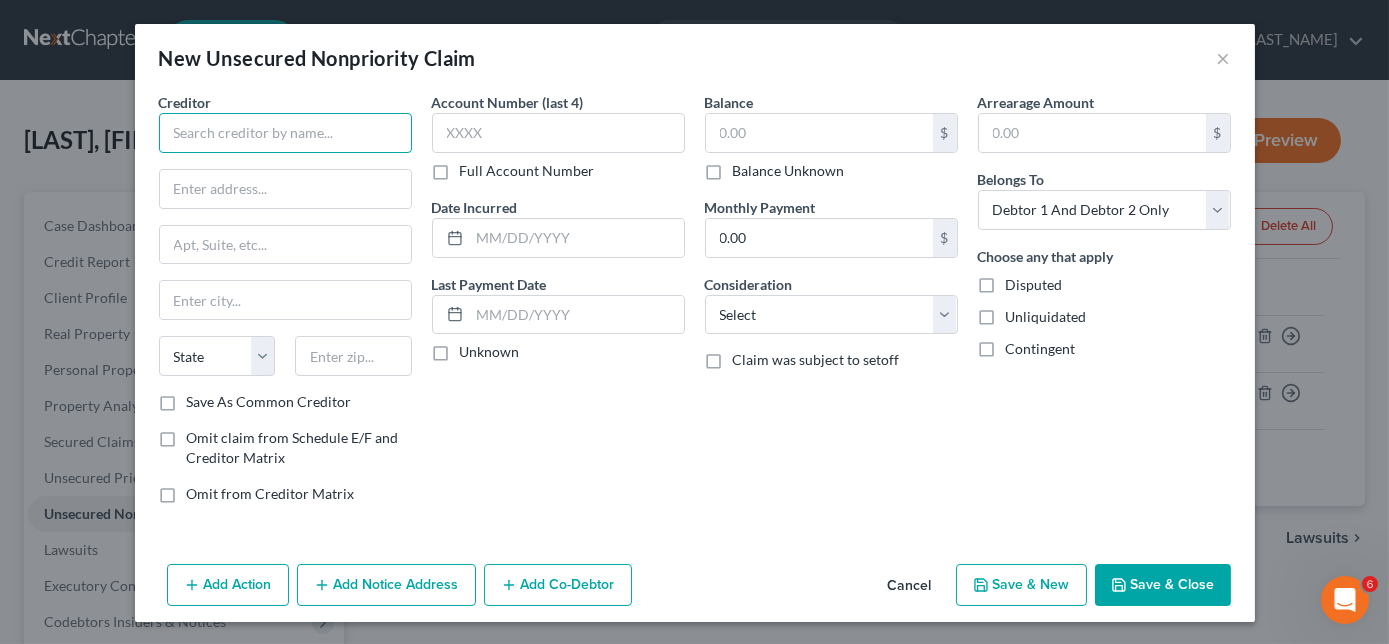 click at bounding box center [285, 133] 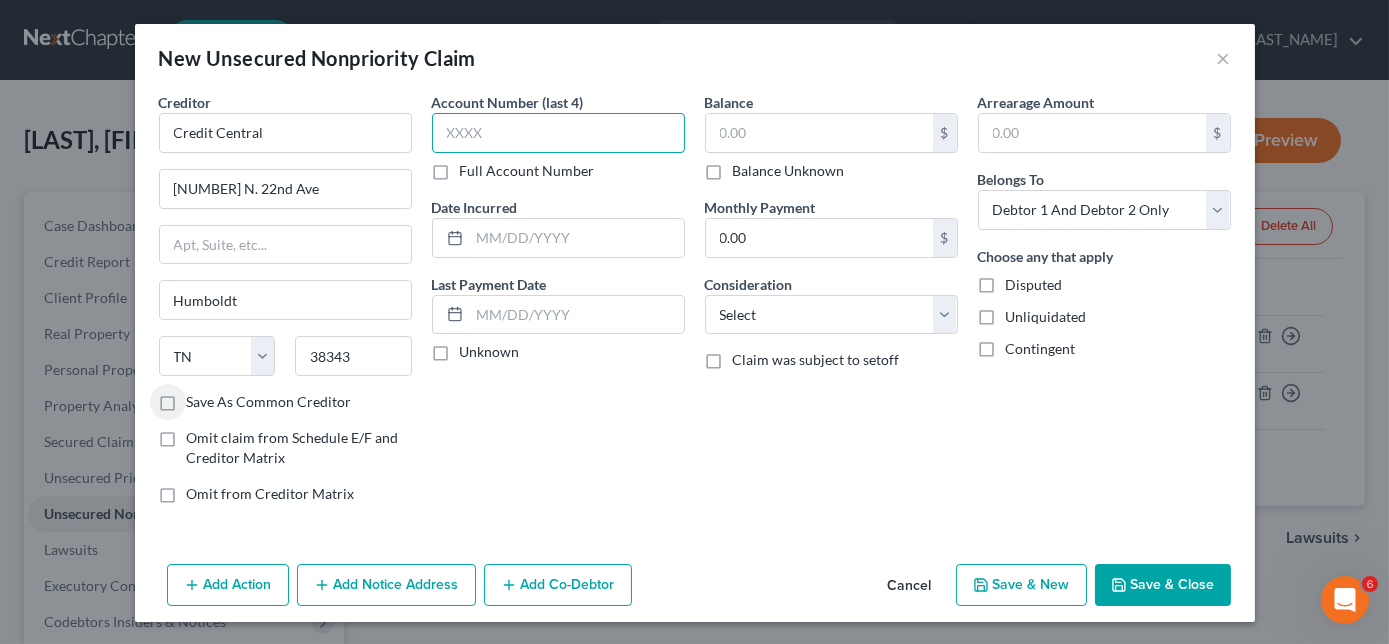click at bounding box center [558, 133] 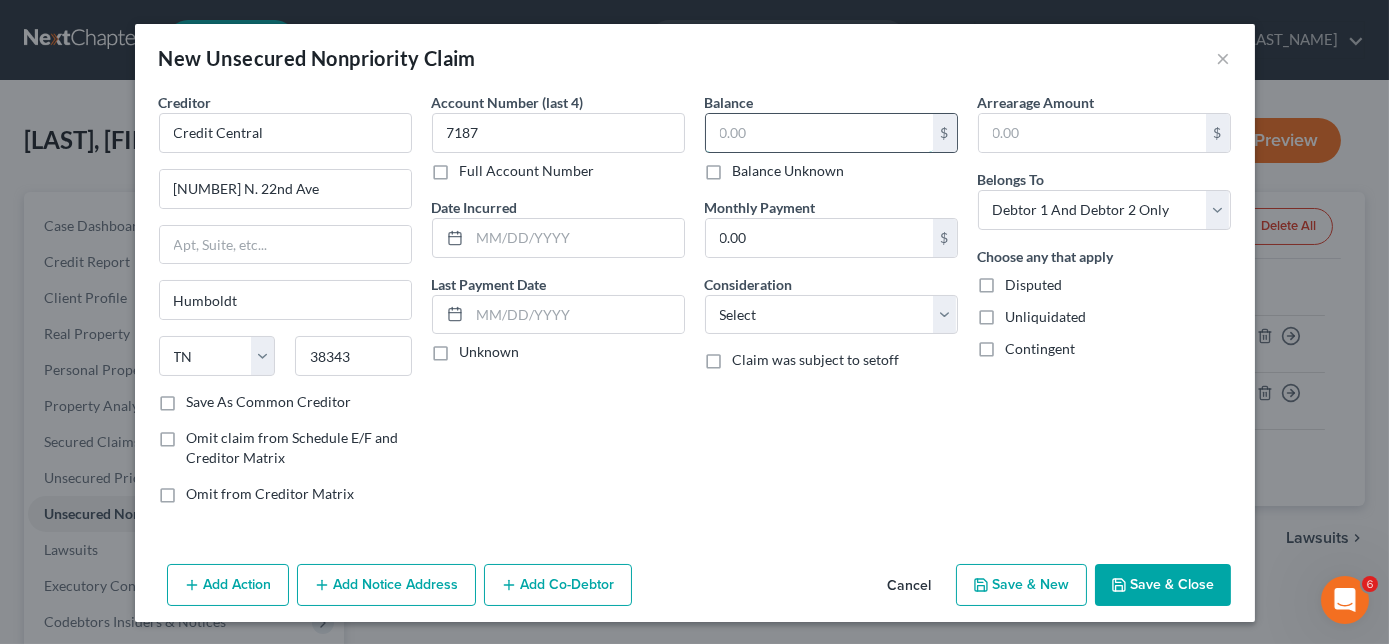 click at bounding box center (819, 133) 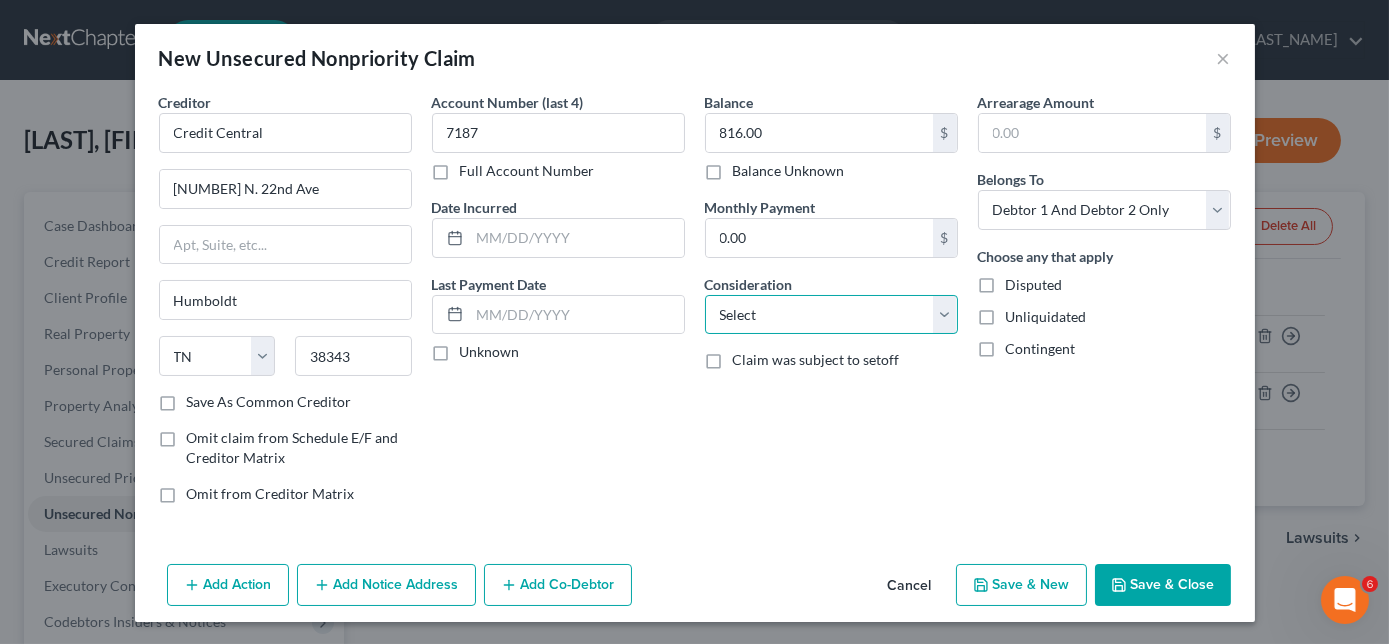 click on "Select Cable / Satellite Services Collection Agency Credit Card Debt Debt Counseling / Attorneys Deficiency Balance Domestic Support Obligations Home / Car Repairs Income Taxes Judgment Liens Medical Services Monies Loaned / Advanced Mortgage Obligation From Divorce Or Separation Obligation To Pensions Other Overdrawn Bank Account Promised To Help Pay Creditors Student Loans Suppliers And Vendors Telephone / Internet Services Utility Services" at bounding box center [831, 315] 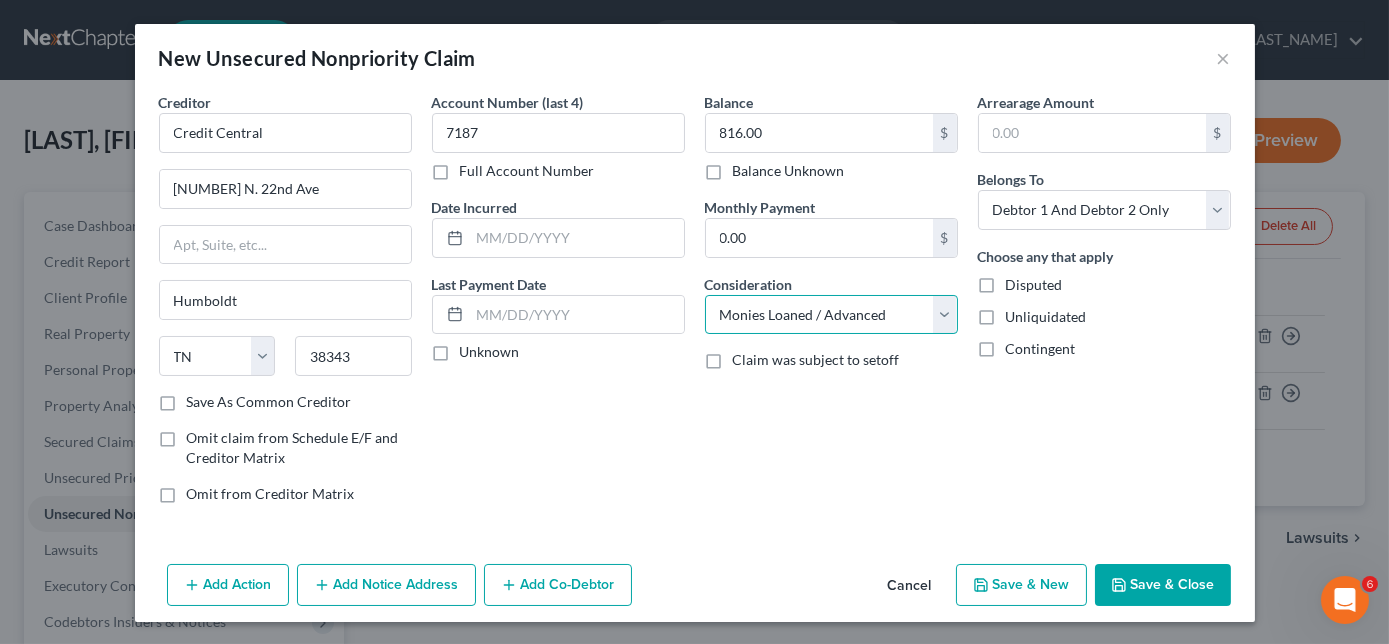 click on "Select Cable / Satellite Services Collection Agency Credit Card Debt Debt Counseling / Attorneys Deficiency Balance Domestic Support Obligations Home / Car Repairs Income Taxes Judgment Liens Medical Services Monies Loaned / Advanced Mortgage Obligation From Divorce Or Separation Obligation To Pensions Other Overdrawn Bank Account Promised To Help Pay Creditors Student Loans Suppliers And Vendors Telephone / Internet Services Utility Services" at bounding box center (831, 315) 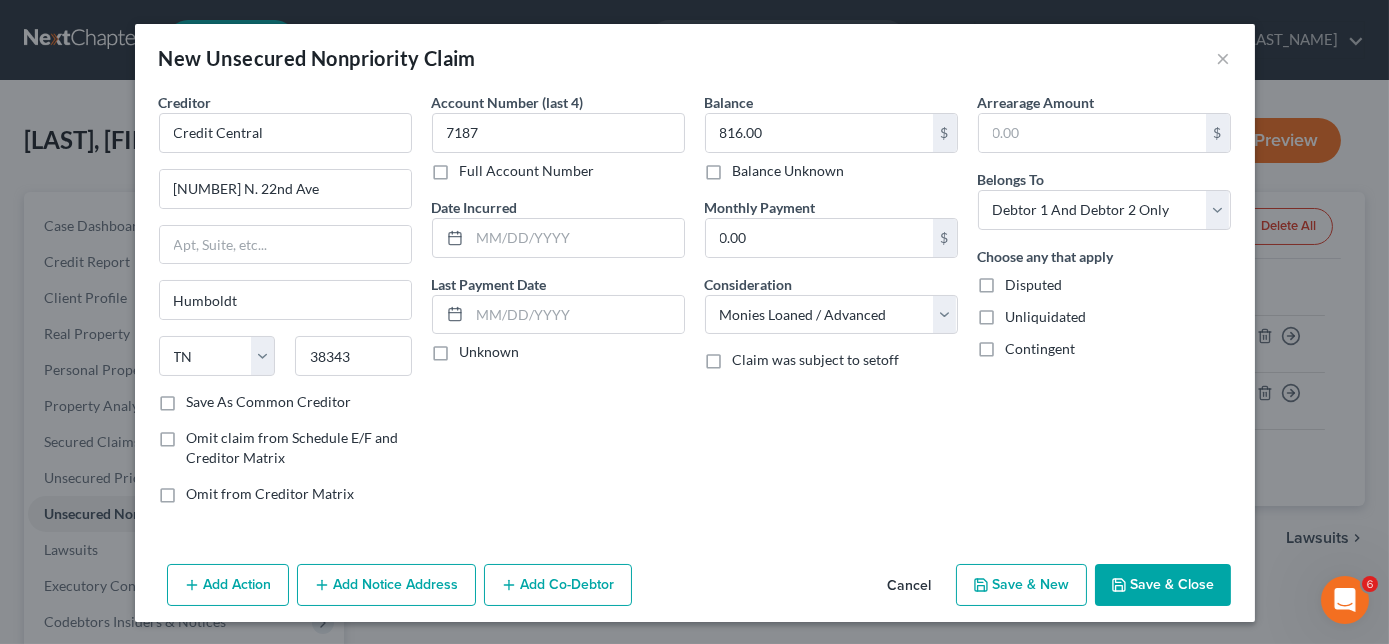 click on "Save & Close" at bounding box center (1163, 585) 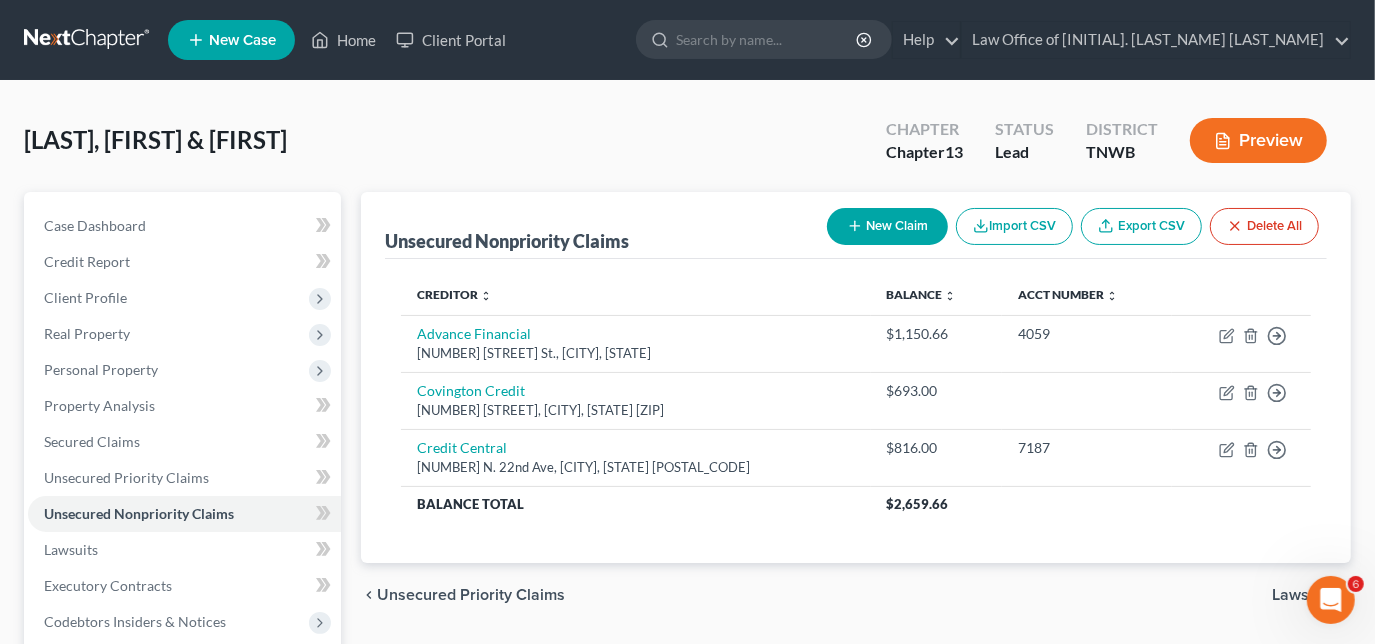 click on "New Claim" at bounding box center [887, 226] 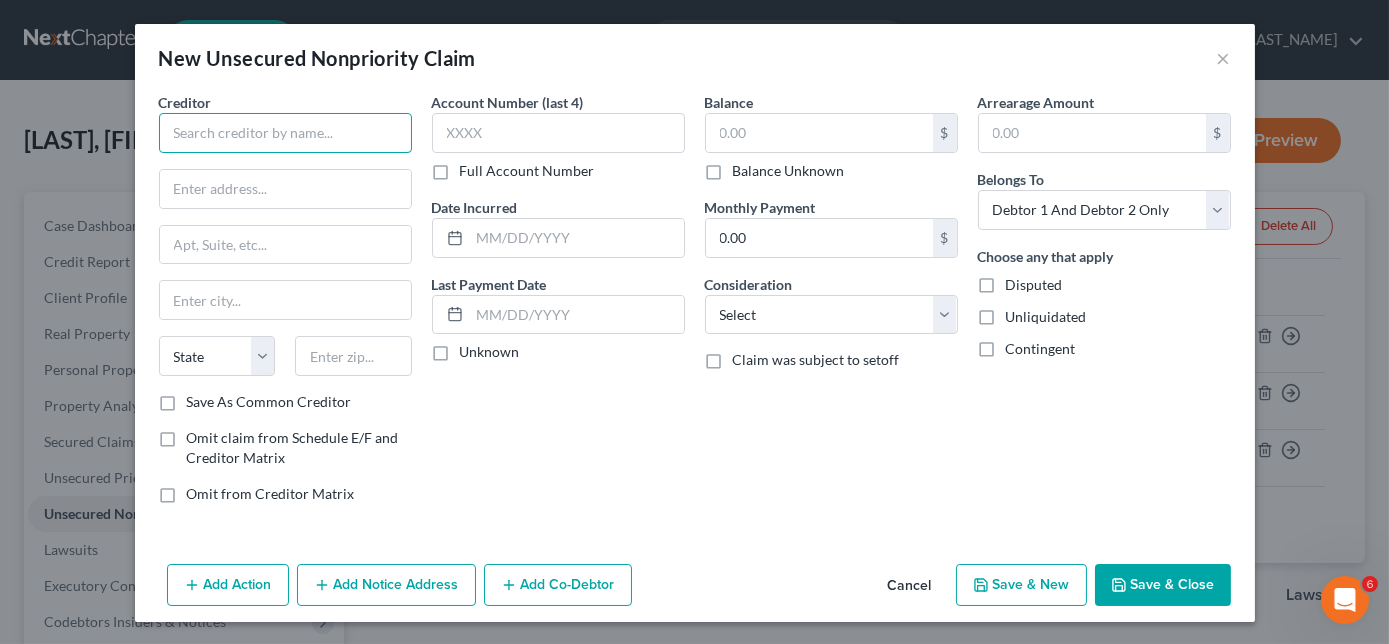 click at bounding box center [285, 133] 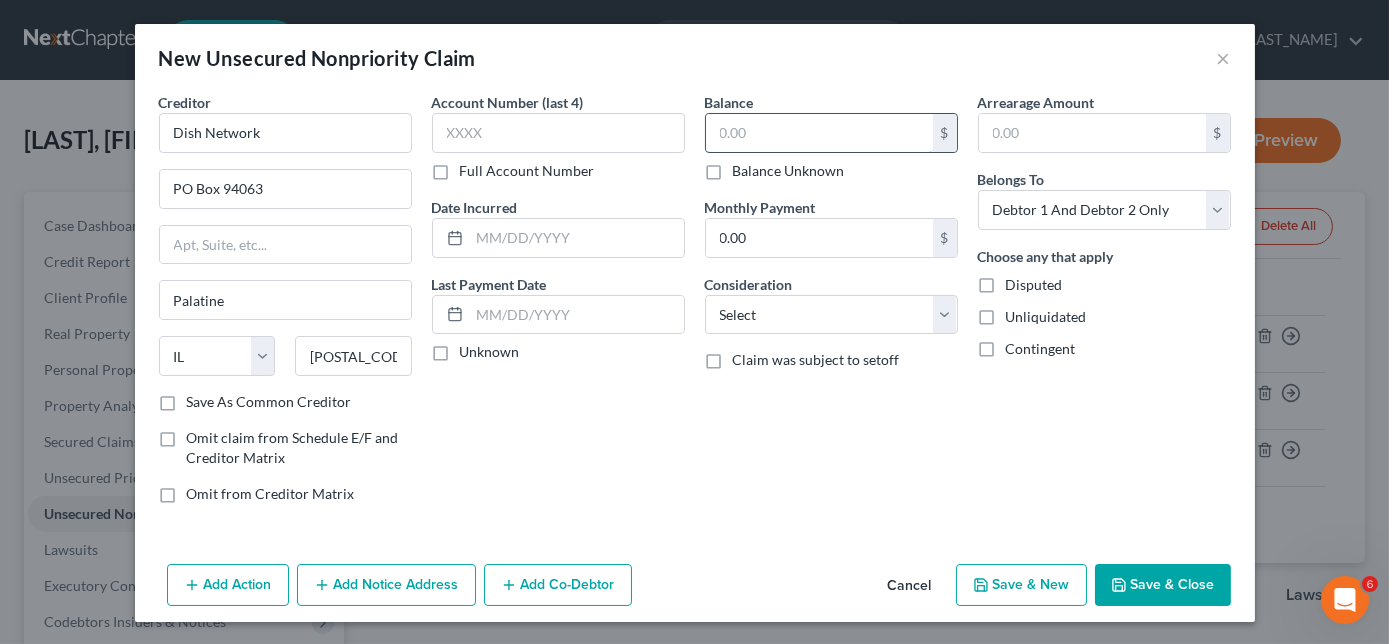 click at bounding box center (819, 133) 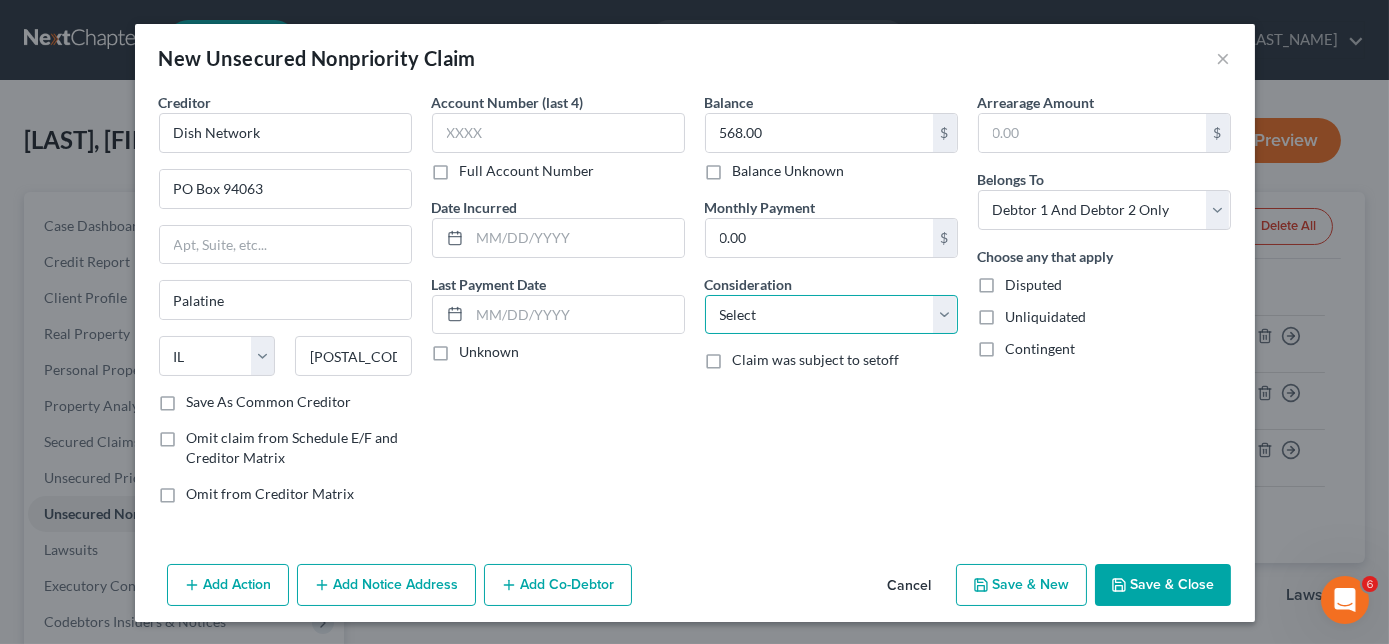 click on "Select Cable / Satellite Services Collection Agency Credit Card Debt Debt Counseling / Attorneys Deficiency Balance Domestic Support Obligations Home / Car Repairs Income Taxes Judgment Liens Medical Services Monies Loaned / Advanced Mortgage Obligation From Divorce Or Separation Obligation To Pensions Other Overdrawn Bank Account Promised To Help Pay Creditors Student Loans Suppliers And Vendors Telephone / Internet Services Utility Services" at bounding box center [831, 315] 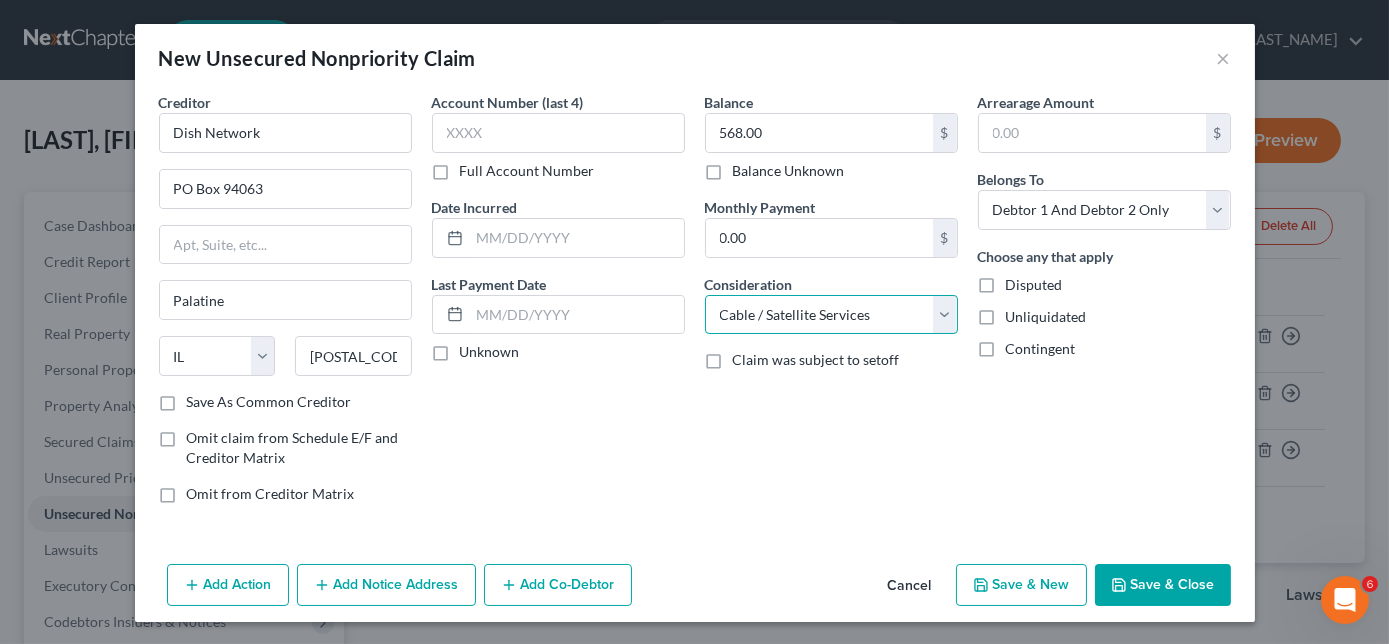 click on "Select Cable / Satellite Services Collection Agency Credit Card Debt Debt Counseling / Attorneys Deficiency Balance Domestic Support Obligations Home / Car Repairs Income Taxes Judgment Liens Medical Services Monies Loaned / Advanced Mortgage Obligation From Divorce Or Separation Obligation To Pensions Other Overdrawn Bank Account Promised To Help Pay Creditors Student Loans Suppliers And Vendors Telephone / Internet Services Utility Services" at bounding box center (831, 315) 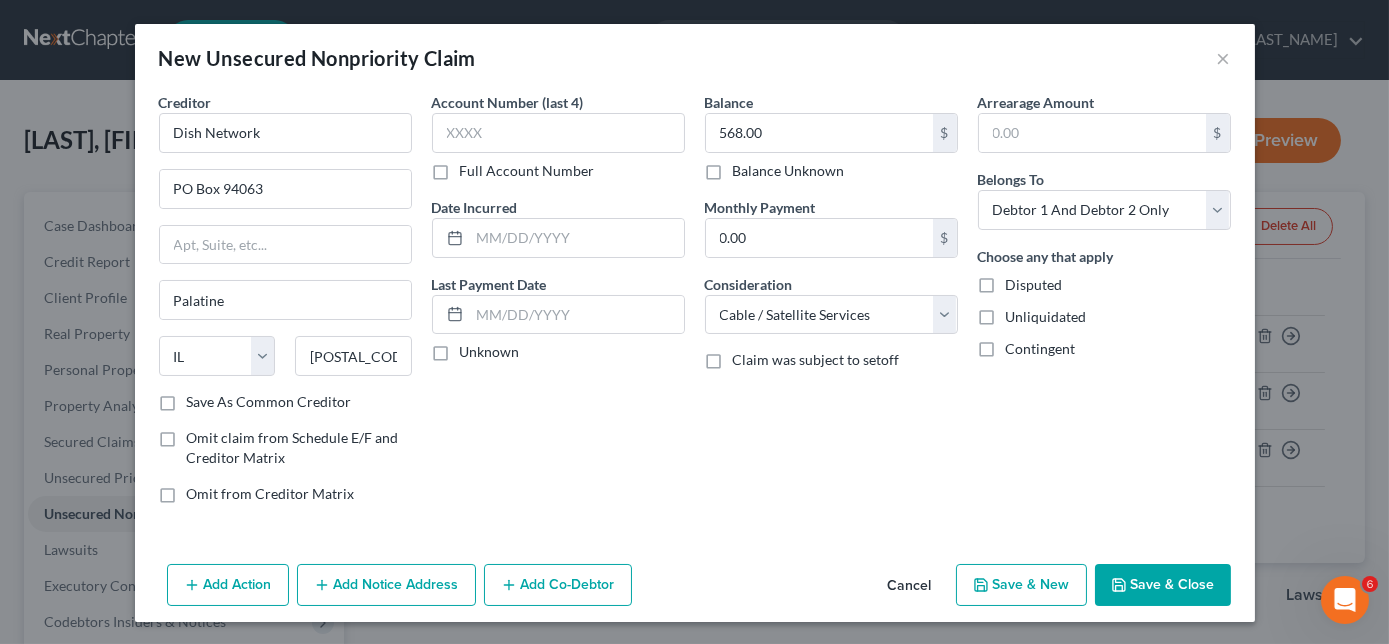click on "Save & Close" at bounding box center [1163, 585] 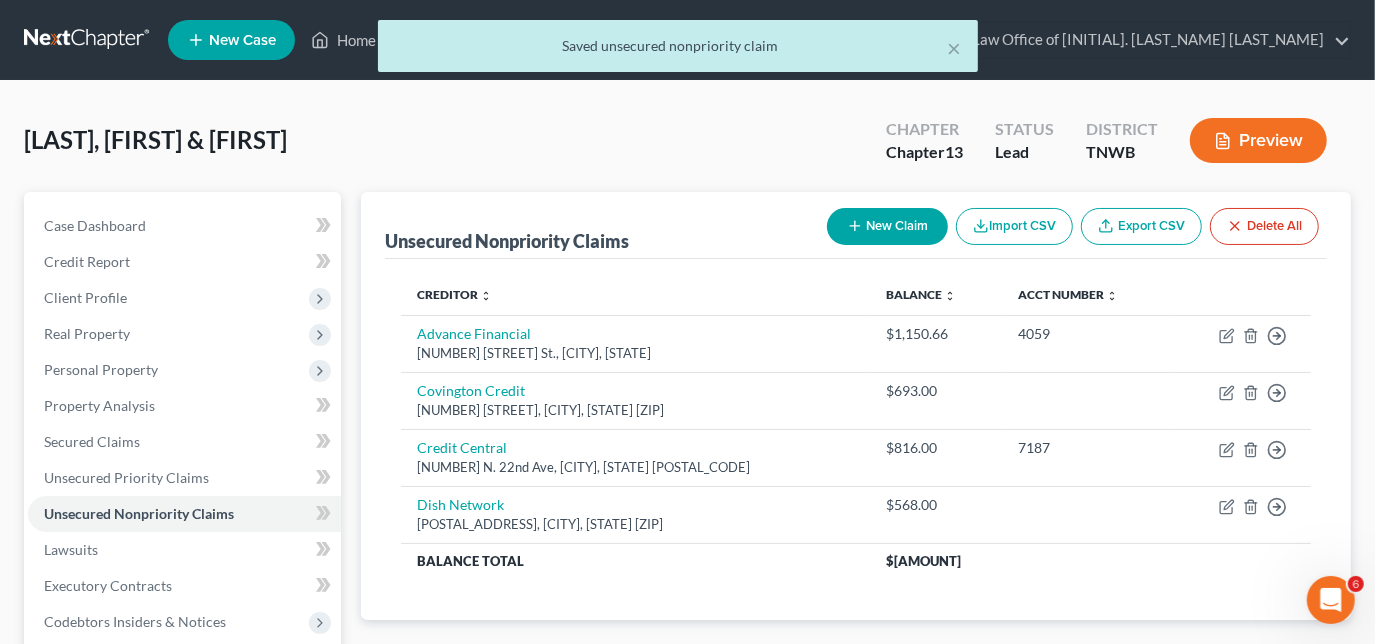click on "New Claim" at bounding box center [887, 226] 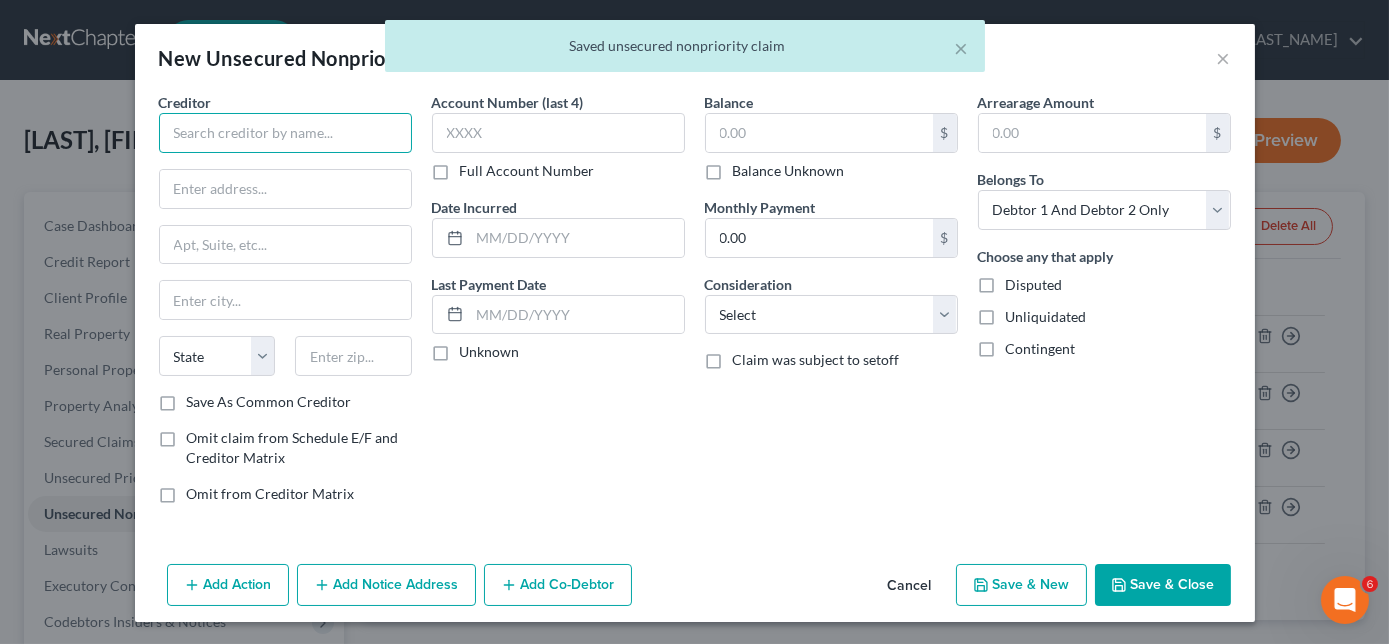 click at bounding box center (285, 133) 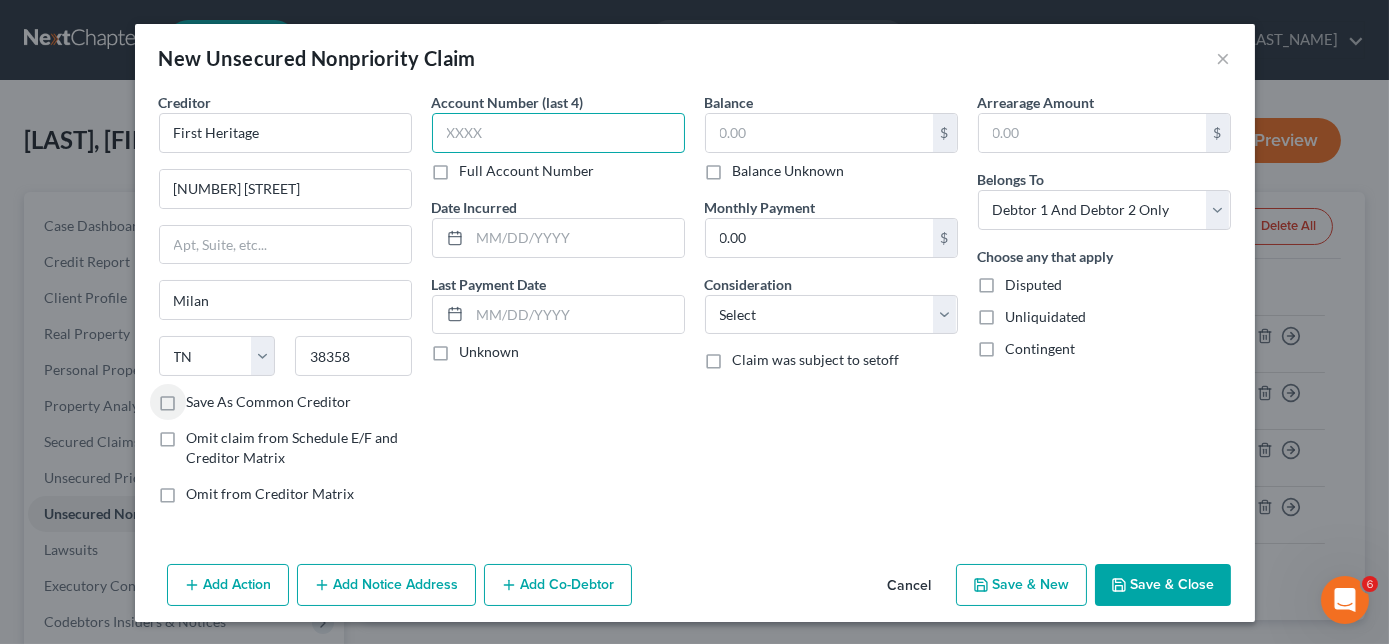 click at bounding box center [558, 133] 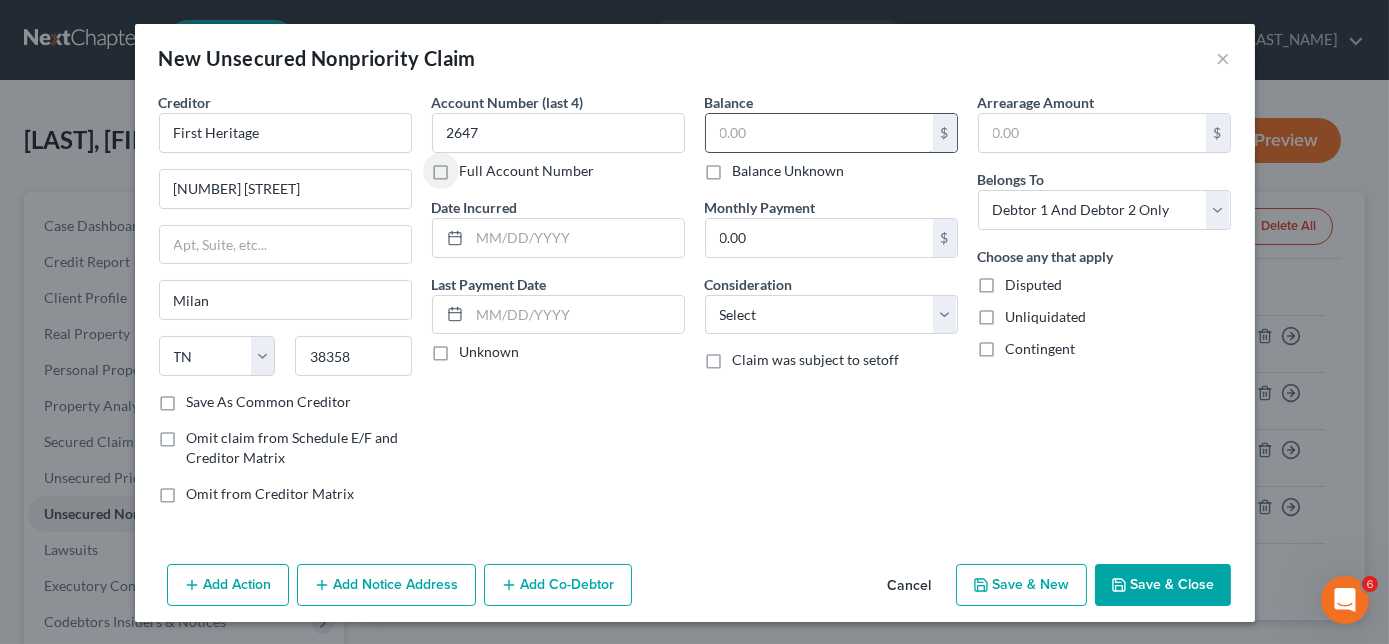 click at bounding box center (819, 133) 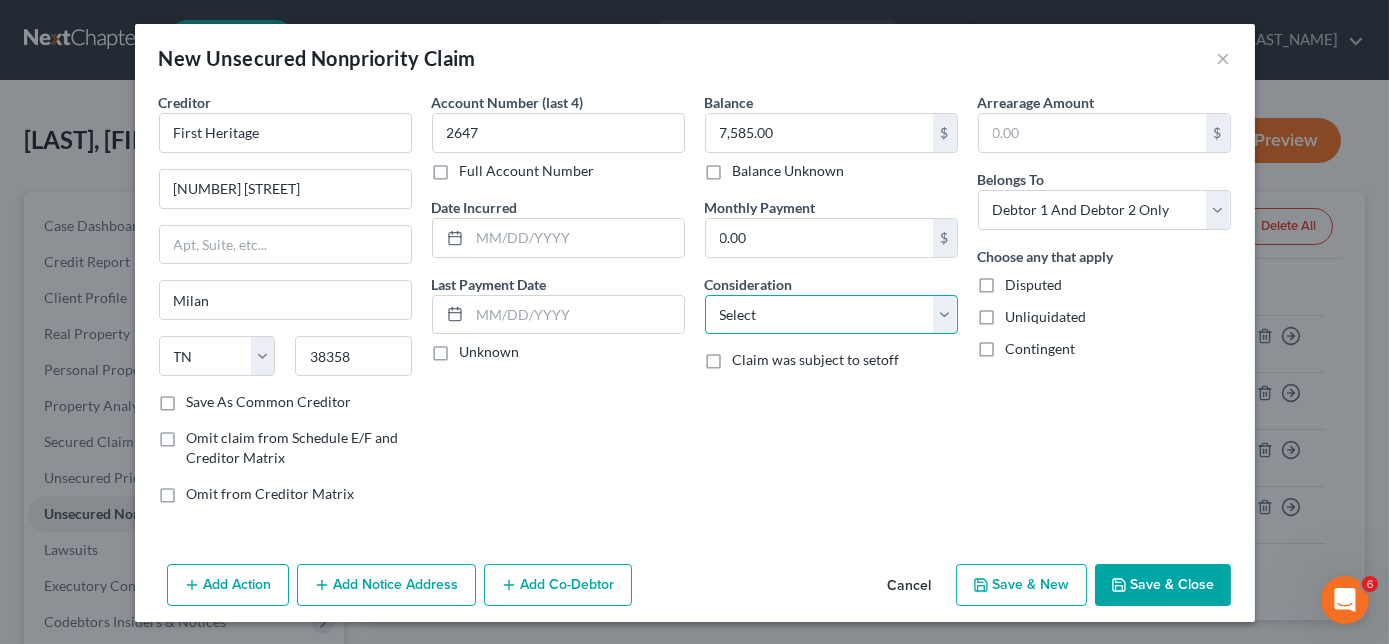 click on "Select Cable / Satellite Services Collection Agency Credit Card Debt Debt Counseling / Attorneys Deficiency Balance Domestic Support Obligations Home / Car Repairs Income Taxes Judgment Liens Medical Services Monies Loaned / Advanced Mortgage Obligation From Divorce Or Separation Obligation To Pensions Other Overdrawn Bank Account Promised To Help Pay Creditors Student Loans Suppliers And Vendors Telephone / Internet Services Utility Services" at bounding box center [831, 315] 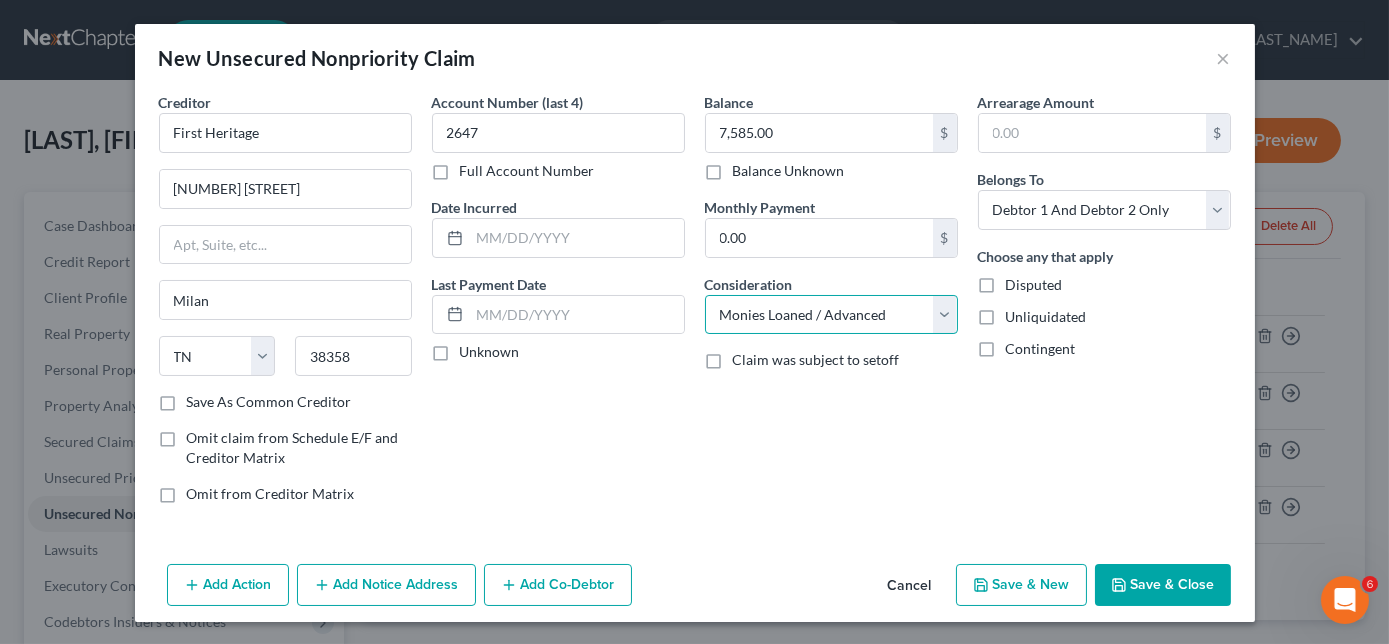 click on "Select Cable / Satellite Services Collection Agency Credit Card Debt Debt Counseling / Attorneys Deficiency Balance Domestic Support Obligations Home / Car Repairs Income Taxes Judgment Liens Medical Services Monies Loaned / Advanced Mortgage Obligation From Divorce Or Separation Obligation To Pensions Other Overdrawn Bank Account Promised To Help Pay Creditors Student Loans Suppliers And Vendors Telephone / Internet Services Utility Services" at bounding box center [831, 315] 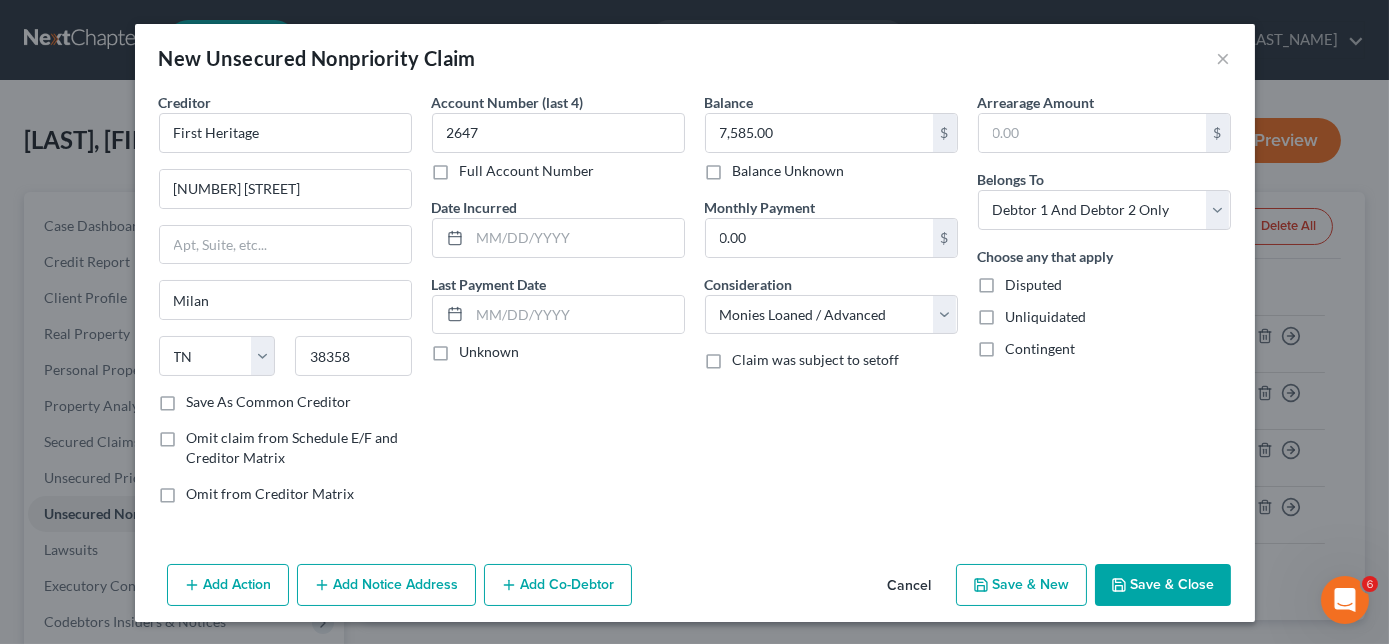 click on "Save & Close" at bounding box center [1163, 585] 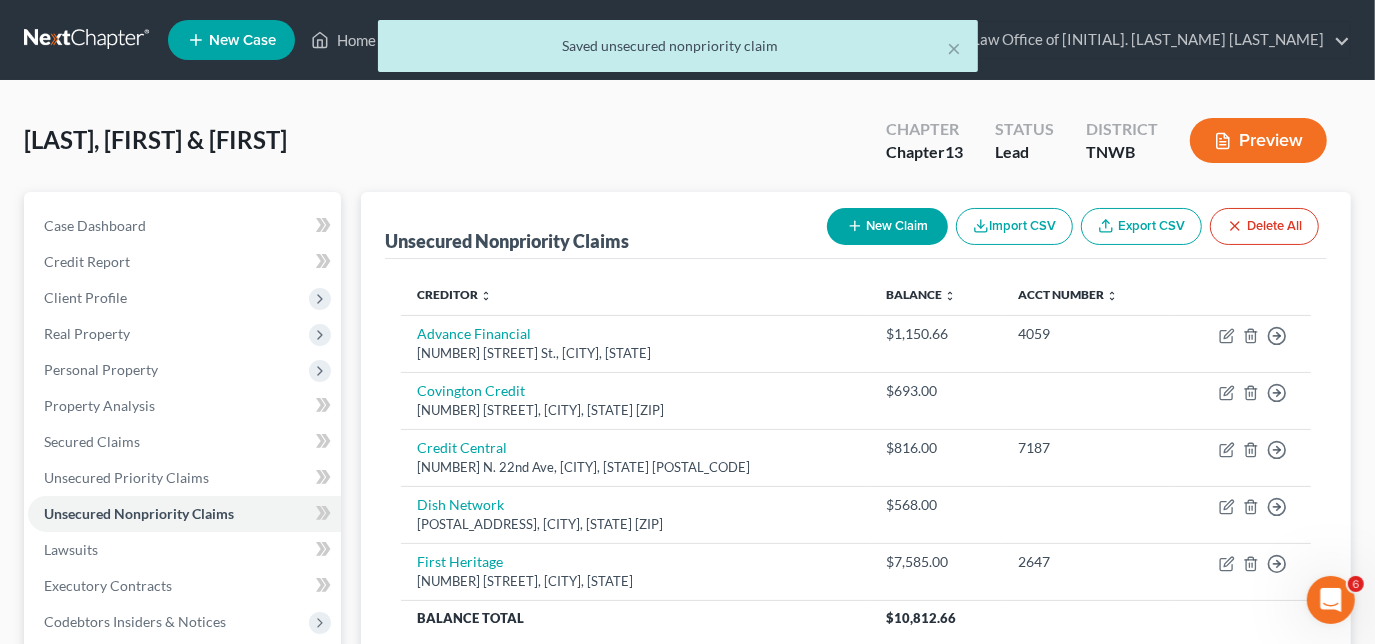 click on "New Claim" at bounding box center [887, 226] 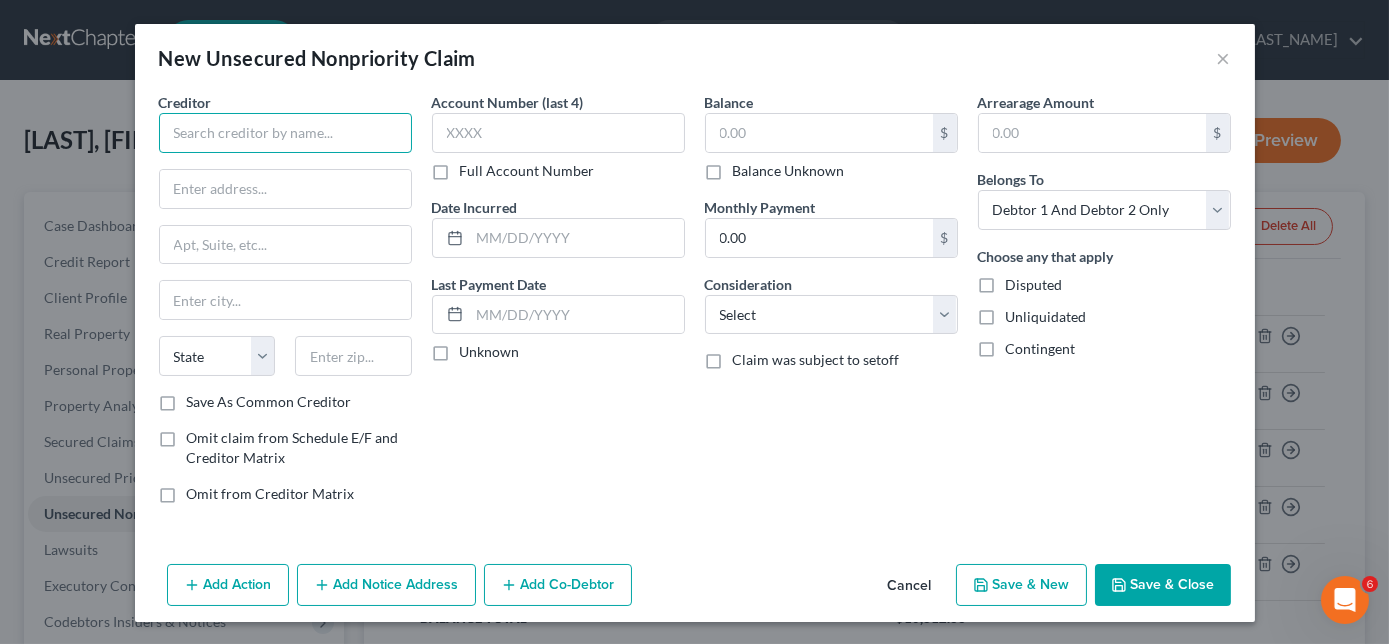 click at bounding box center (285, 133) 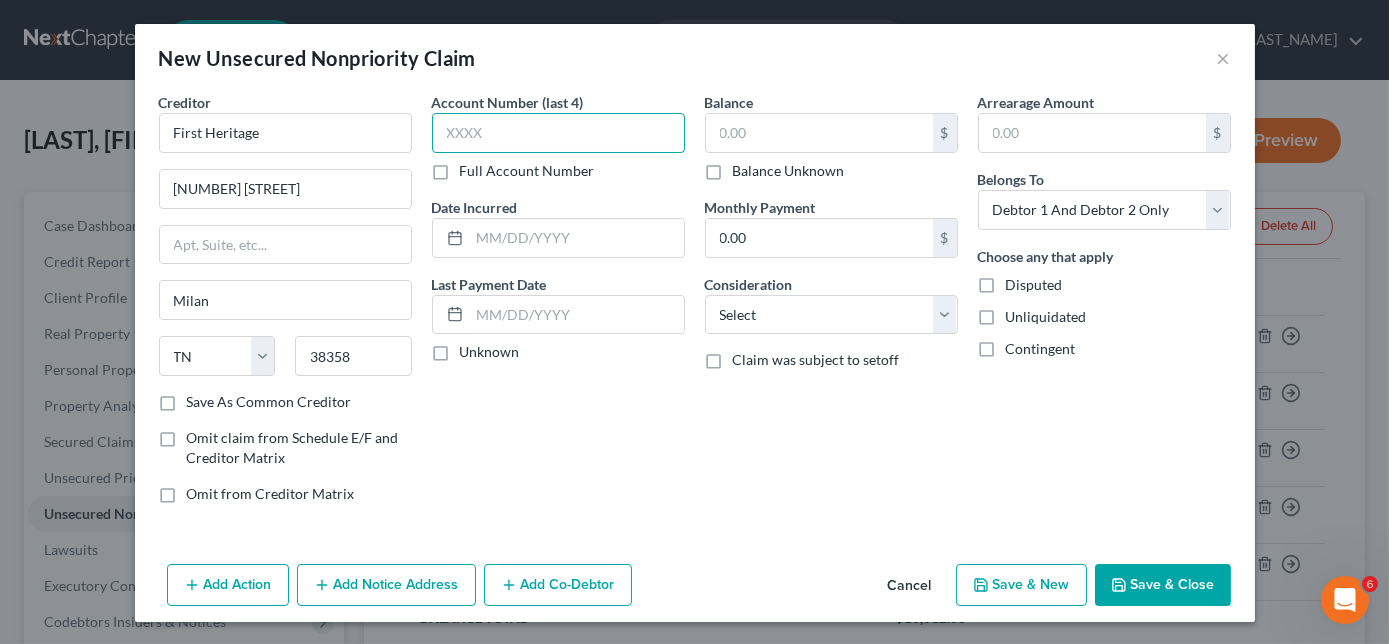 click at bounding box center (558, 133) 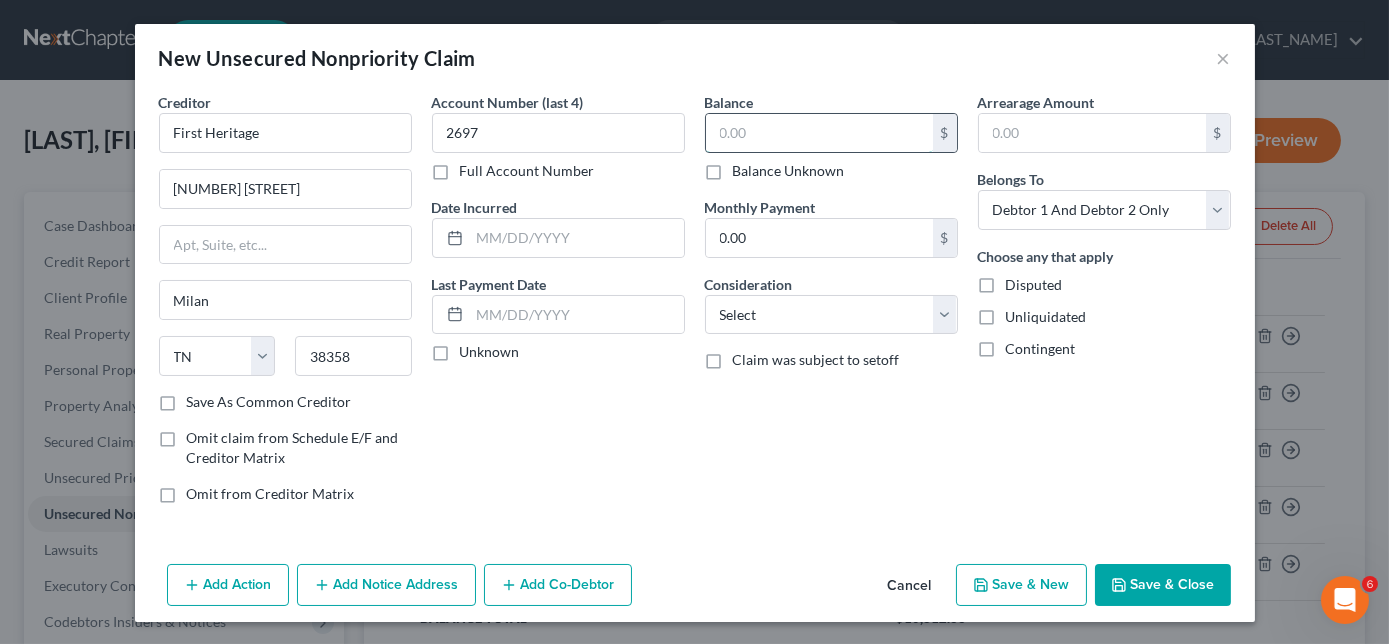 click at bounding box center [819, 133] 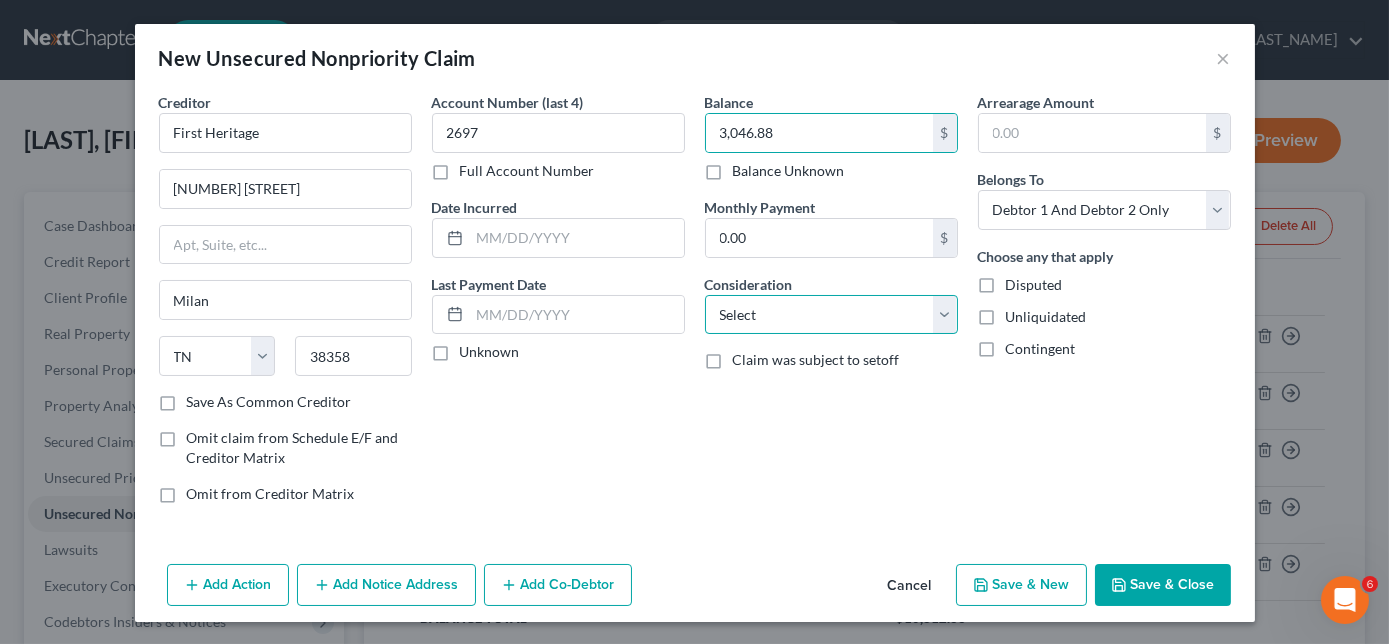 drag, startPoint x: 808, startPoint y: 314, endPoint x: 808, endPoint y: 328, distance: 14 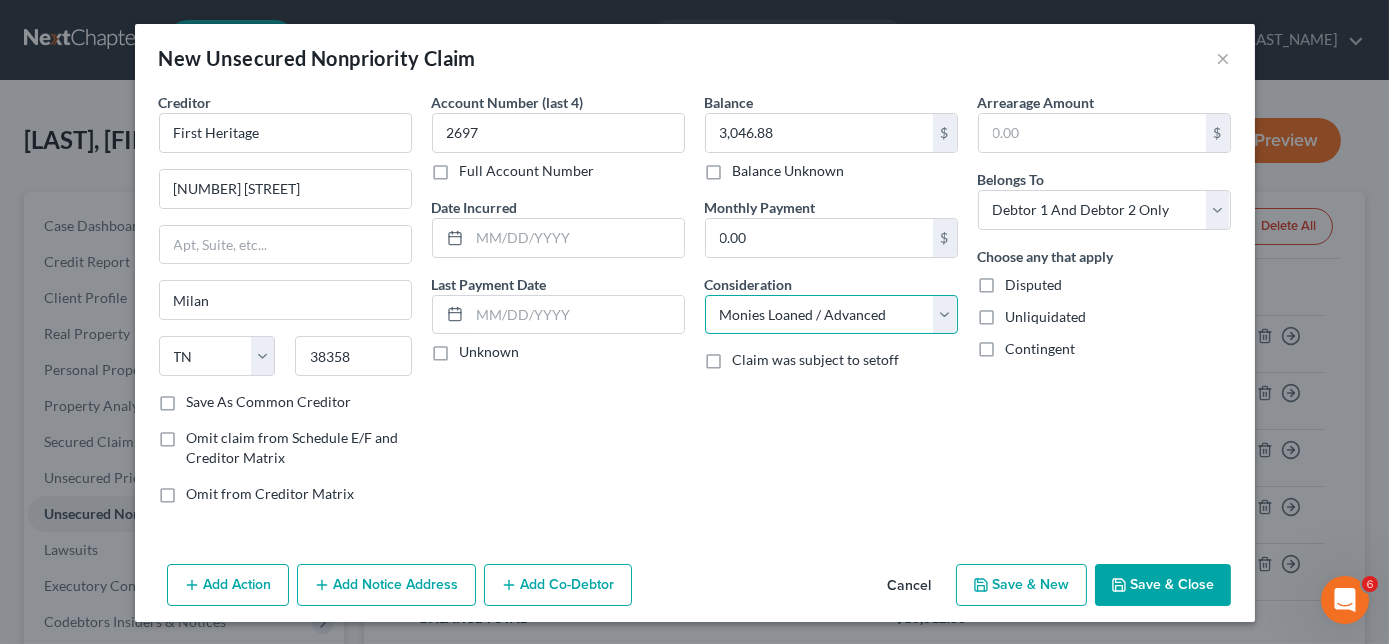 click on "Select Cable / Satellite Services Collection Agency Credit Card Debt Debt Counseling / Attorneys Deficiency Balance Domestic Support Obligations Home / Car Repairs Income Taxes Judgment Liens Medical Services Monies Loaned / Advanced Mortgage Obligation From Divorce Or Separation Obligation To Pensions Other Overdrawn Bank Account Promised To Help Pay Creditors Student Loans Suppliers And Vendors Telephone / Internet Services Utility Services" at bounding box center (831, 315) 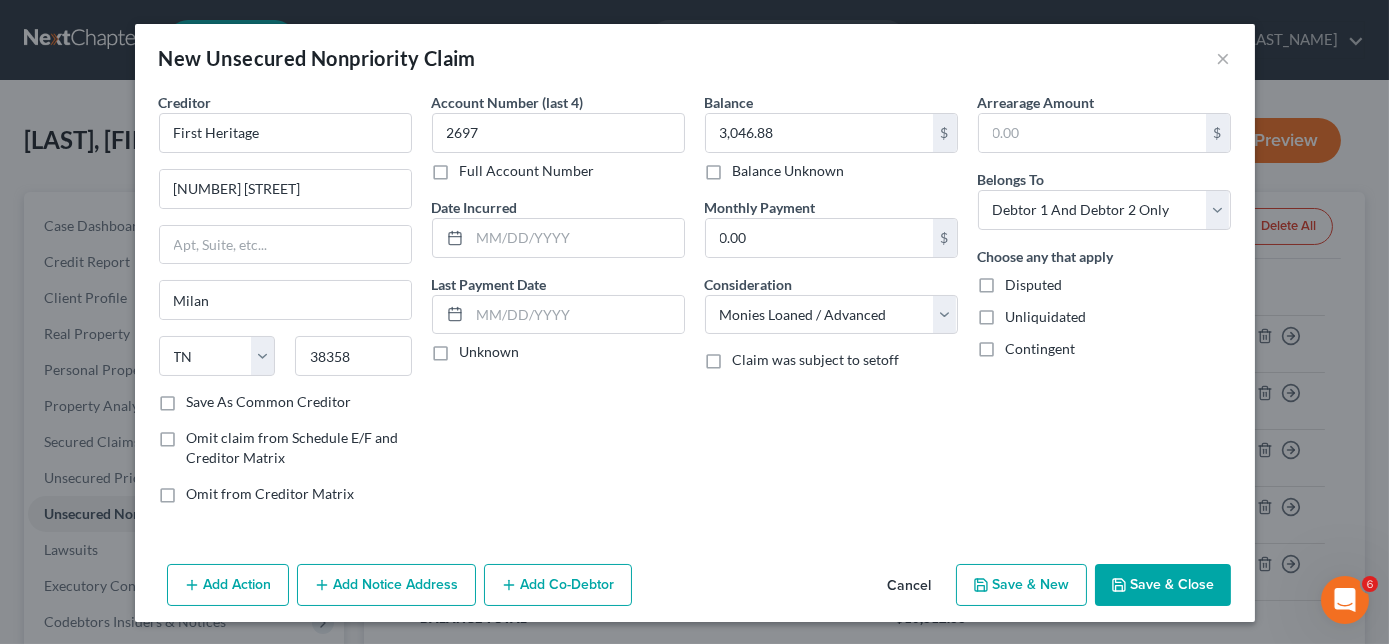 click on "Save & Close" at bounding box center (1163, 585) 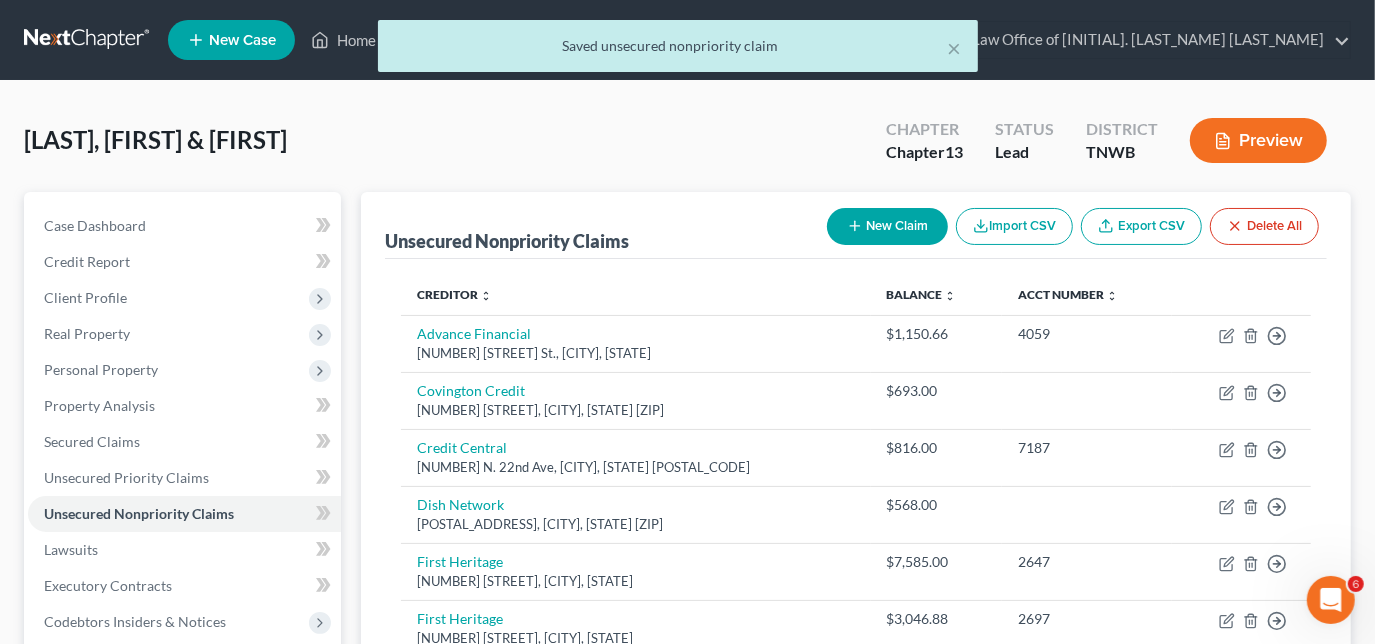 click on "New Claim" at bounding box center (887, 226) 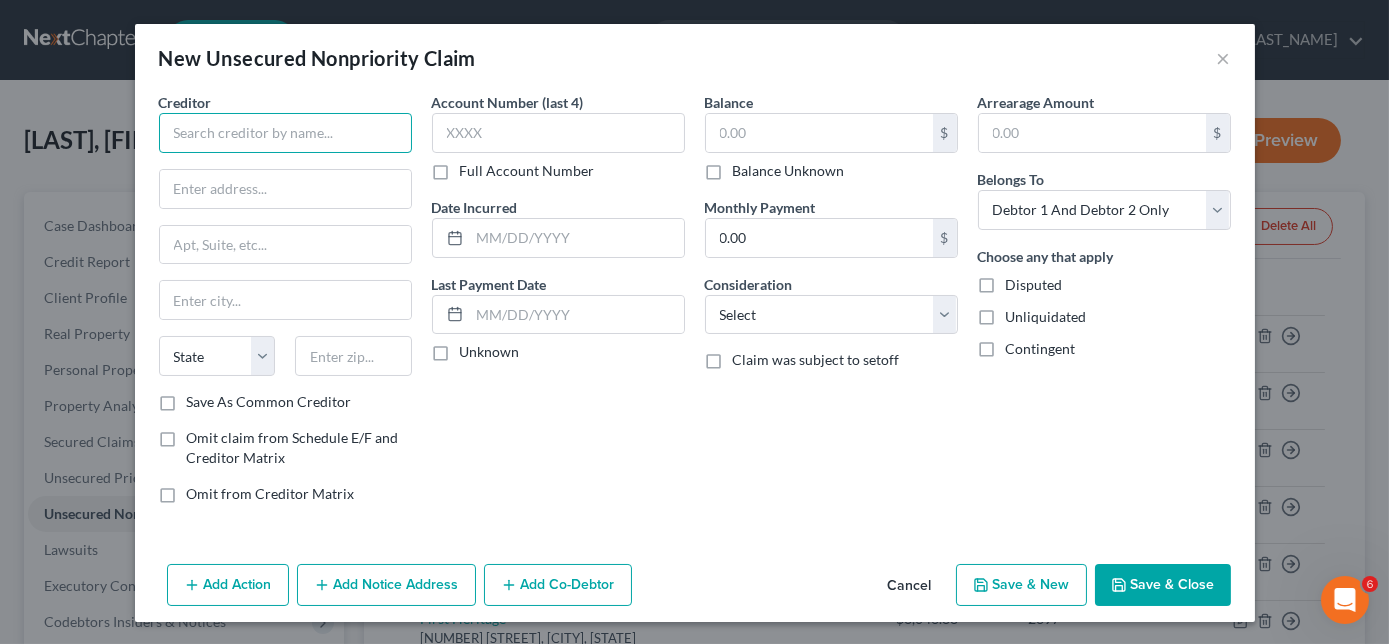 click at bounding box center [285, 133] 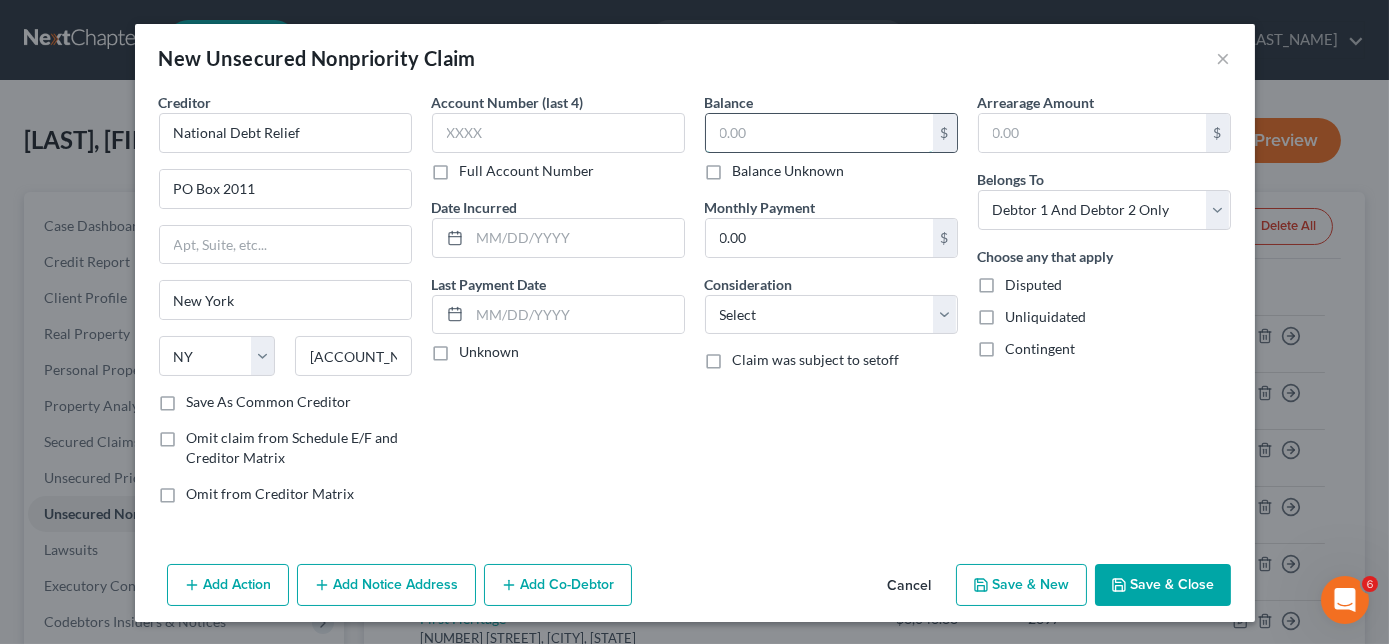 click at bounding box center (819, 133) 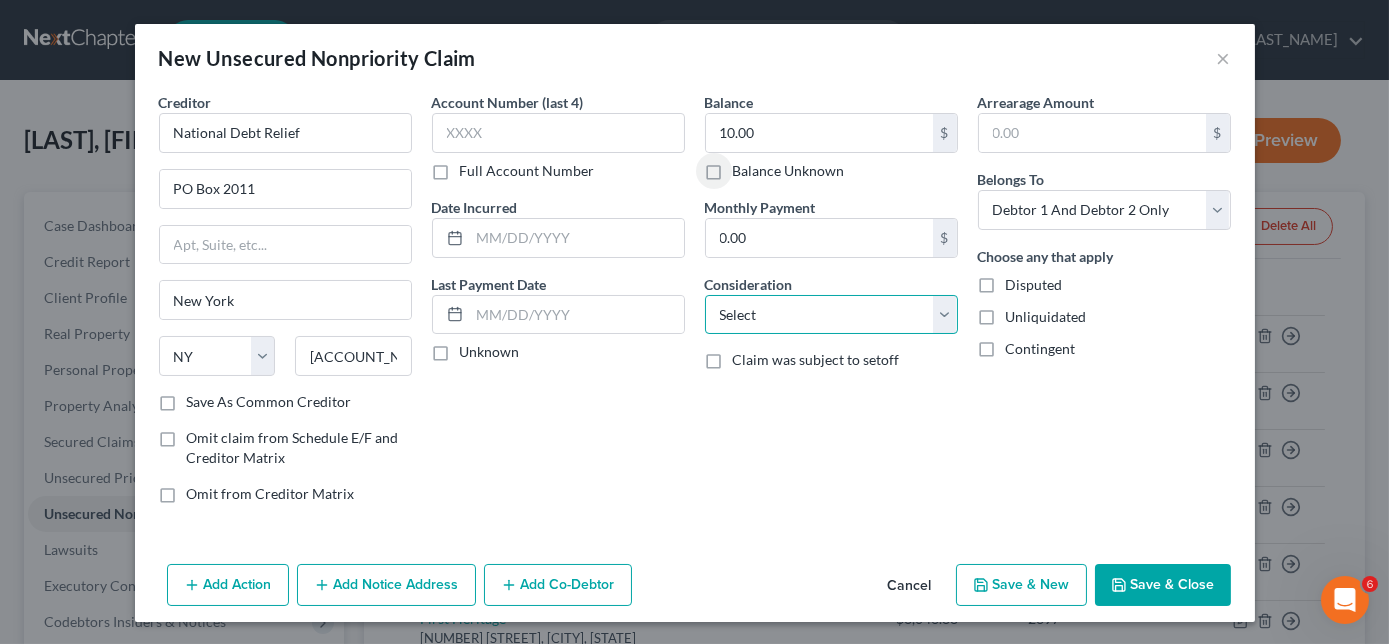 click on "Select Cable / Satellite Services Collection Agency Credit Card Debt Debt Counseling / Attorneys Deficiency Balance Domestic Support Obligations Home / Car Repairs Income Taxes Judgment Liens Medical Services Monies Loaned / Advanced Mortgage Obligation From Divorce Or Separation Obligation To Pensions Other Overdrawn Bank Account Promised To Help Pay Creditors Student Loans Suppliers And Vendors Telephone / Internet Services Utility Services" at bounding box center [831, 315] 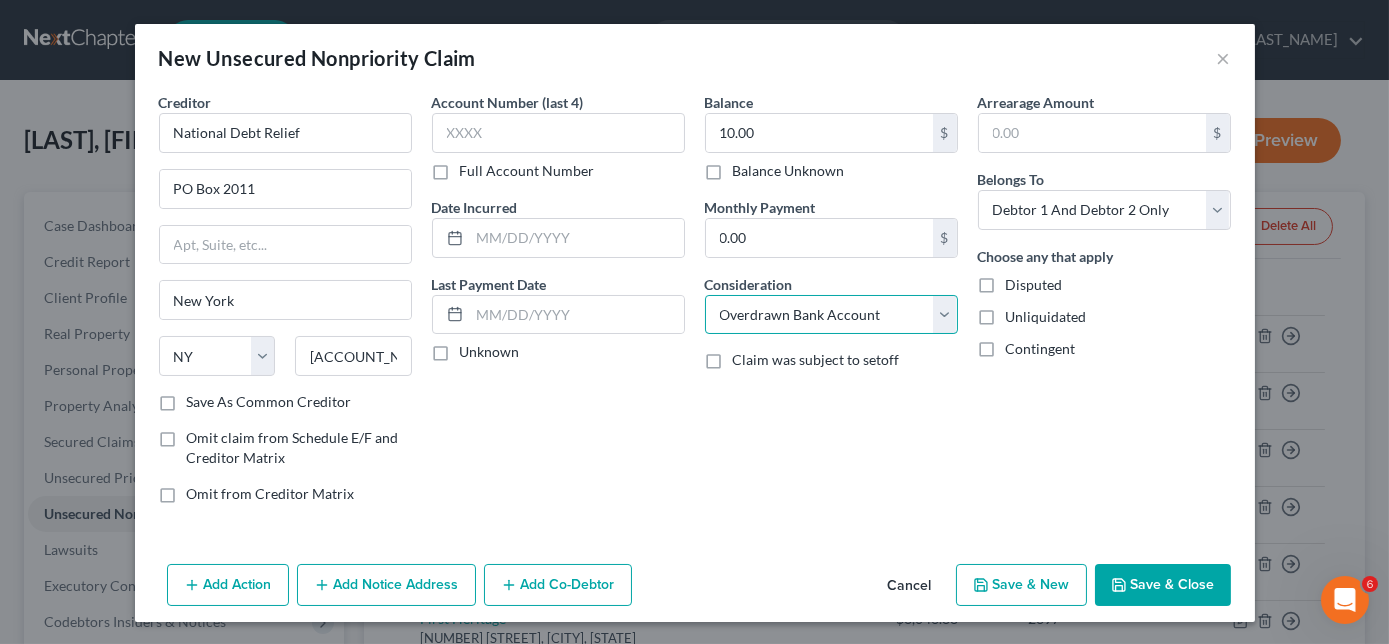 click on "Select Cable / Satellite Services Collection Agency Credit Card Debt Debt Counseling / Attorneys Deficiency Balance Domestic Support Obligations Home / Car Repairs Income Taxes Judgment Liens Medical Services Monies Loaned / Advanced Mortgage Obligation From Divorce Or Separation Obligation To Pensions Other Overdrawn Bank Account Promised To Help Pay Creditors Student Loans Suppliers And Vendors Telephone / Internet Services Utility Services" at bounding box center [831, 315] 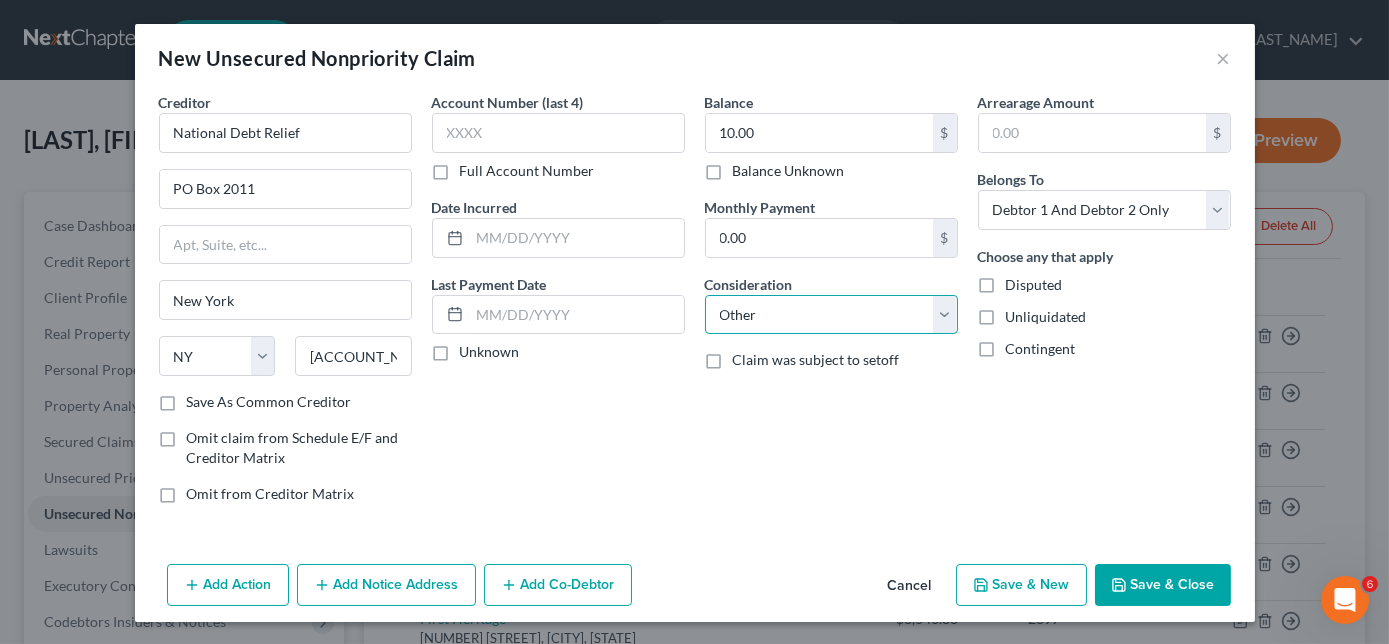 click on "Select Cable / Satellite Services Collection Agency Credit Card Debt Debt Counseling / Attorneys Deficiency Balance Domestic Support Obligations Home / Car Repairs Income Taxes Judgment Liens Medical Services Monies Loaned / Advanced Mortgage Obligation From Divorce Or Separation Obligation To Pensions Other Overdrawn Bank Account Promised To Help Pay Creditors Student Loans Suppliers And Vendors Telephone / Internet Services Utility Services" at bounding box center [831, 315] 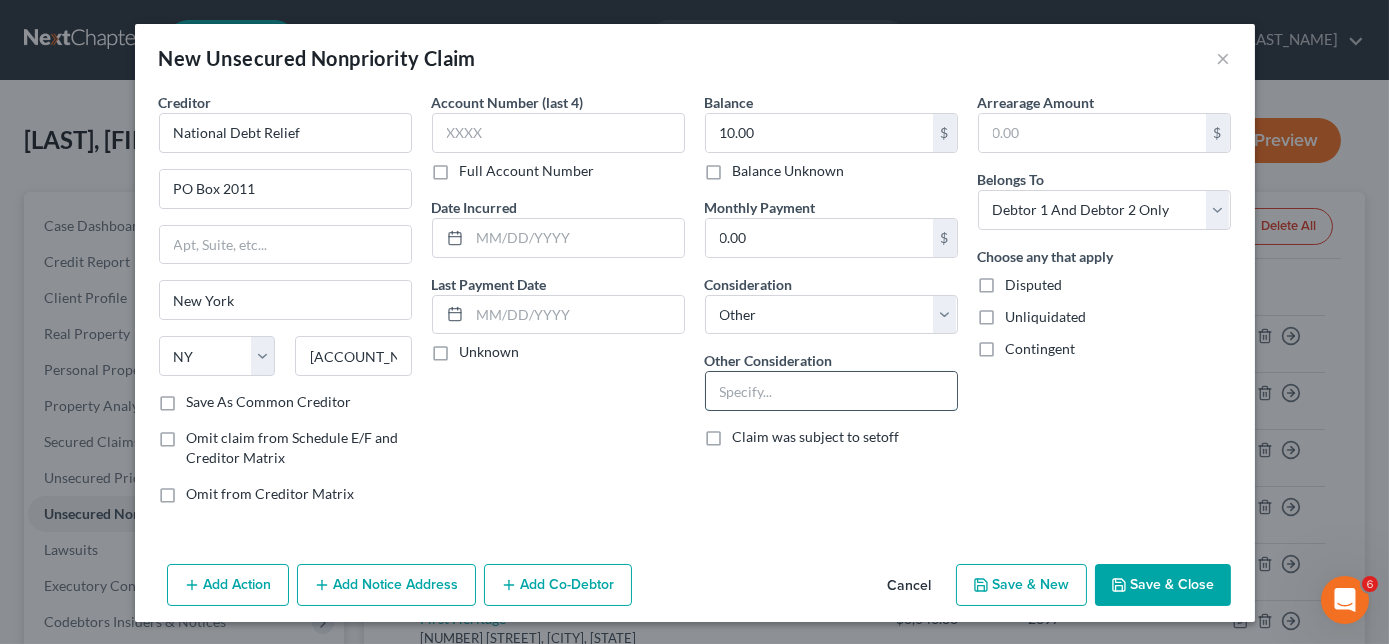 click at bounding box center [831, 391] 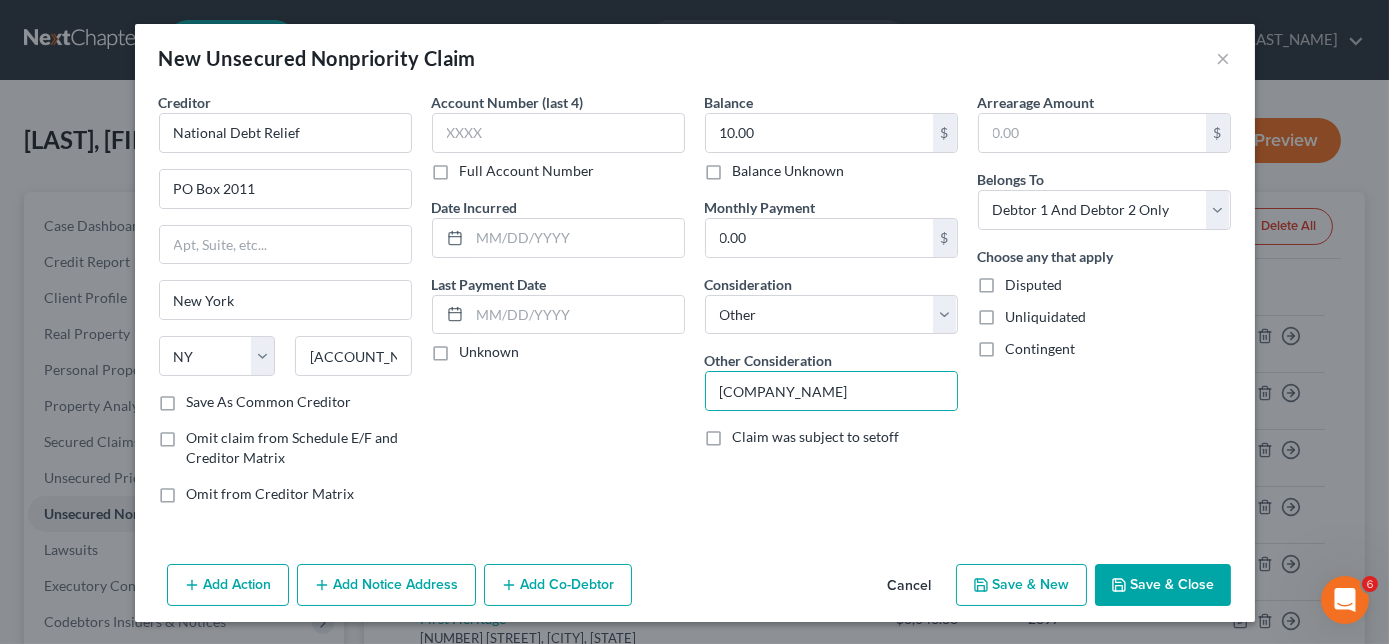 click on "Save & Close" at bounding box center [1163, 585] 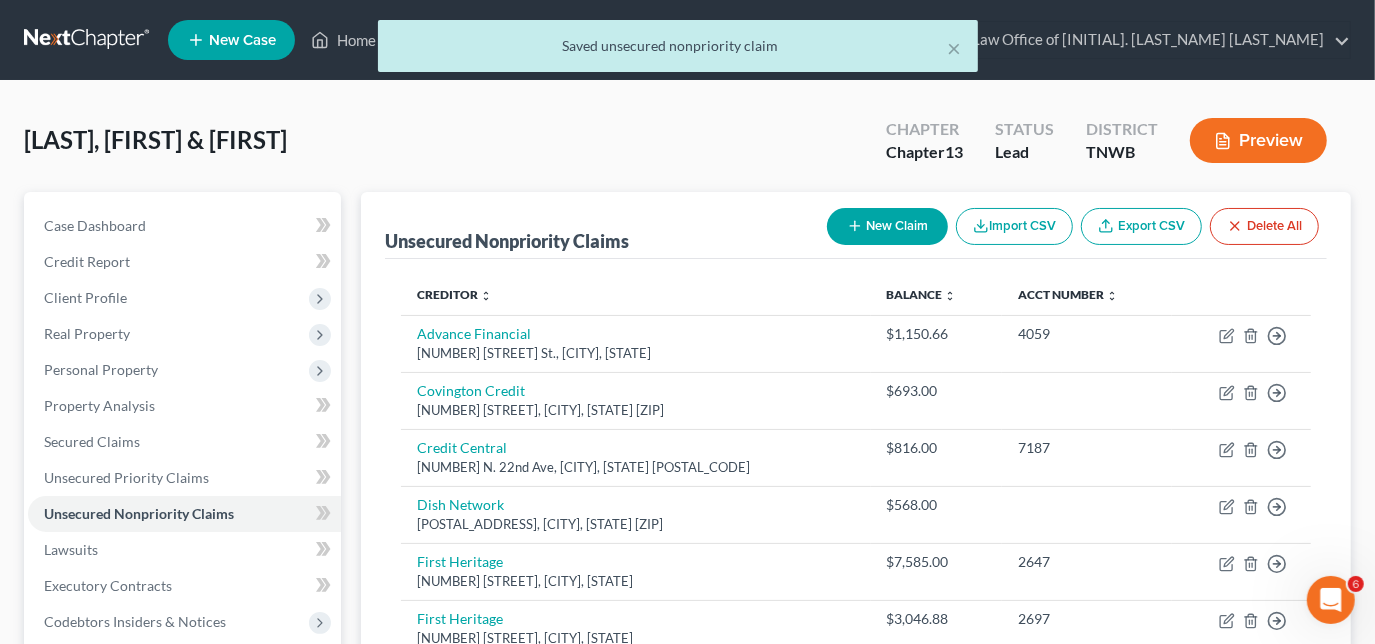 click on "New Claim" at bounding box center [887, 226] 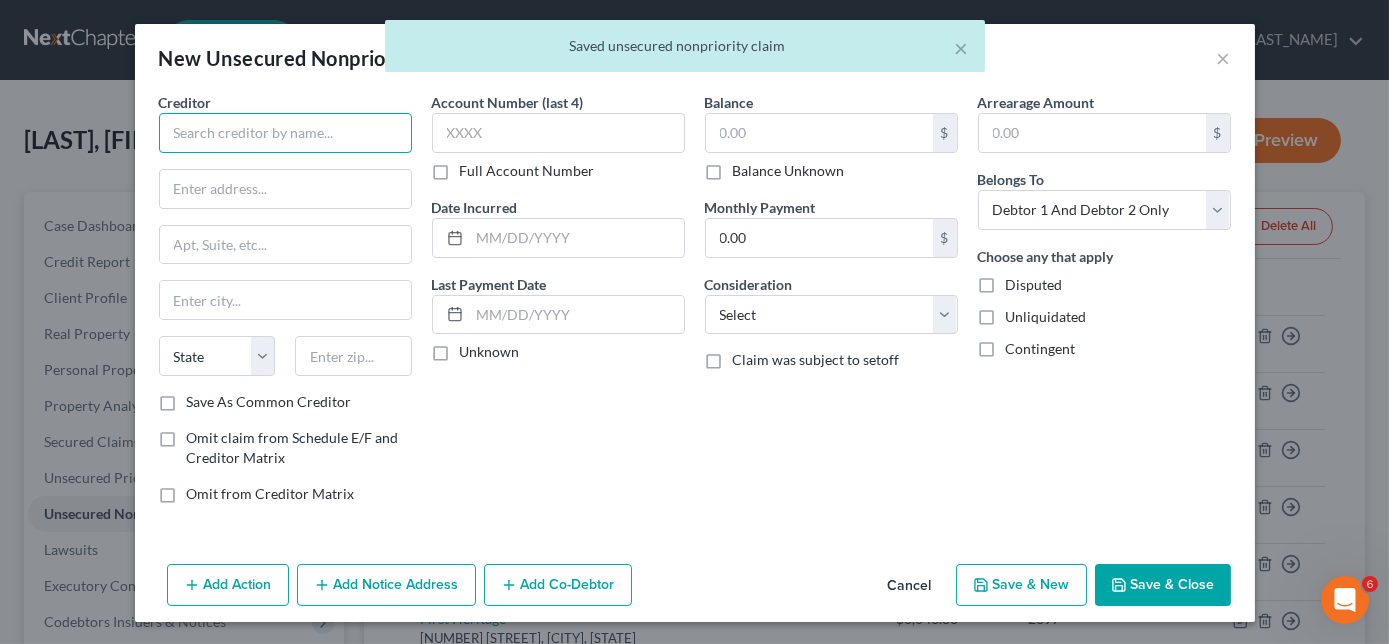 click at bounding box center (285, 133) 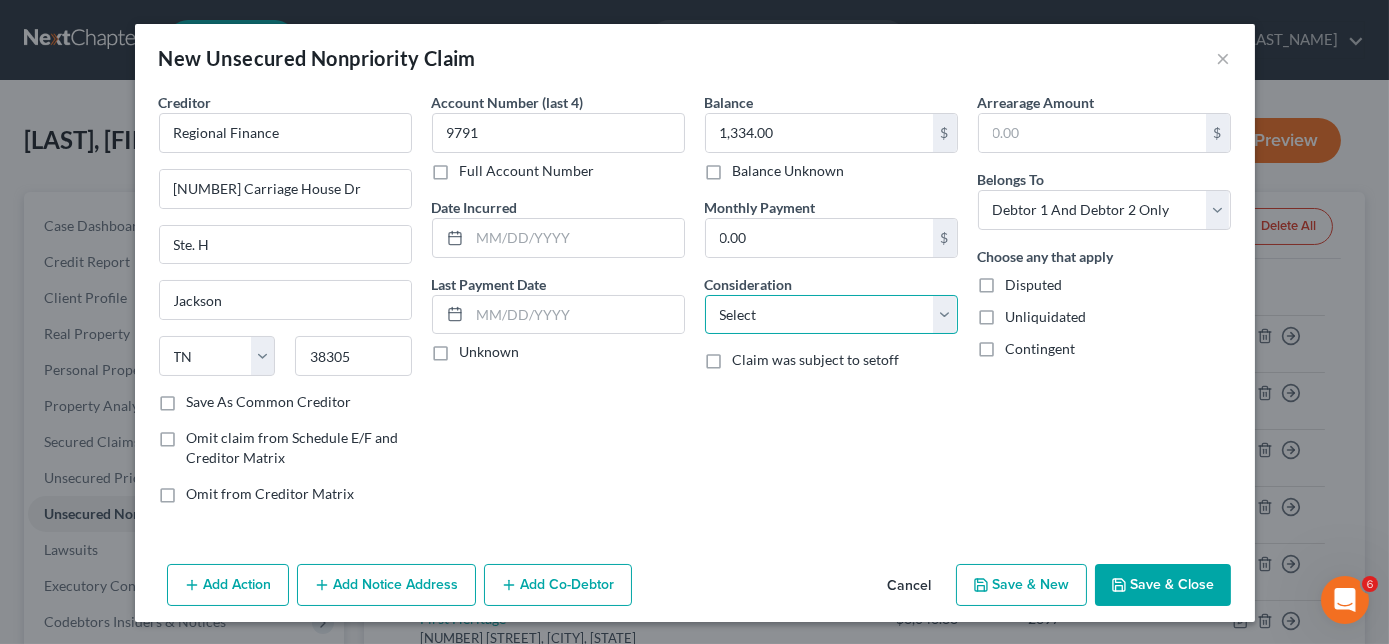 click on "Select Cable / Satellite Services Collection Agency Credit Card Debt Debt Counseling / Attorneys Deficiency Balance Domestic Support Obligations Home / Car Repairs Income Taxes Judgment Liens Medical Services Monies Loaned / Advanced Mortgage Obligation From Divorce Or Separation Obligation To Pensions Other Overdrawn Bank Account Promised To Help Pay Creditors Student Loans Suppliers And Vendors Telephone / Internet Services Utility Services" at bounding box center [831, 315] 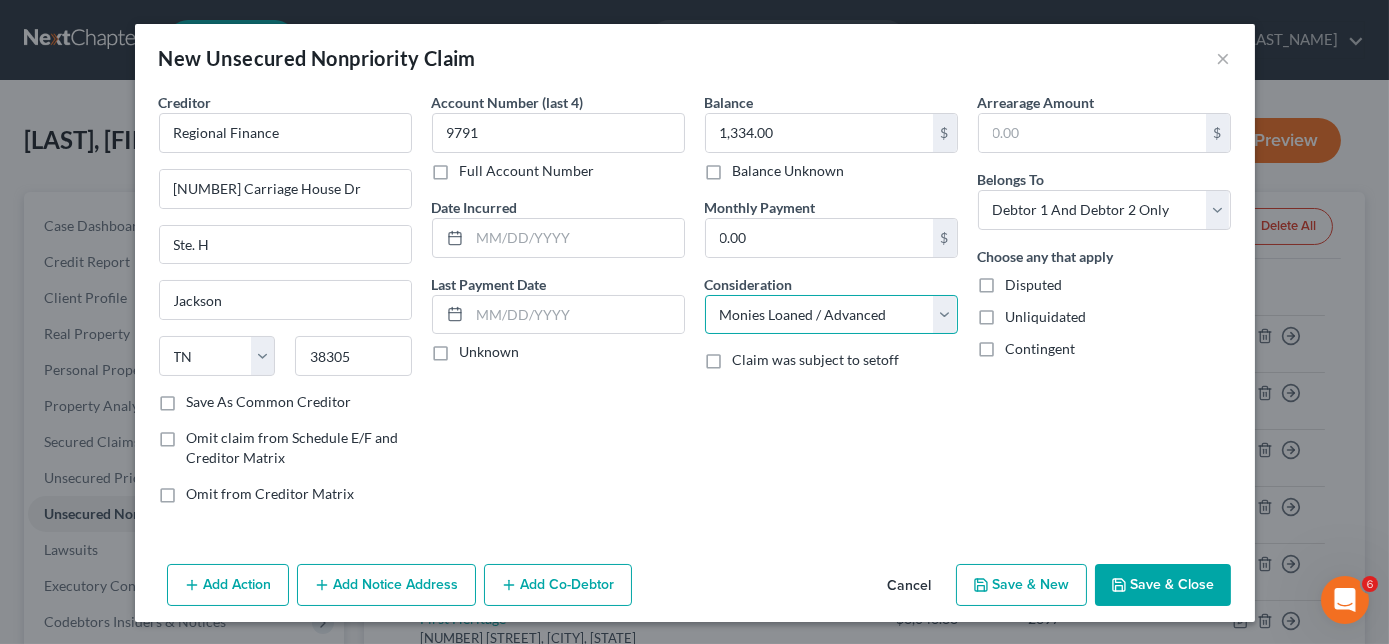 click on "Select Cable / Satellite Services Collection Agency Credit Card Debt Debt Counseling / Attorneys Deficiency Balance Domestic Support Obligations Home / Car Repairs Income Taxes Judgment Liens Medical Services Monies Loaned / Advanced Mortgage Obligation From Divorce Or Separation Obligation To Pensions Other Overdrawn Bank Account Promised To Help Pay Creditors Student Loans Suppliers And Vendors Telephone / Internet Services Utility Services" at bounding box center [831, 315] 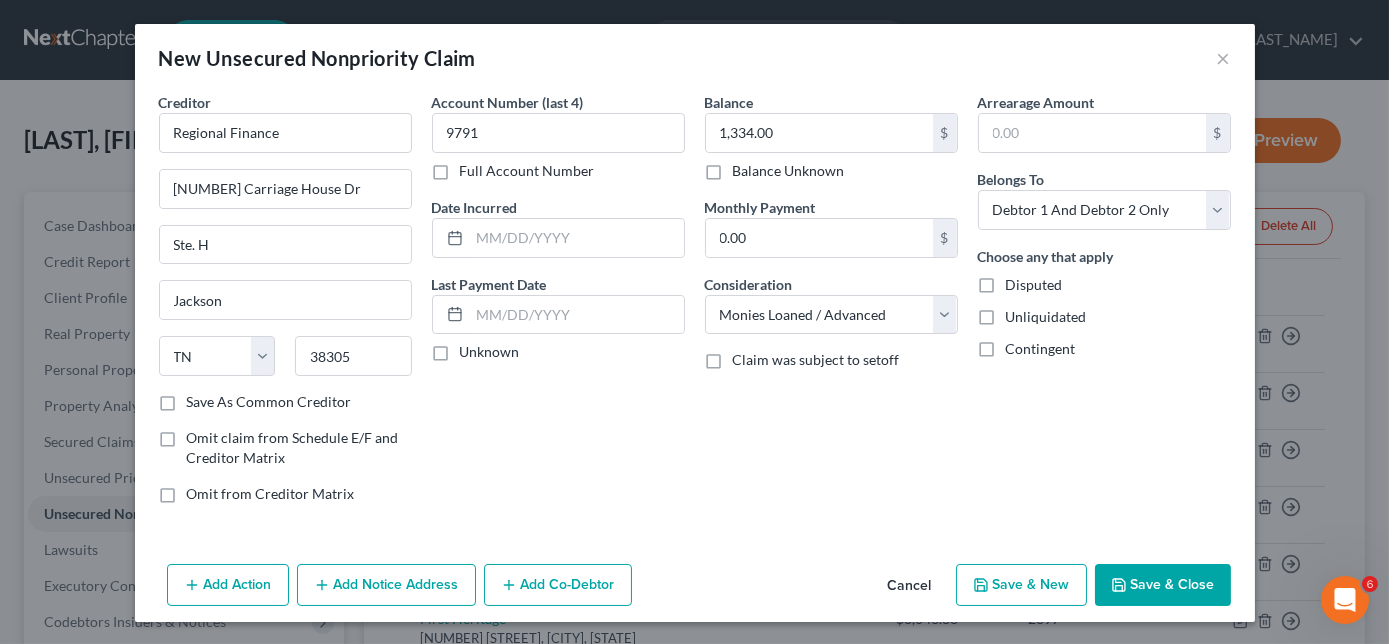 click on "Save & Close" at bounding box center (1163, 585) 